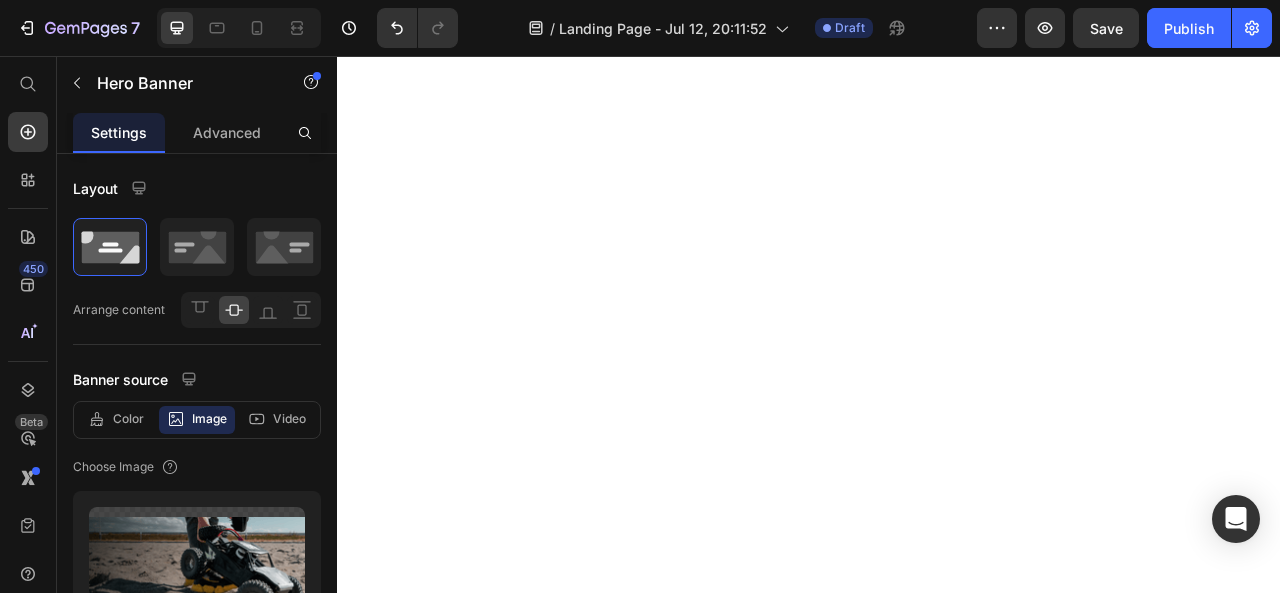 scroll, scrollTop: 0, scrollLeft: 0, axis: both 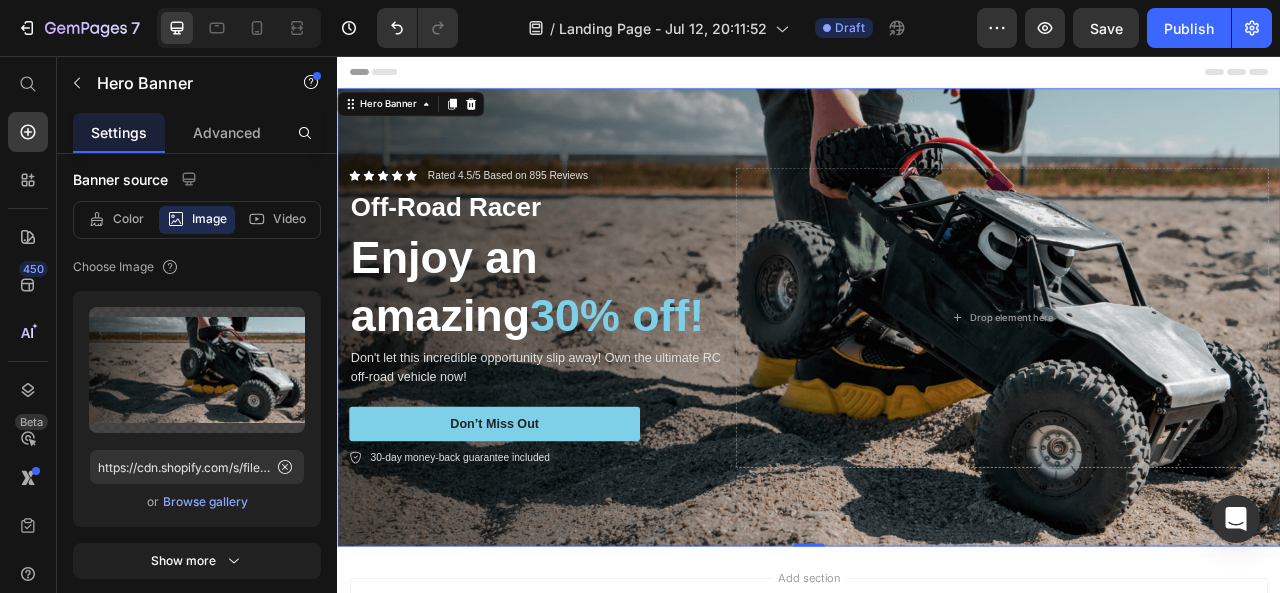 click on "Browse gallery" at bounding box center [205, 502] 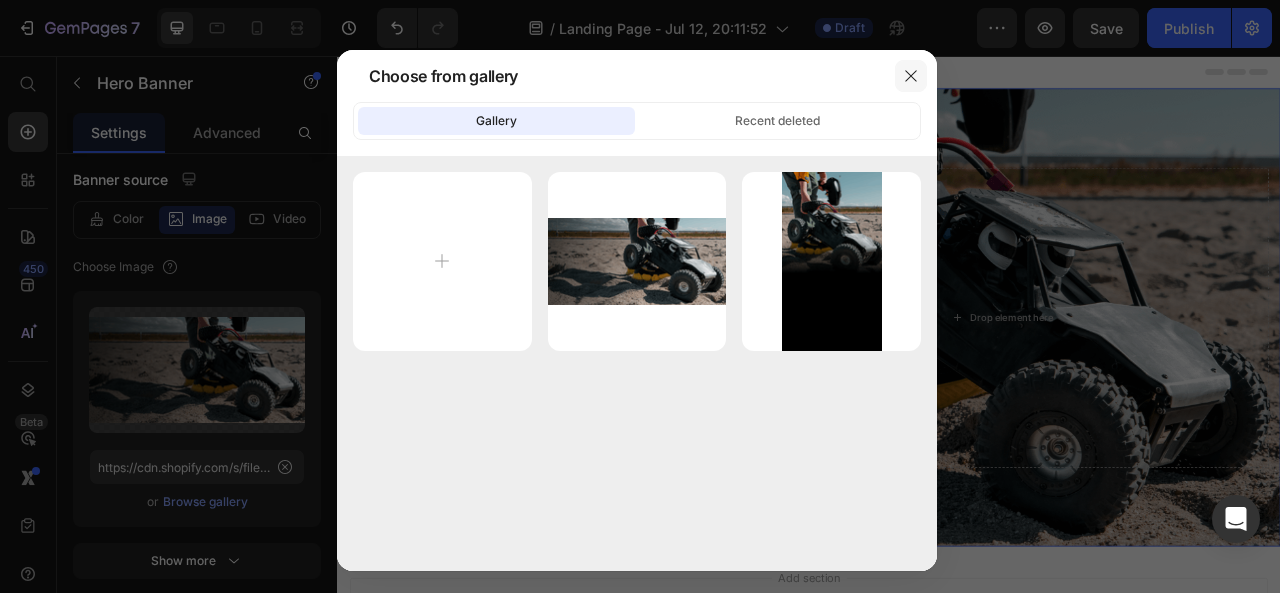 click at bounding box center [911, 76] 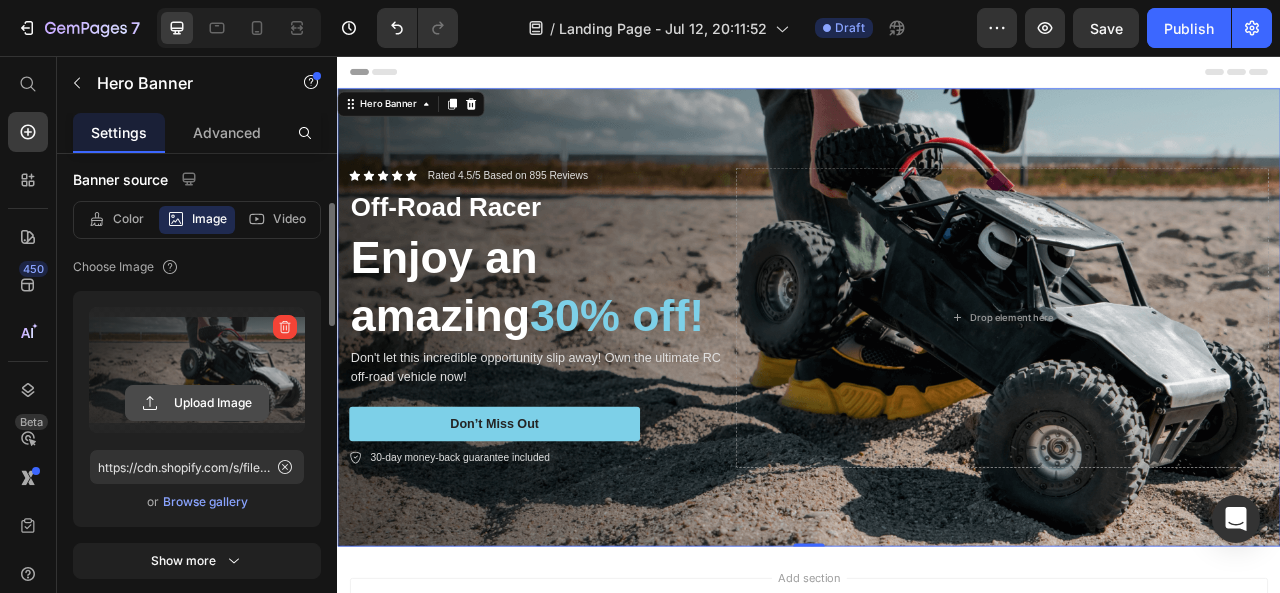 click 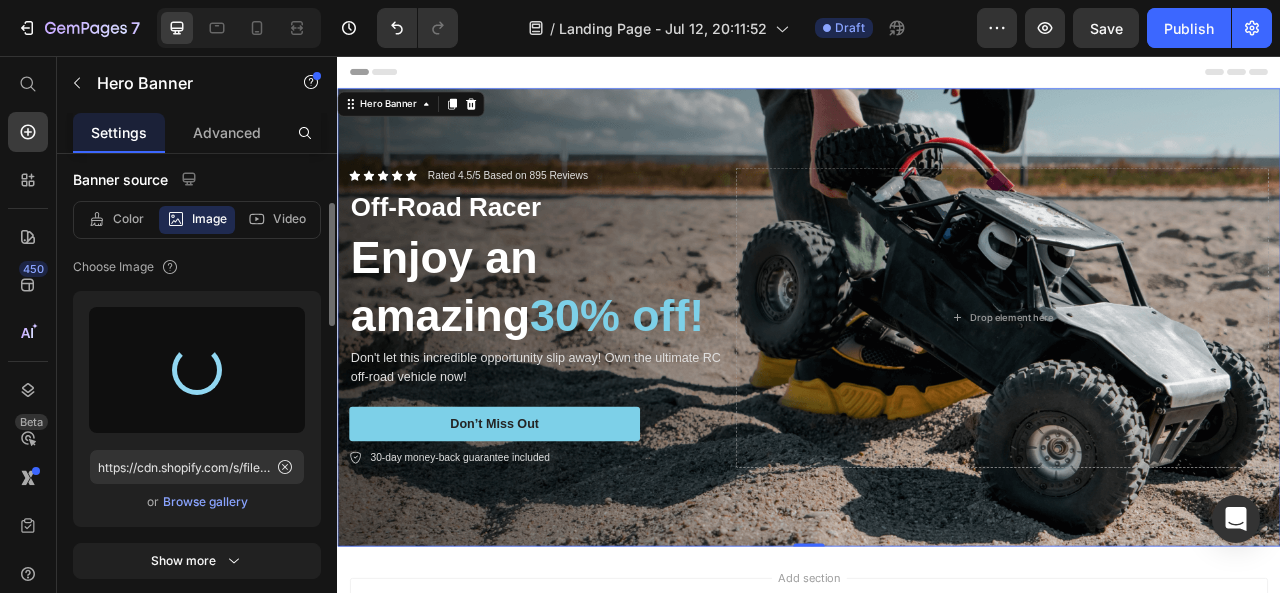 type on "https://cdn.shopify.com/s/files/1/0640/9892/6701/files/gempages_575122051967222628-20f8c939-66a3-45cc-8911-3d20417833de.png" 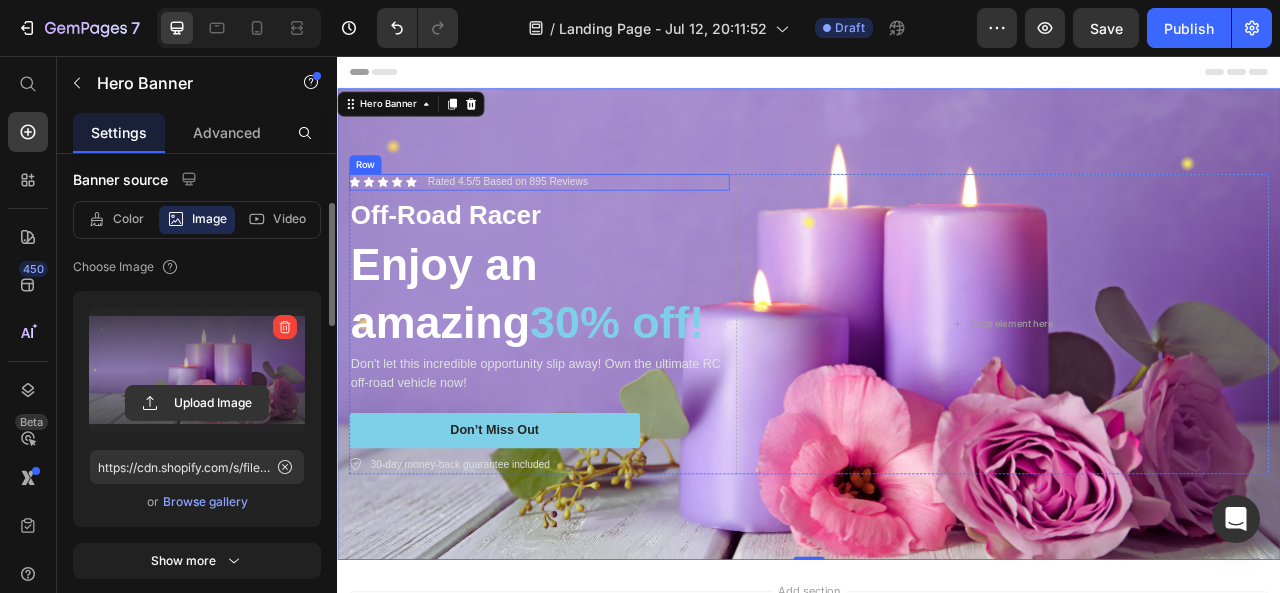 click on "Icon Icon Icon Icon Icon Icon List Rated 4.5/5 Based on 895 Reviews Text Block Row" at bounding box center (594, 216) 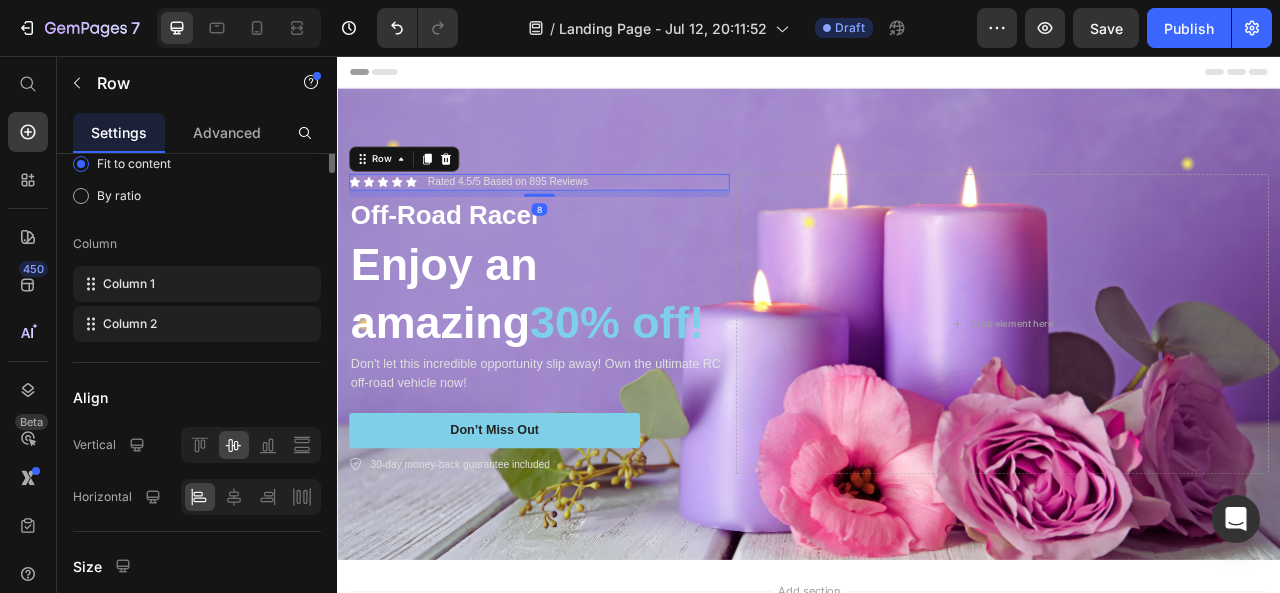 scroll, scrollTop: 0, scrollLeft: 0, axis: both 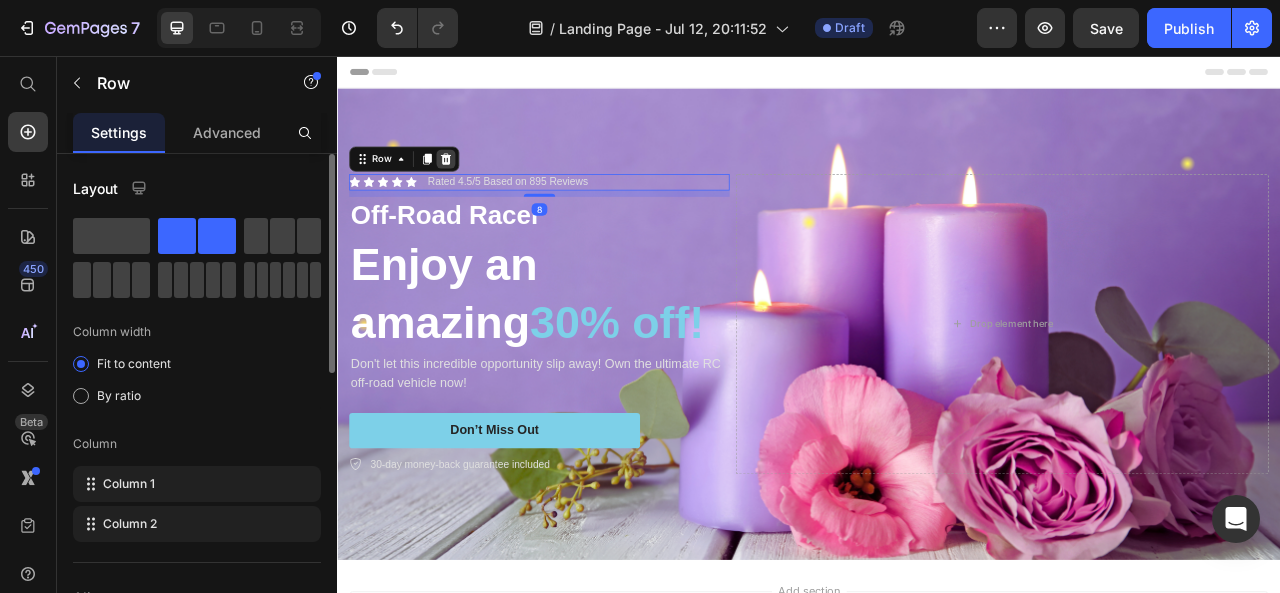 click 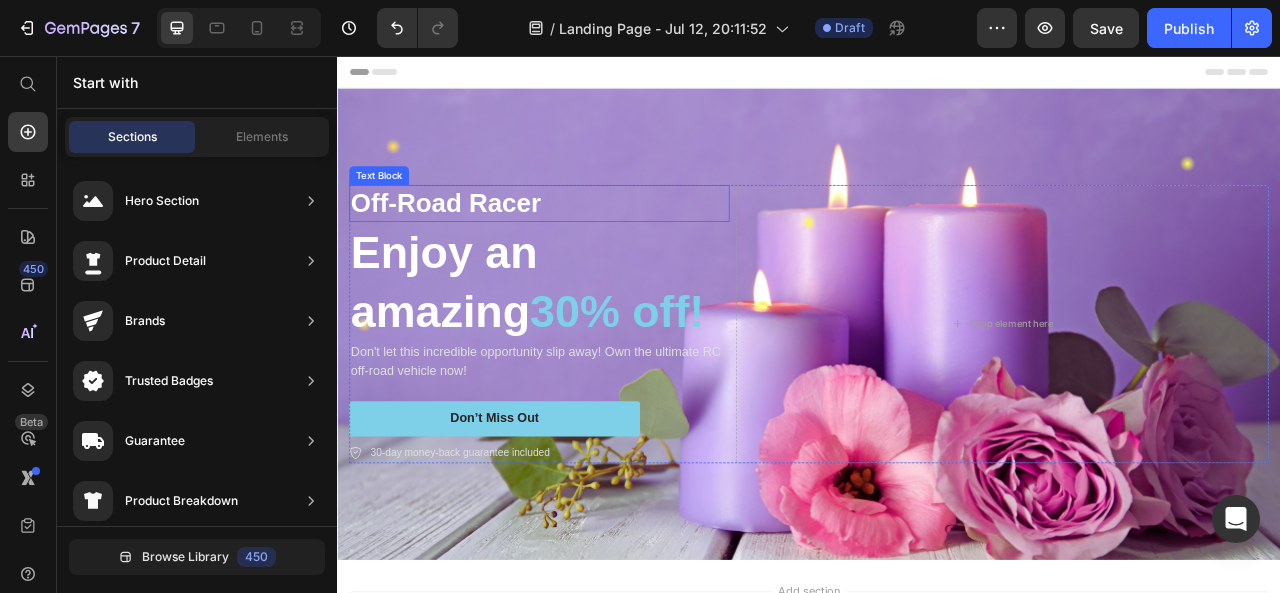 click on "Off-Road Racer" at bounding box center (594, 243) 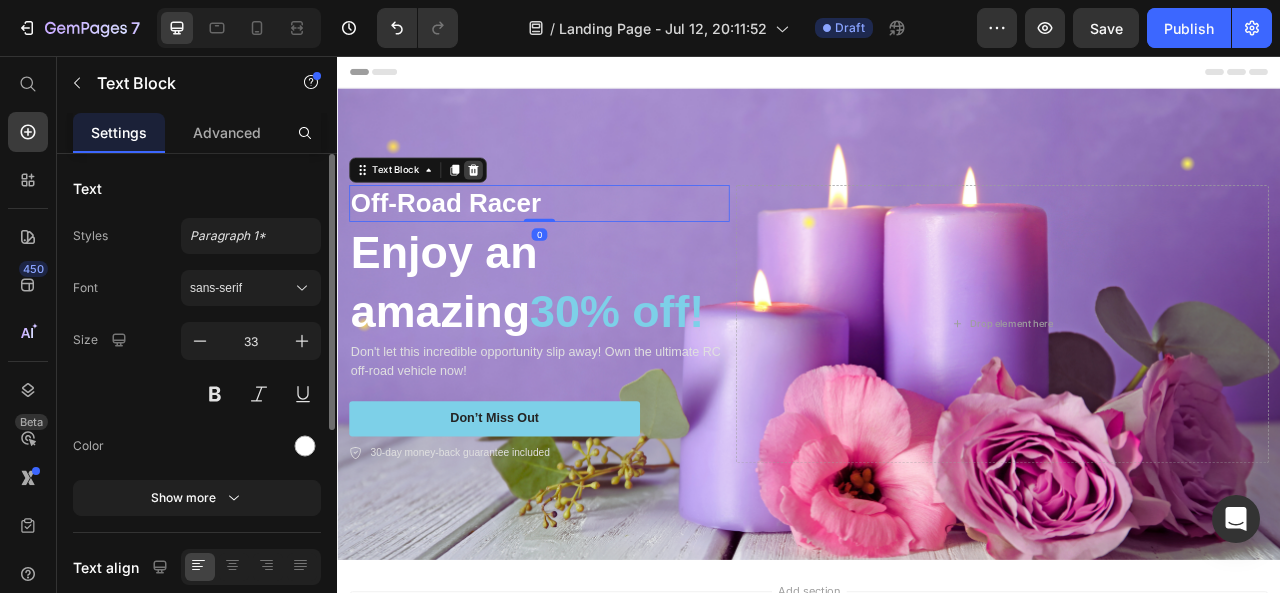 click 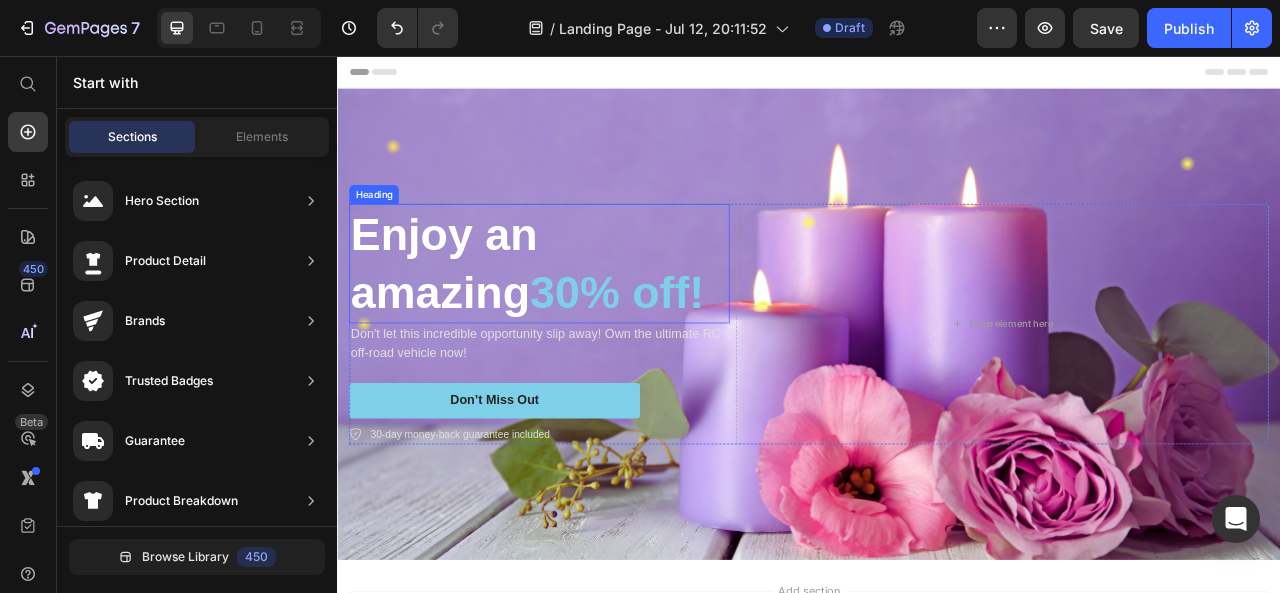 click on "Enjoy an amazing  30% off!" at bounding box center (594, 320) 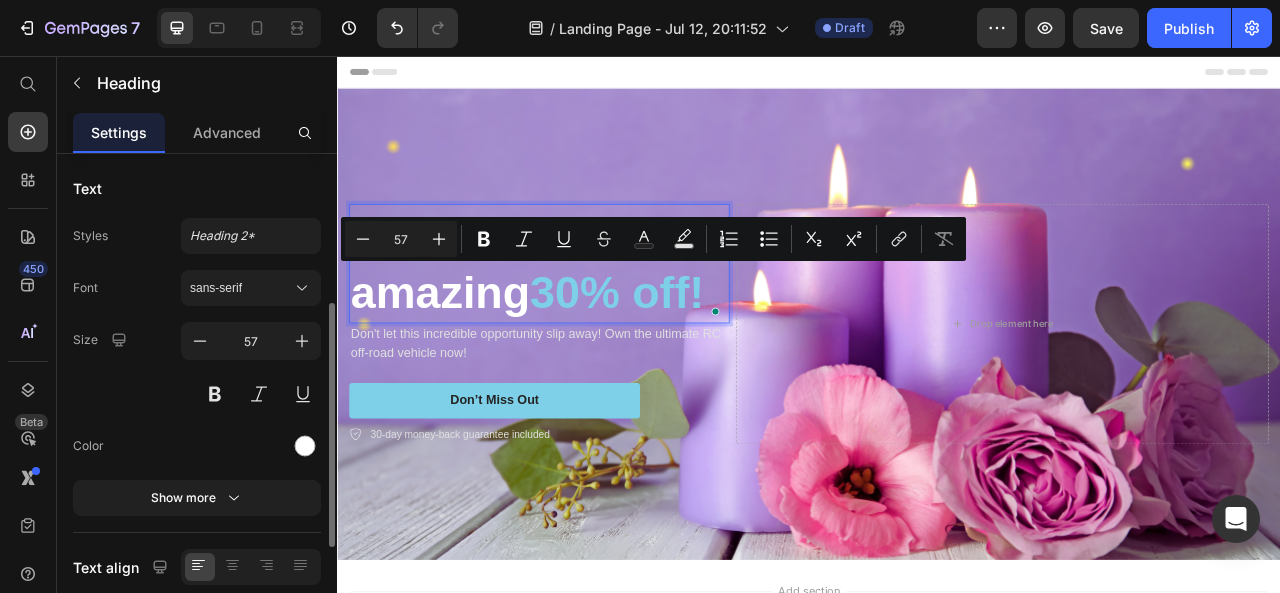 scroll, scrollTop: 200, scrollLeft: 0, axis: vertical 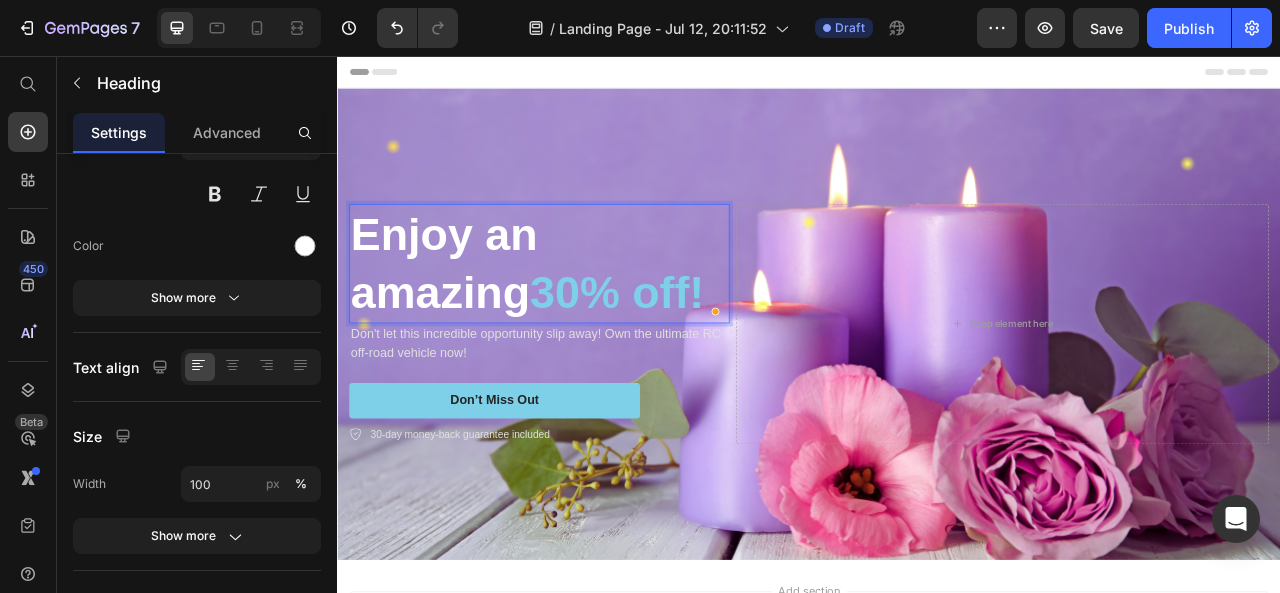 click on "30% off!" at bounding box center [693, 357] 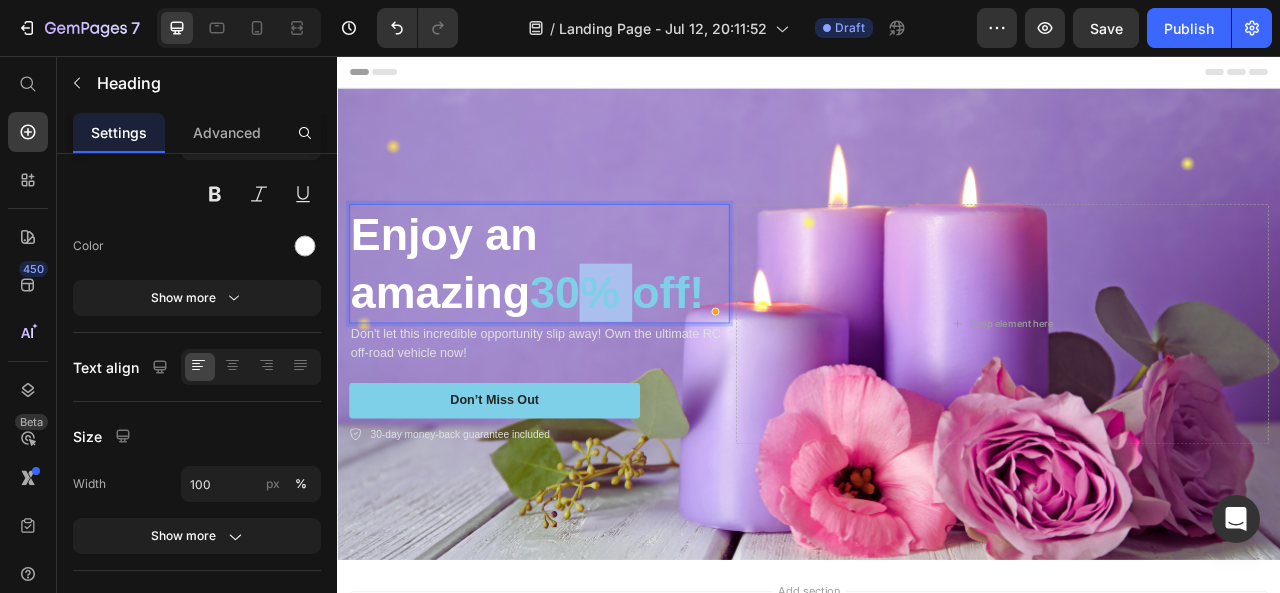 click on "30% off!" at bounding box center [693, 357] 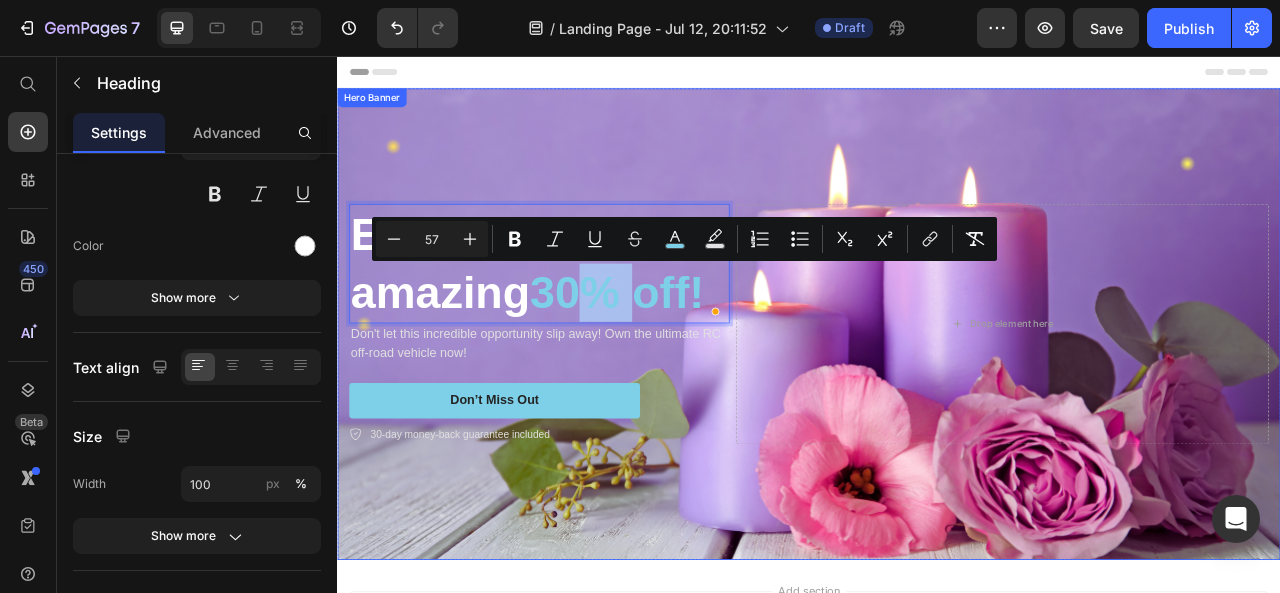 click at bounding box center (937, 397) 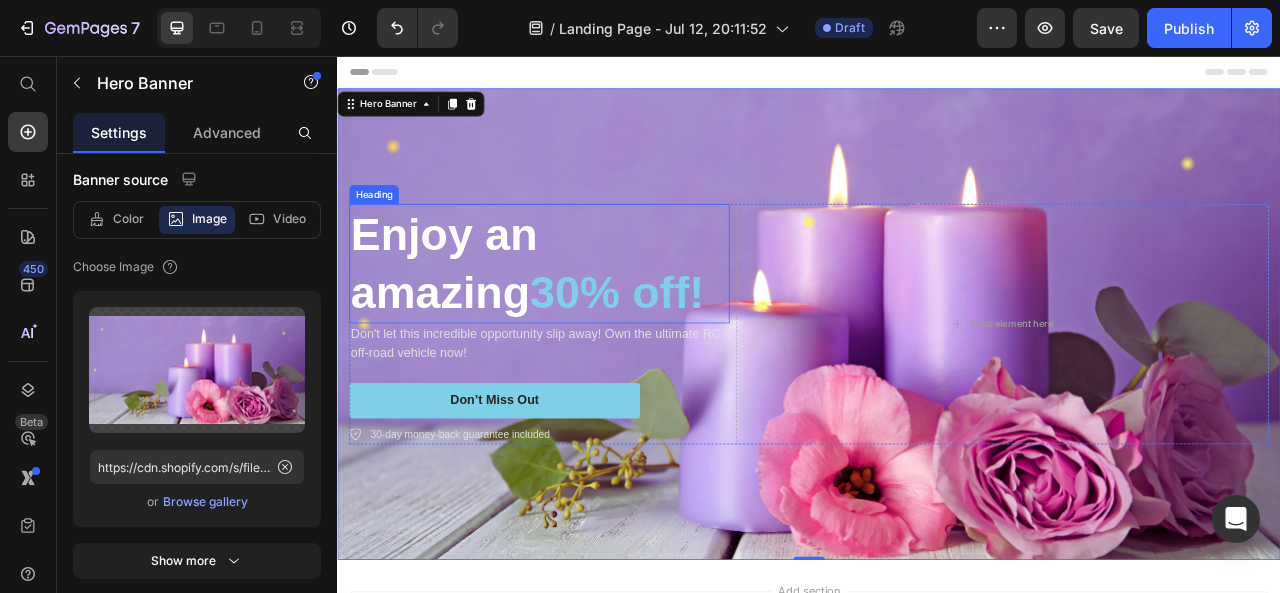 scroll, scrollTop: 0, scrollLeft: 0, axis: both 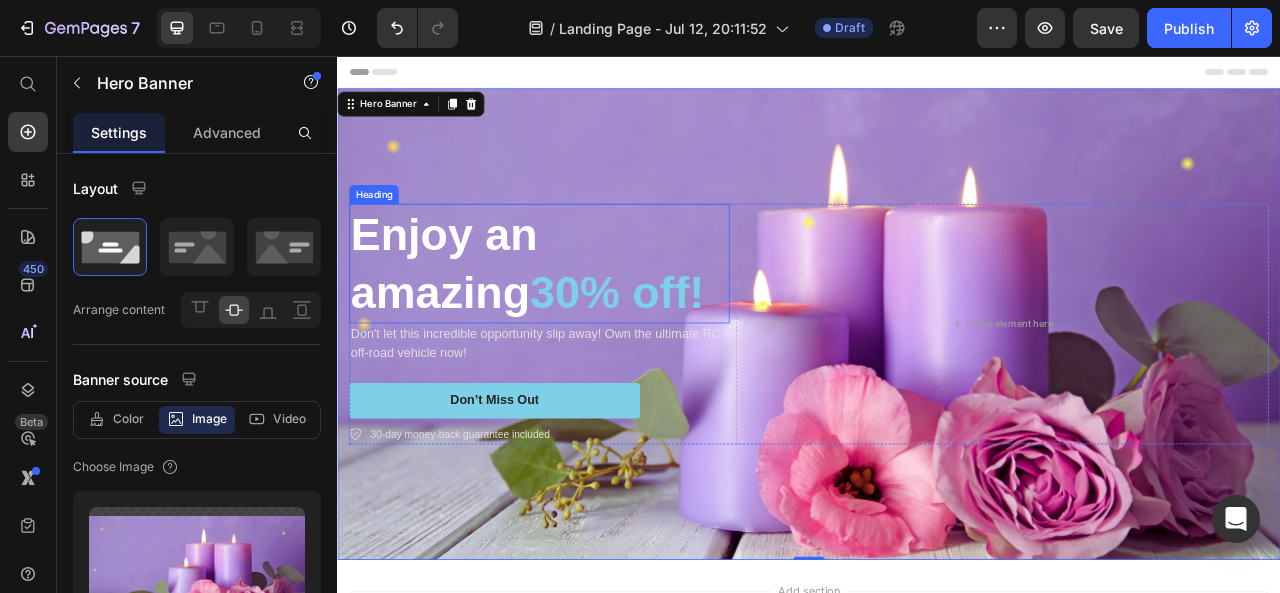 click on "Enjoy an amazing  30% off!" at bounding box center [594, 320] 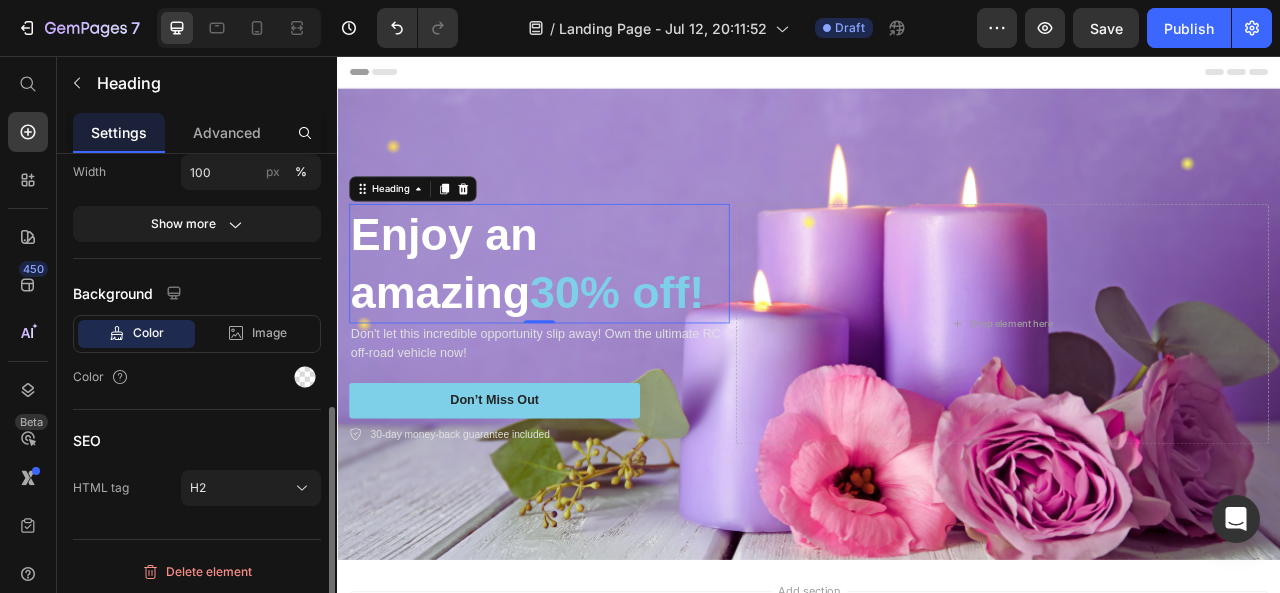 scroll, scrollTop: 0, scrollLeft: 0, axis: both 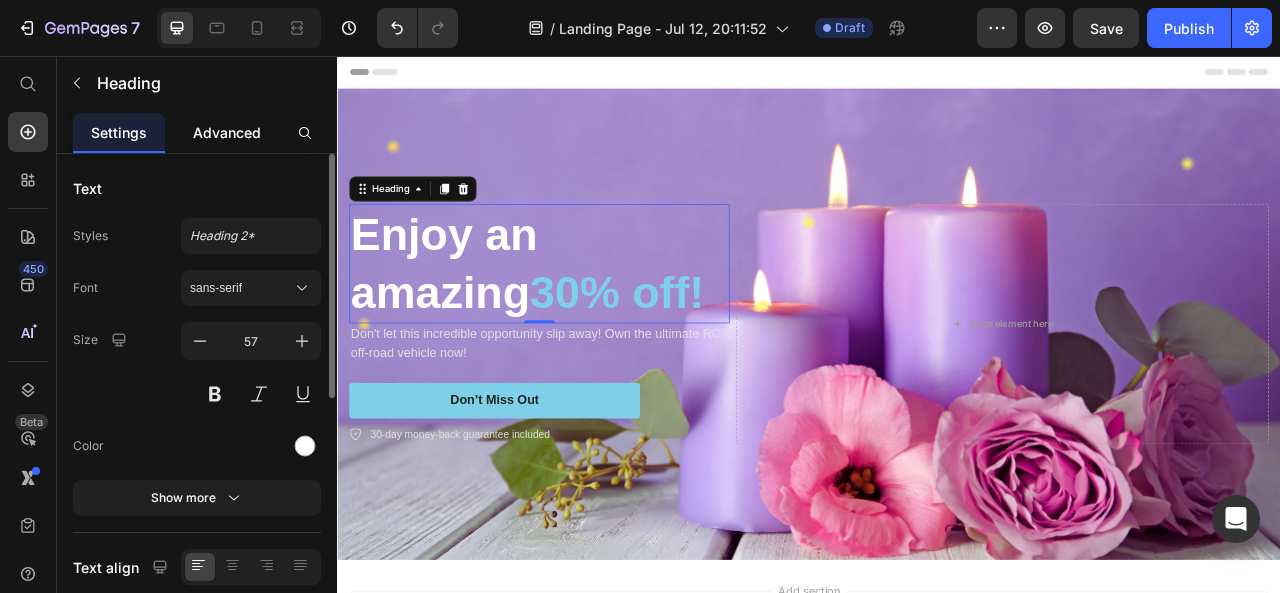 click on "Advanced" 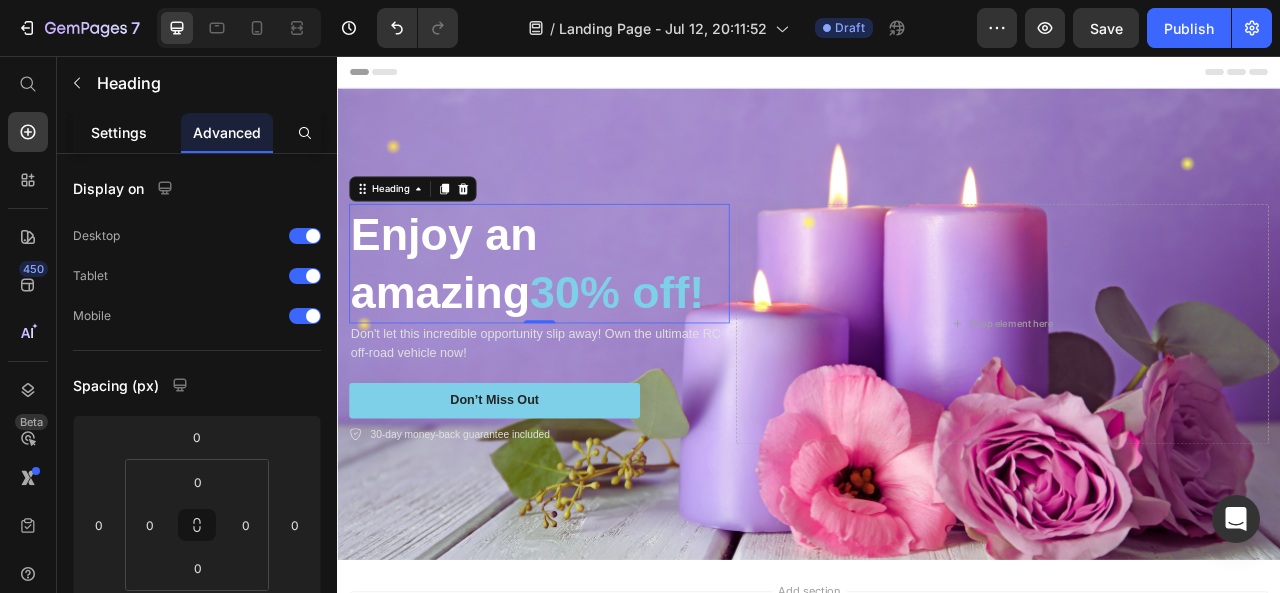 click on "Settings" 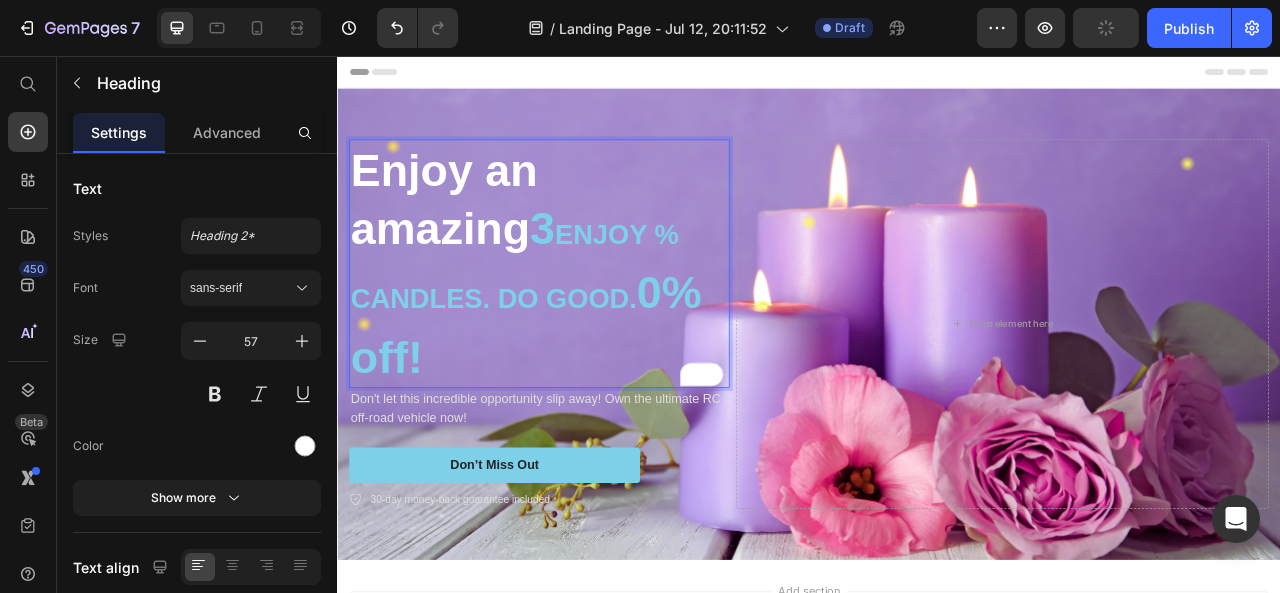 click on "3" at bounding box center (598, 275) 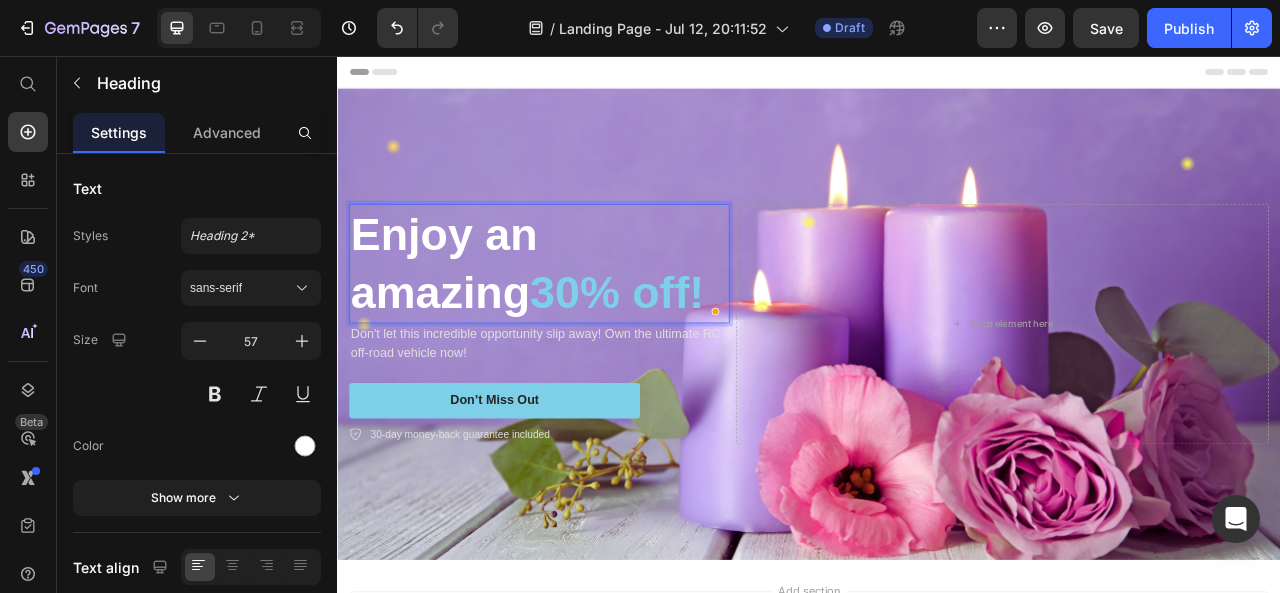 click on "Enjoy an amazing  30% off!" at bounding box center (594, 320) 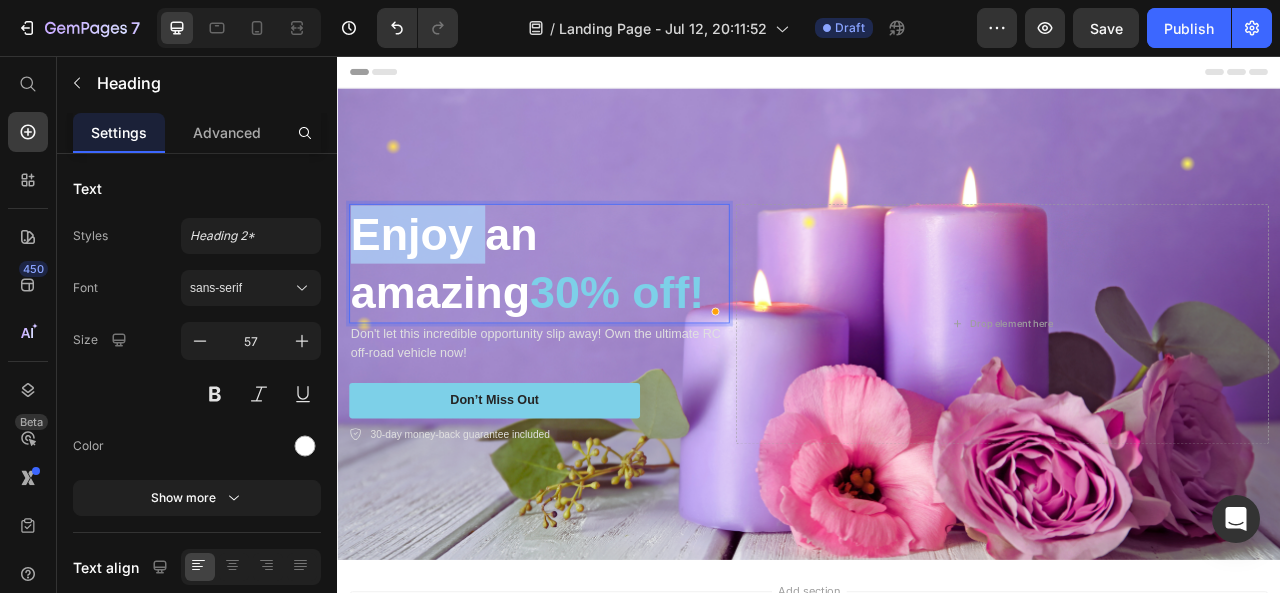 click on "Enjoy an amazing  30% off!" at bounding box center [594, 320] 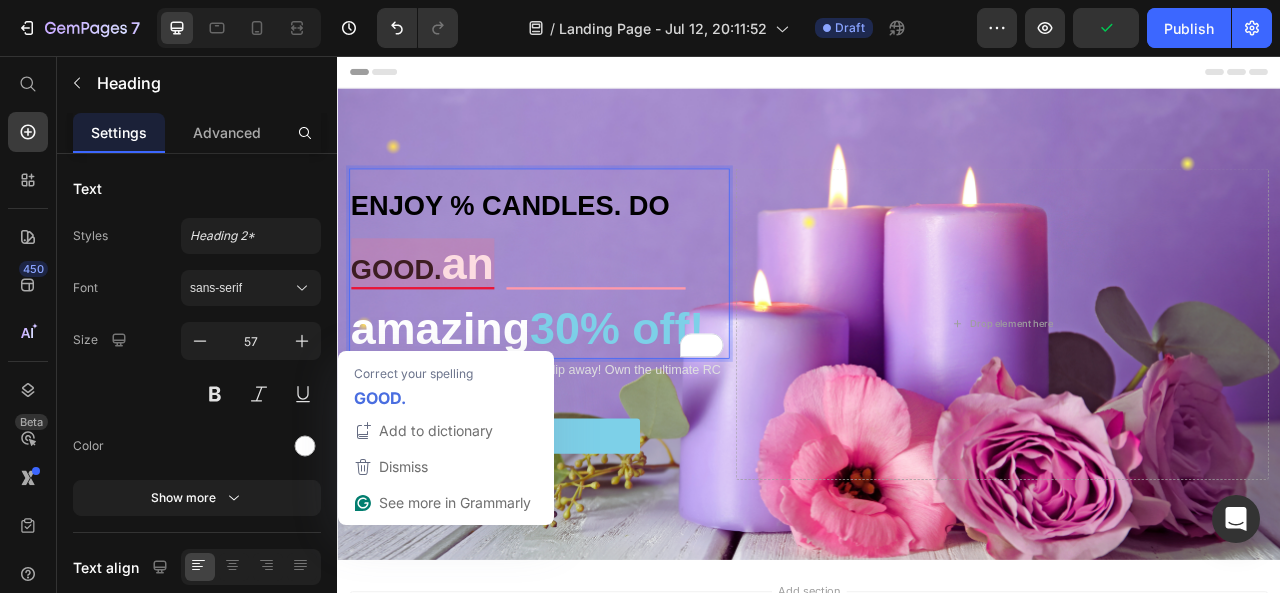click on "ENJOY [PERCENT] CANDLES. DO GOOD. an amazing  [PERCENT] off!" at bounding box center (594, 320) 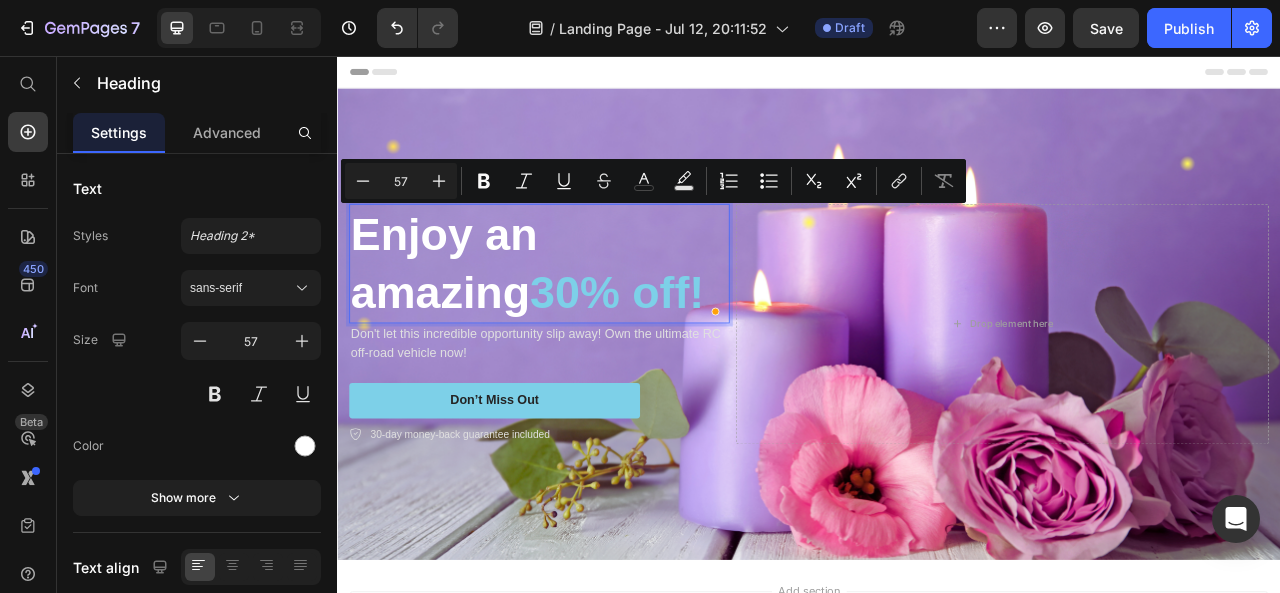 click on "Enjoy an amazing  30% off!" at bounding box center [594, 320] 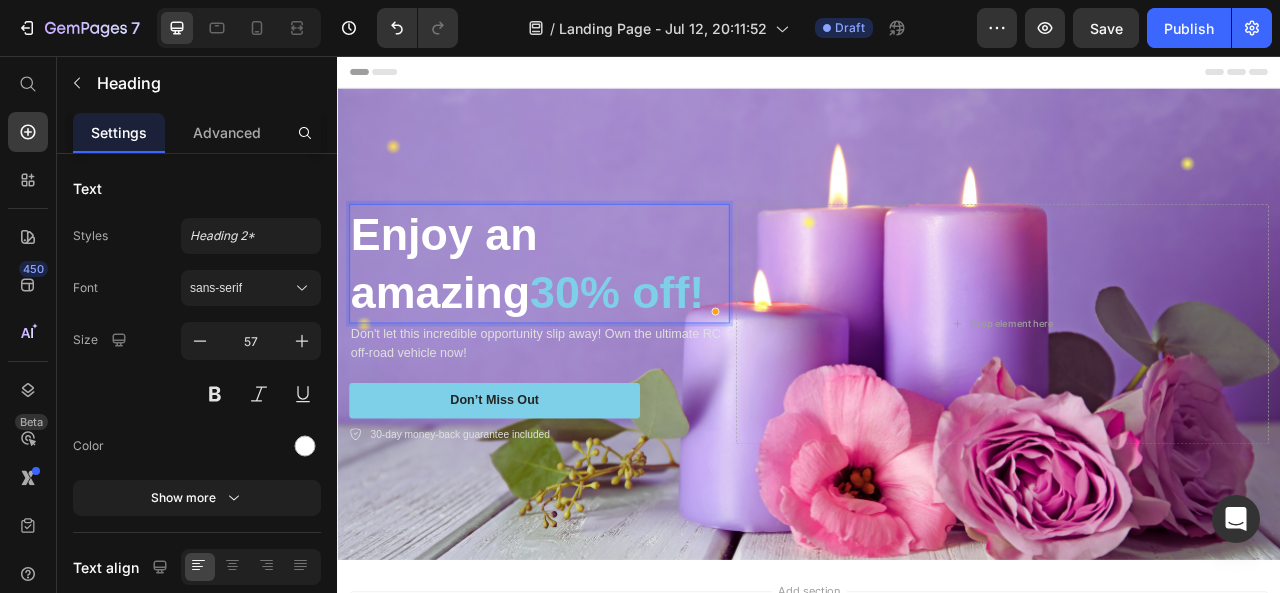 click on "30% off!" at bounding box center [693, 357] 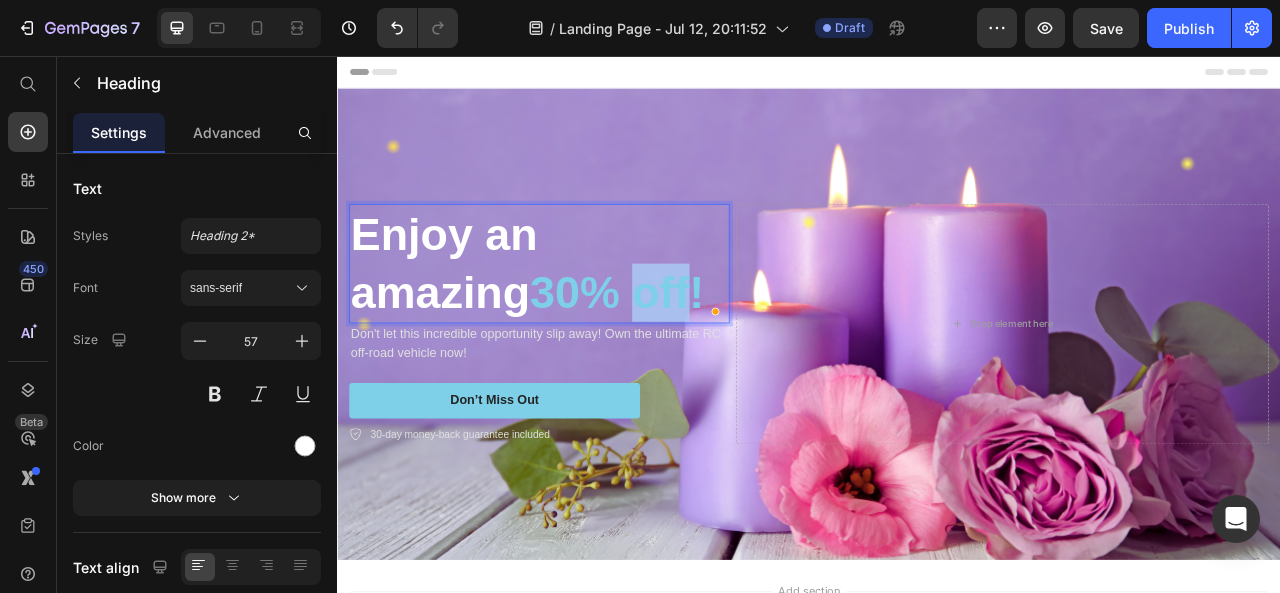 click on "30% off!" at bounding box center (693, 357) 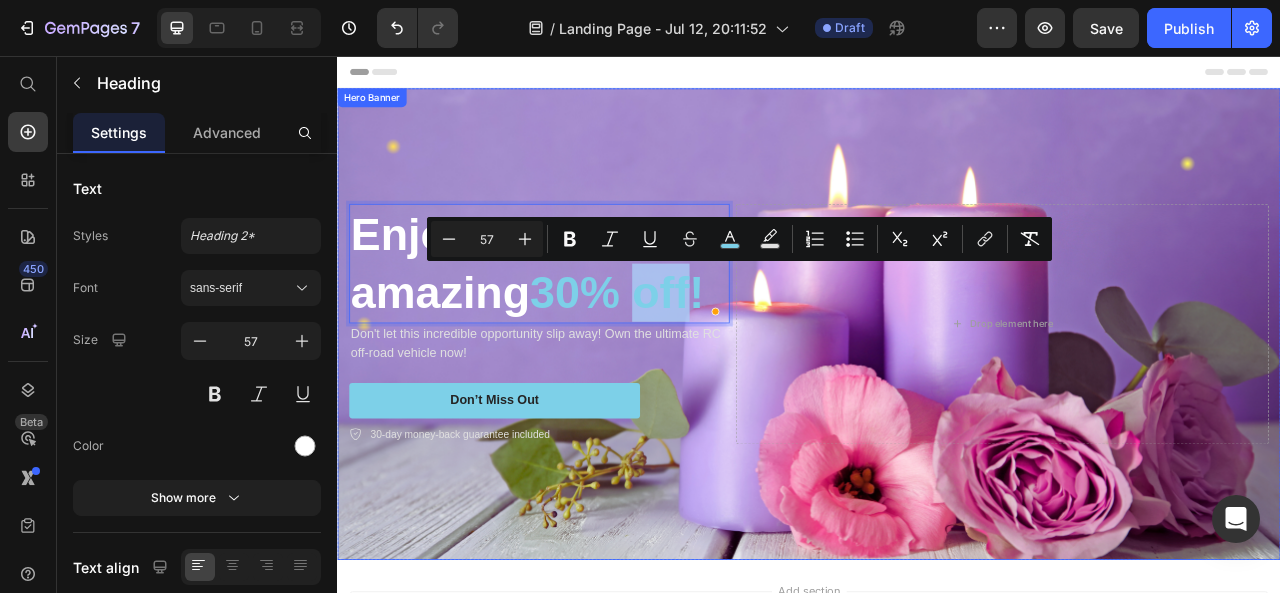 click at bounding box center [937, 397] 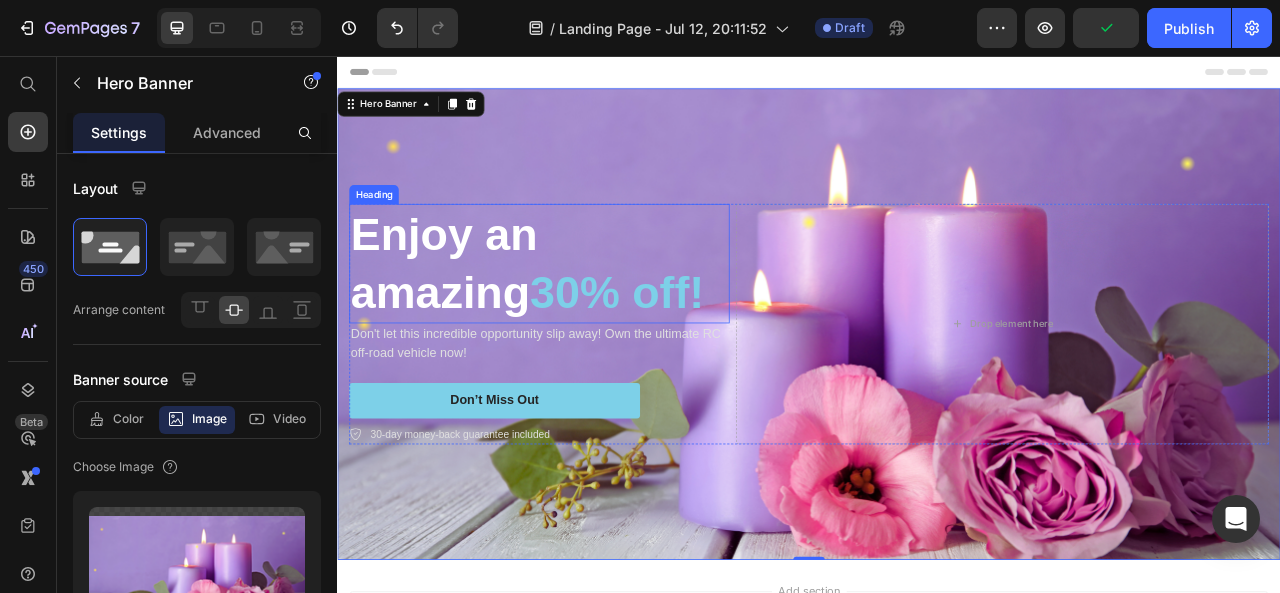 click on "Heading" at bounding box center (383, 232) 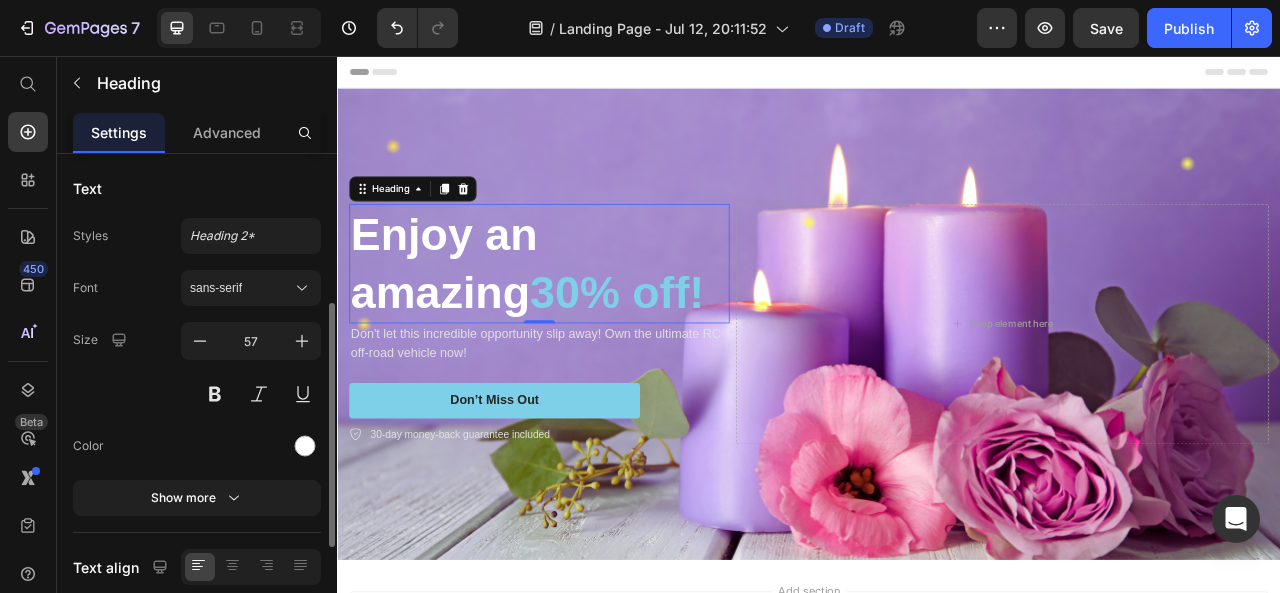 scroll, scrollTop: 100, scrollLeft: 0, axis: vertical 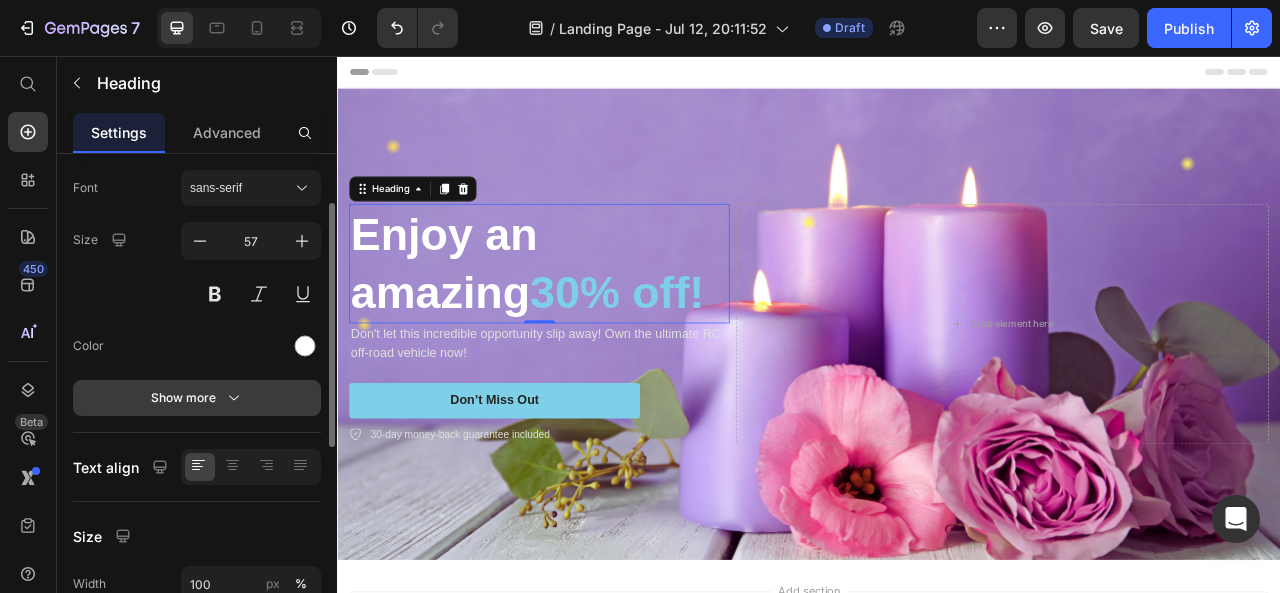 click 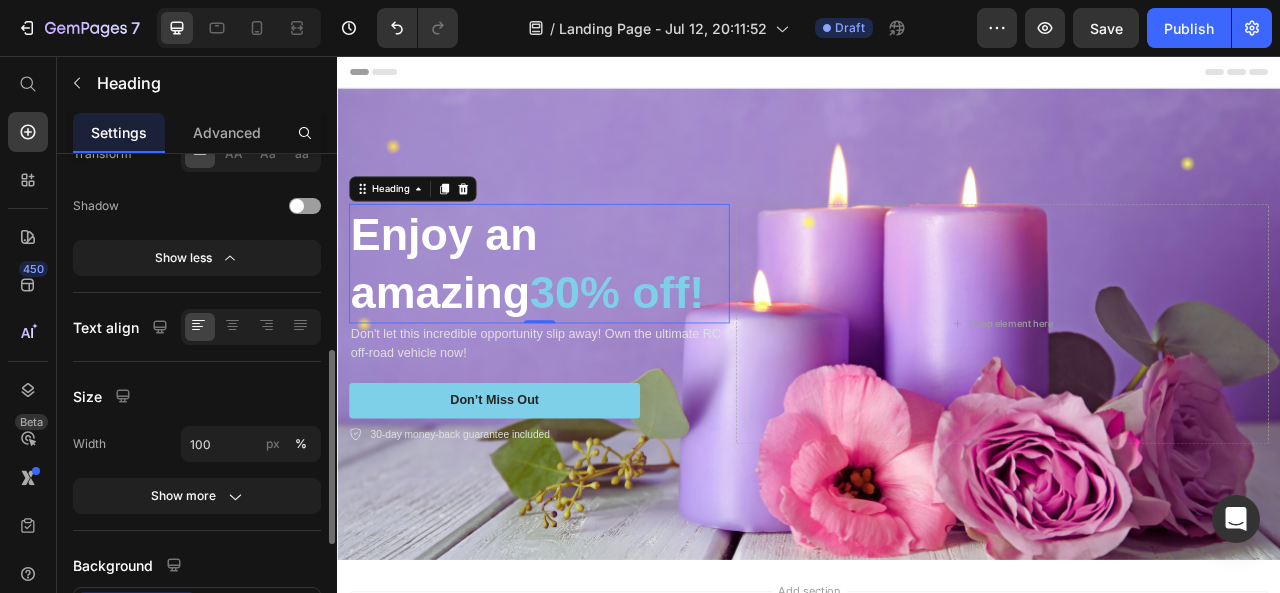 scroll, scrollTop: 772, scrollLeft: 0, axis: vertical 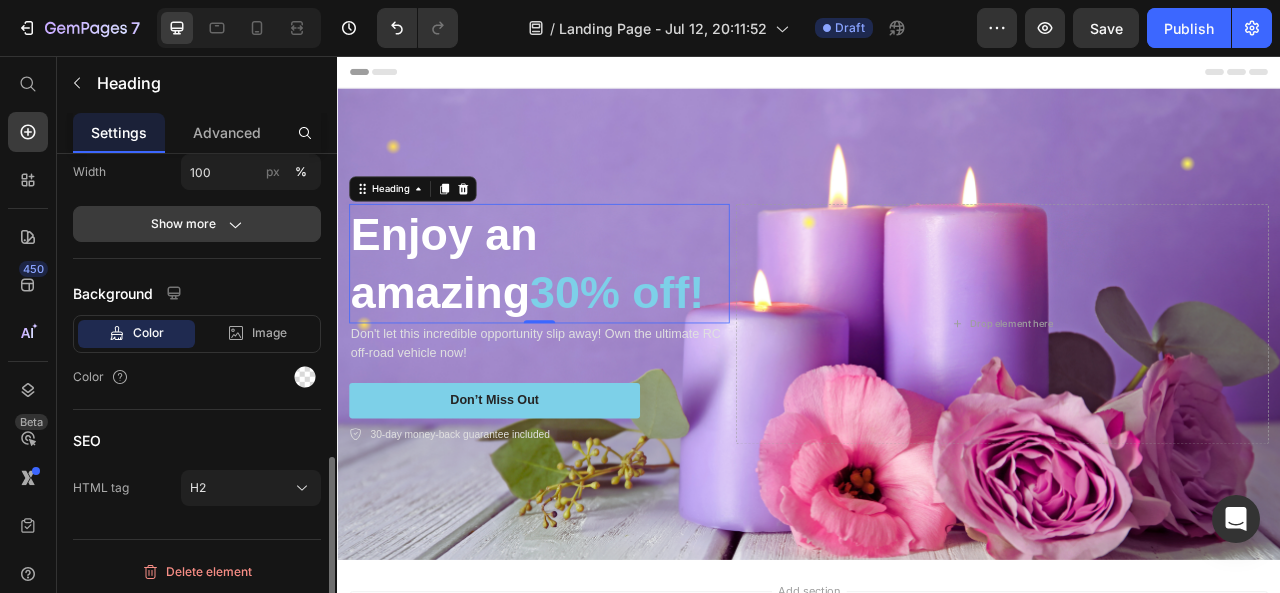 click 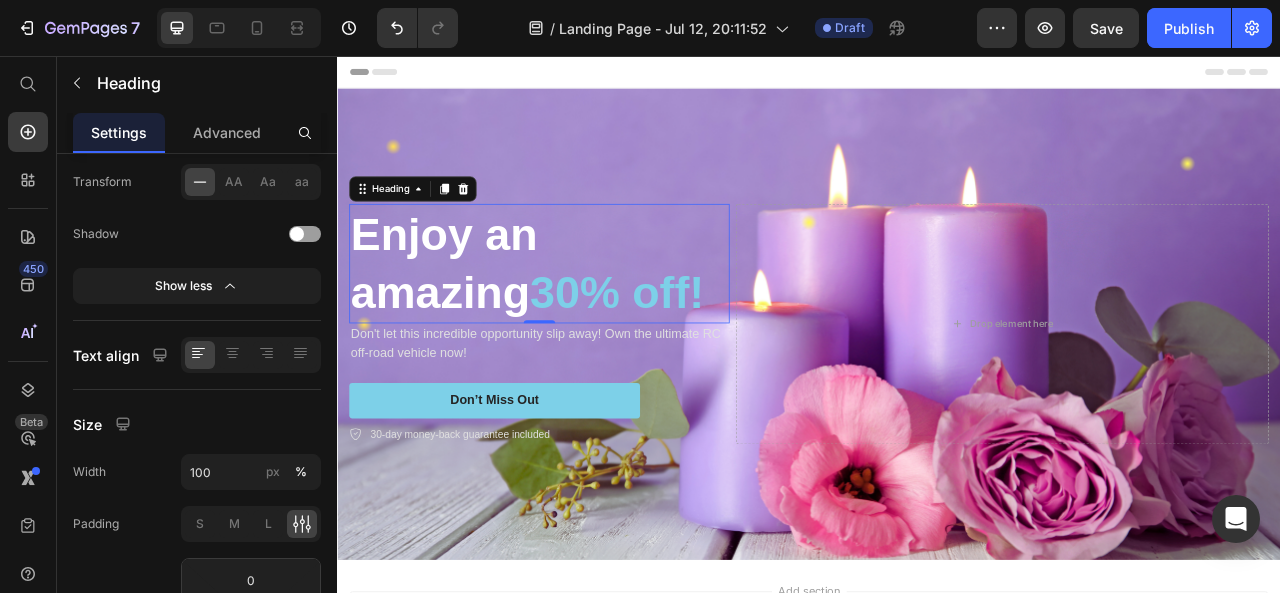 scroll, scrollTop: 0, scrollLeft: 0, axis: both 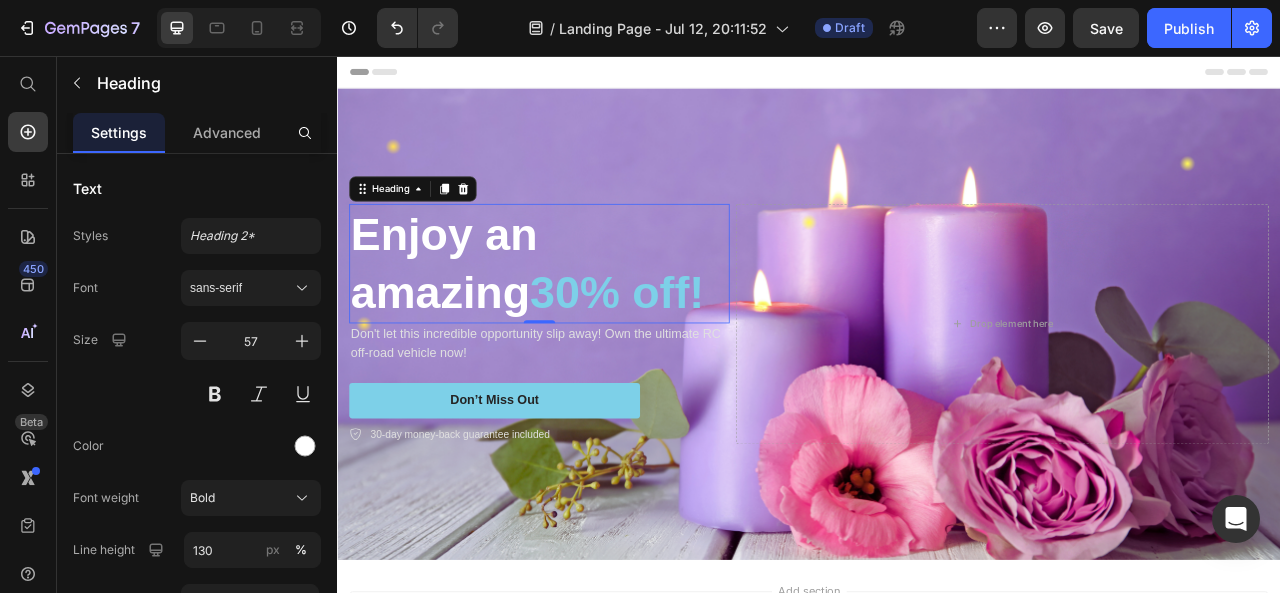click on "Enjoy an amazing  30% off!" at bounding box center (594, 320) 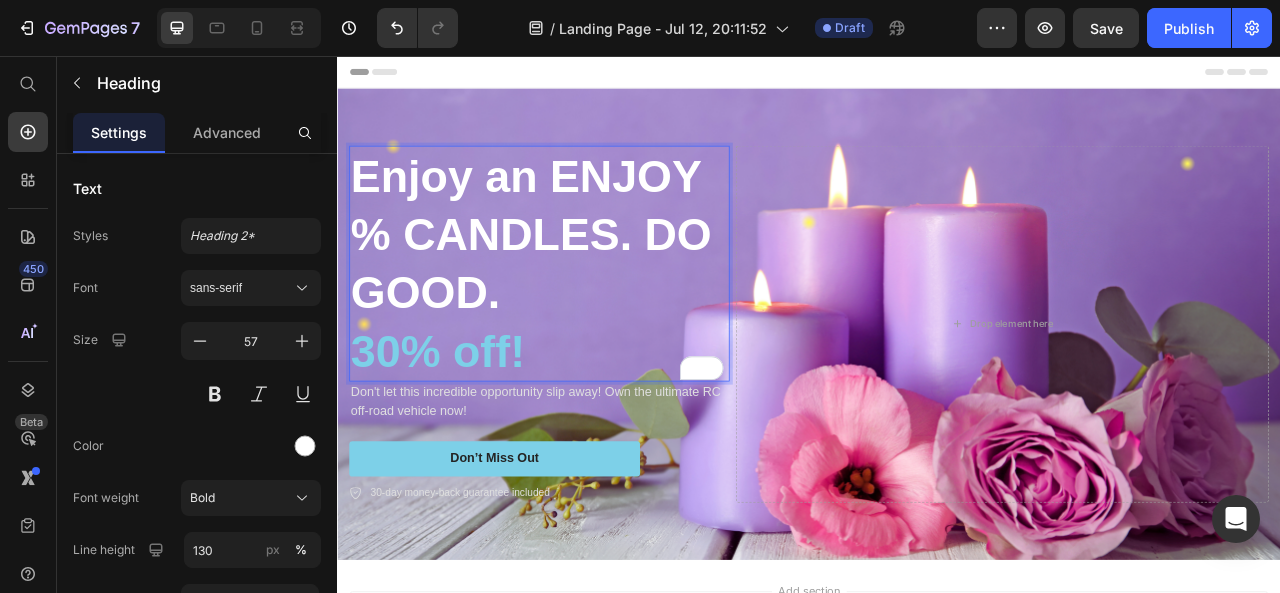 click on "[FIRST] an ENJOY [PERCENT] CANDLES. DO GOOD. [PERCENT] off!" at bounding box center [594, 320] 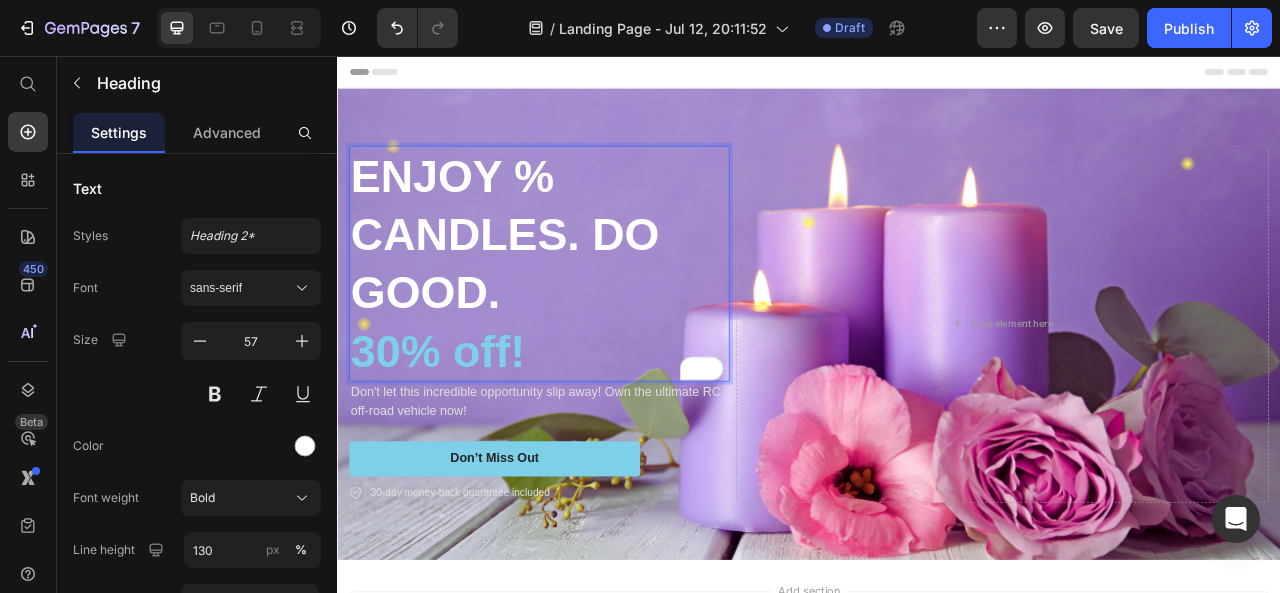 click on "ENJOY [PERCENT] CANDLES. DO GOOD. [PERCENT] off!" at bounding box center [594, 320] 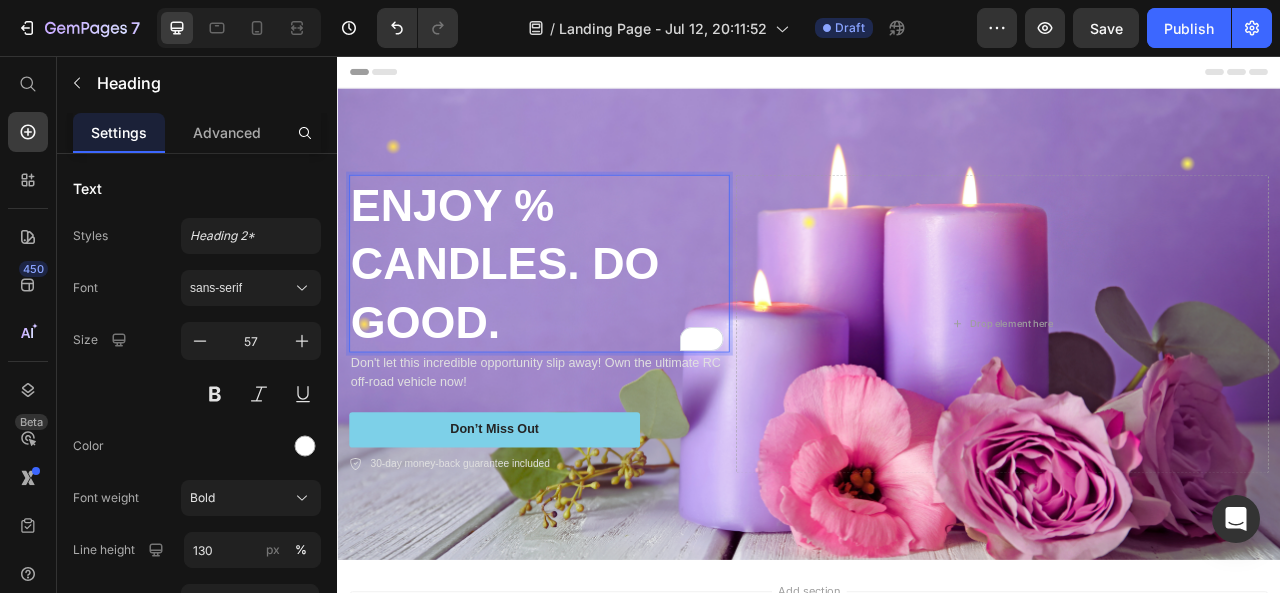 click on "ENJOY % CANDLES. DO GOOD." at bounding box center [594, 320] 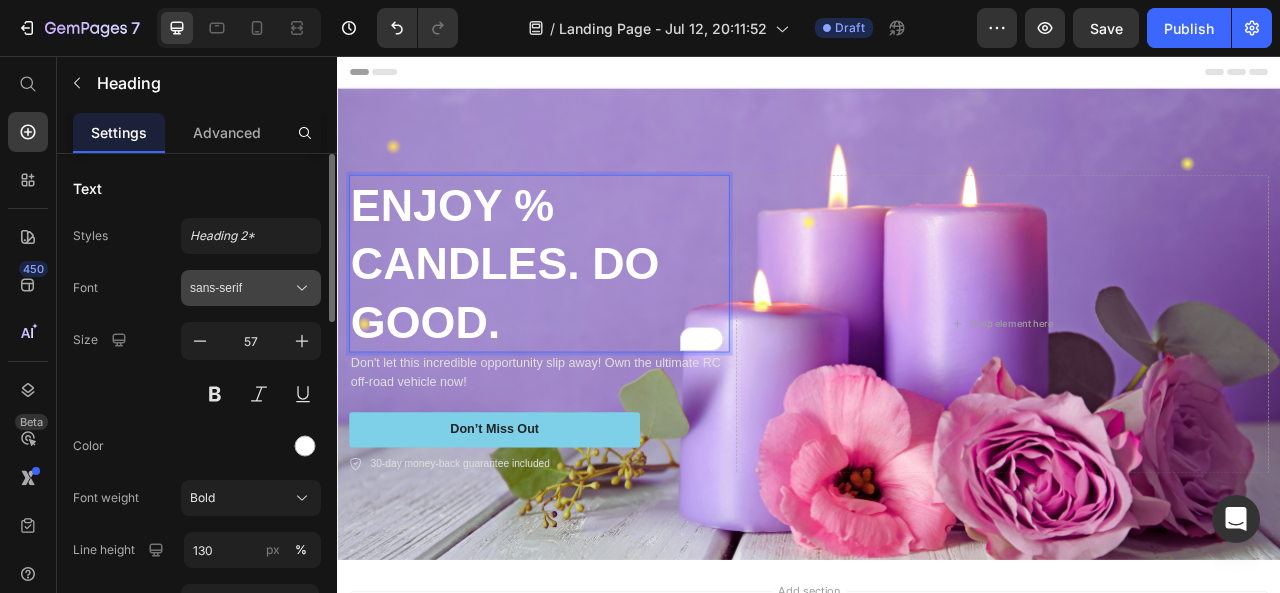 click on "sans-serif" at bounding box center (241, 288) 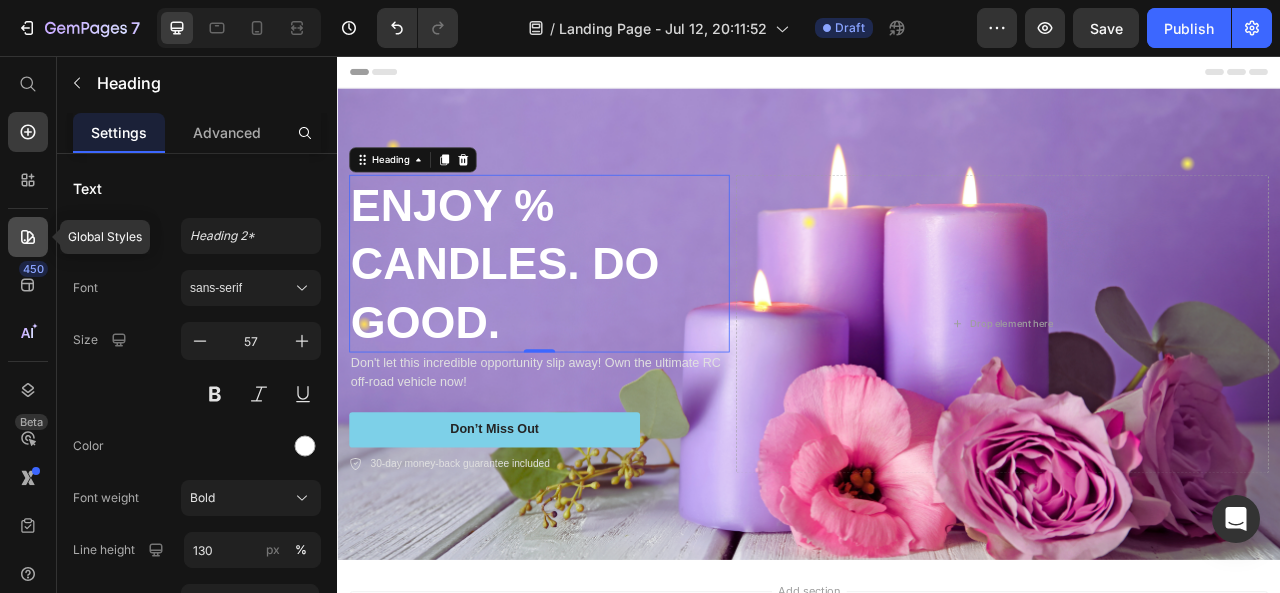 click 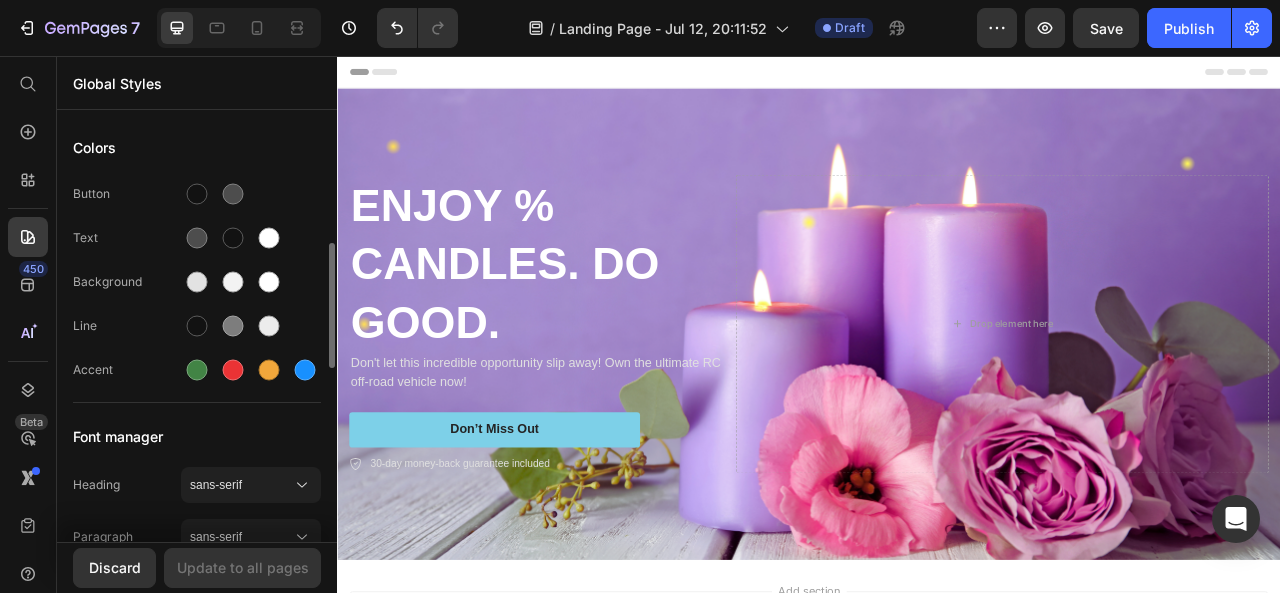 scroll, scrollTop: 200, scrollLeft: 0, axis: vertical 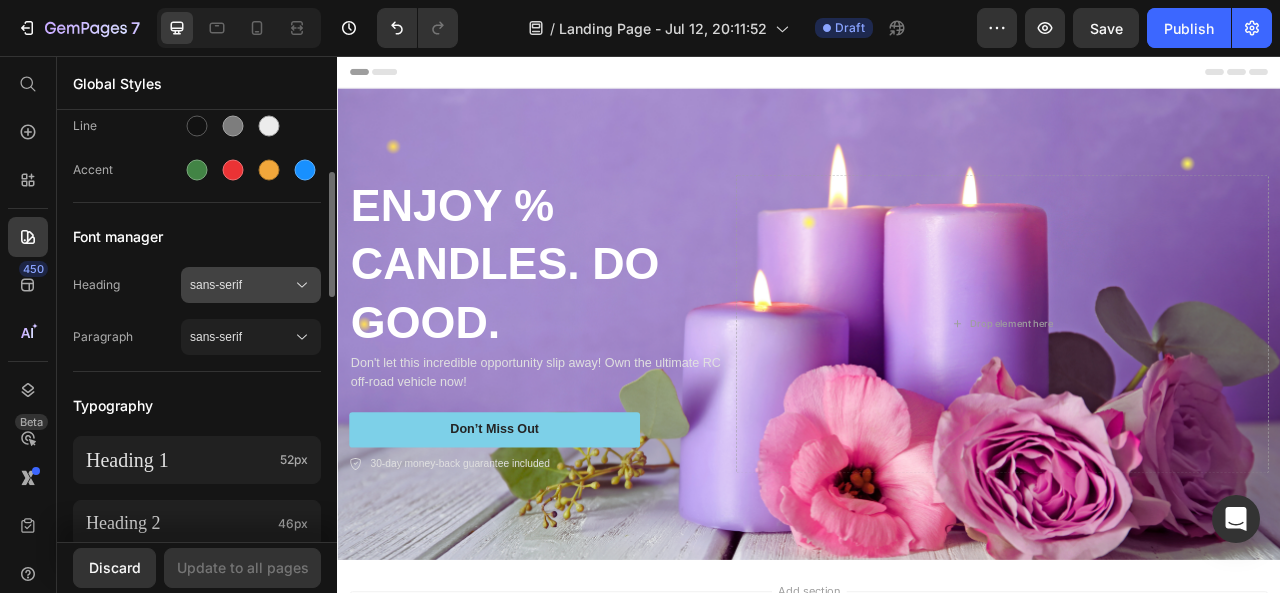 click on "sans-serif" at bounding box center (241, 285) 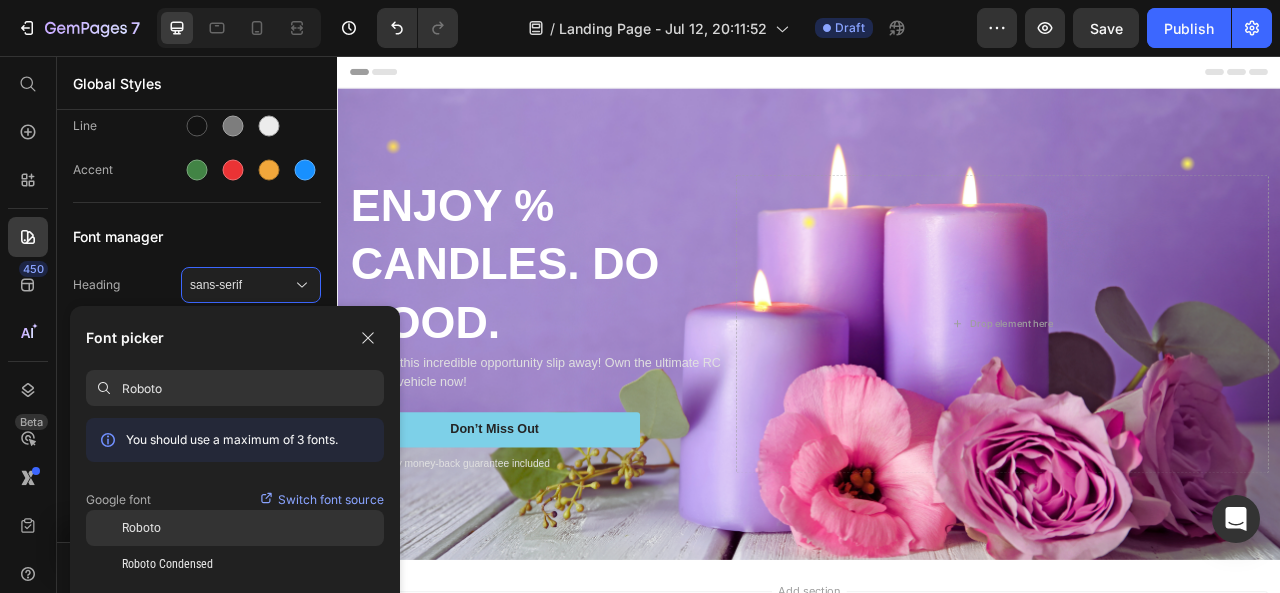type on "Roboto" 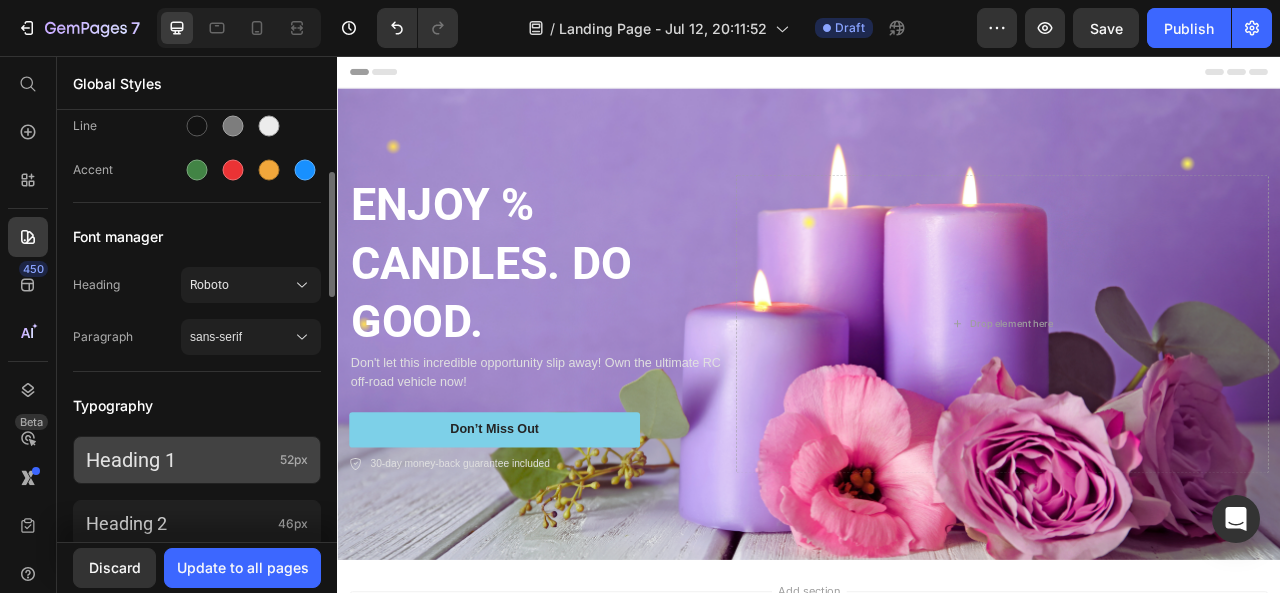 click on "Heading 1" at bounding box center [179, 460] 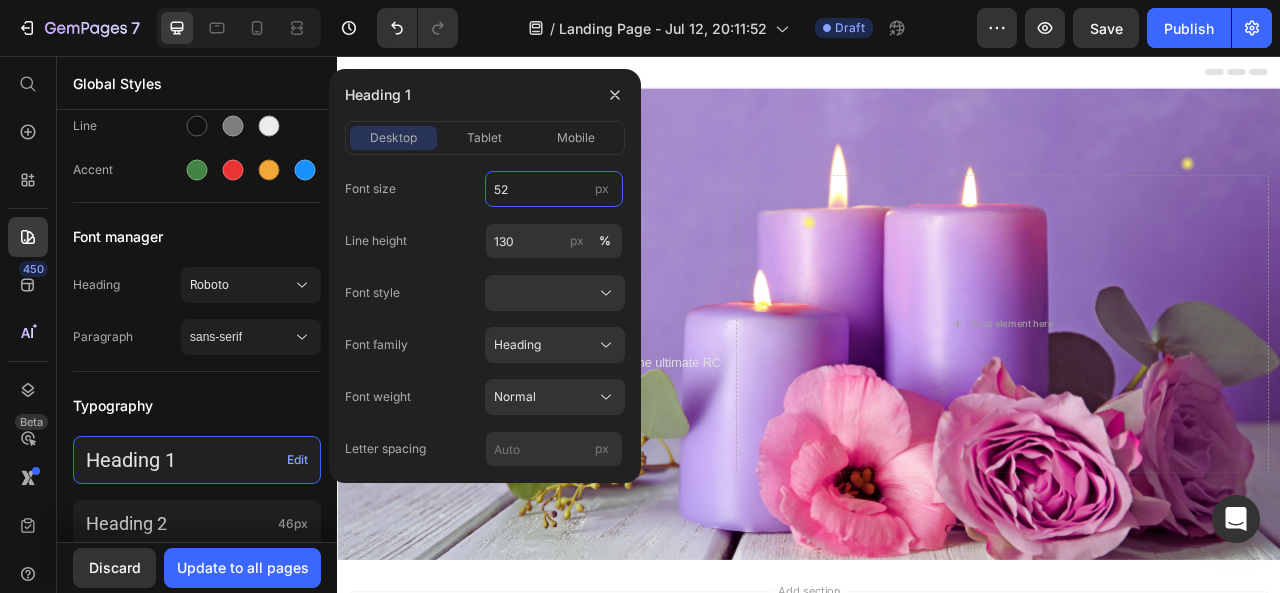 click on "52" at bounding box center [554, 189] 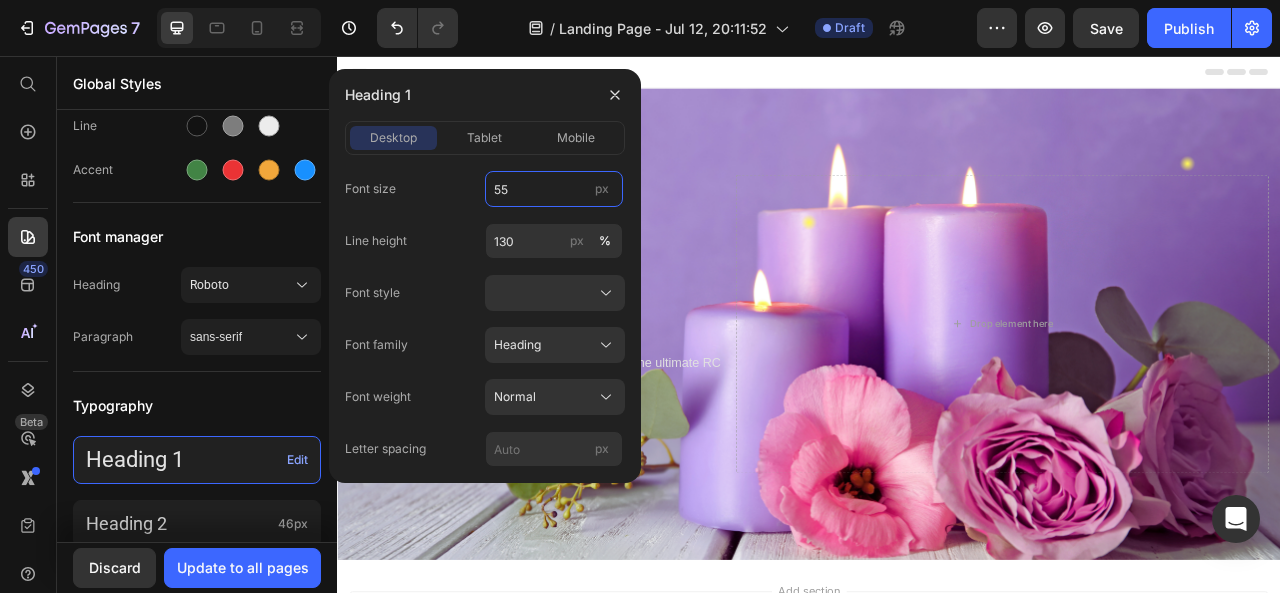 type on "55" 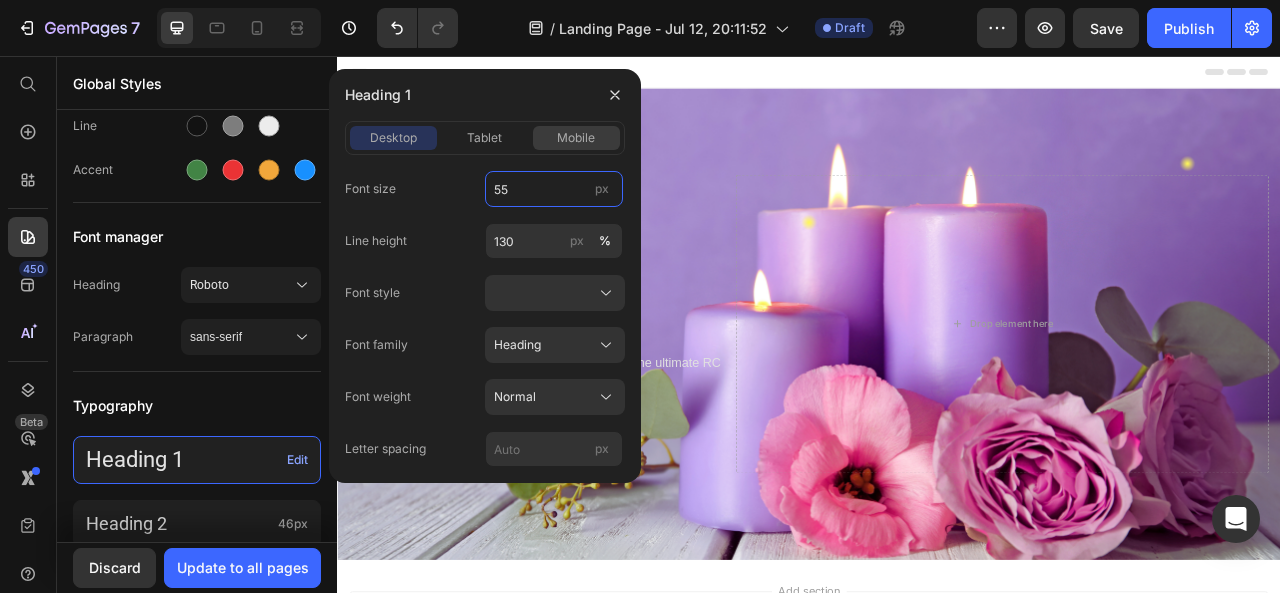 click on "mobile" at bounding box center (576, 138) 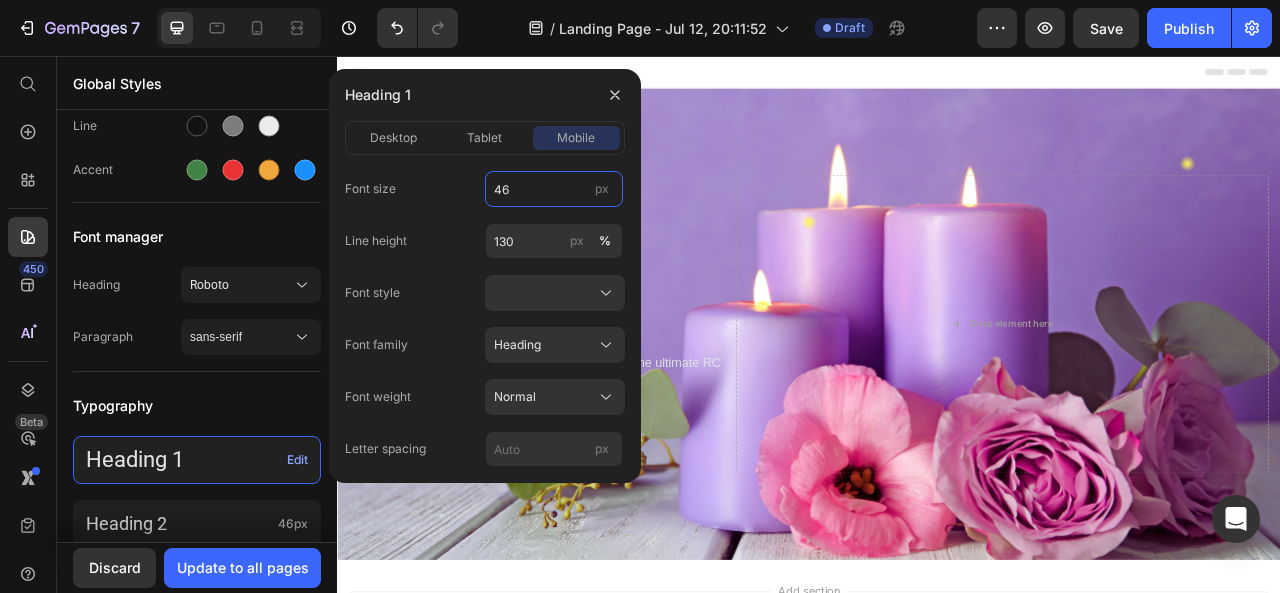 click on "46" at bounding box center [554, 189] 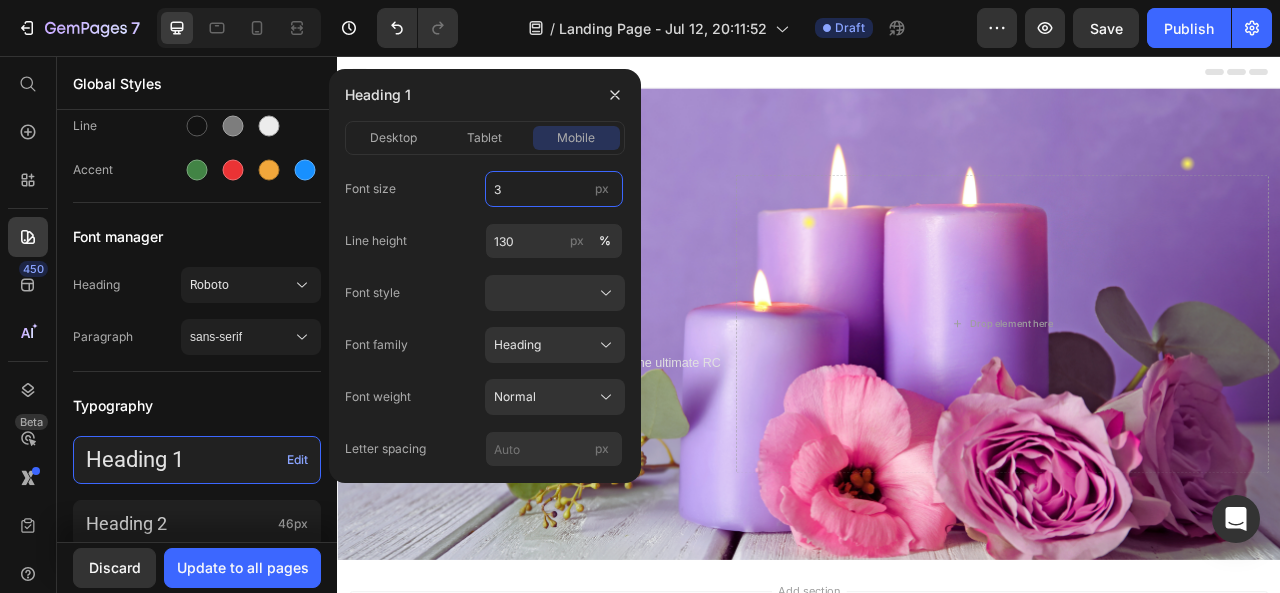 type on "30" 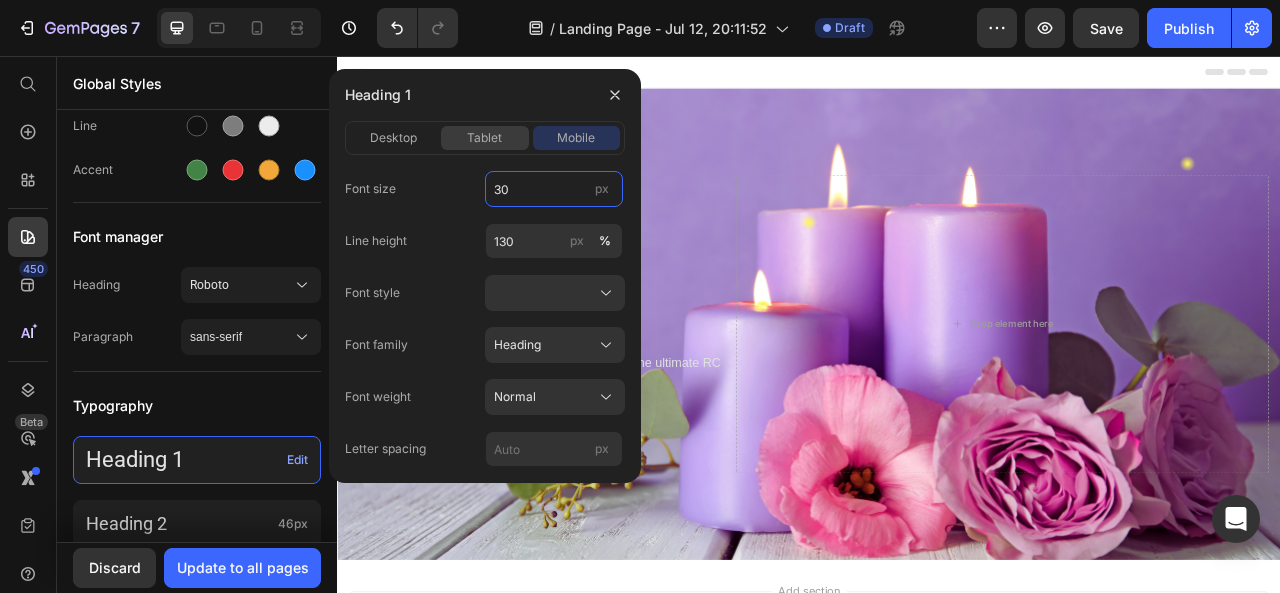 click on "tablet" at bounding box center (484, 138) 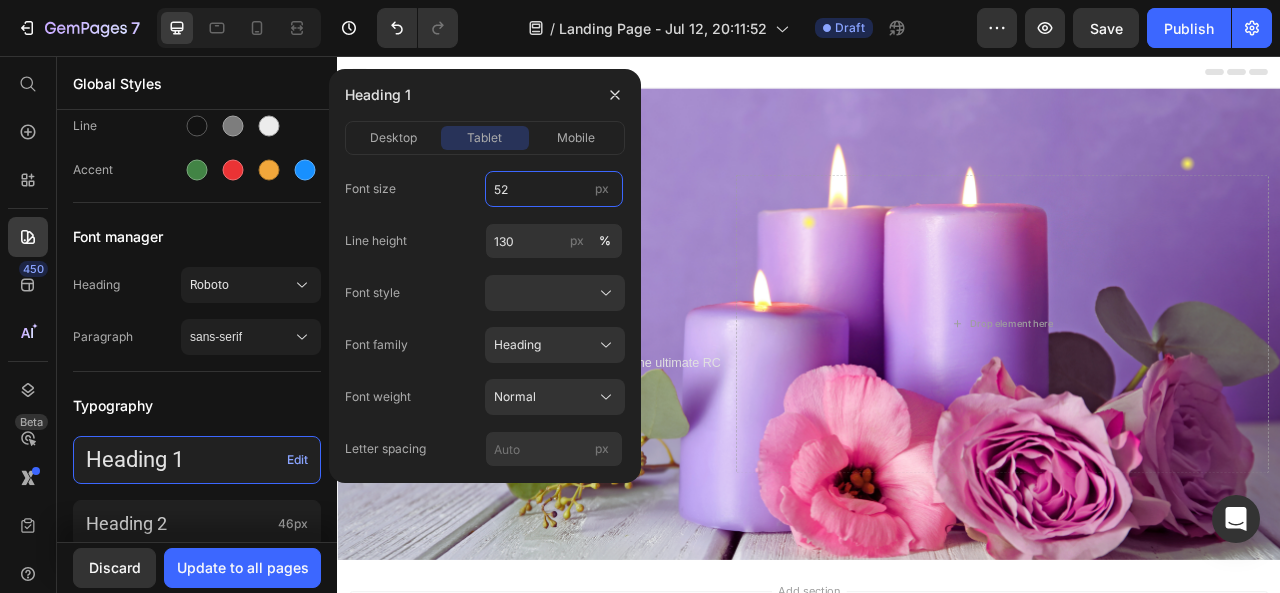 click on "52" at bounding box center (554, 189) 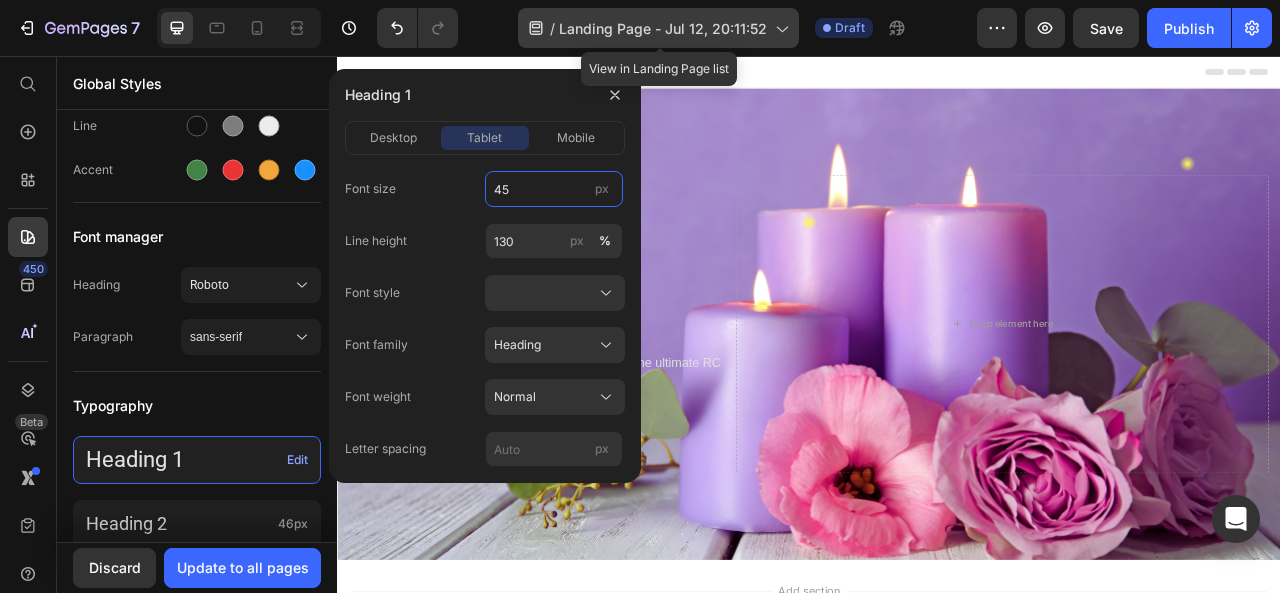 type on "45" 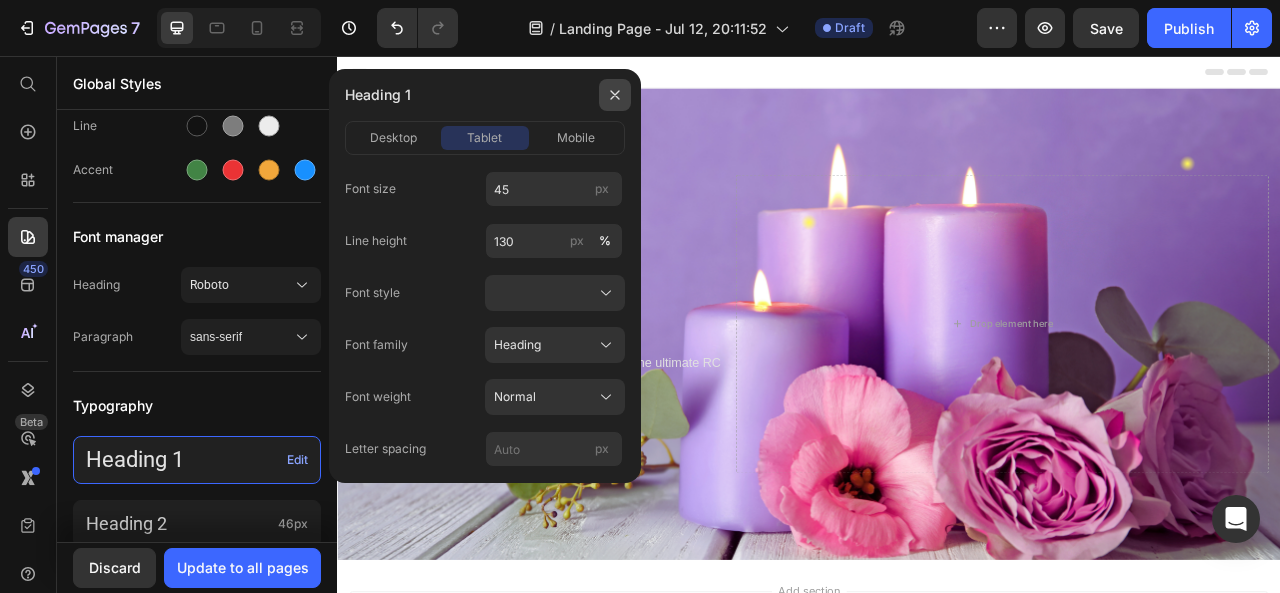 click 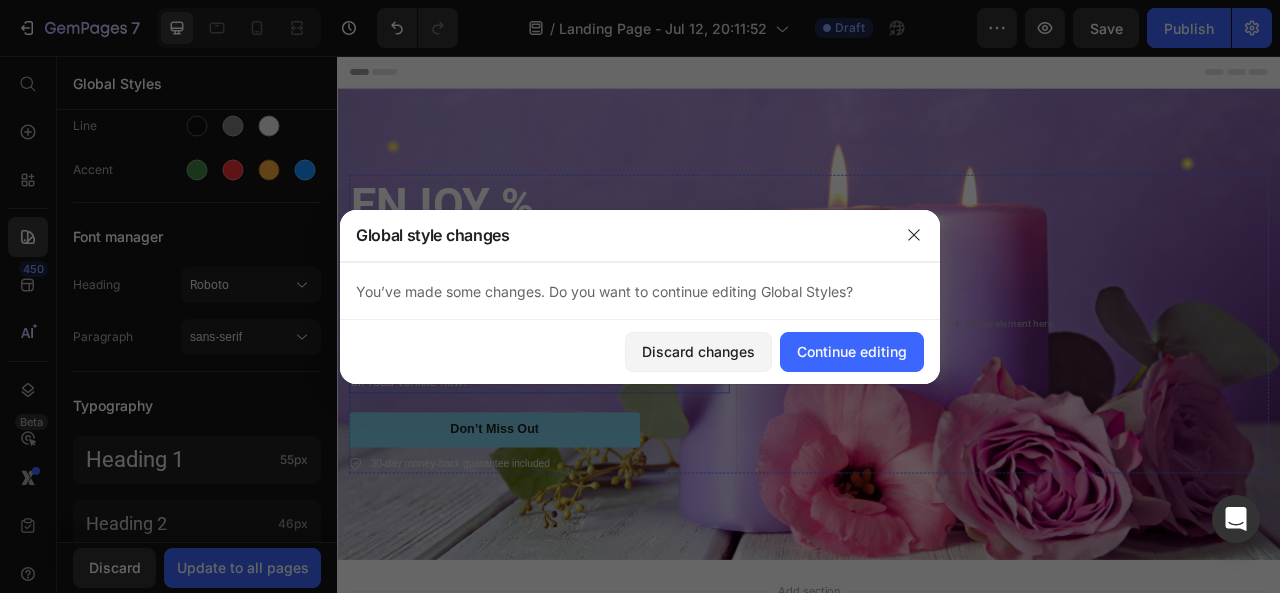 click on "Don't let this incredible opportunity slip away! Own the ultimate RC off-road vehicle now!" at bounding box center [594, 459] 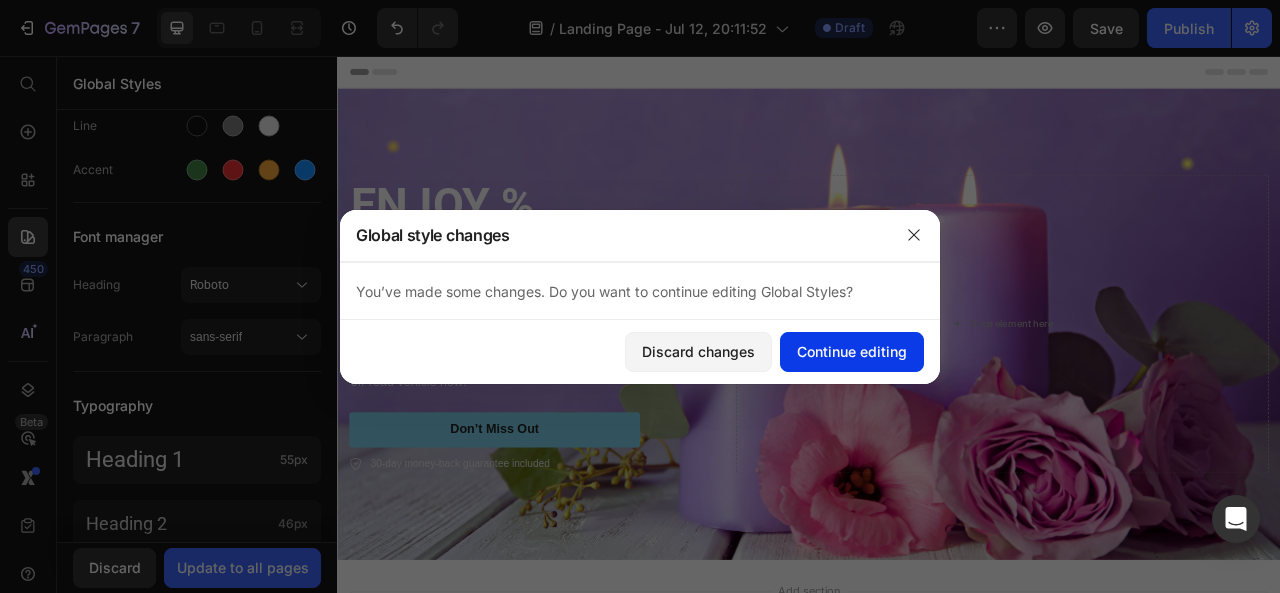click on "Continue editing" at bounding box center (852, 351) 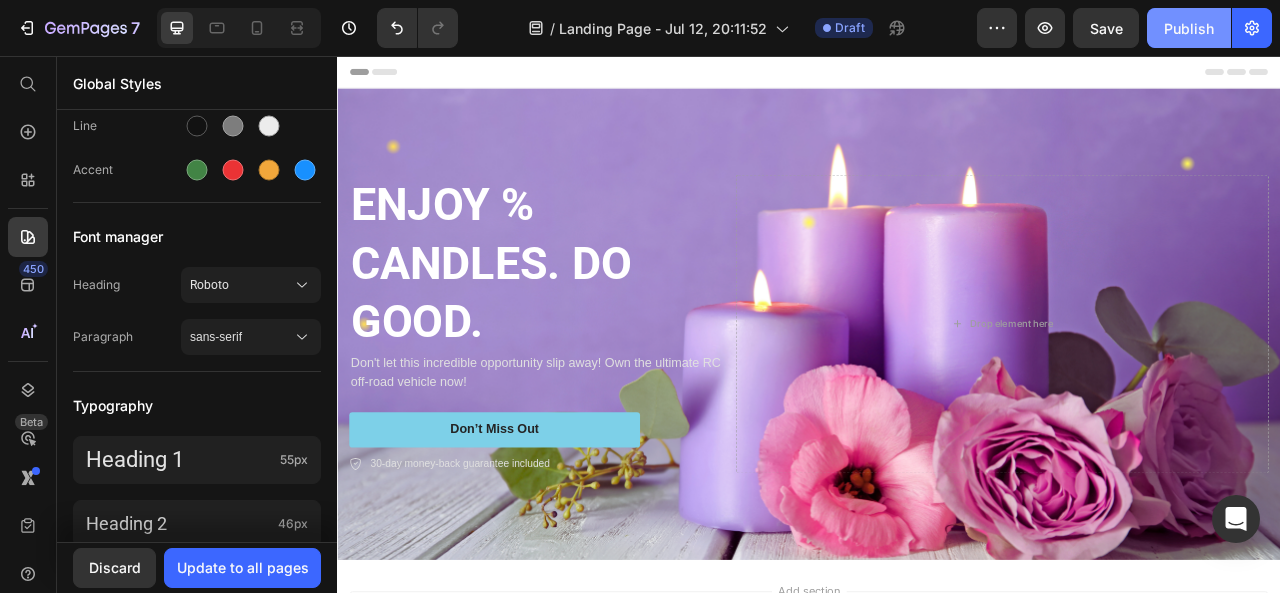 click on "Publish" at bounding box center (1189, 28) 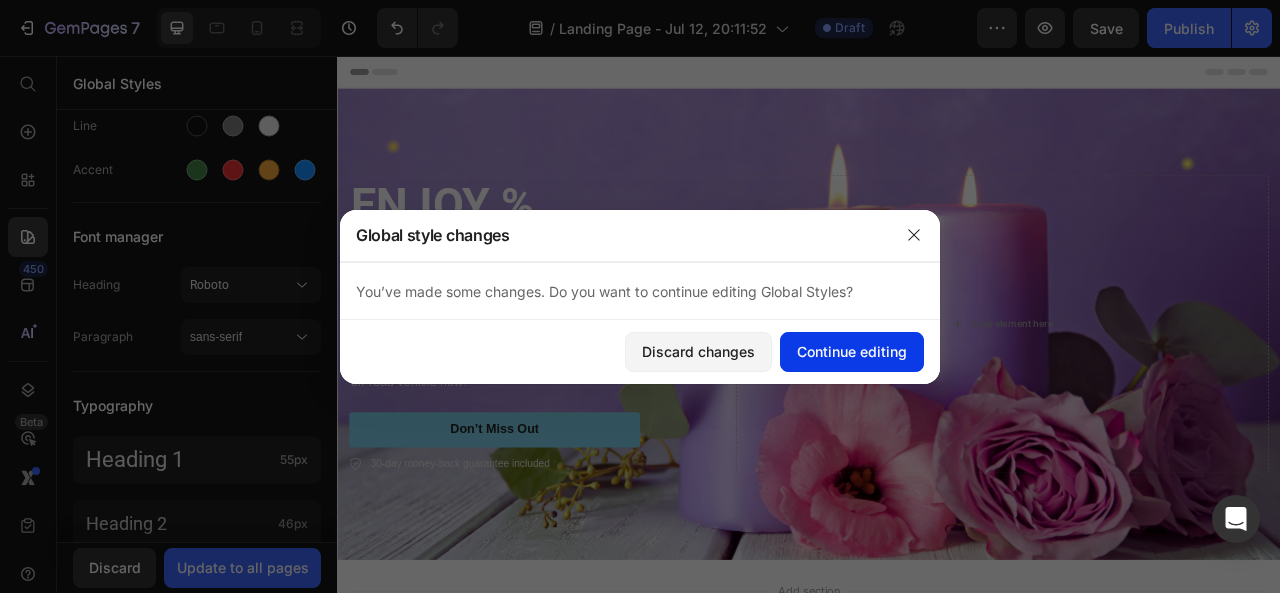 click on "Continue editing" at bounding box center (852, 351) 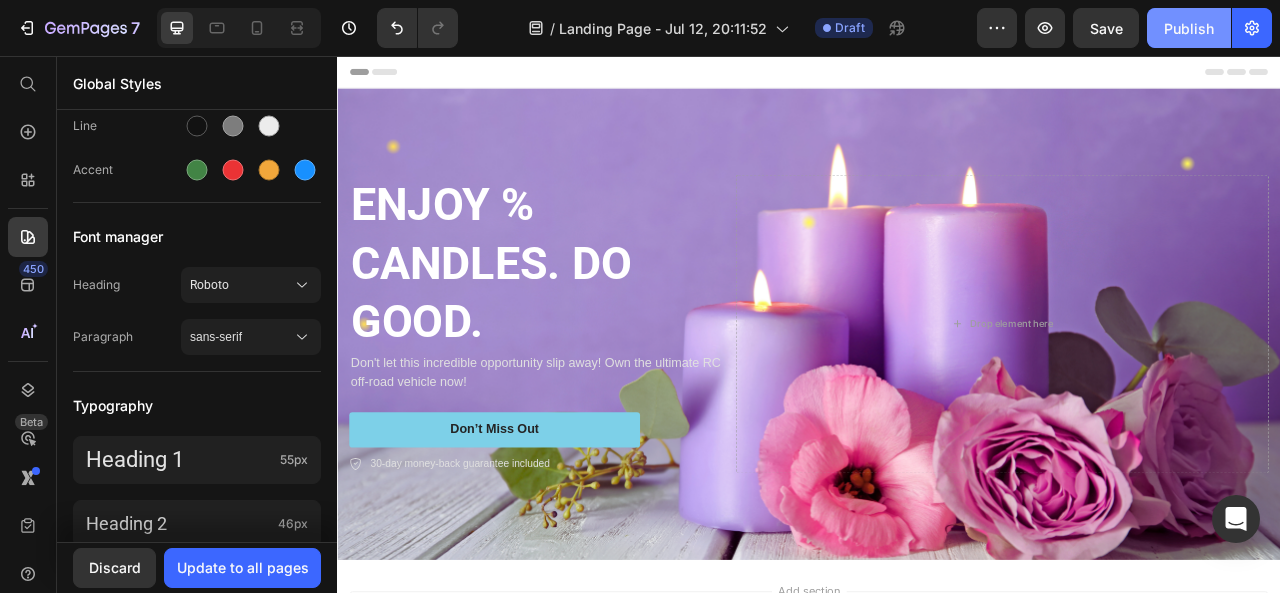click on "Publish" at bounding box center (1189, 28) 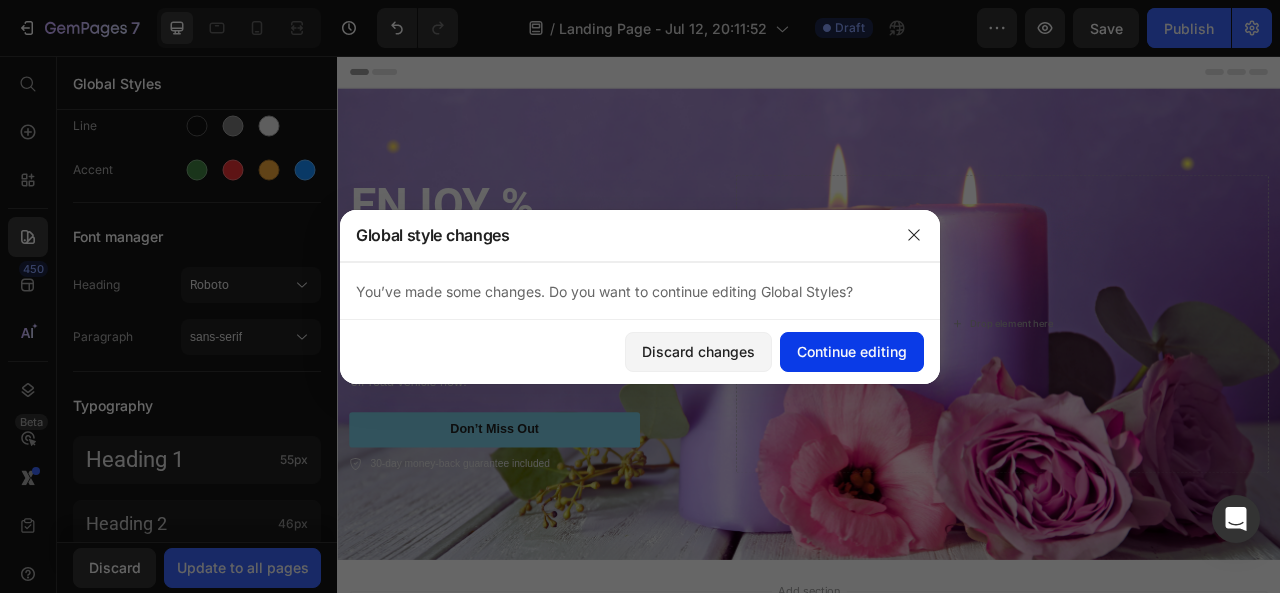 click on "Continue editing" at bounding box center [852, 351] 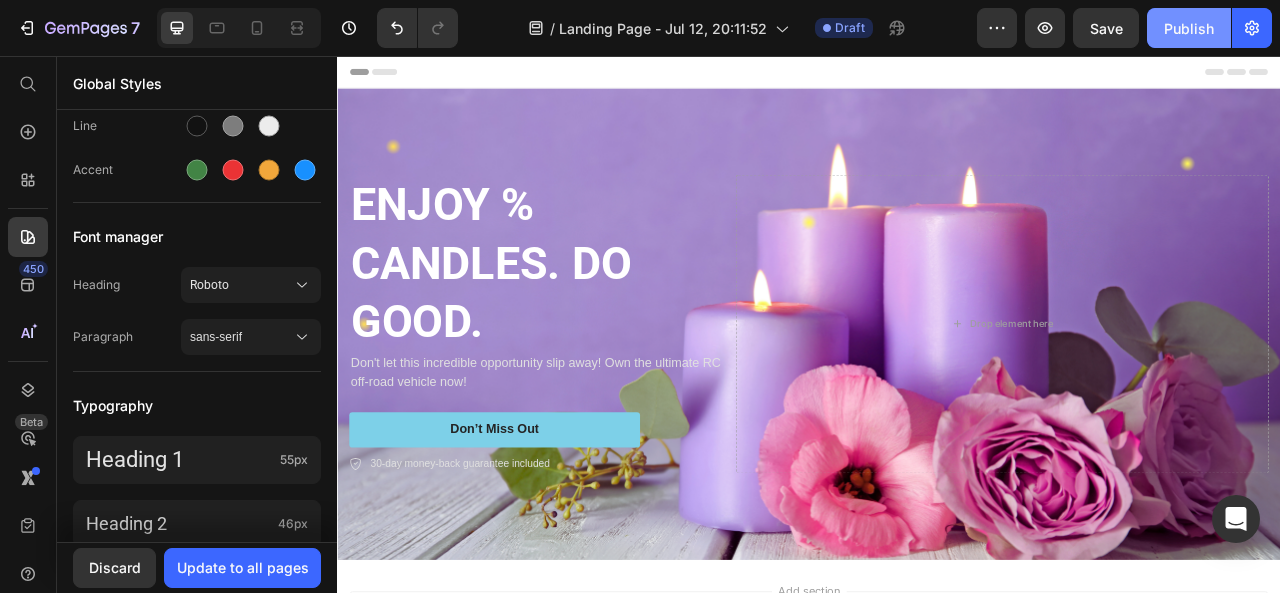 click on "Publish" at bounding box center (1189, 28) 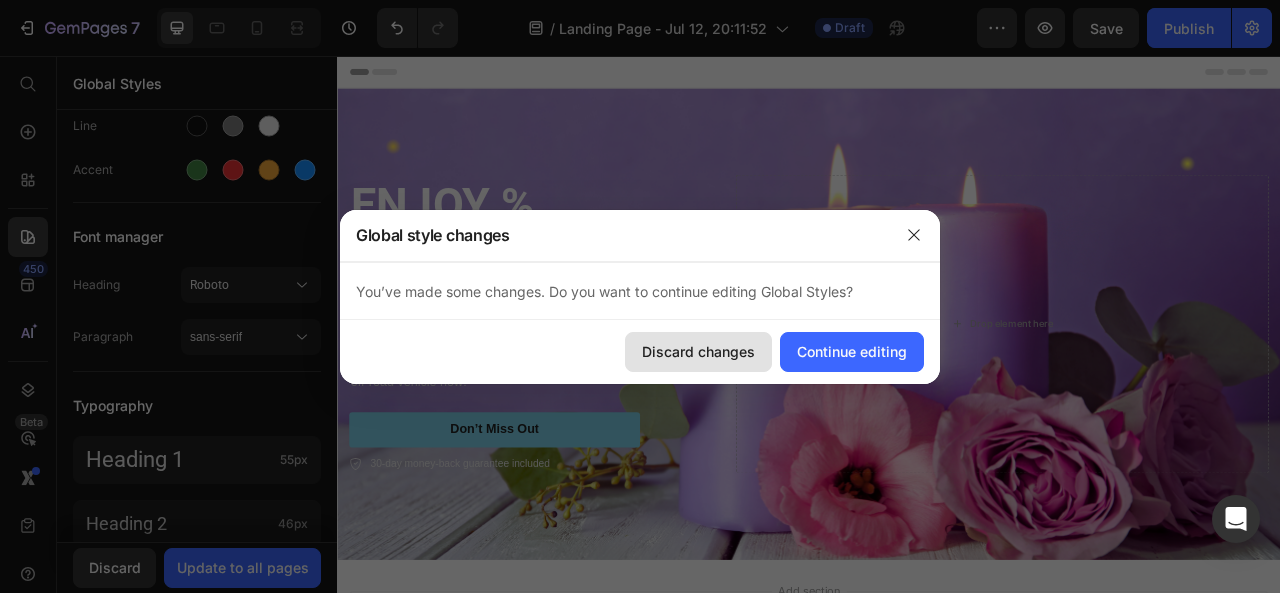 click on "Discard changes" at bounding box center [698, 351] 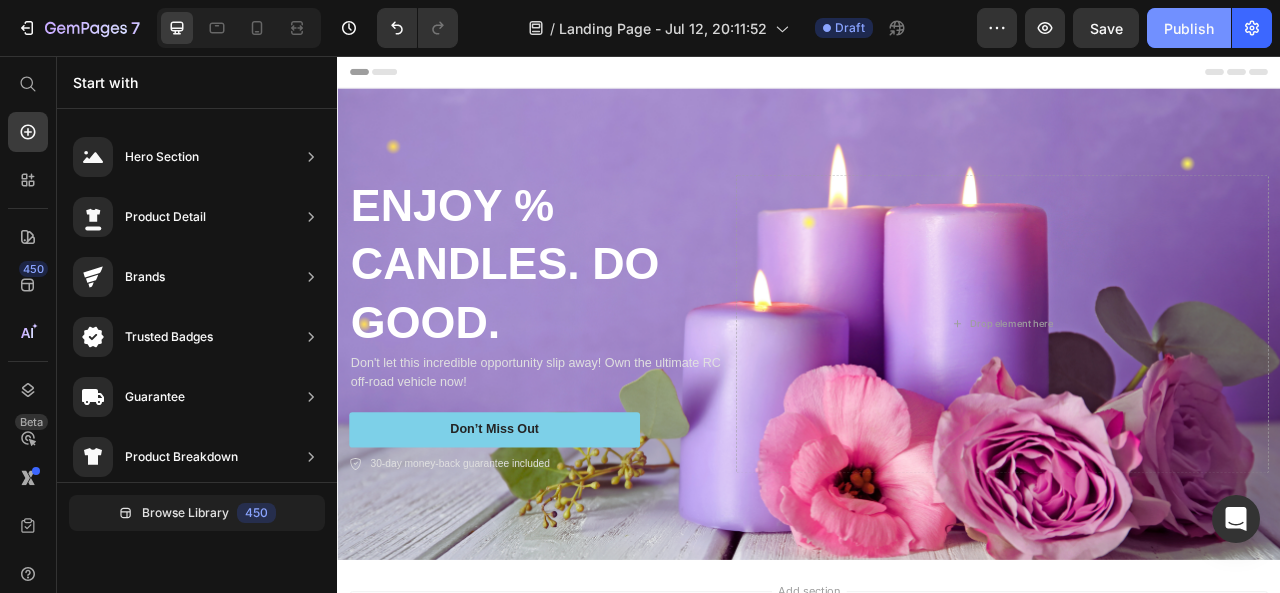 click on "Publish" at bounding box center (1189, 28) 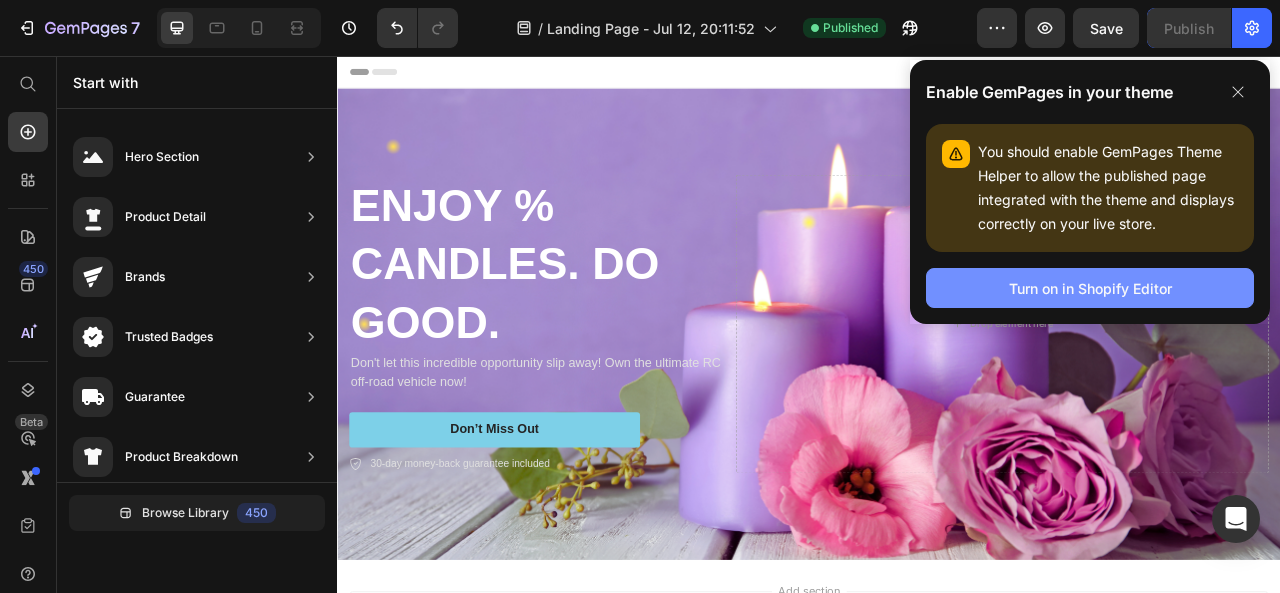 click on "Turn on in Shopify Editor" at bounding box center [1090, 288] 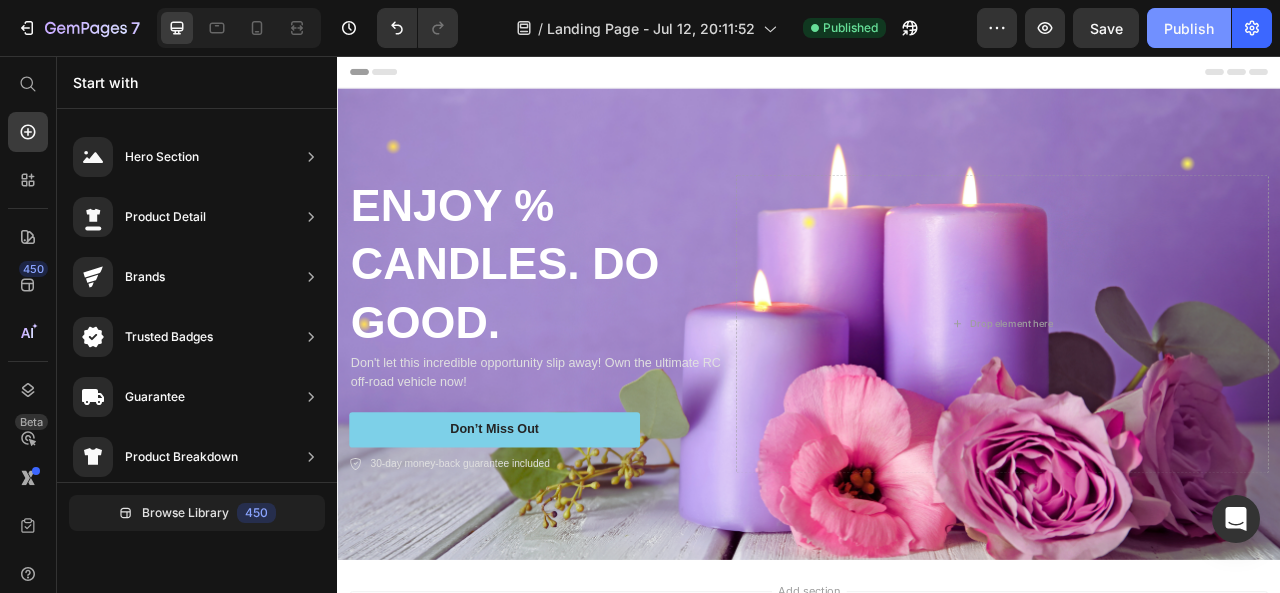 click on "Publish" at bounding box center [1189, 28] 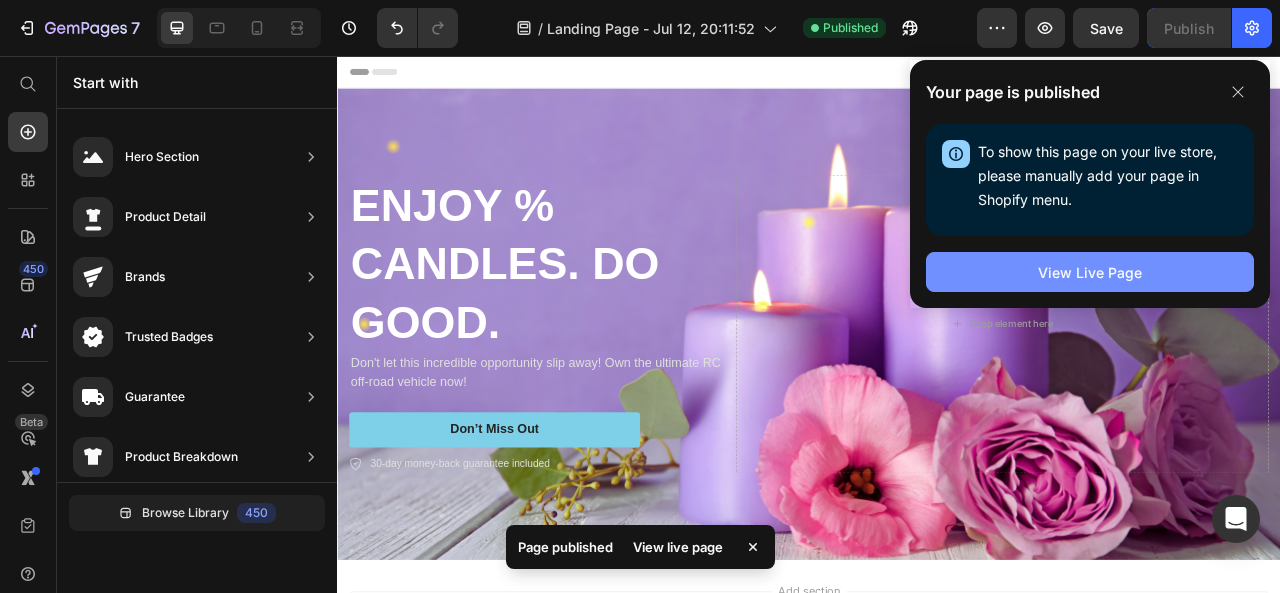 click on "View Live Page" at bounding box center (1090, 272) 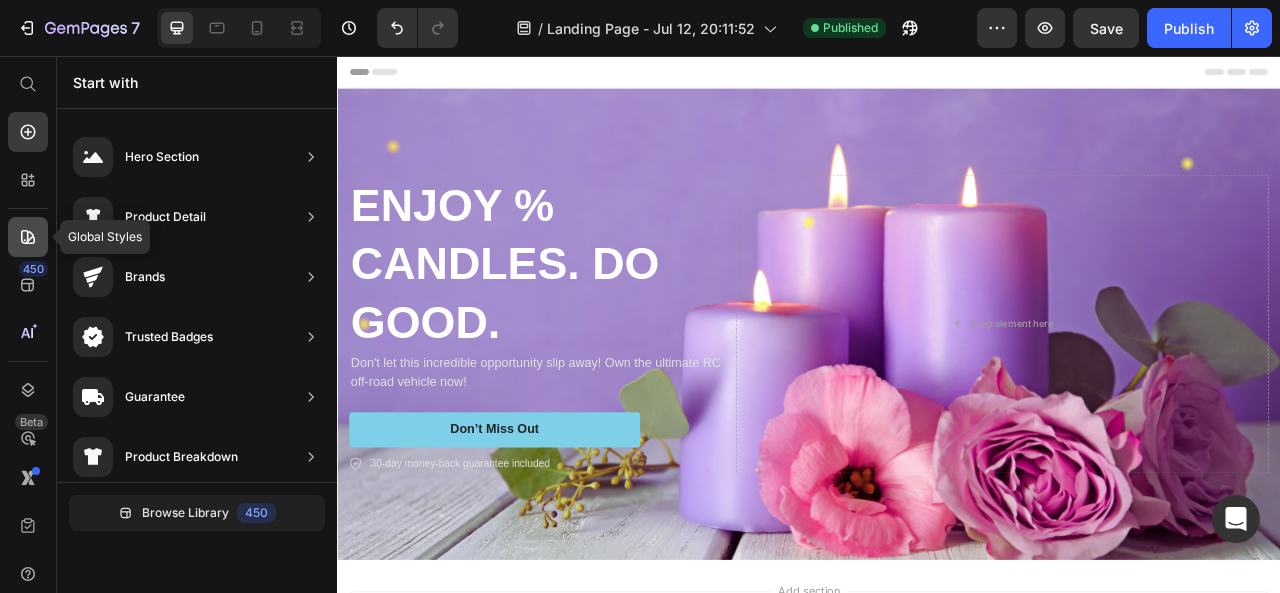 click 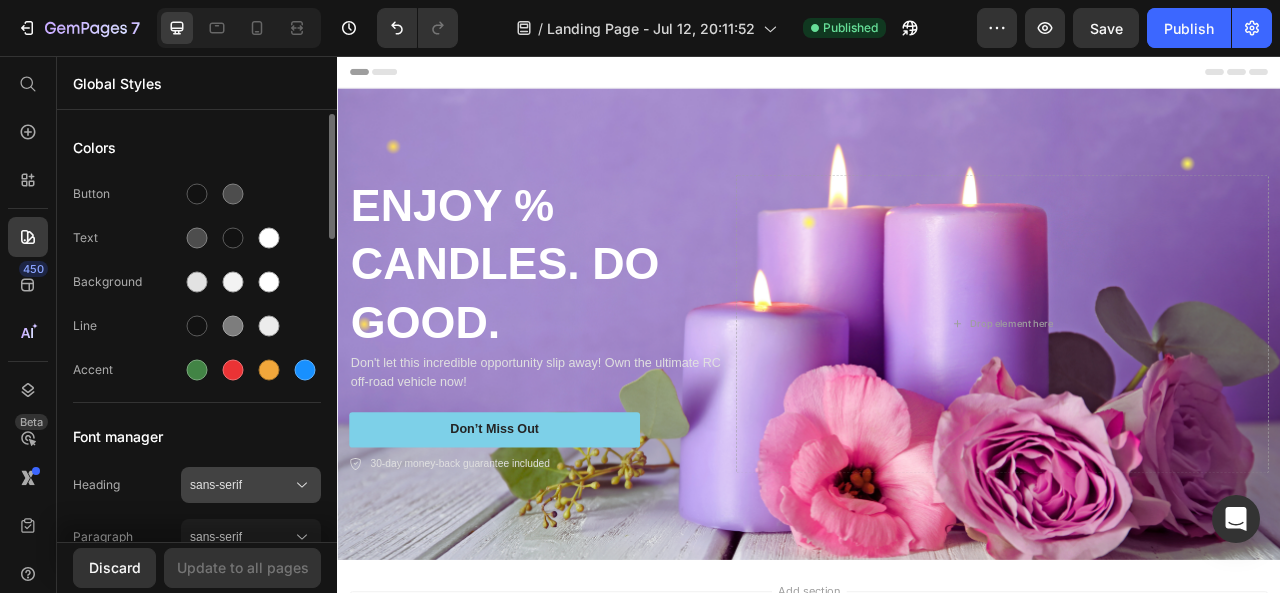 click on "sans-serif" at bounding box center (241, 485) 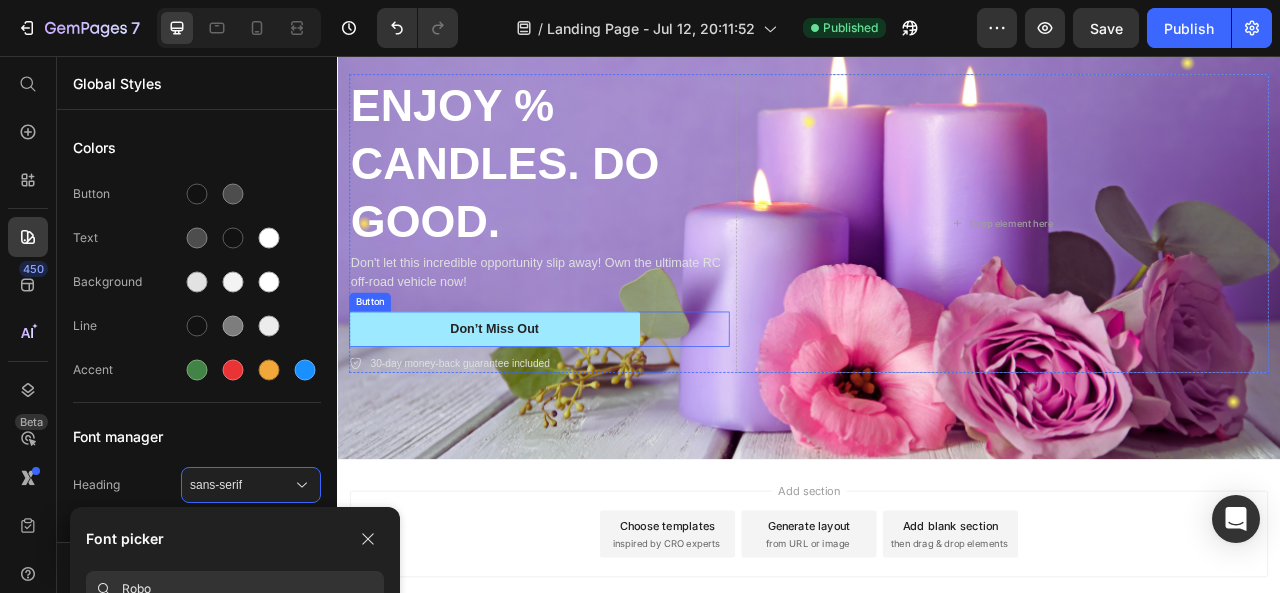 scroll, scrollTop: 200, scrollLeft: 0, axis: vertical 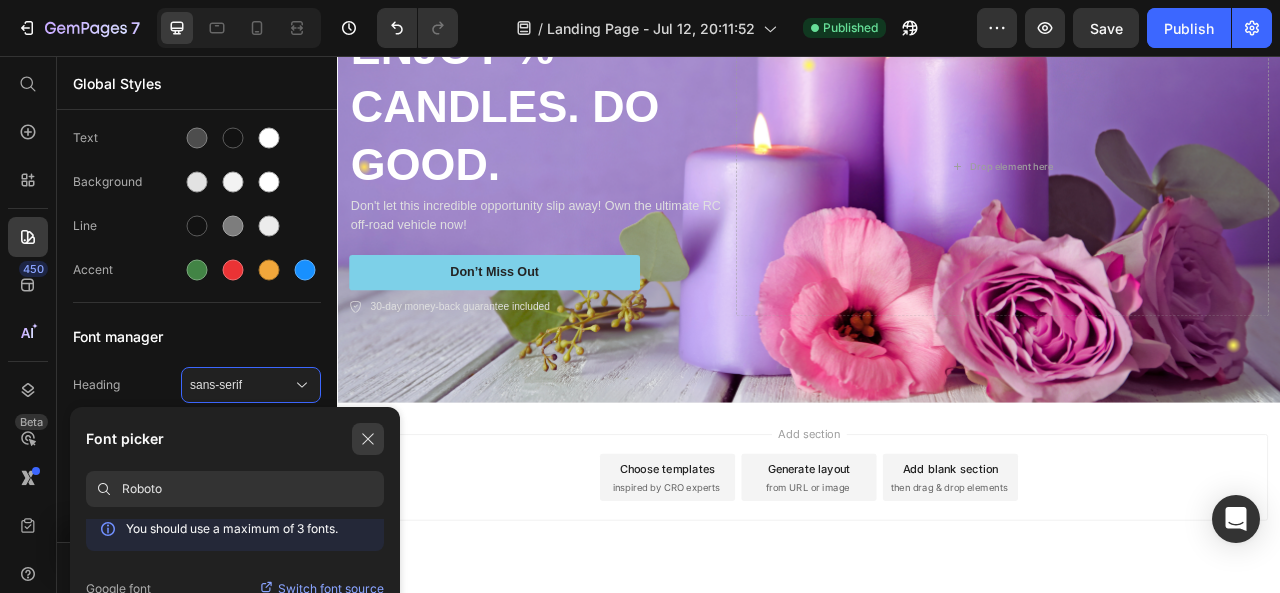 type on "Roboto" 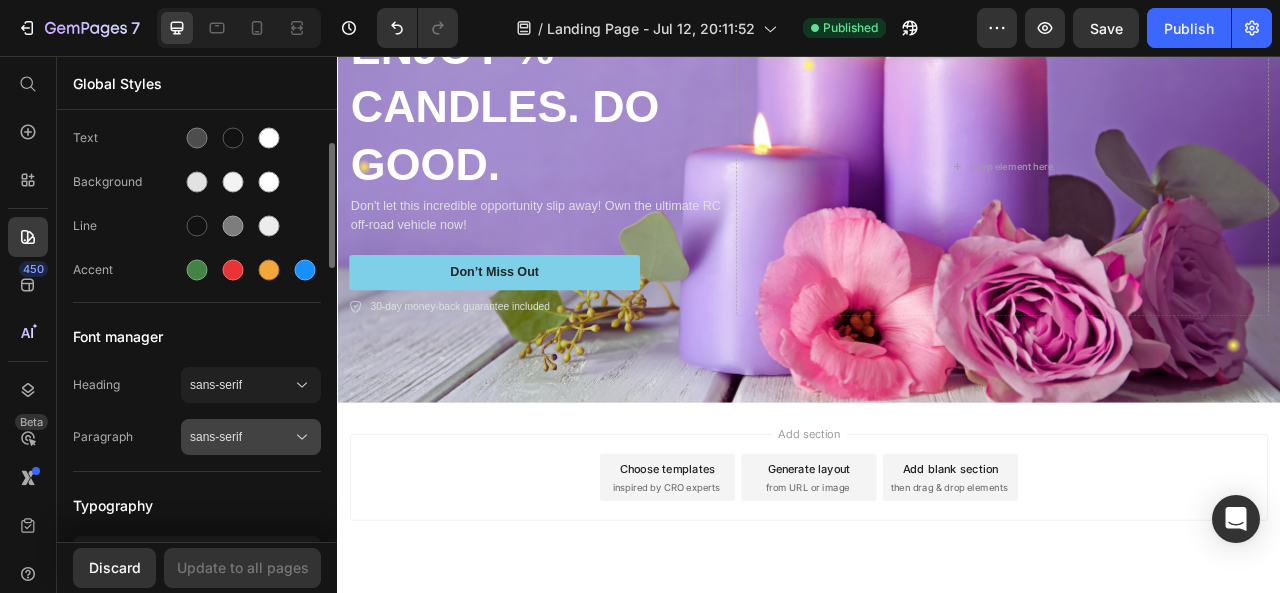 click on "sans-serif" at bounding box center [241, 437] 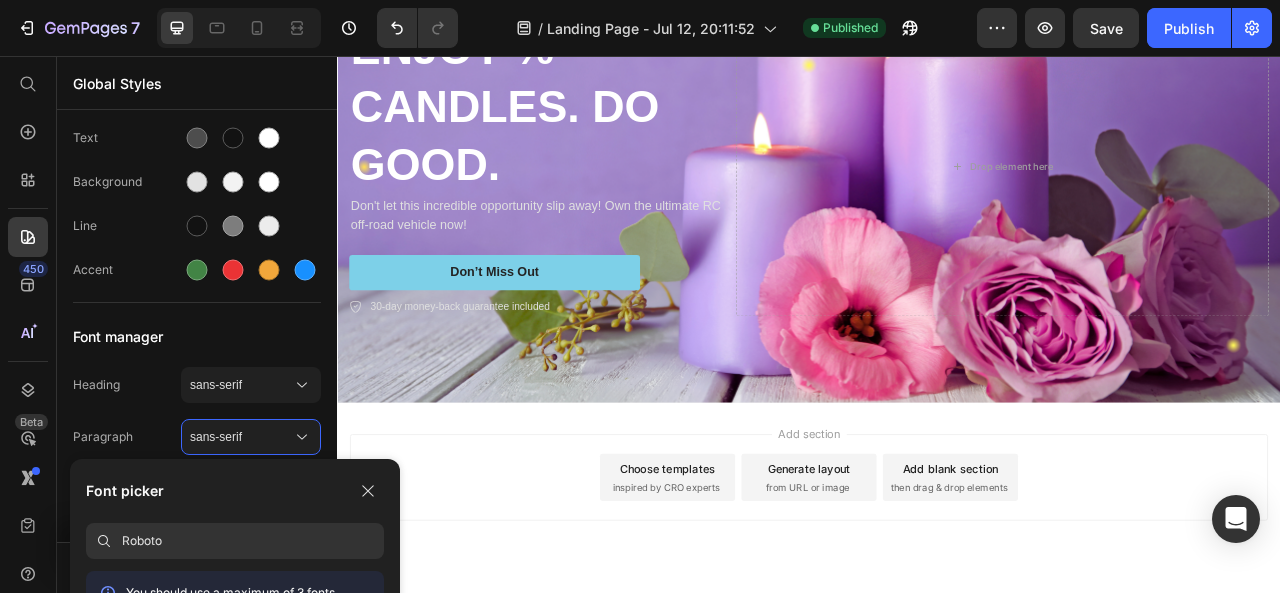 type on "Roboto" 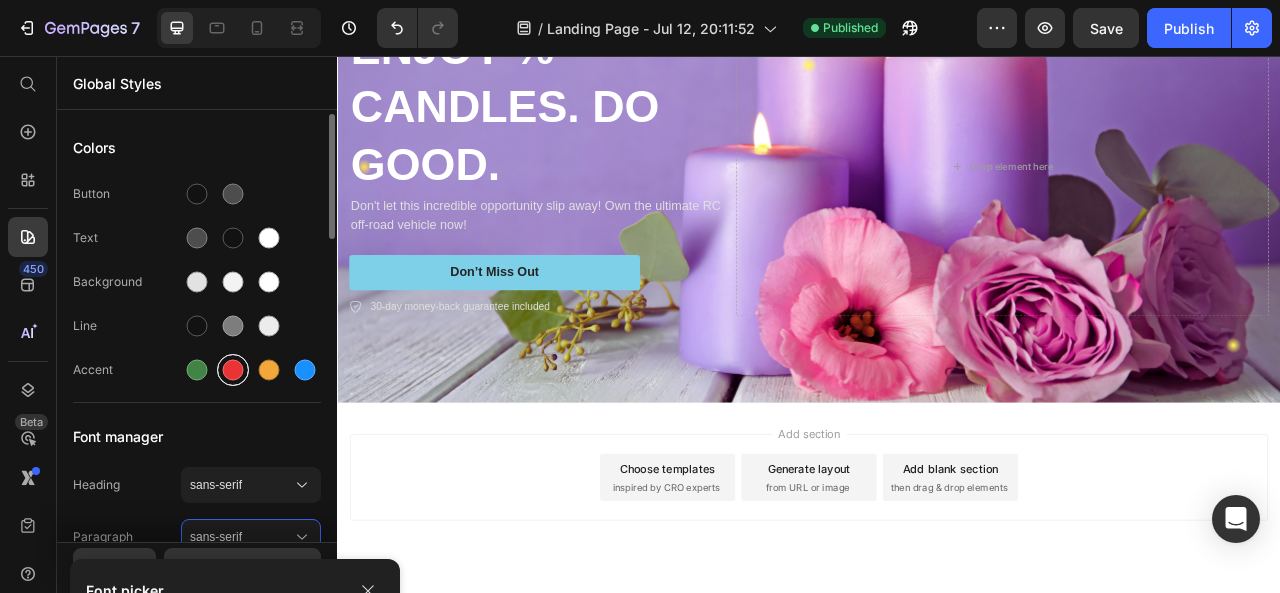 scroll, scrollTop: 200, scrollLeft: 0, axis: vertical 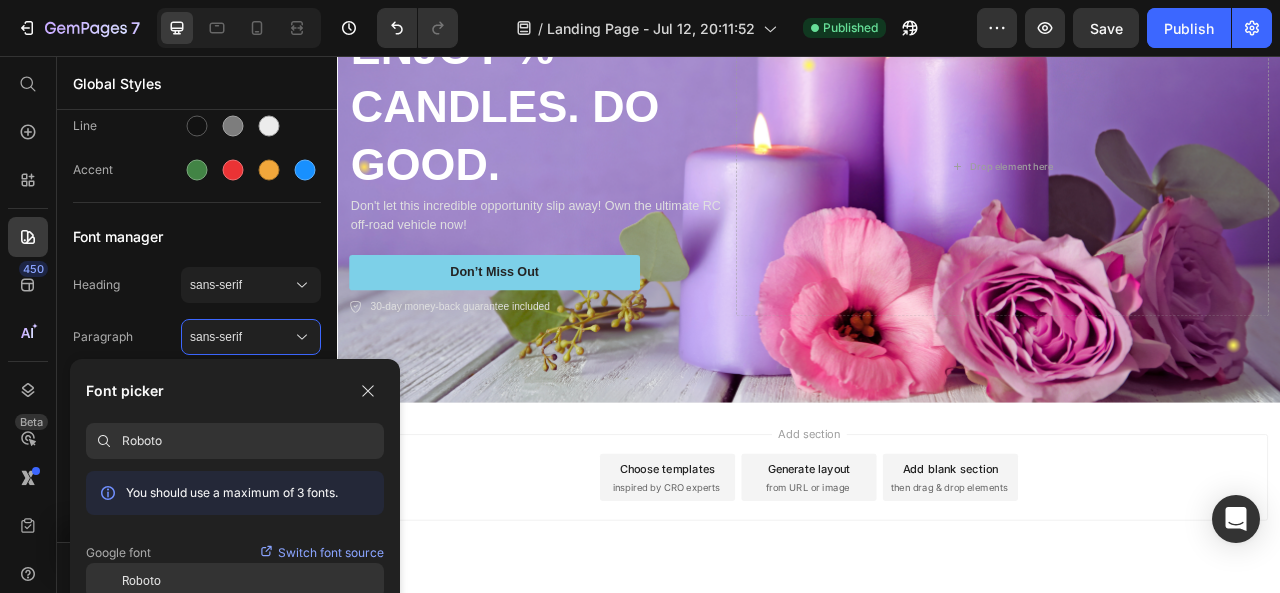 click on "Roboto" 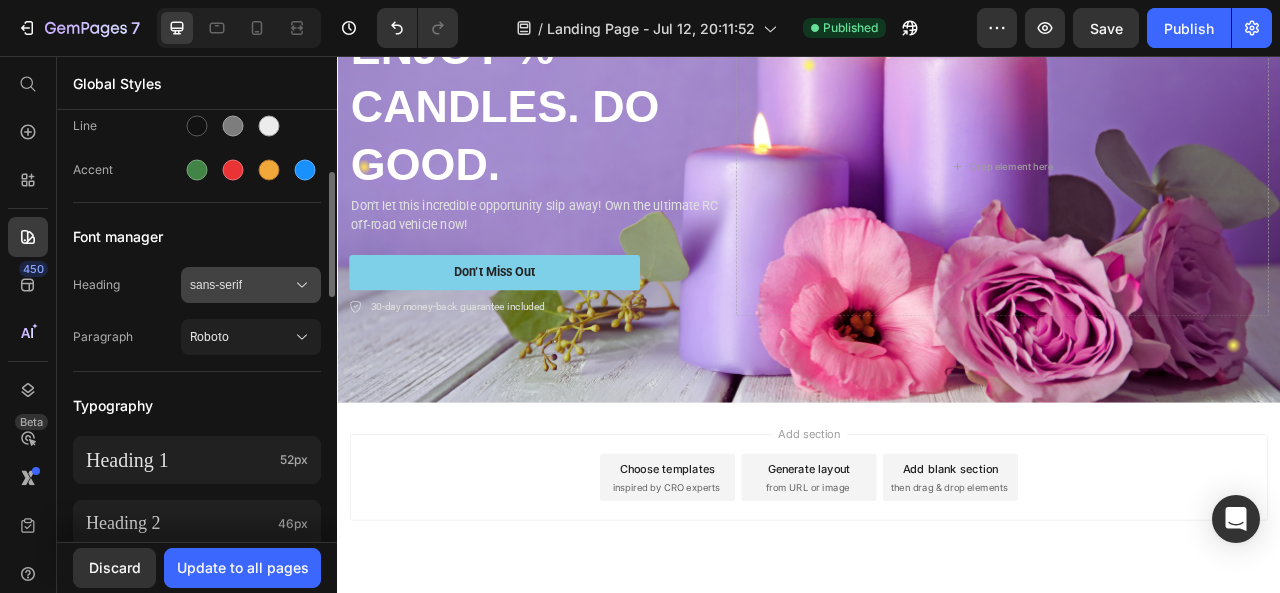 click on "sans-serif" at bounding box center [241, 285] 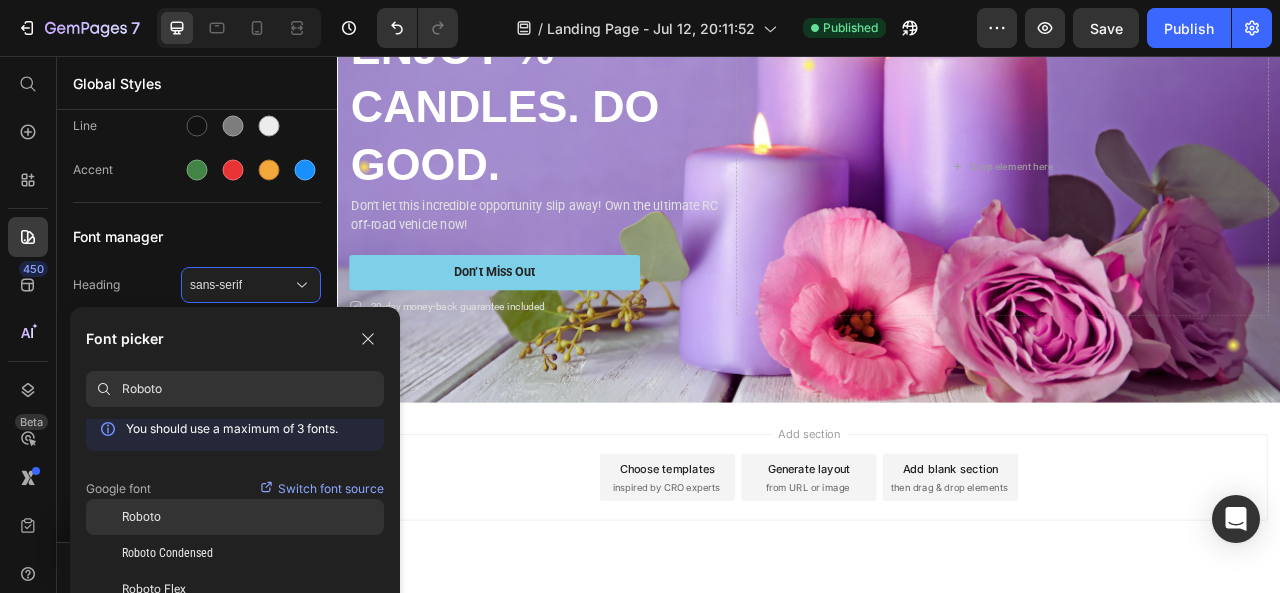 click on "Roboto" 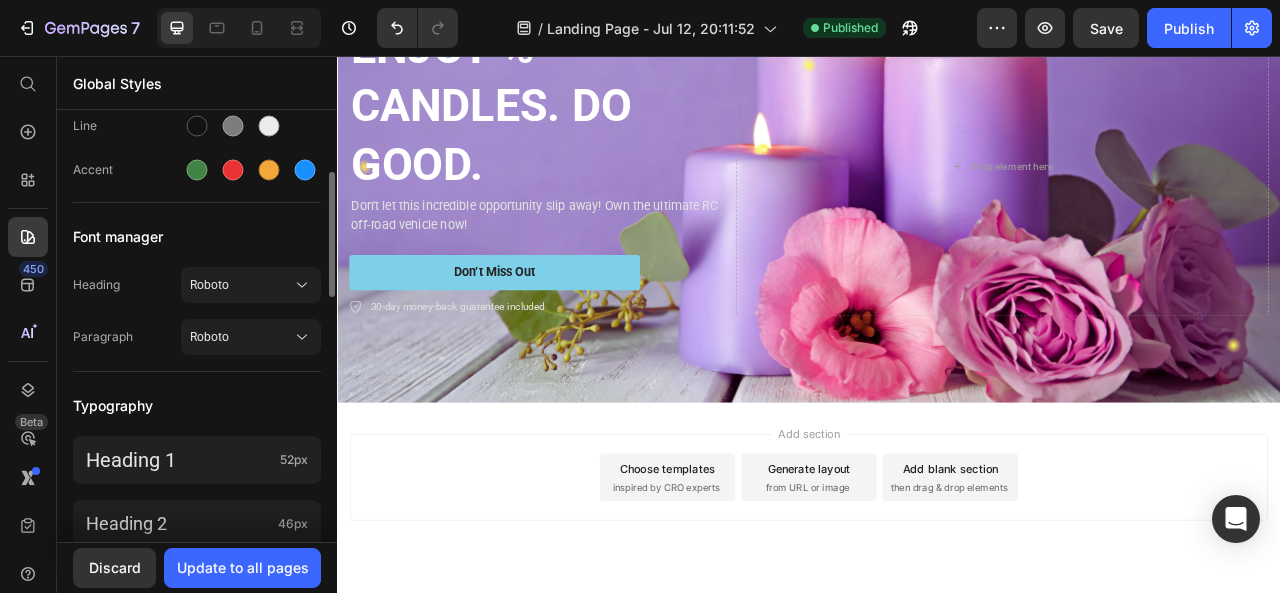 scroll, scrollTop: 300, scrollLeft: 0, axis: vertical 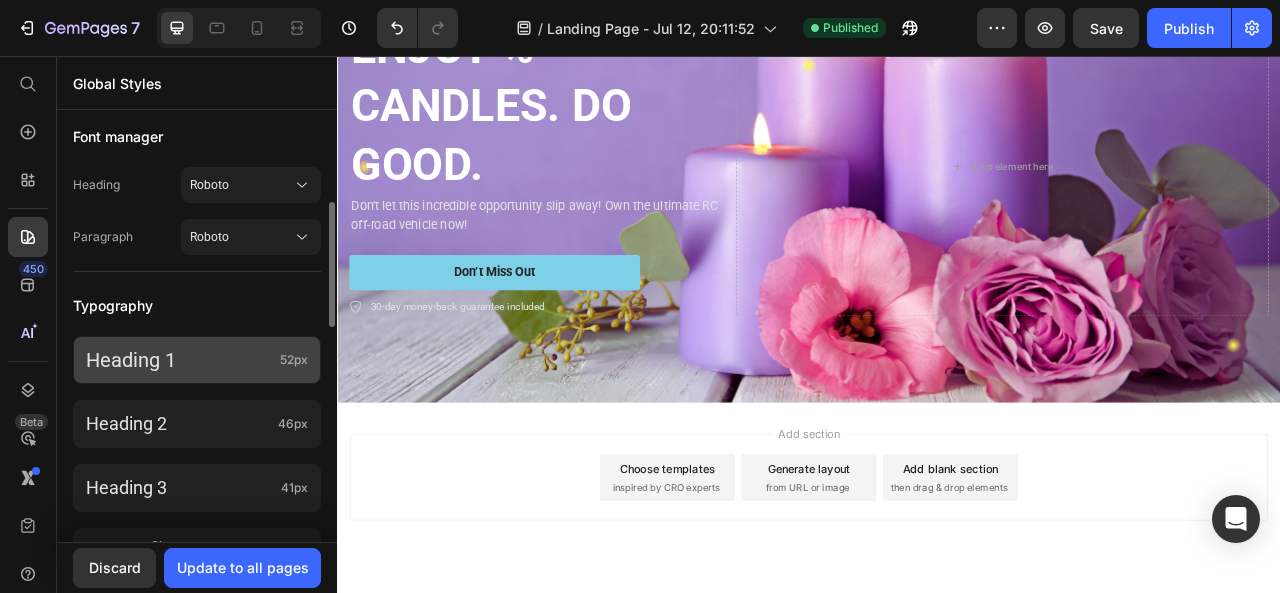 click on "Heading 1" at bounding box center [179, 360] 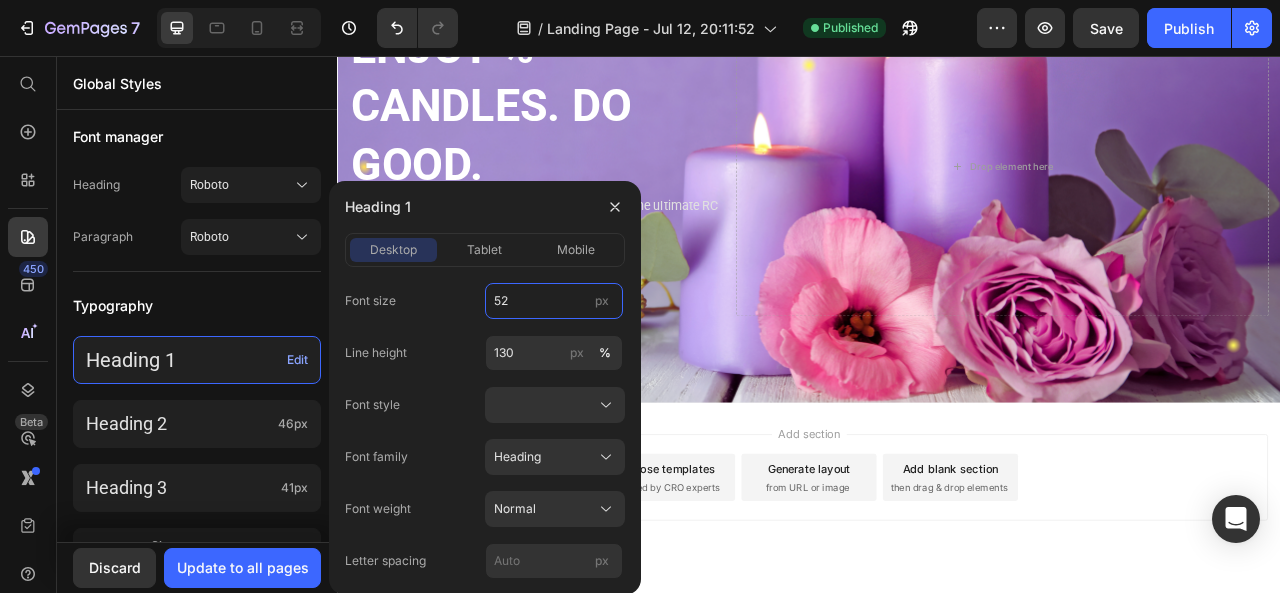 click on "52" at bounding box center [554, 301] 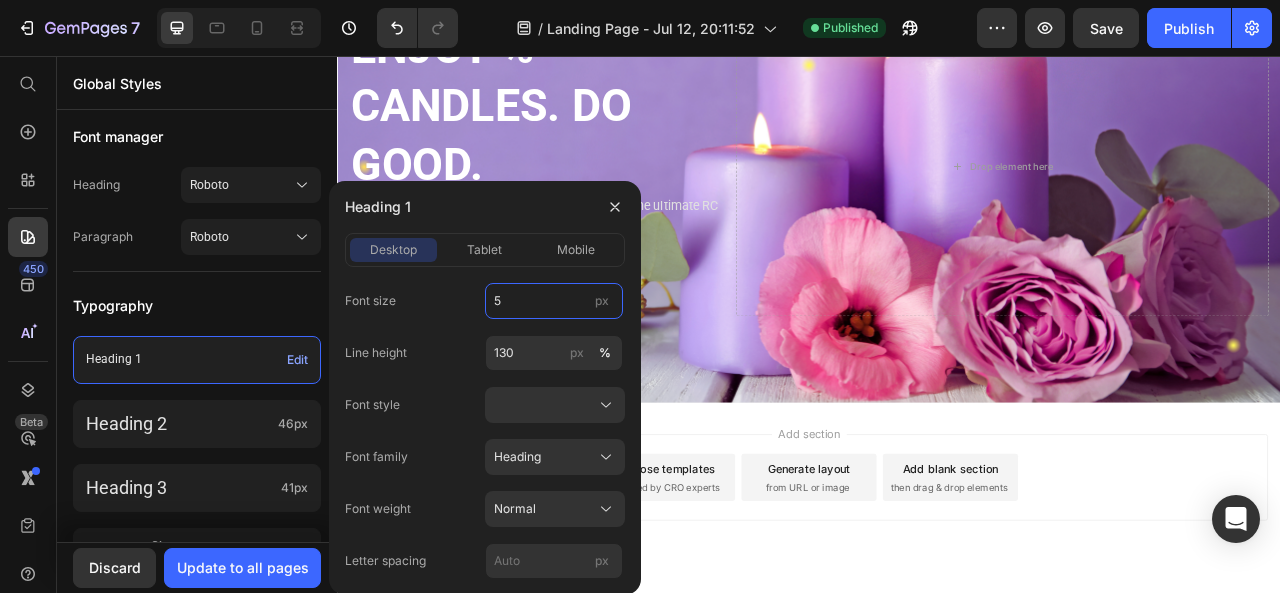 type on "55" 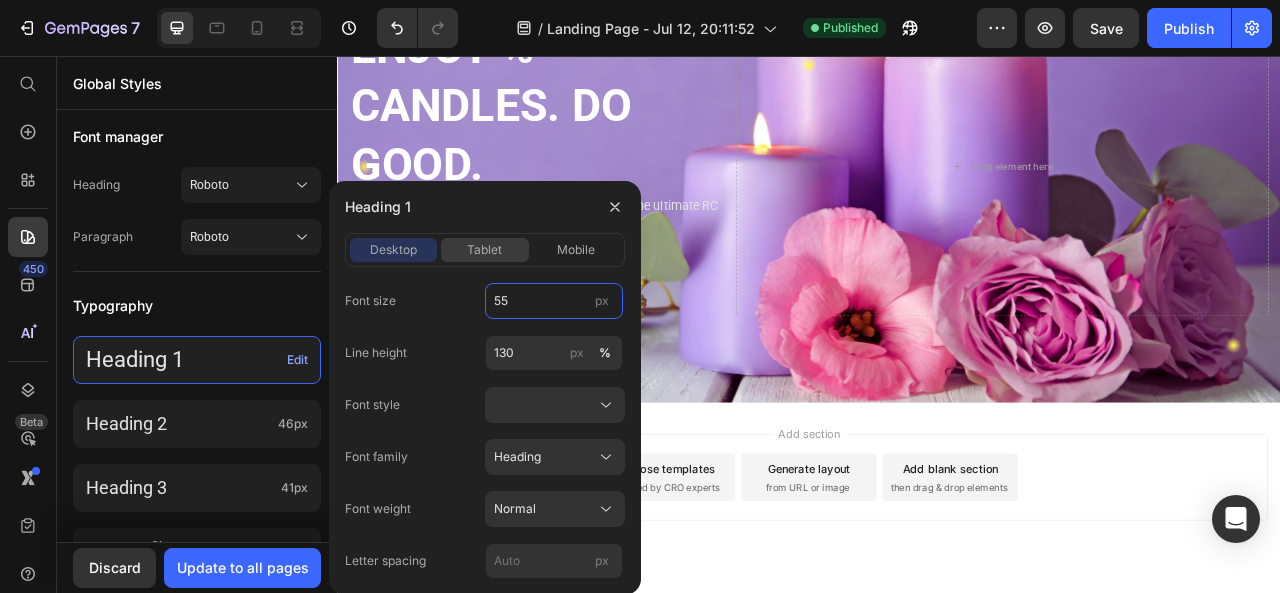 click on "tablet" at bounding box center (484, 250) 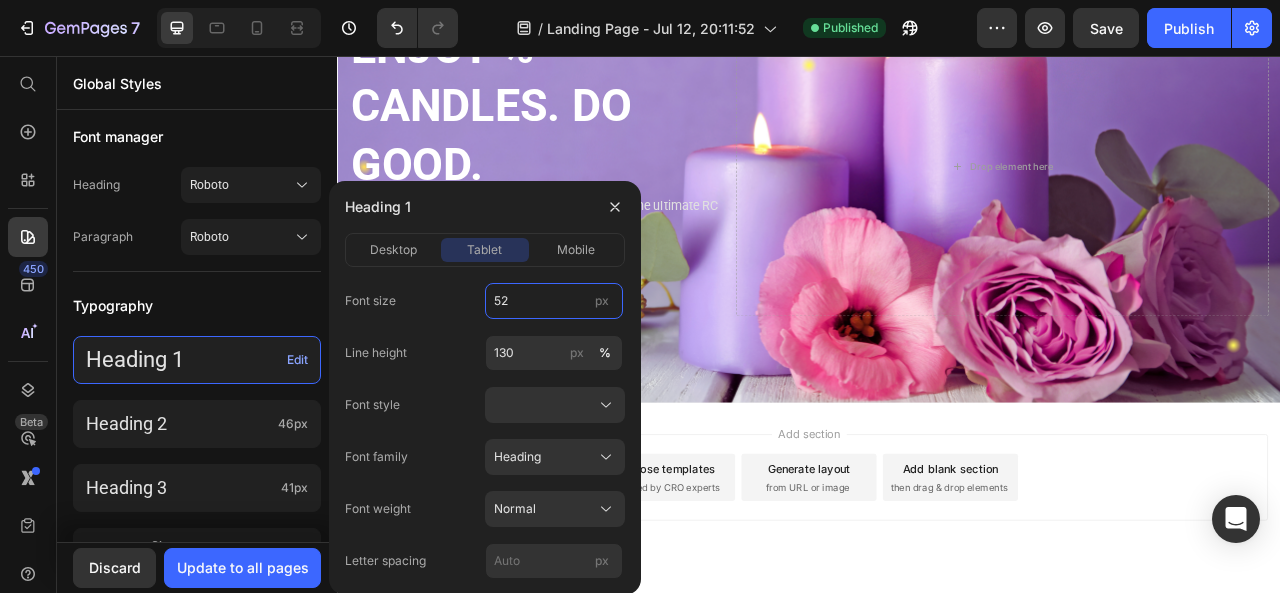 click on "52" at bounding box center (554, 301) 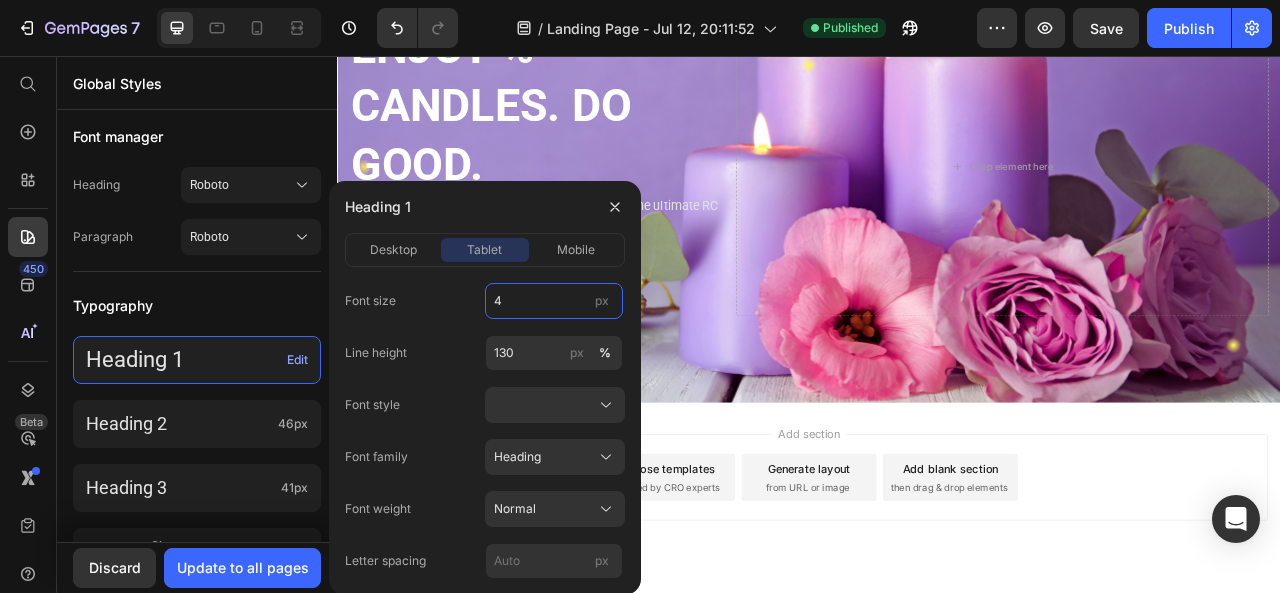 type on "45" 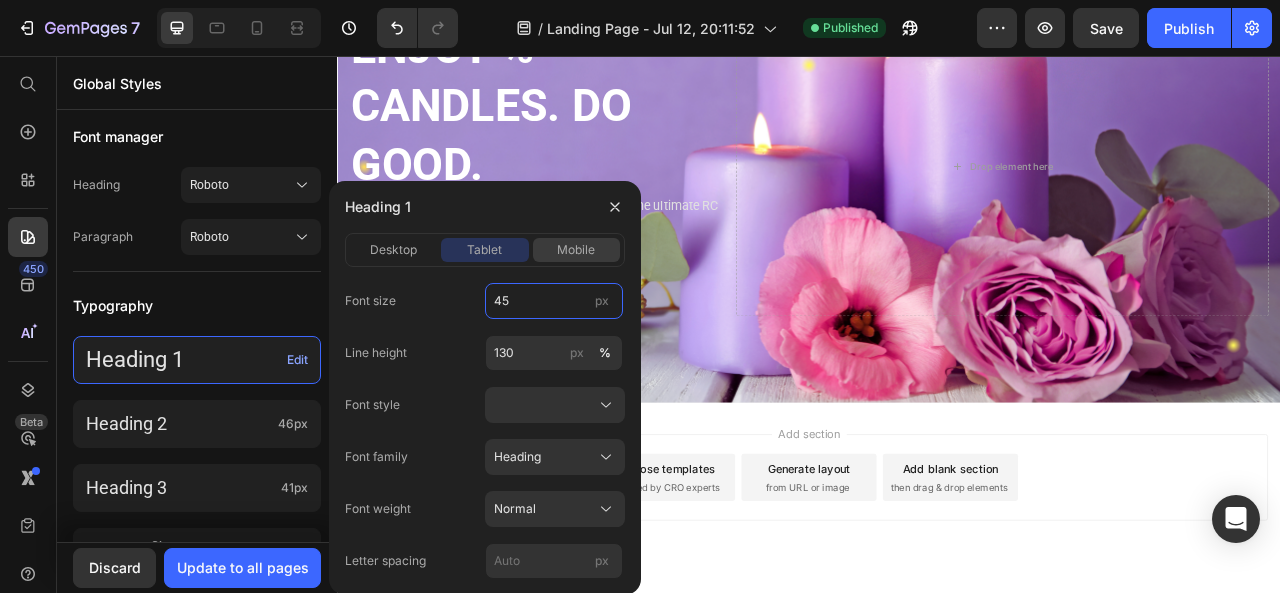 click on "mobile" at bounding box center (576, 250) 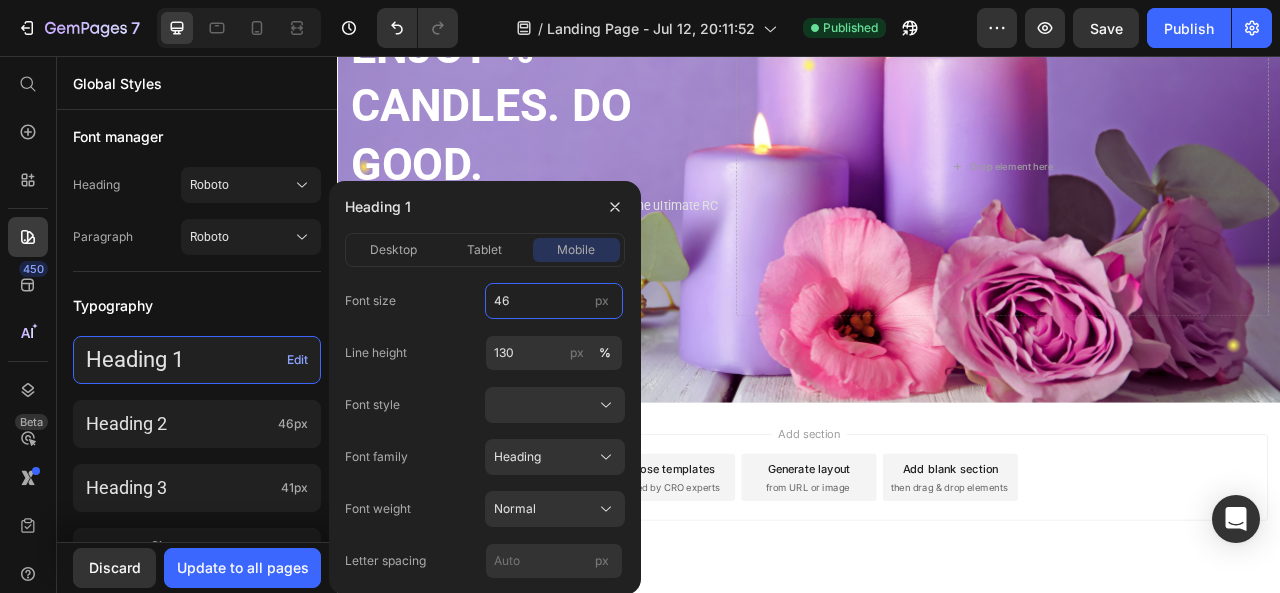 click on "46" at bounding box center [554, 301] 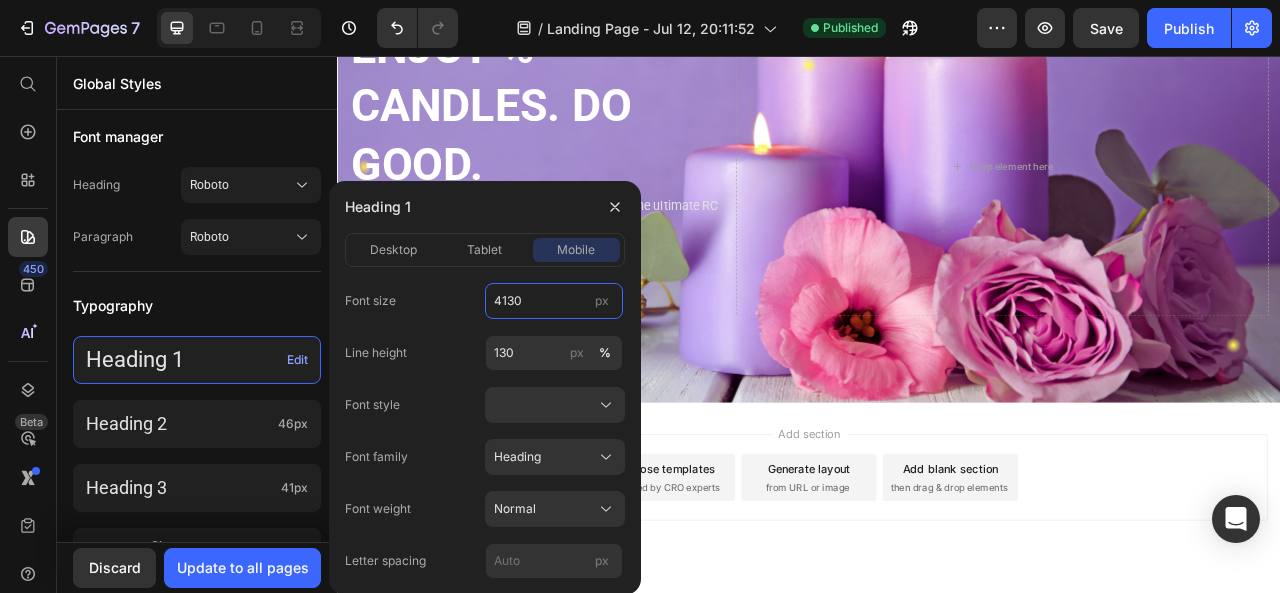 click on "4130" at bounding box center (554, 301) 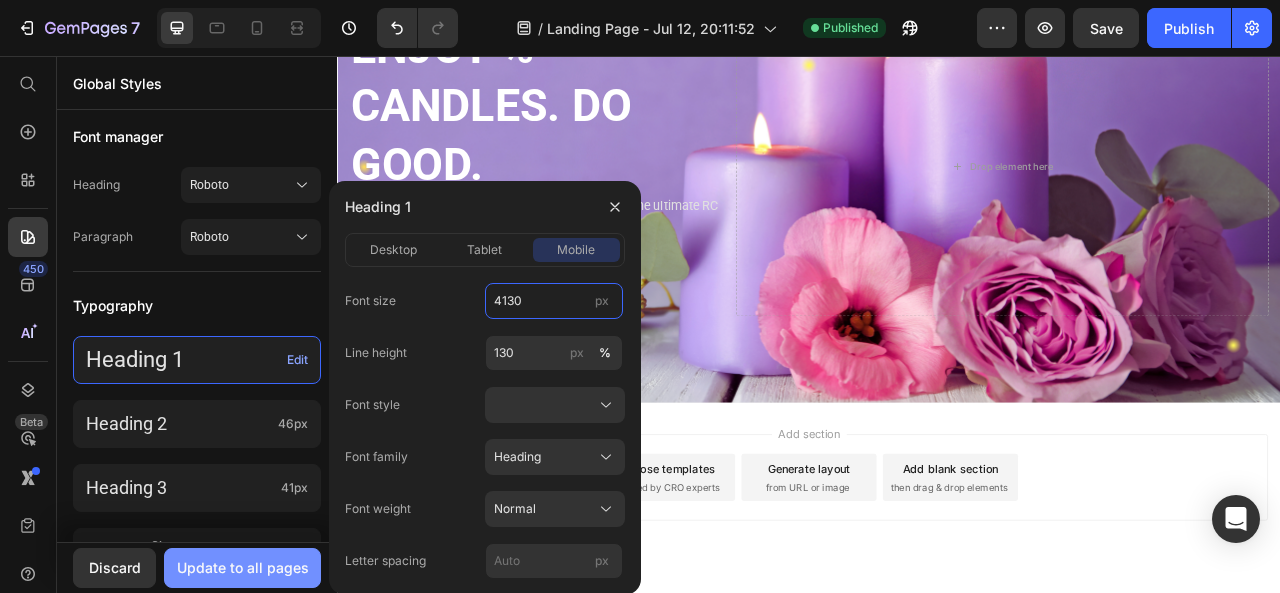 type on "4130" 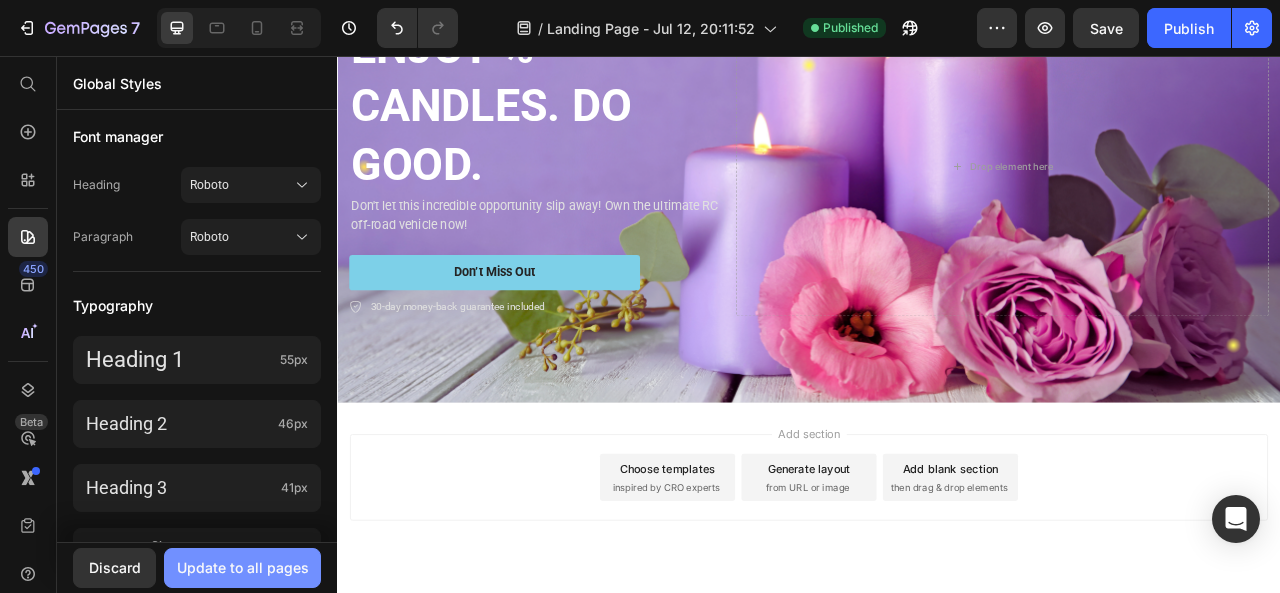 click on "Update to all pages" at bounding box center [243, 567] 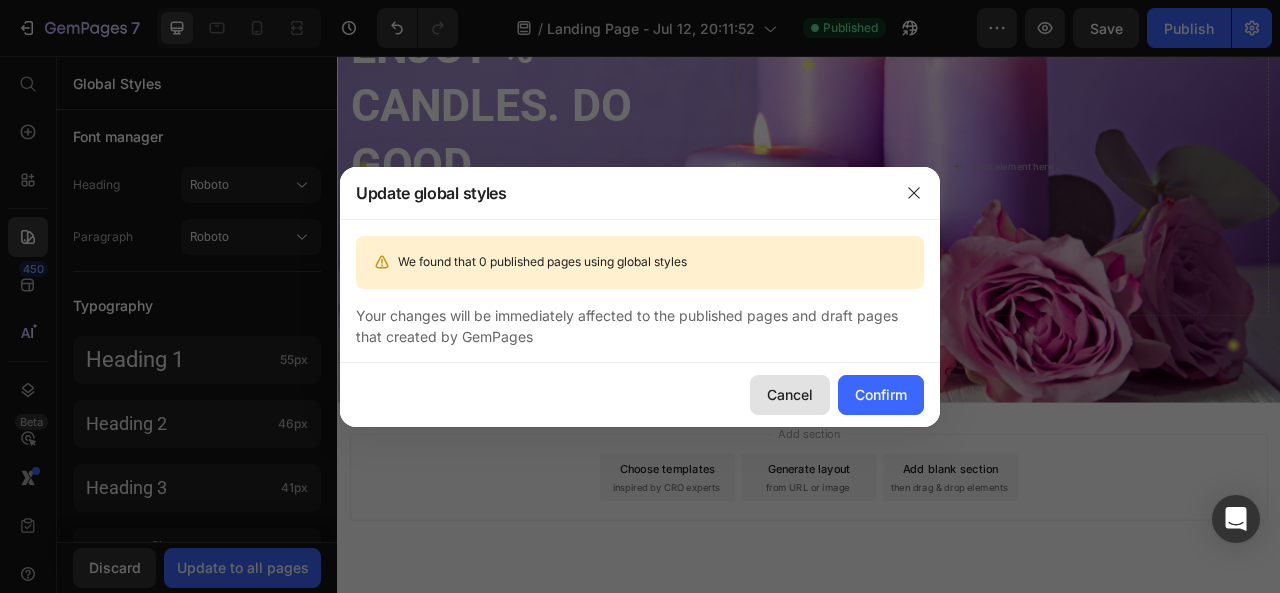 click on "Cancel" 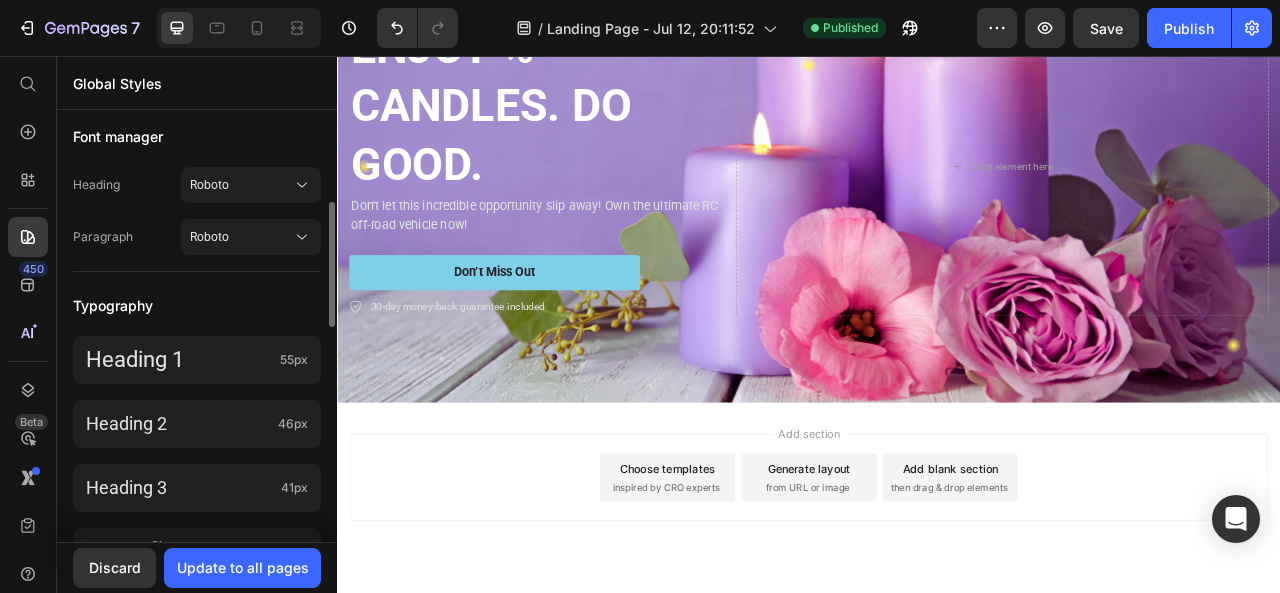 click on "[FIRST] 1 [FIRST] 2 [FIRST] 3 [FIRST] more" 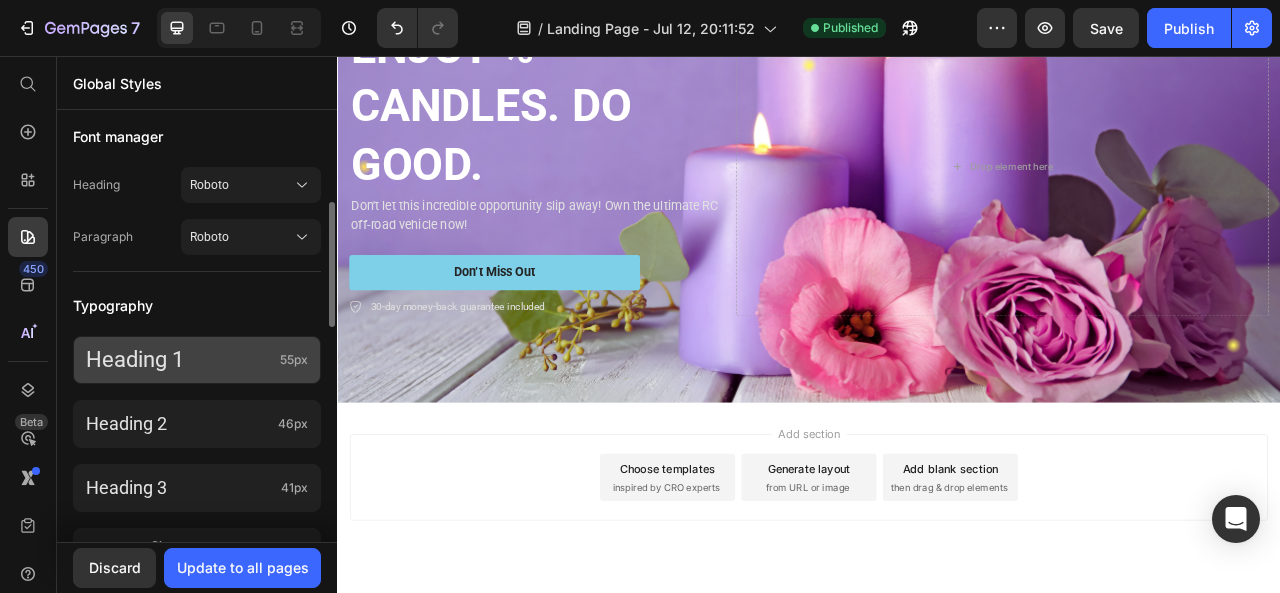 click on "Heading 1" at bounding box center [179, 360] 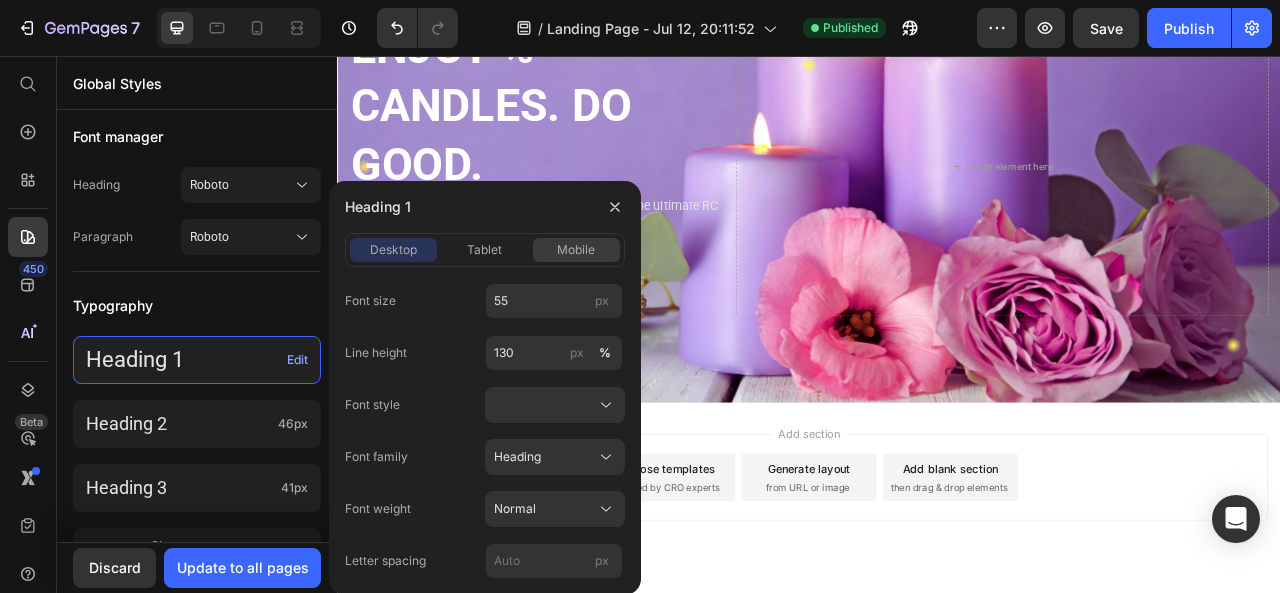click on "mobile" at bounding box center [576, 250] 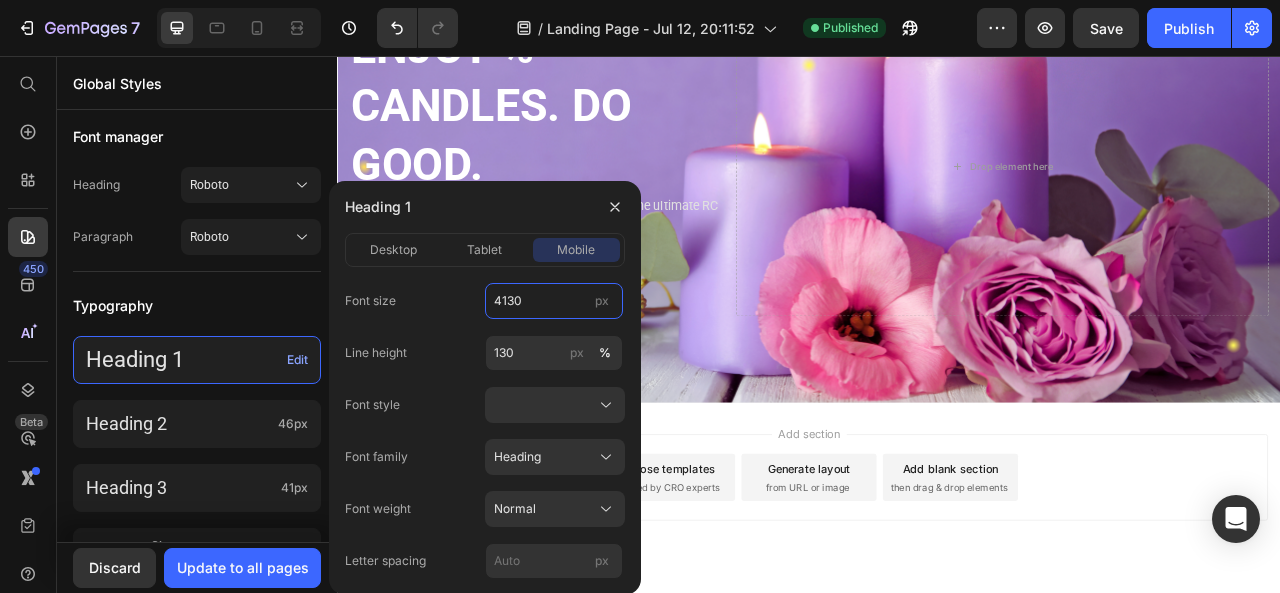 click on "4130" at bounding box center [554, 301] 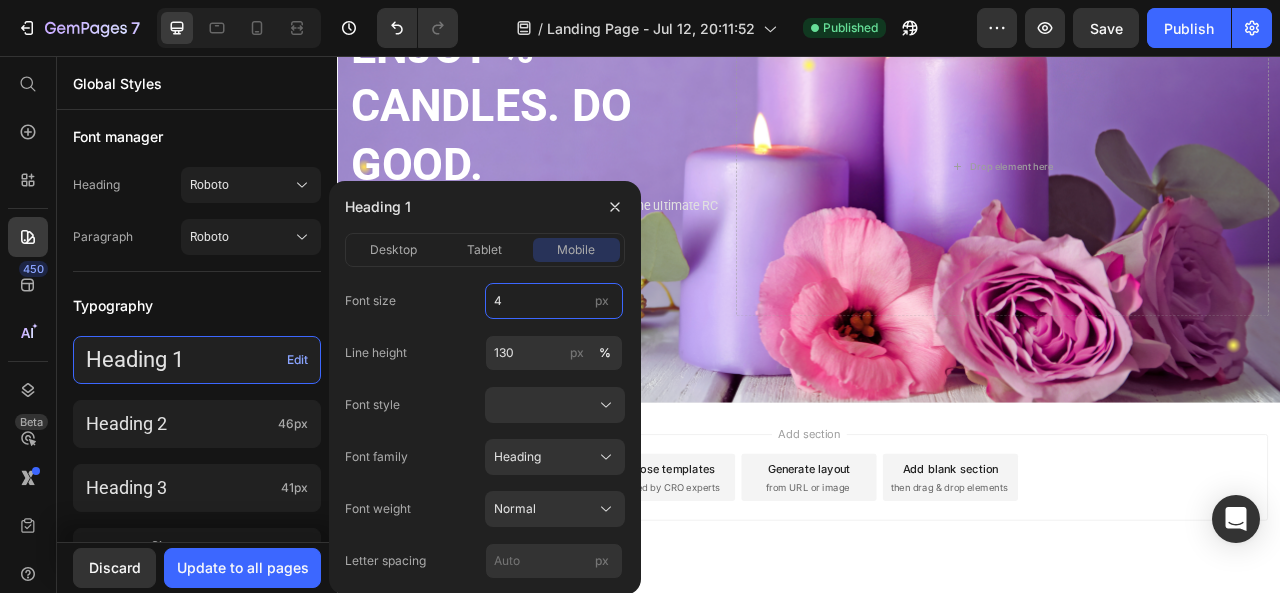 click on "4" at bounding box center [554, 301] 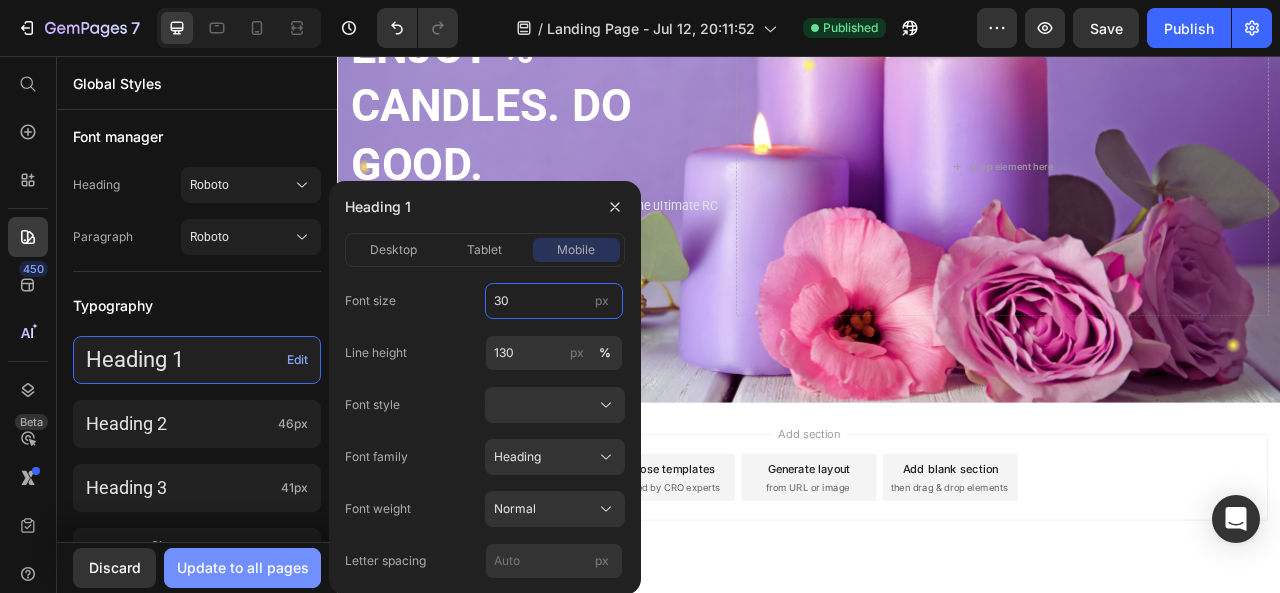 type on "30" 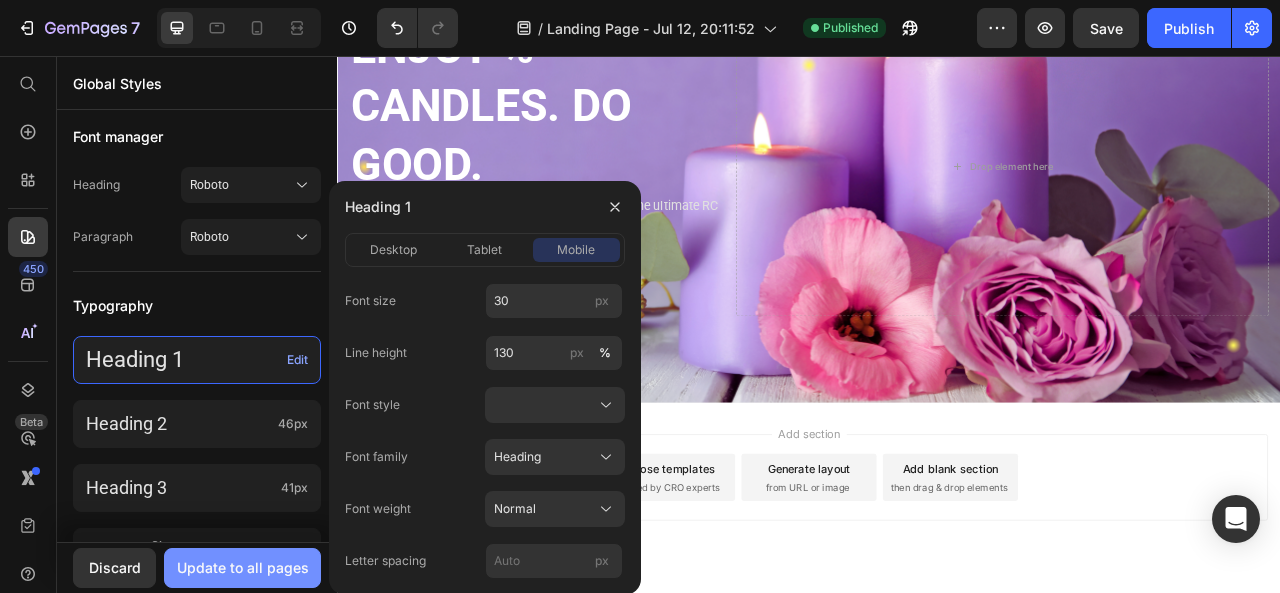 click on "Update to all pages" at bounding box center (243, 567) 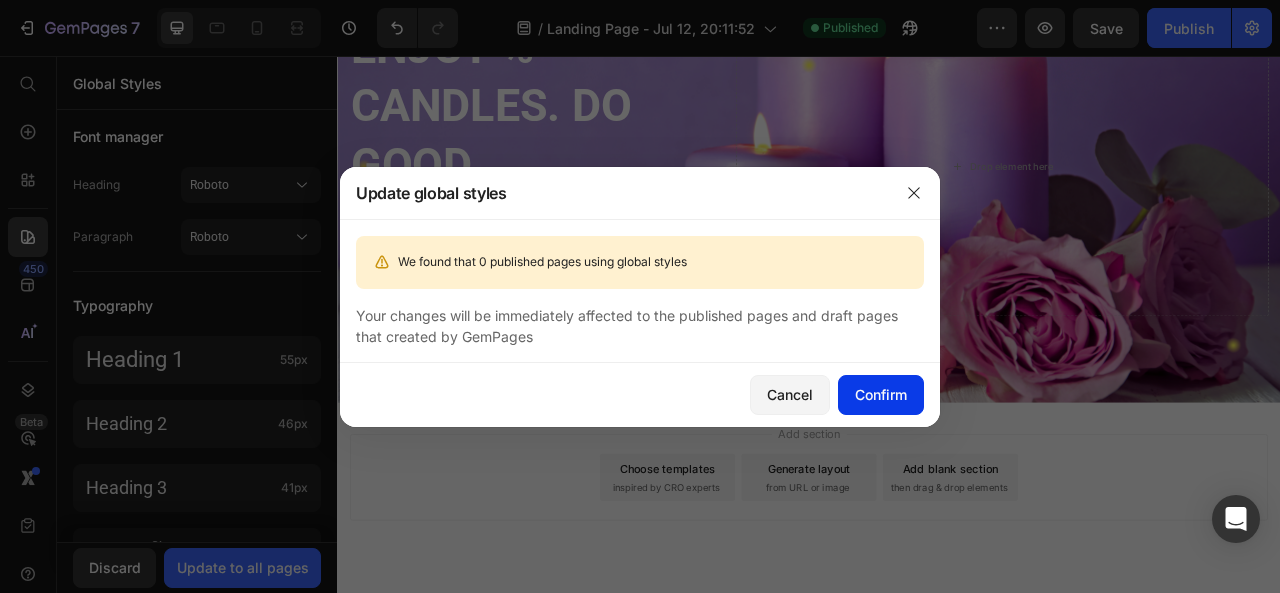 click on "Confirm" at bounding box center (881, 394) 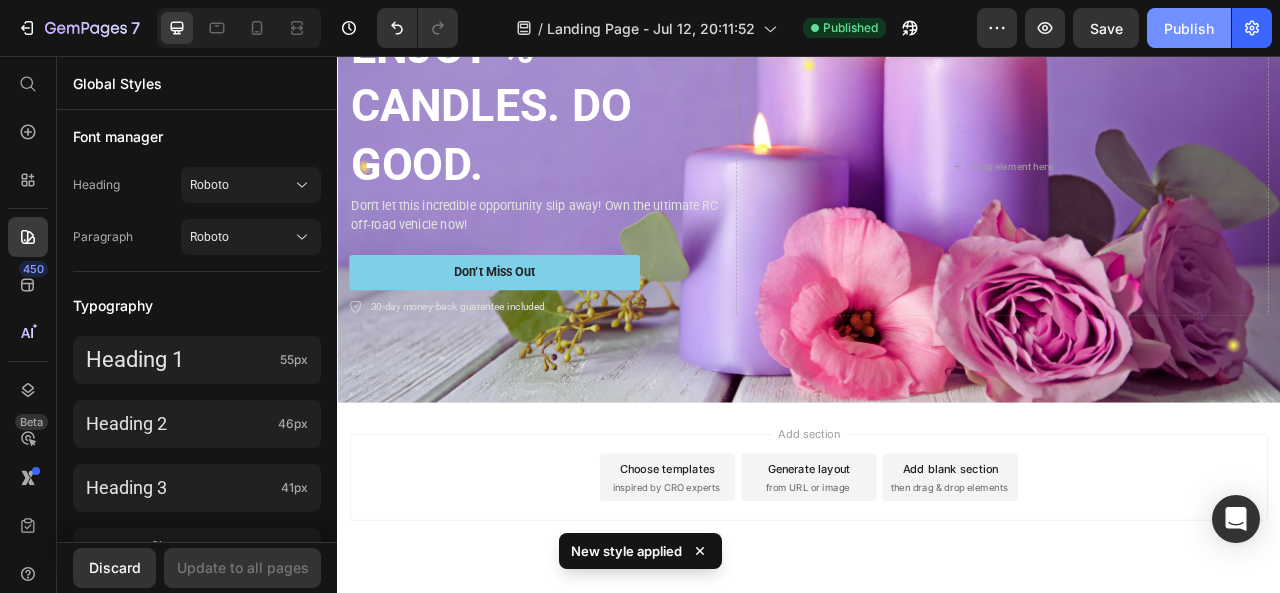 click on "Publish" at bounding box center [1189, 28] 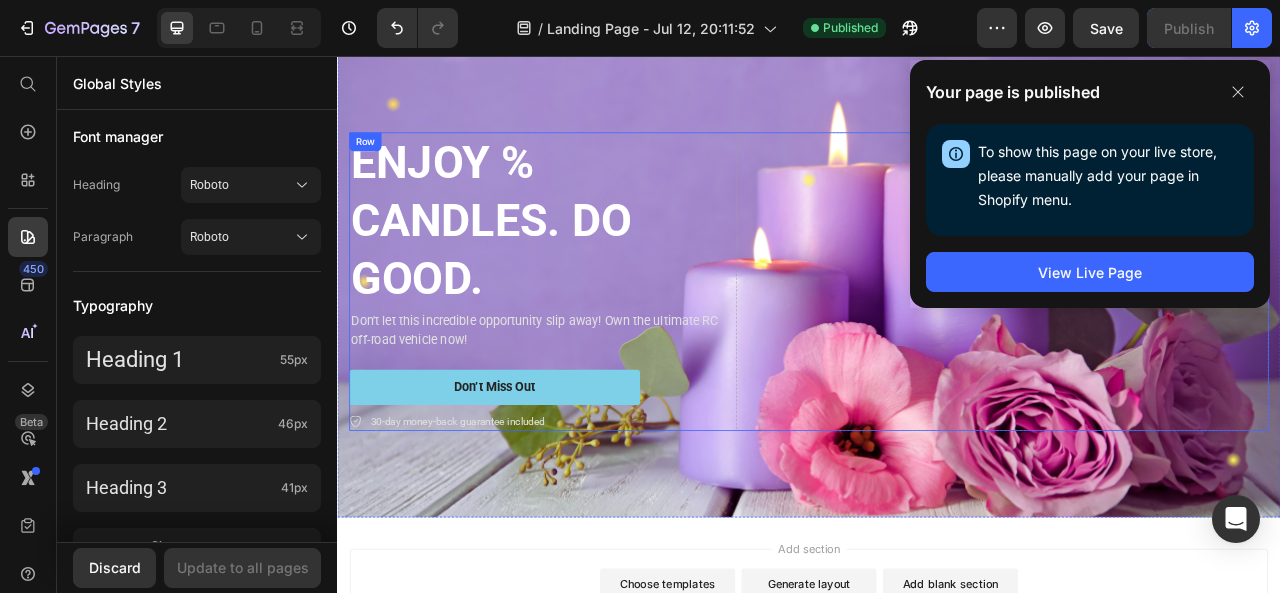 scroll, scrollTop: 0, scrollLeft: 0, axis: both 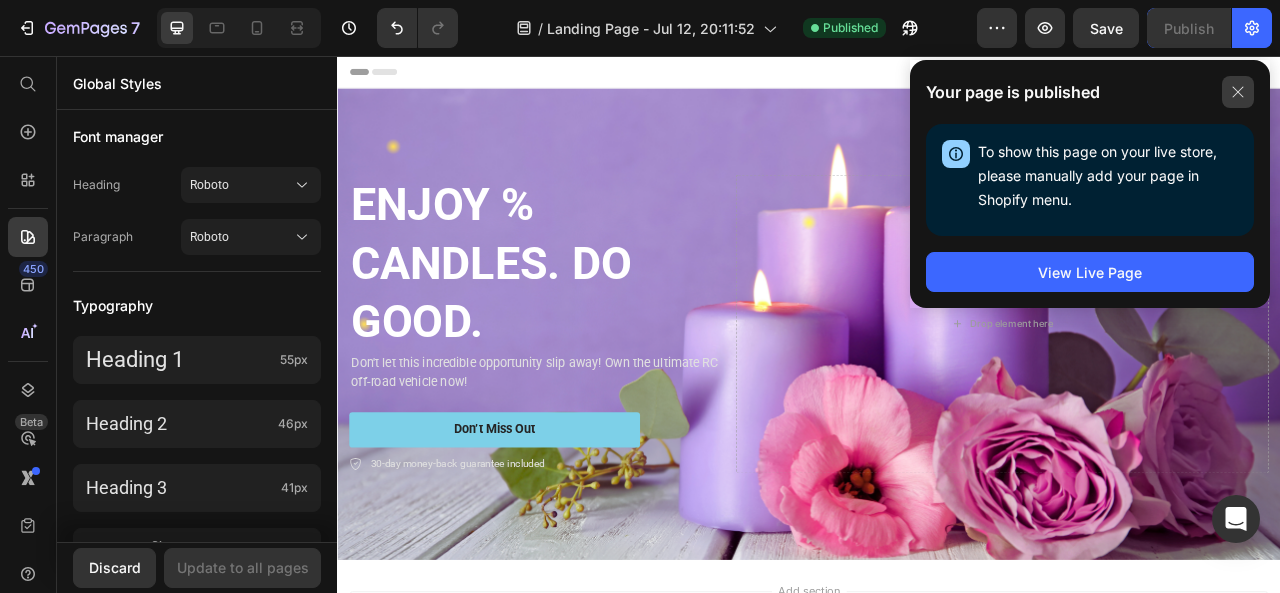 click 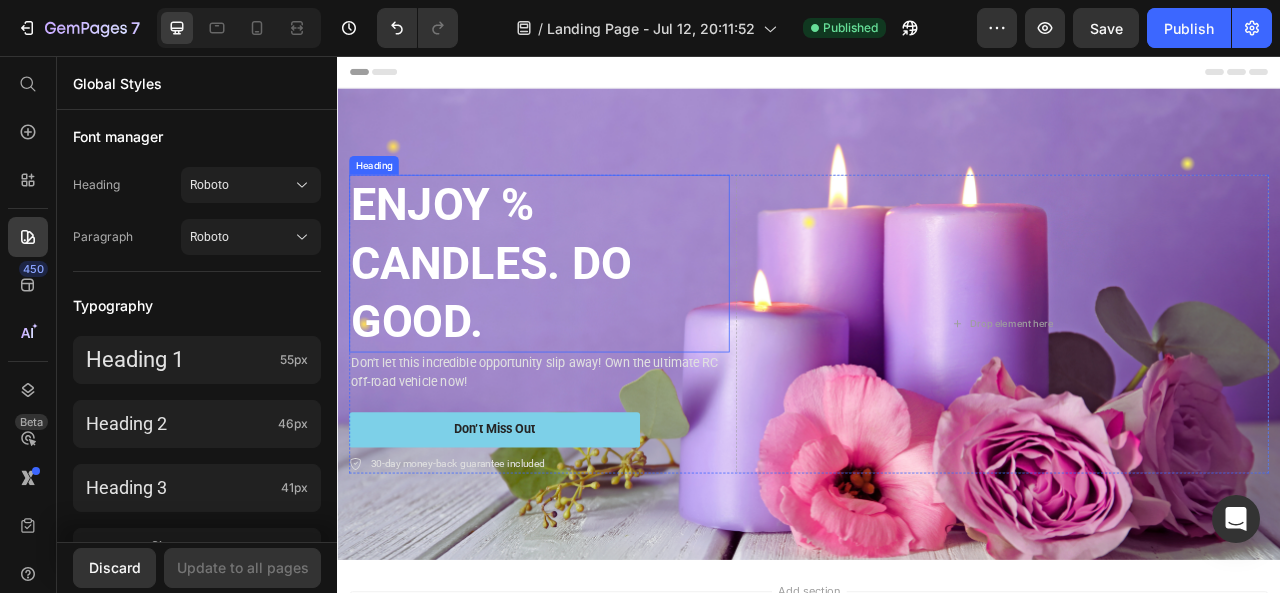 click on "ENJOY % CANDLES. DO GOOD." at bounding box center (594, 320) 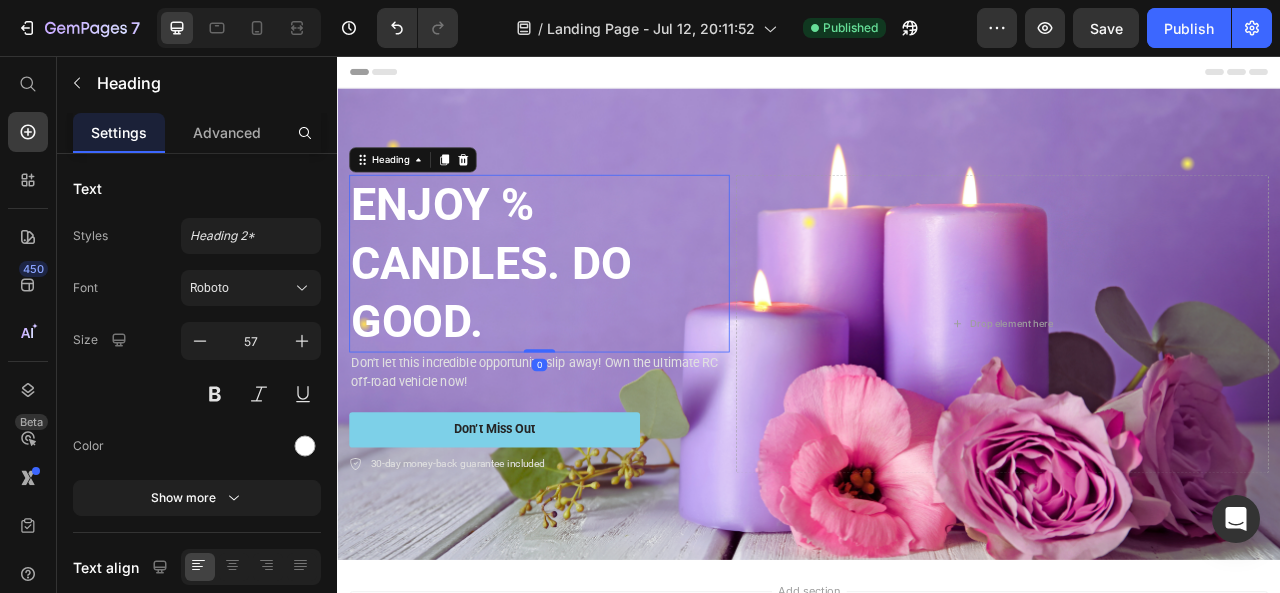 scroll, scrollTop: 0, scrollLeft: 0, axis: both 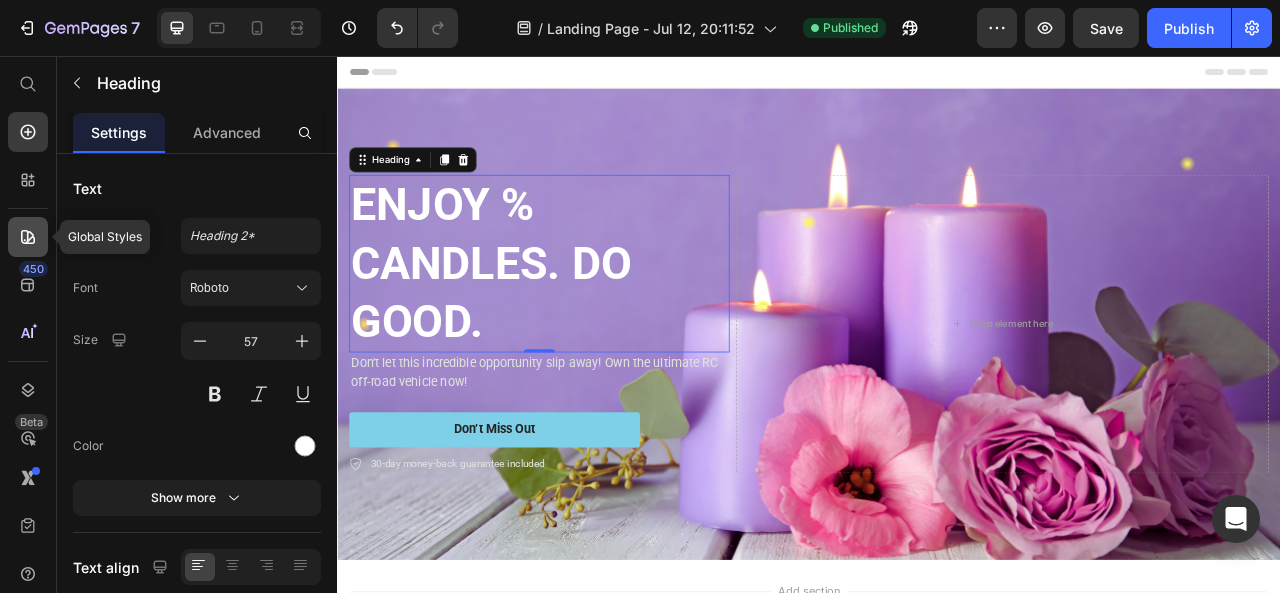 click 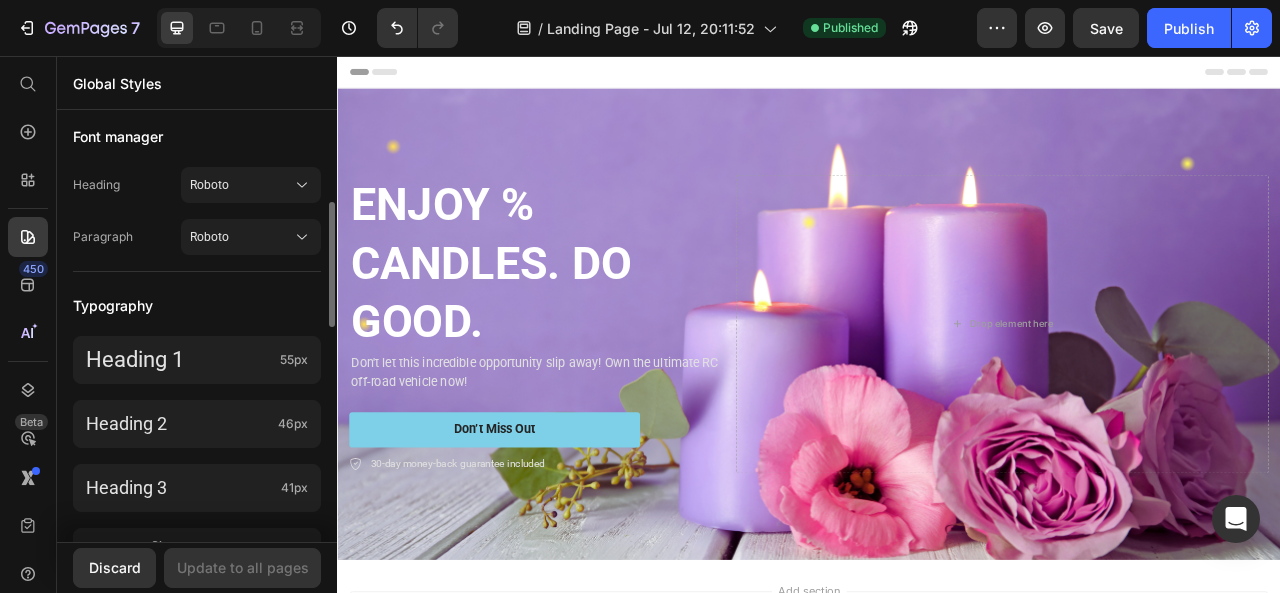 scroll, scrollTop: 0, scrollLeft: 0, axis: both 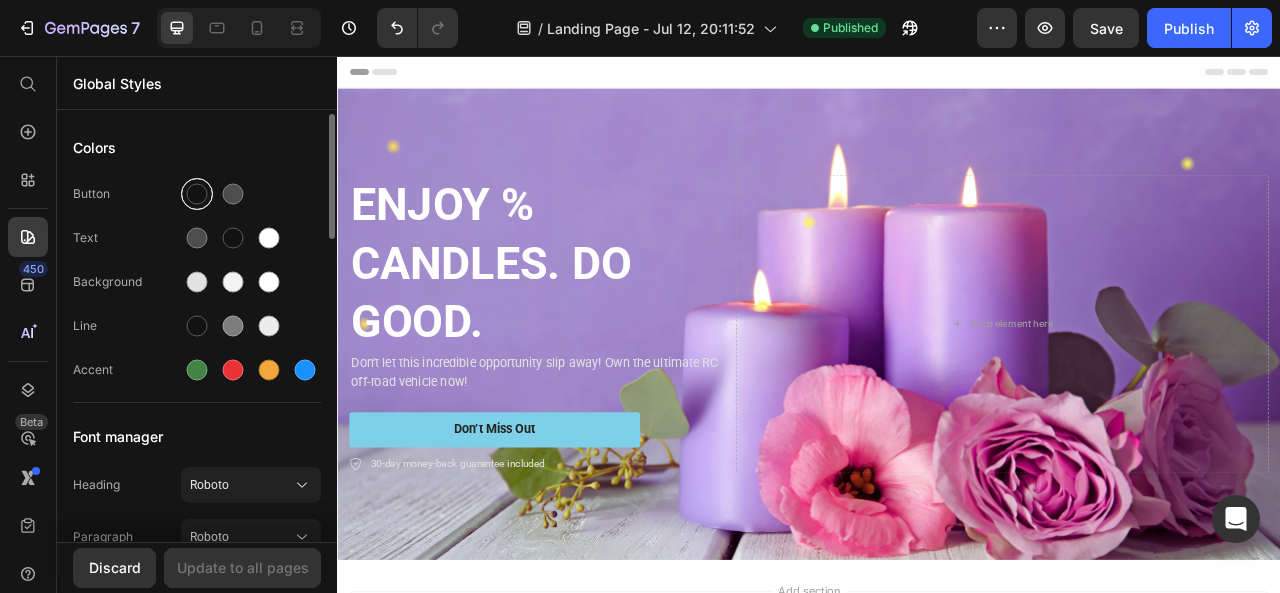 click at bounding box center (197, 194) 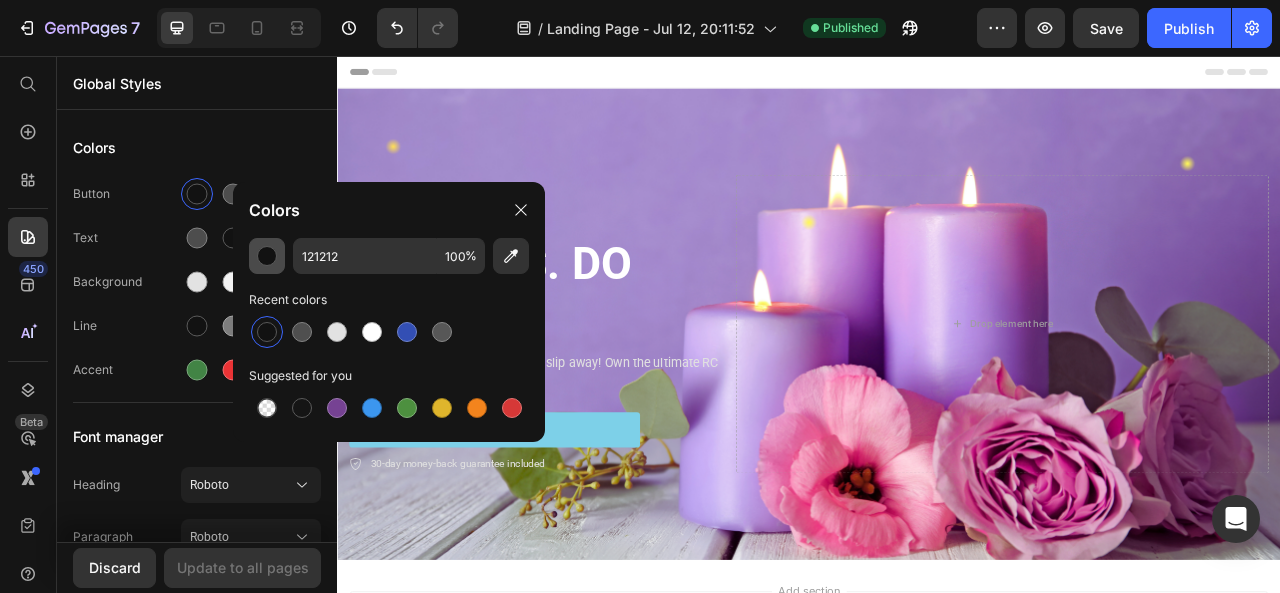 click at bounding box center [267, 256] 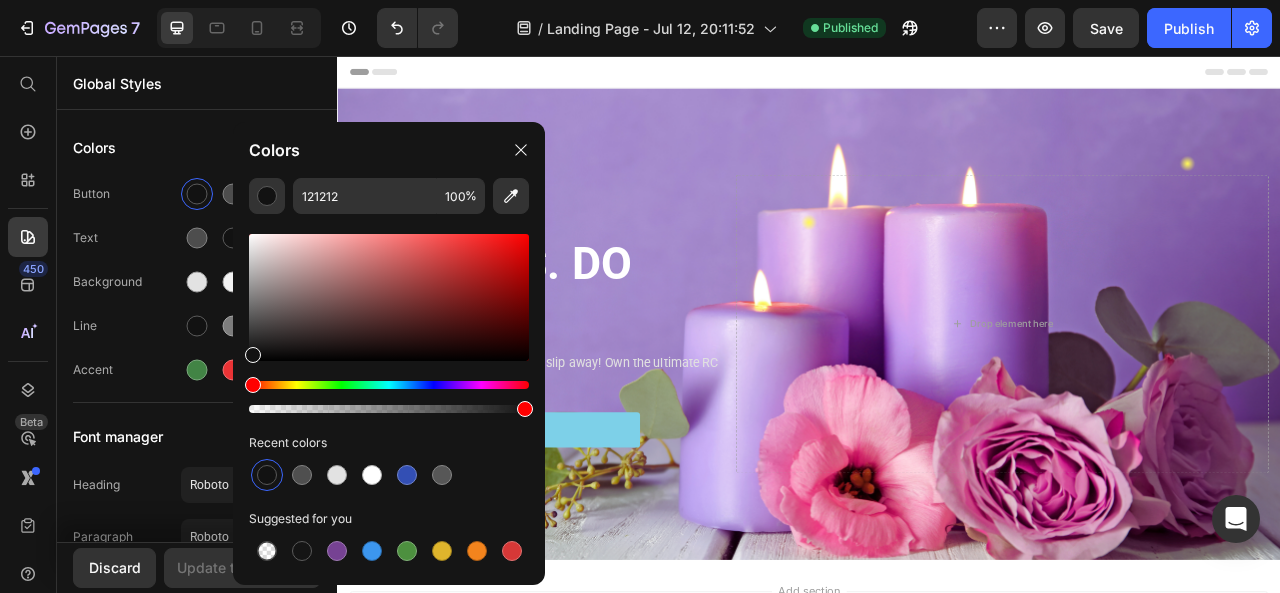 click at bounding box center [389, 385] 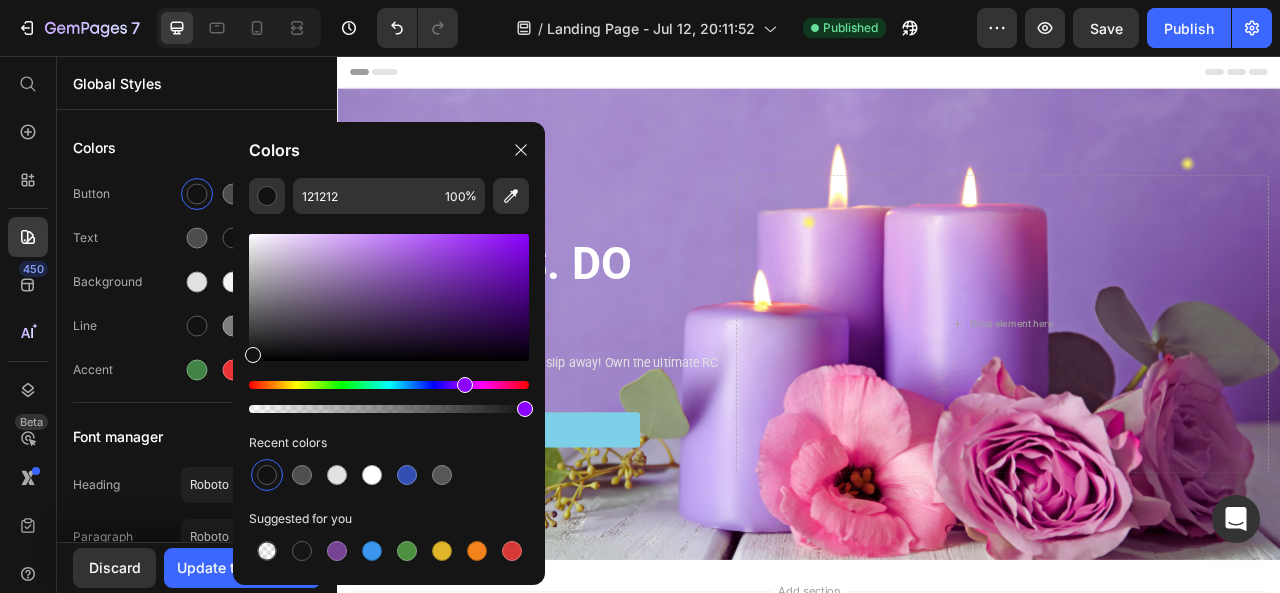 click at bounding box center [389, 385] 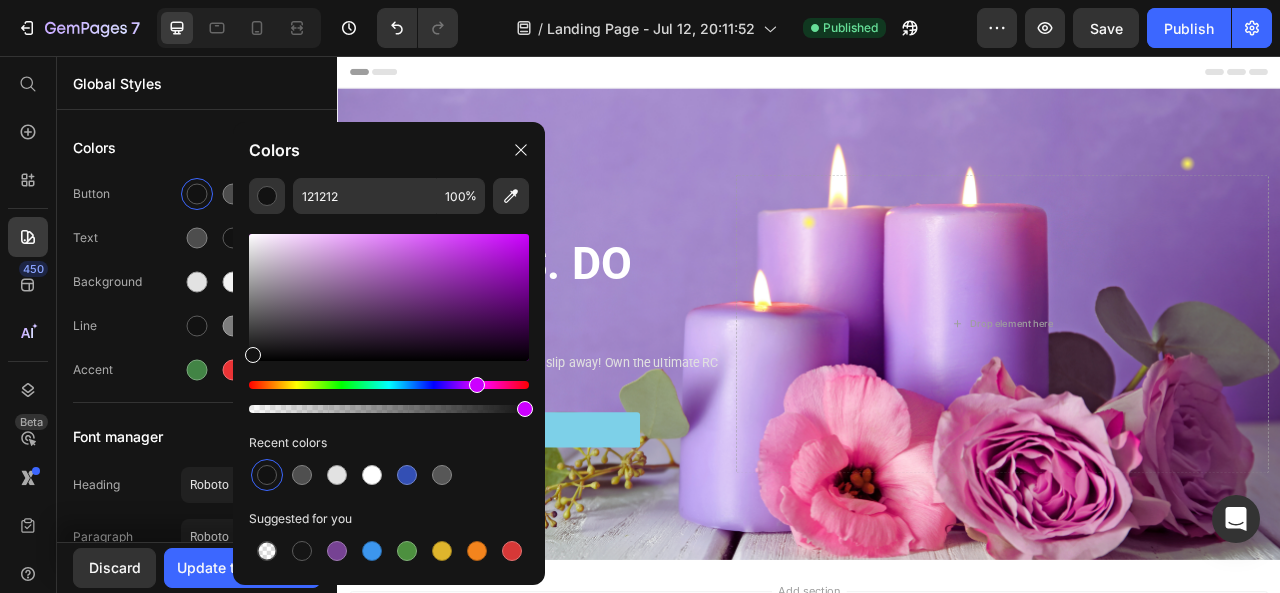 click at bounding box center (389, 297) 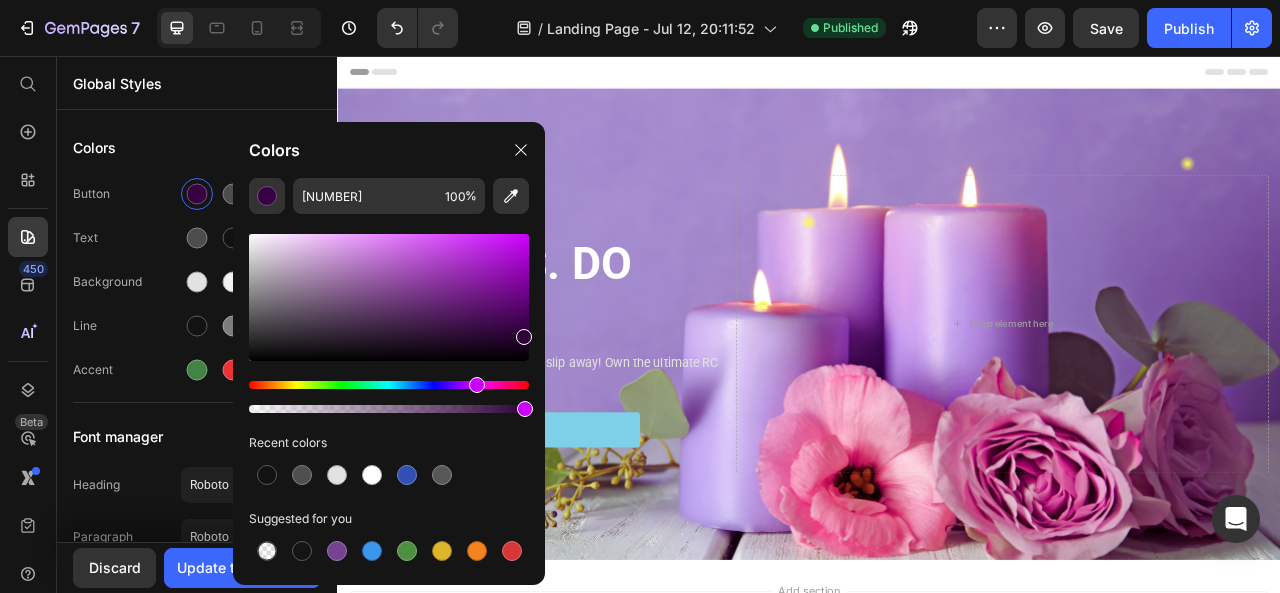 type on "2D0138" 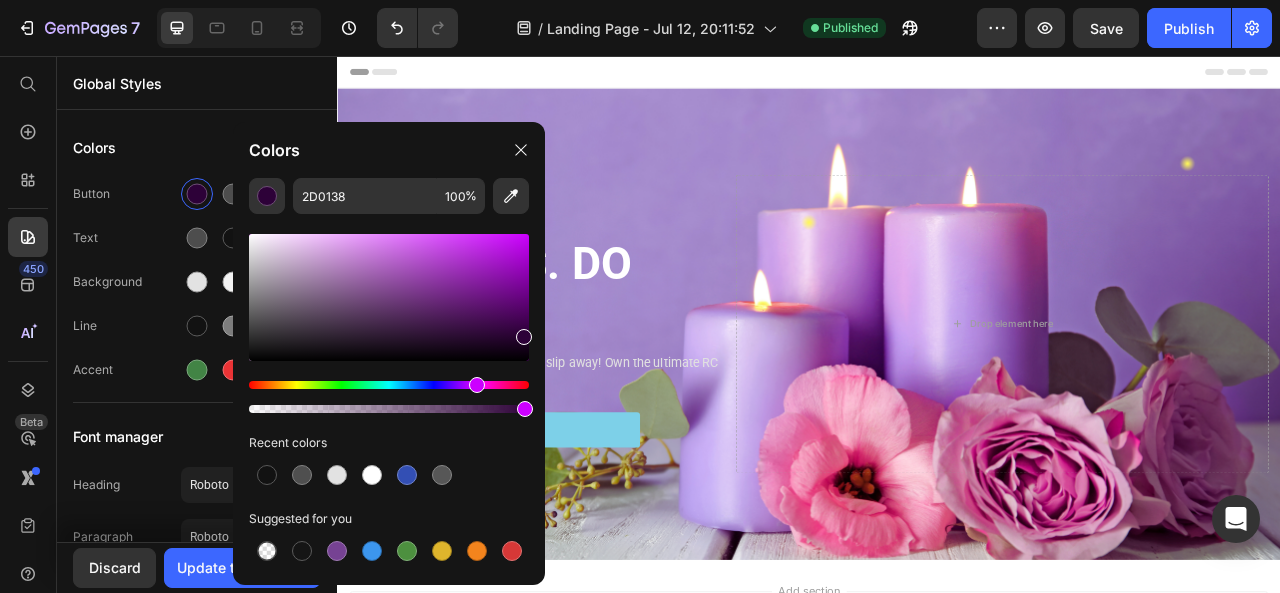 drag, startPoint x: 523, startPoint y: 321, endPoint x: 523, endPoint y: 333, distance: 12 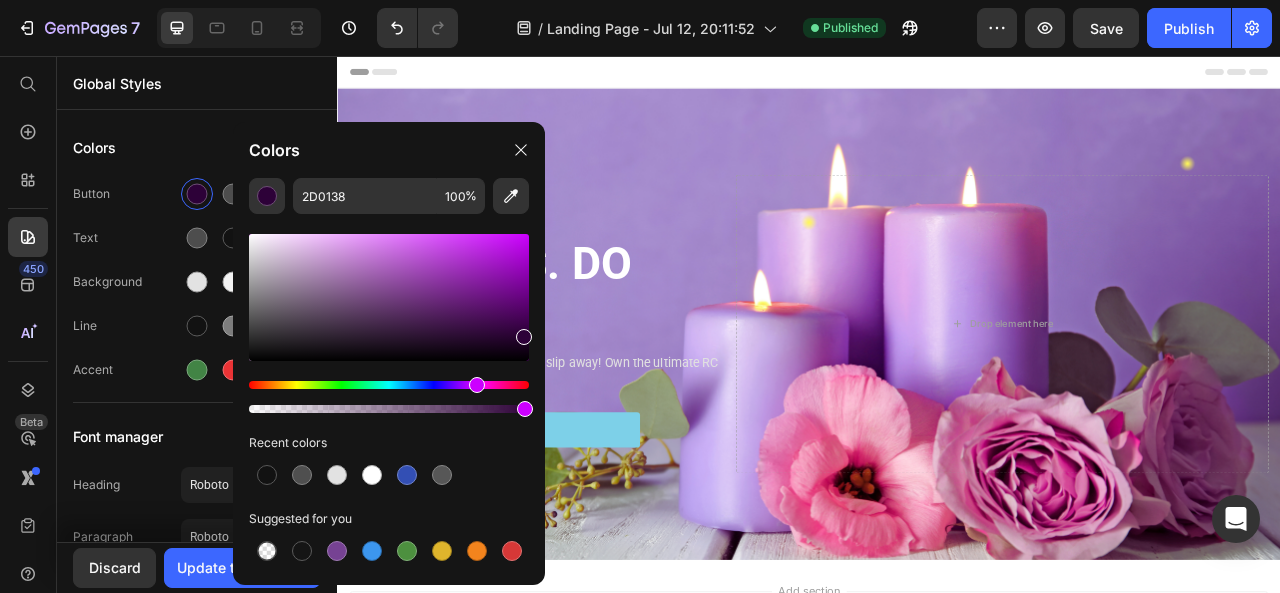 click on "Recent colors" 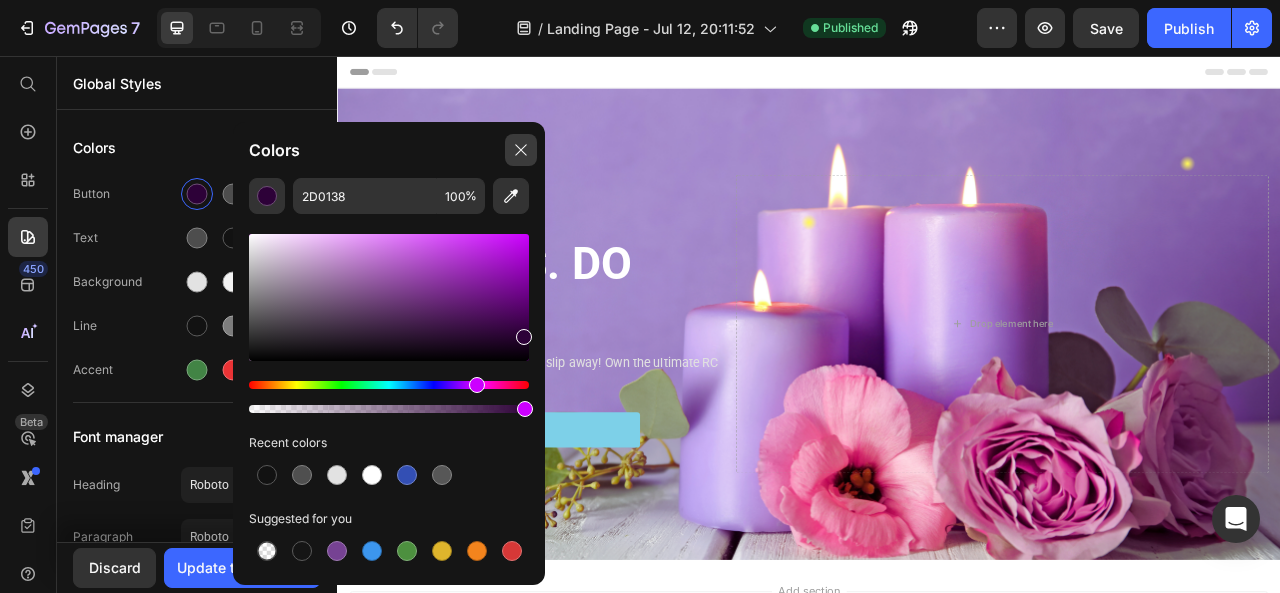 click at bounding box center [521, 150] 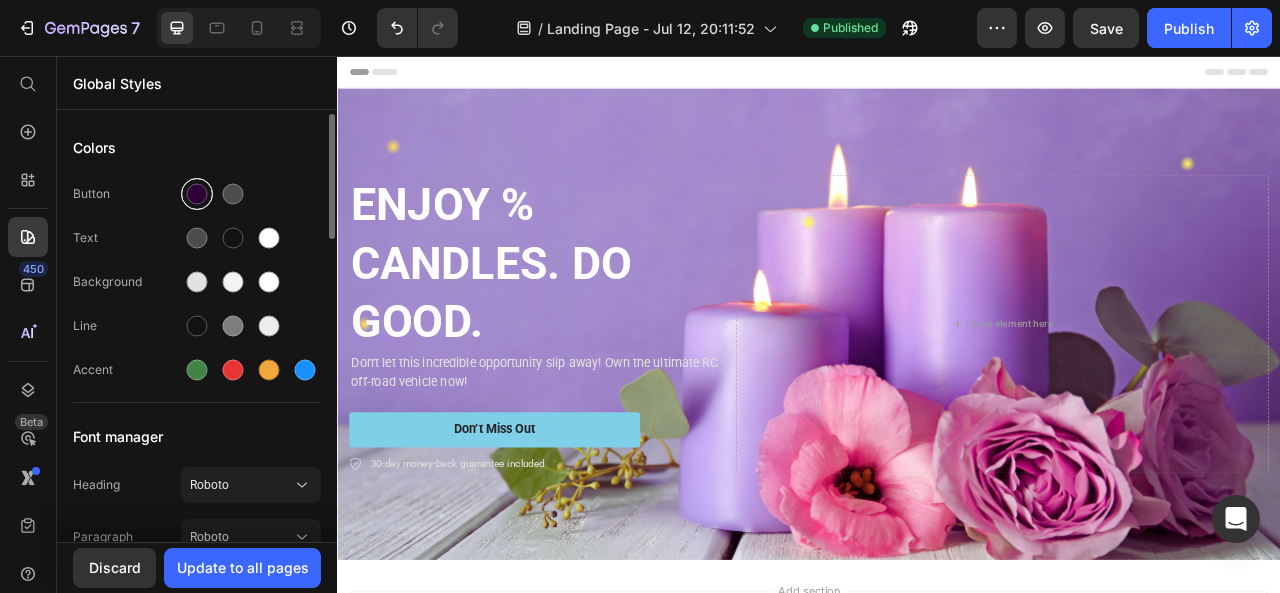 click at bounding box center [197, 194] 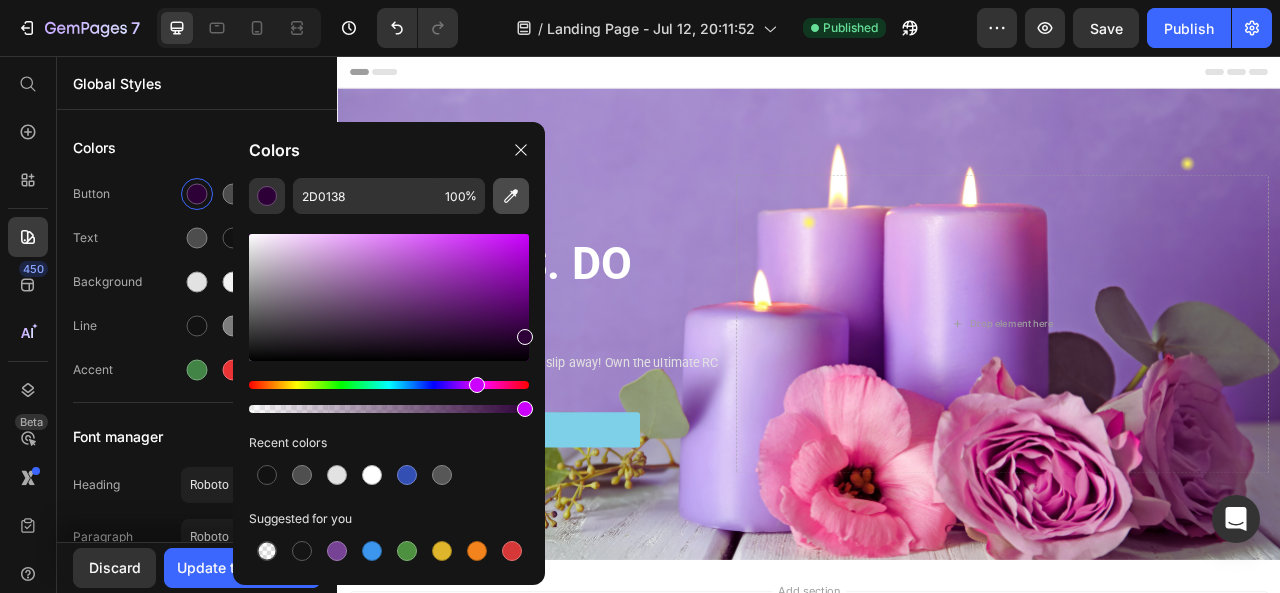 click 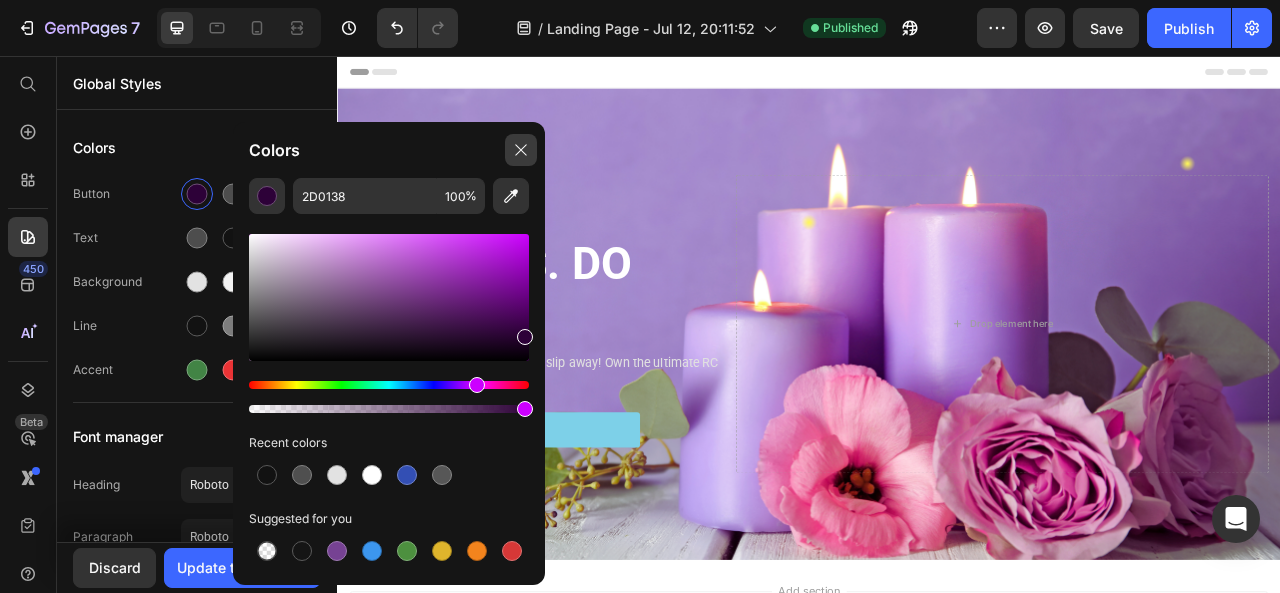 click at bounding box center (521, 150) 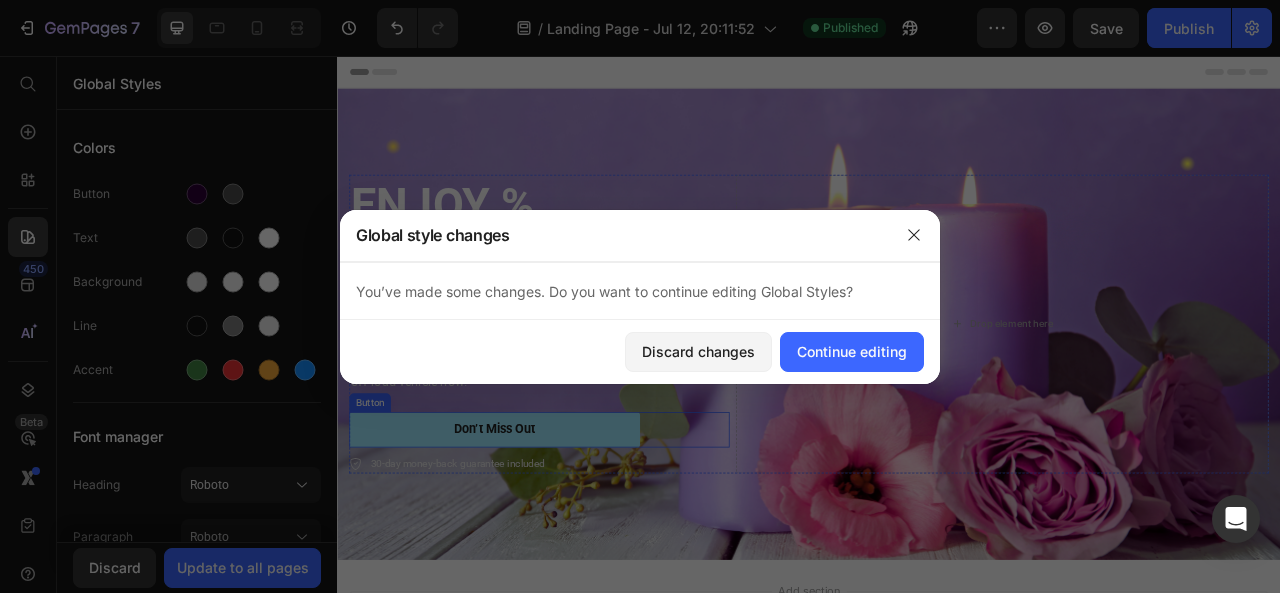 click on "Don’t Miss Out" at bounding box center (537, 531) 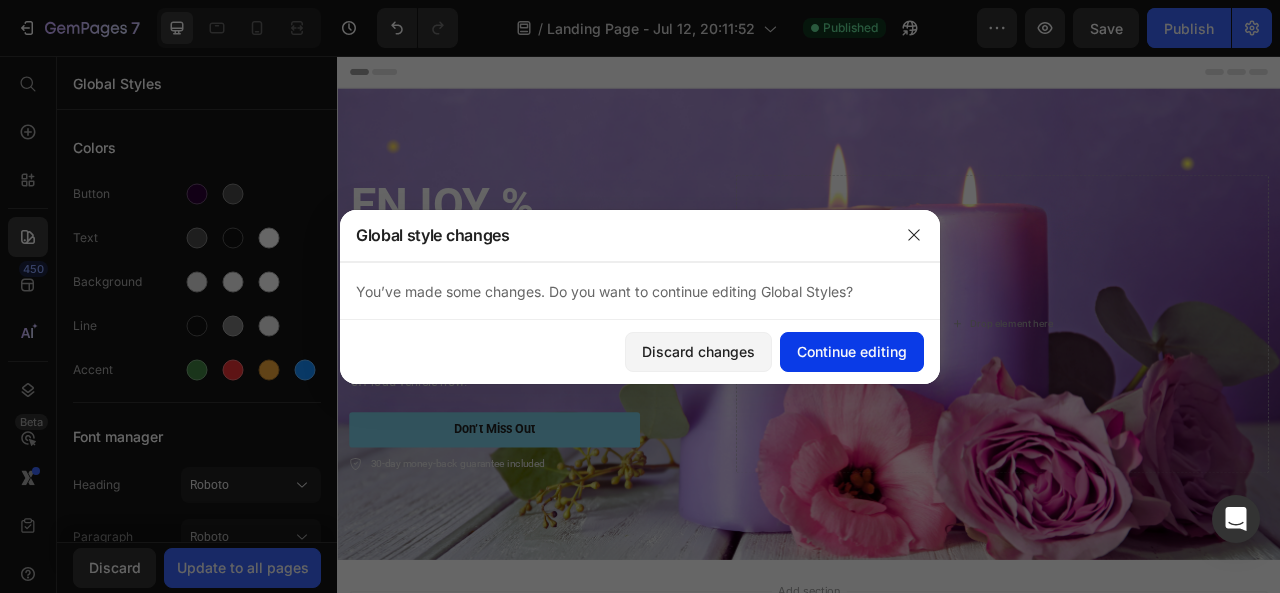 click on "Continue editing" at bounding box center [852, 351] 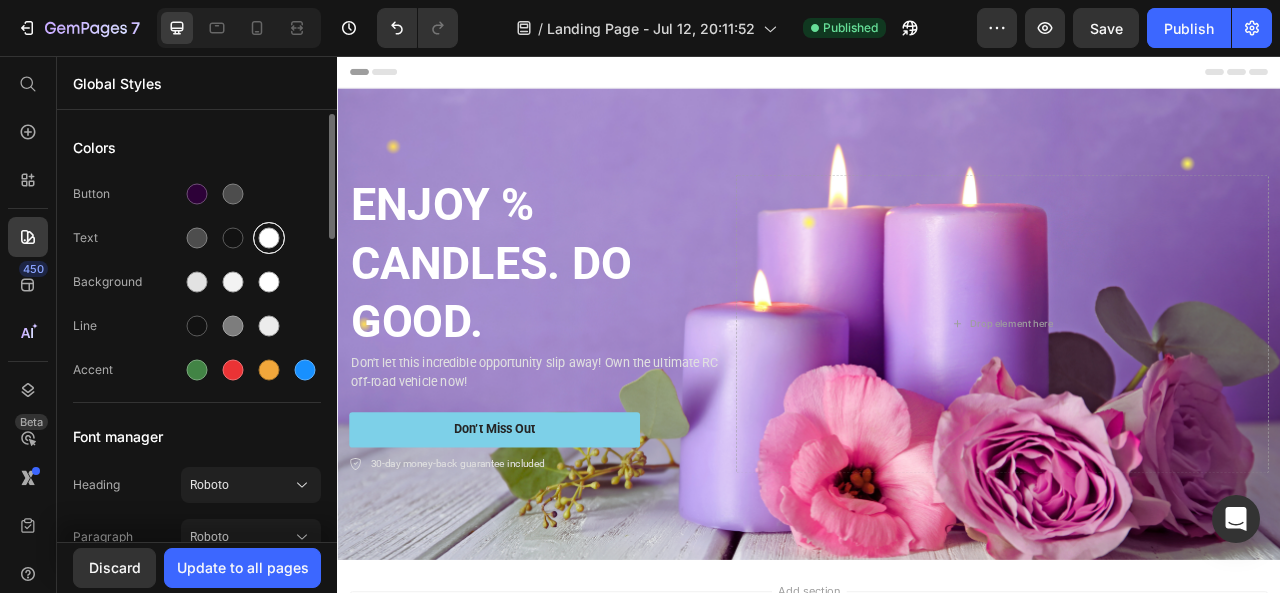 click at bounding box center [269, 238] 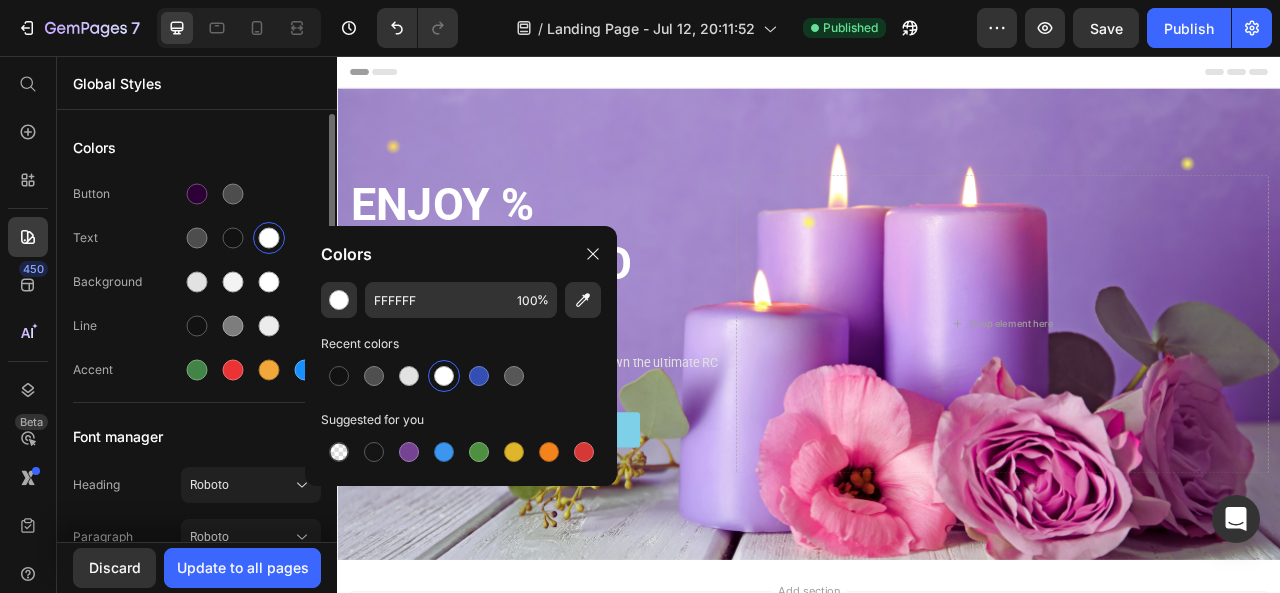 click on "Button Text Background Line Accent" 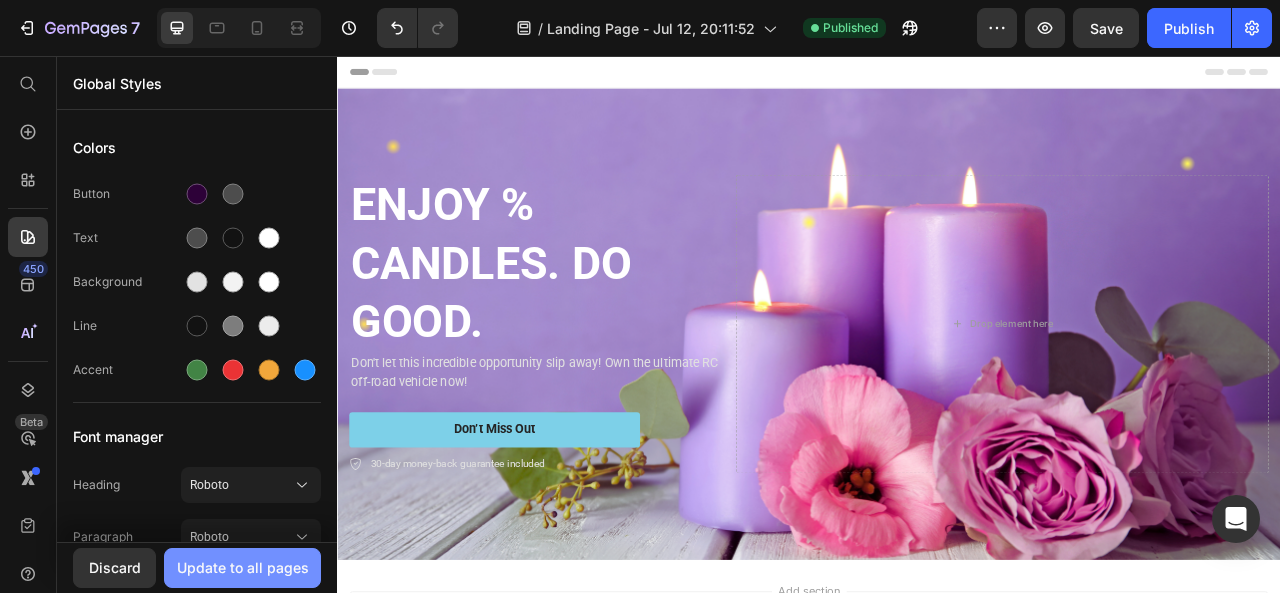 click on "Update to all pages" at bounding box center (243, 567) 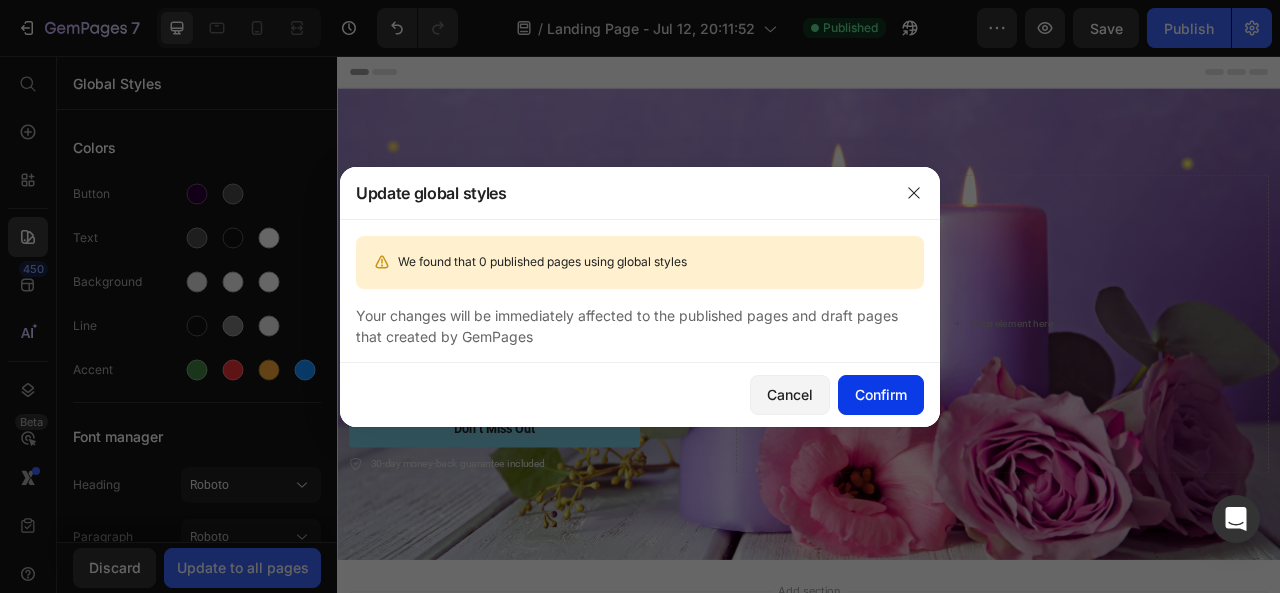 click on "Confirm" at bounding box center [881, 394] 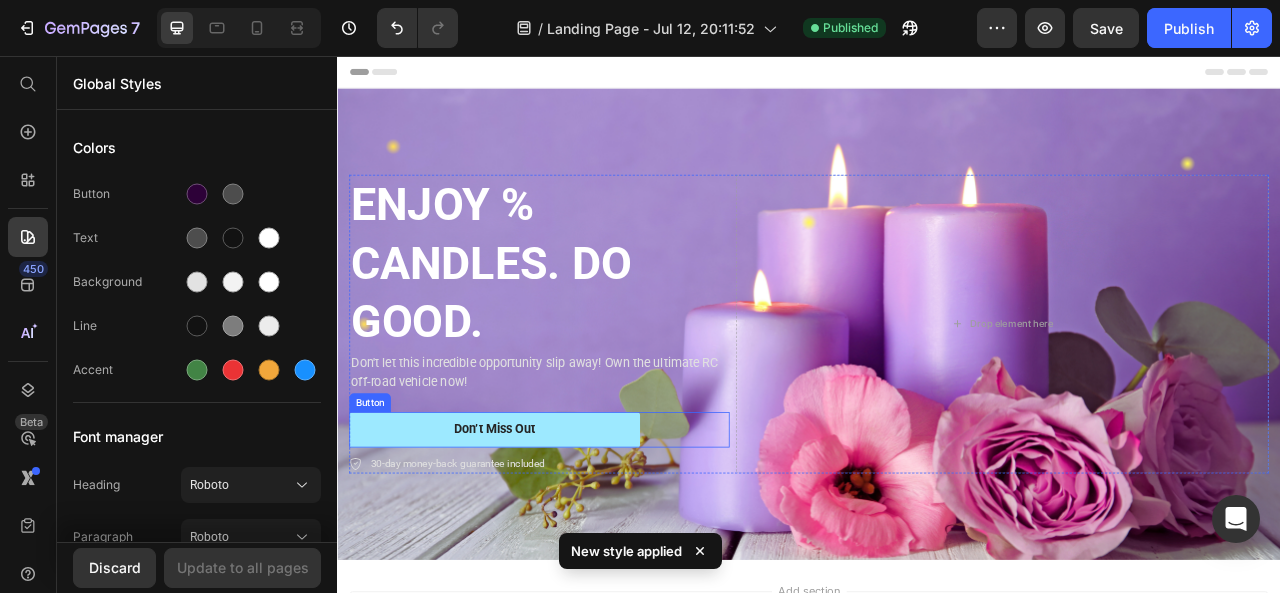 click on "Don’t Miss Out" at bounding box center [537, 531] 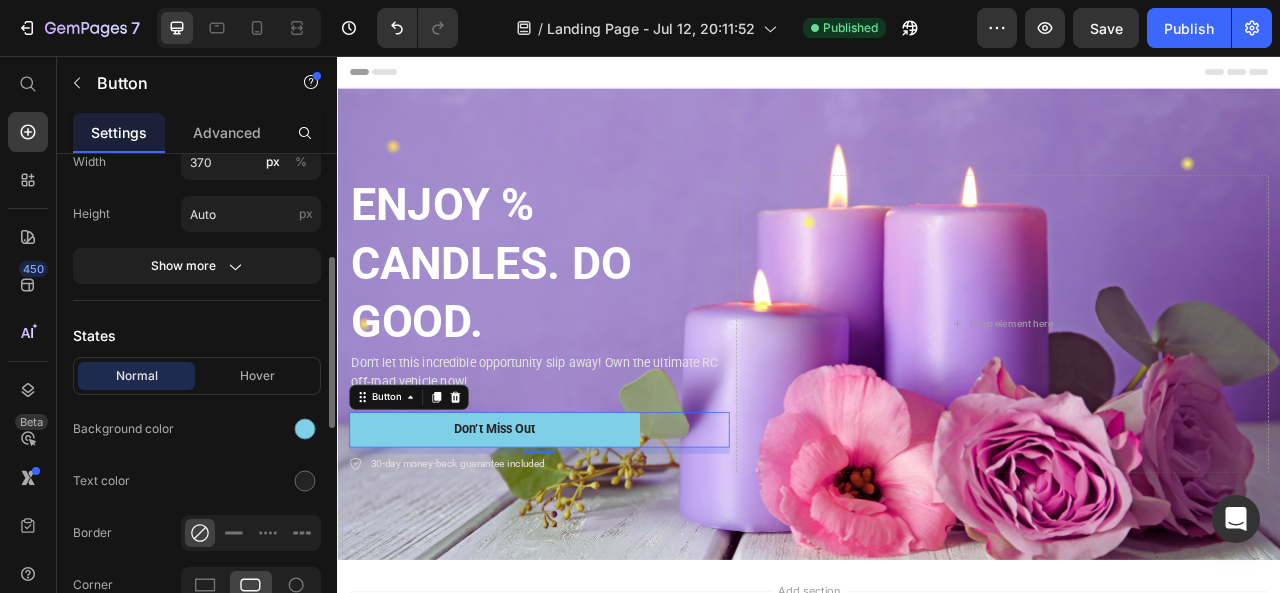 scroll, scrollTop: 500, scrollLeft: 0, axis: vertical 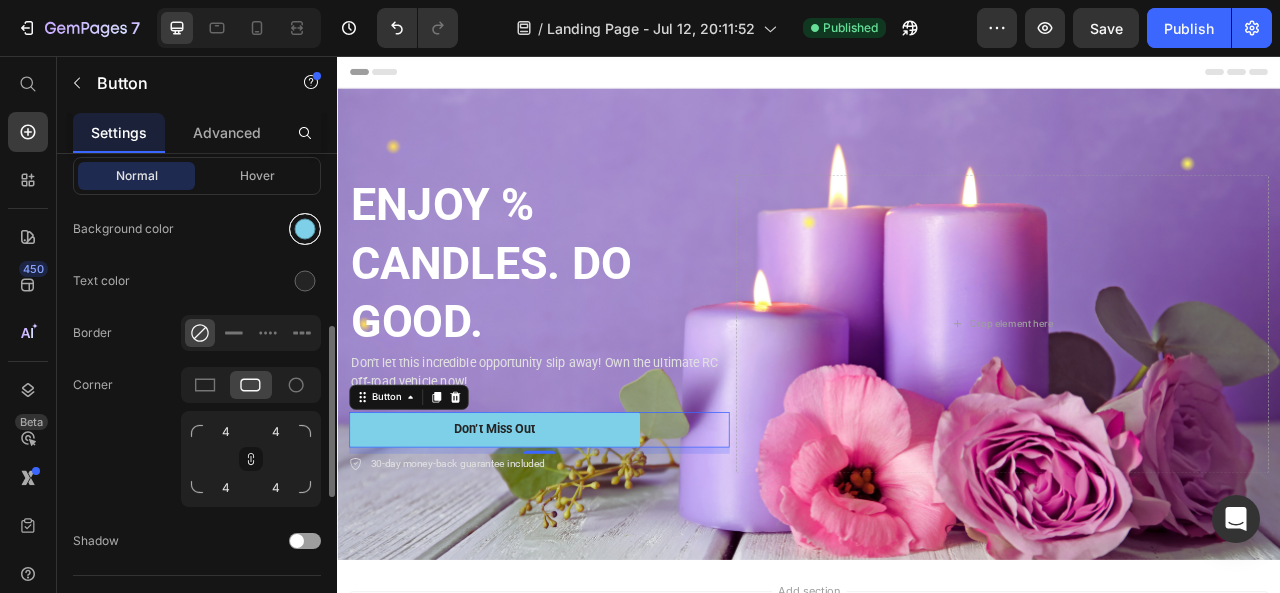 click at bounding box center (305, 229) 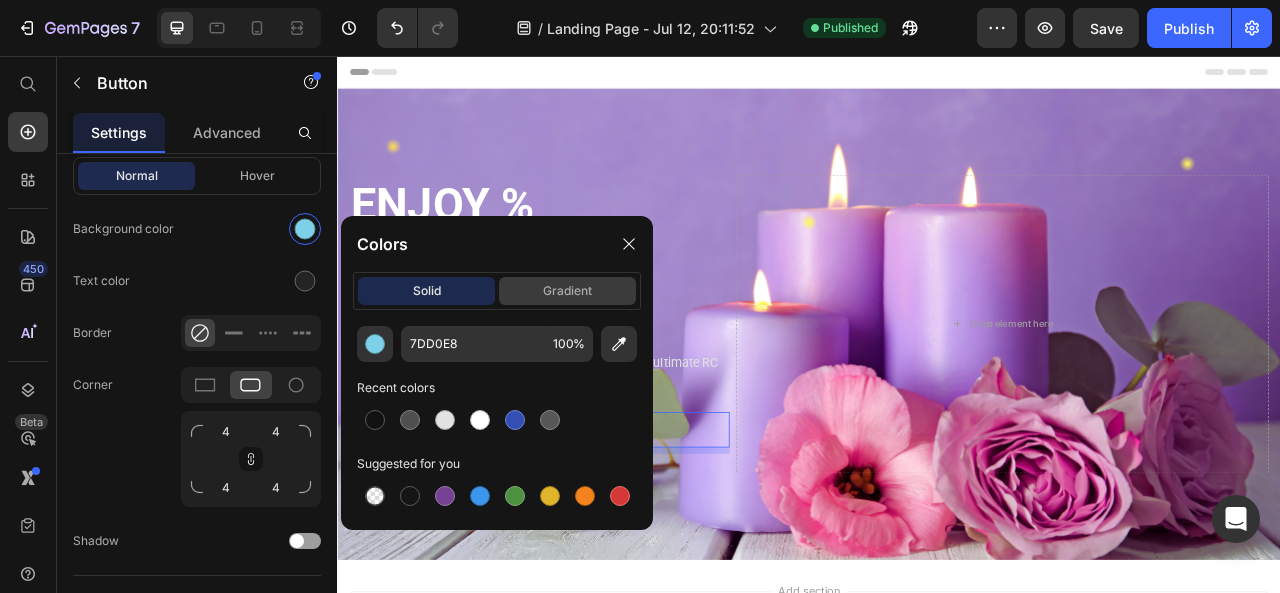 click on "gradient" 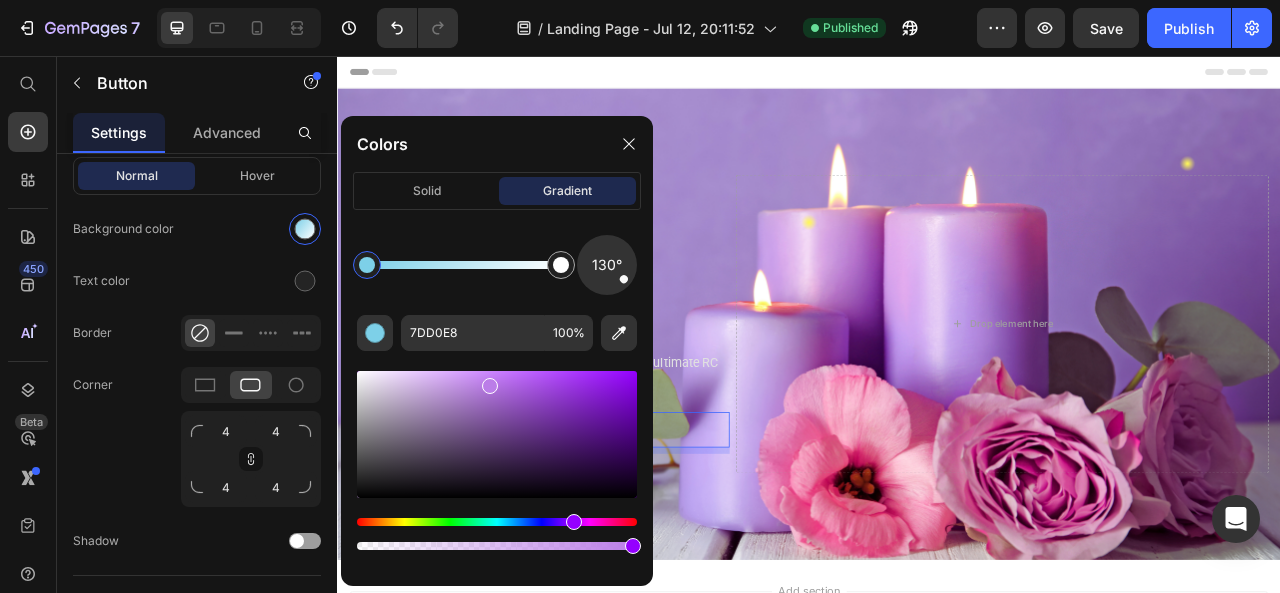 click at bounding box center (497, 522) 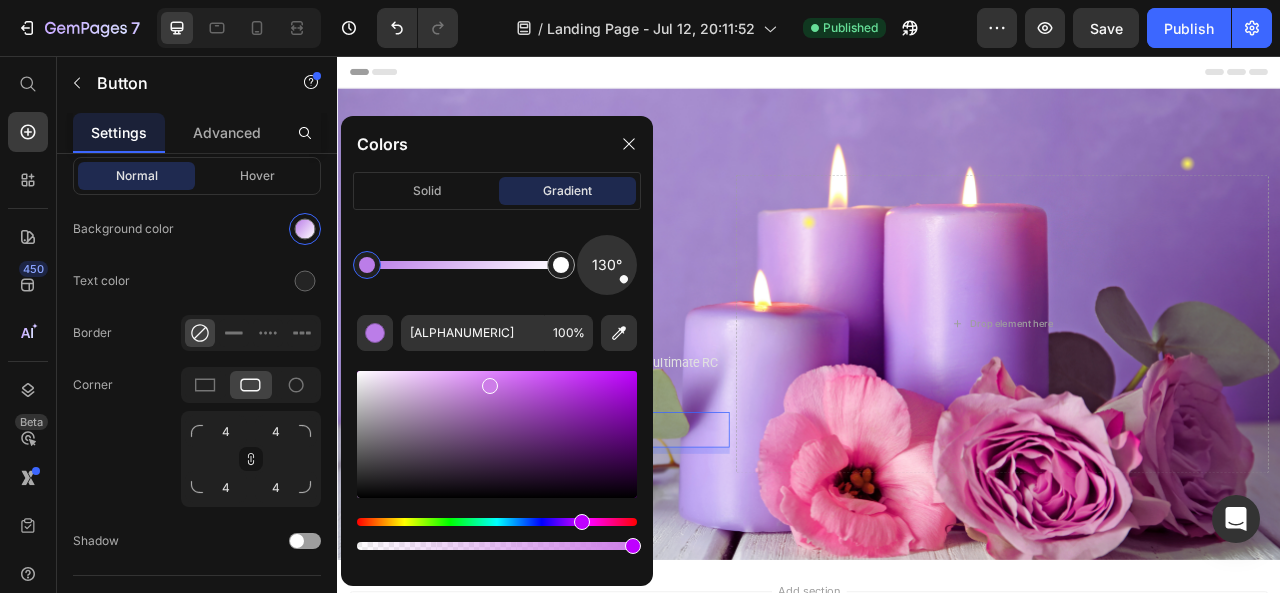 click at bounding box center (582, 522) 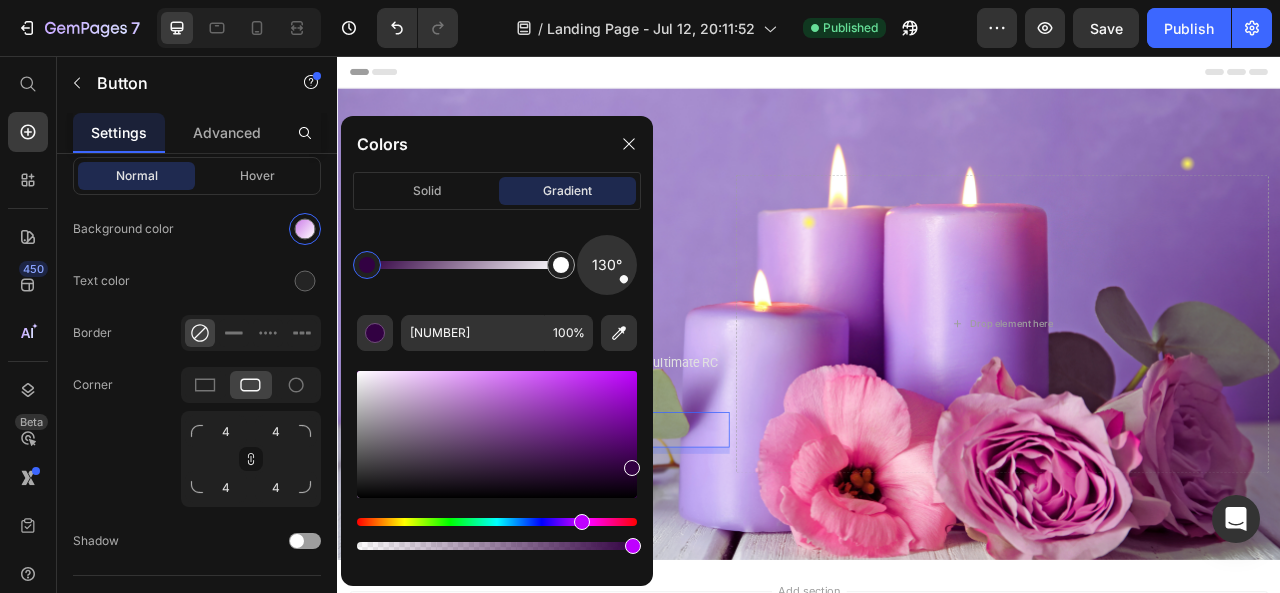 drag, startPoint x: 488, startPoint y: 389, endPoint x: 630, endPoint y: 463, distance: 160.12495 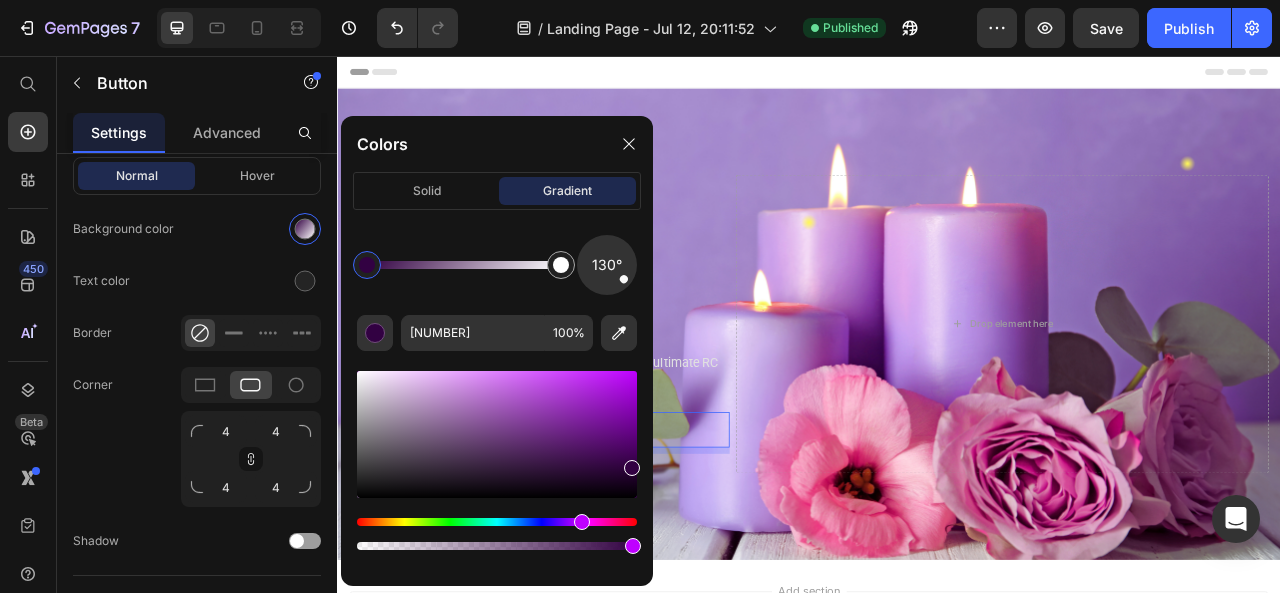 click on "130°" 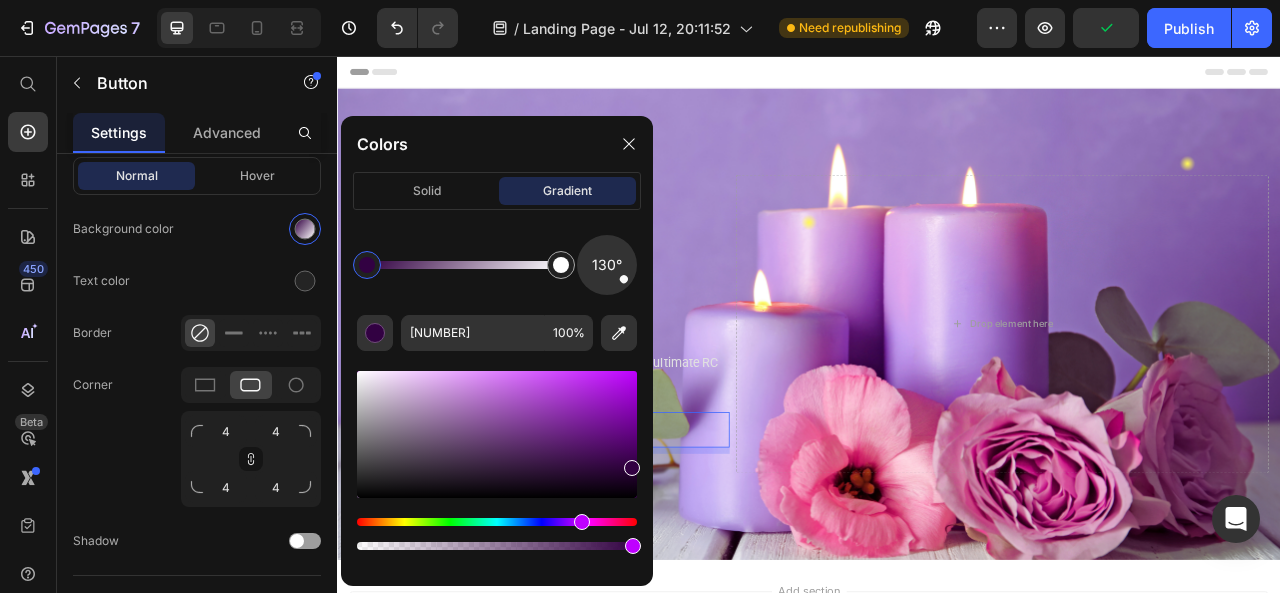 click on "gradient" 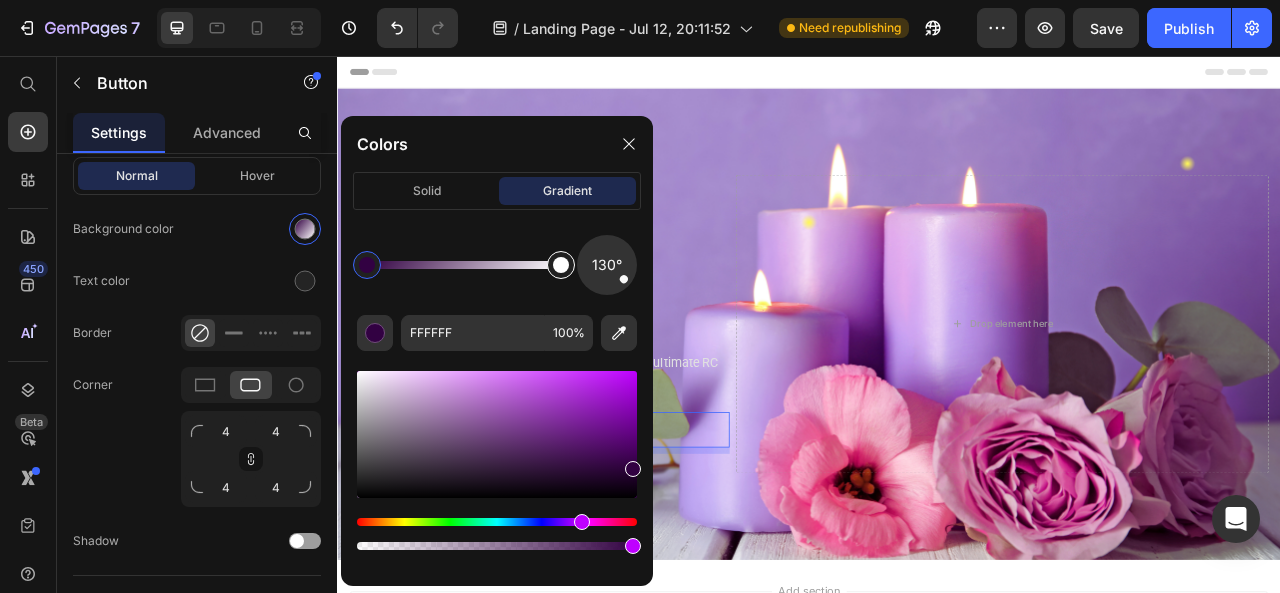 click at bounding box center (561, 265) 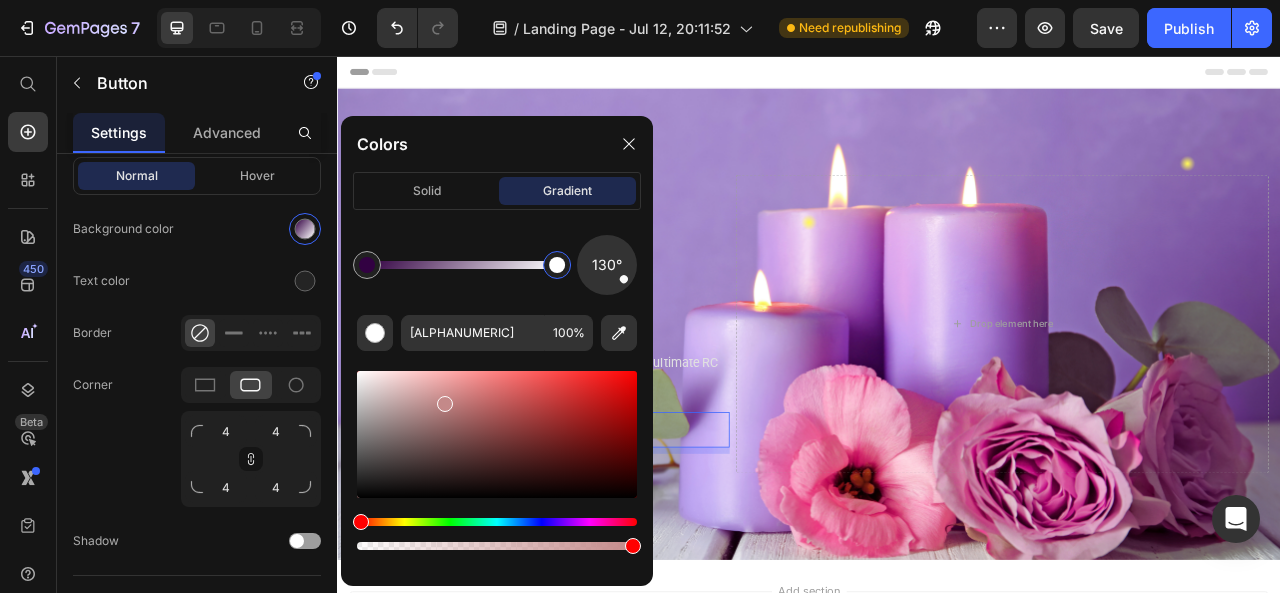 drag, startPoint x: 360, startPoint y: 375, endPoint x: 441, endPoint y: 399, distance: 84.48077 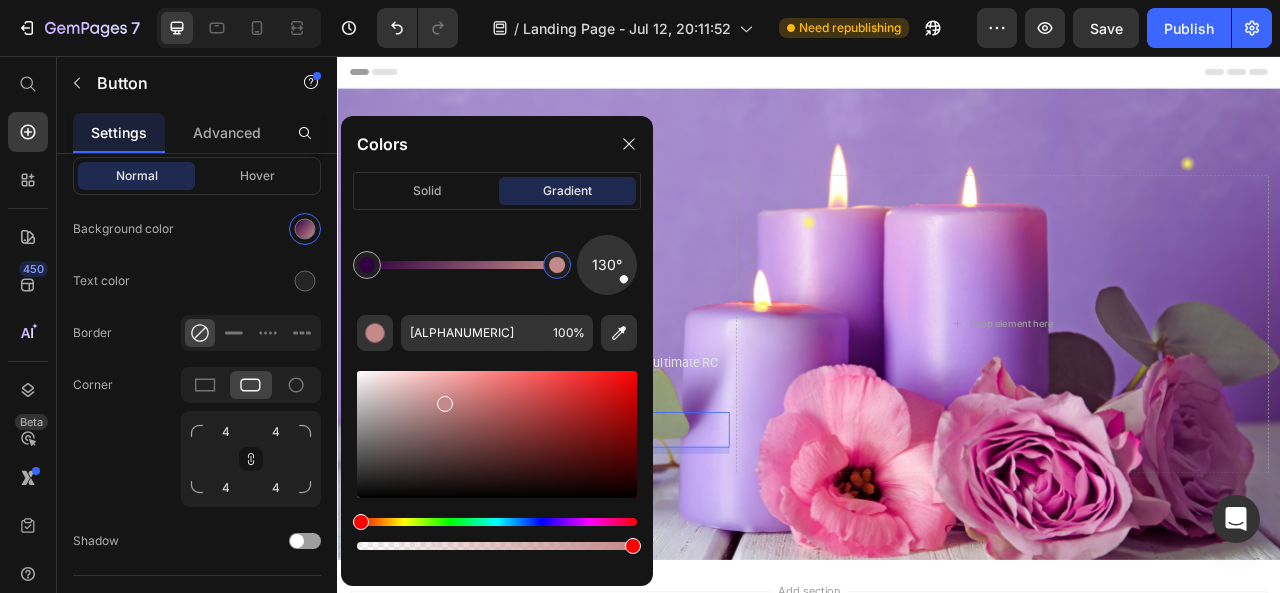 click at bounding box center [497, 522] 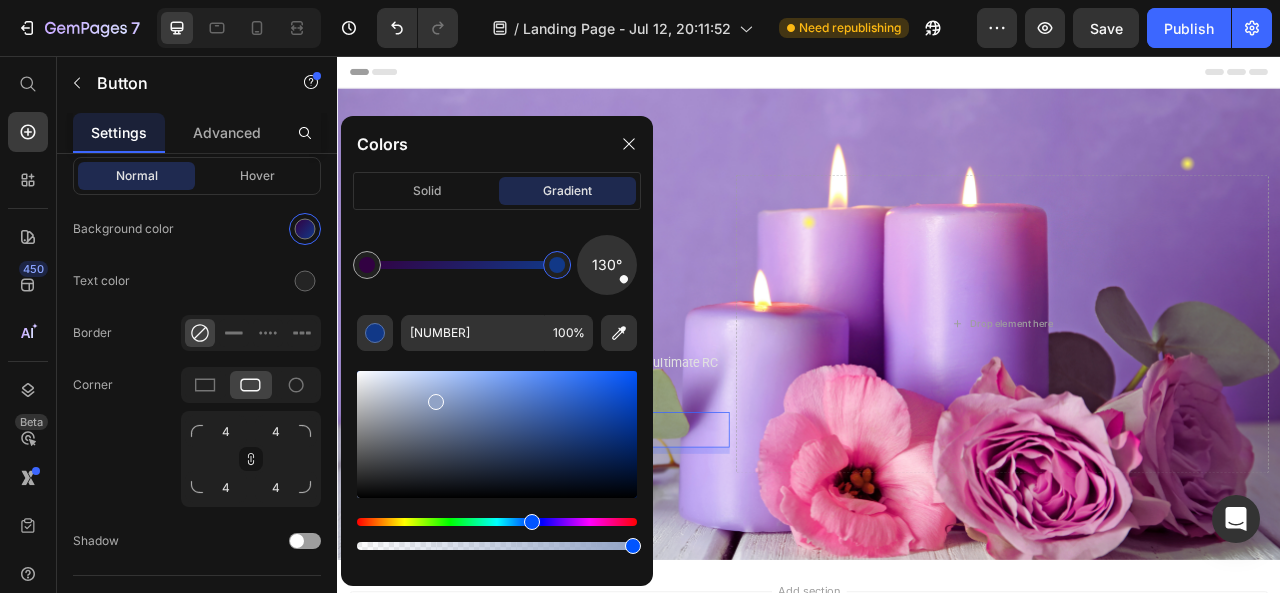 click at bounding box center [436, 402] 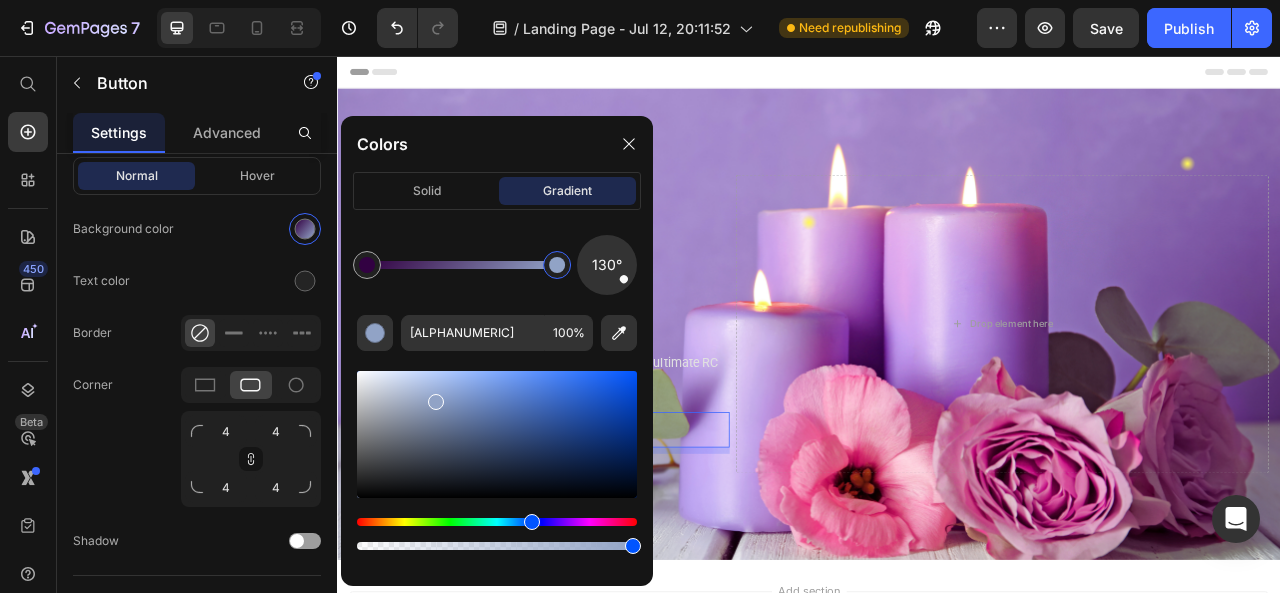 click on "[ANGLE] [ALPHANUMERIC] [PERCENT]" 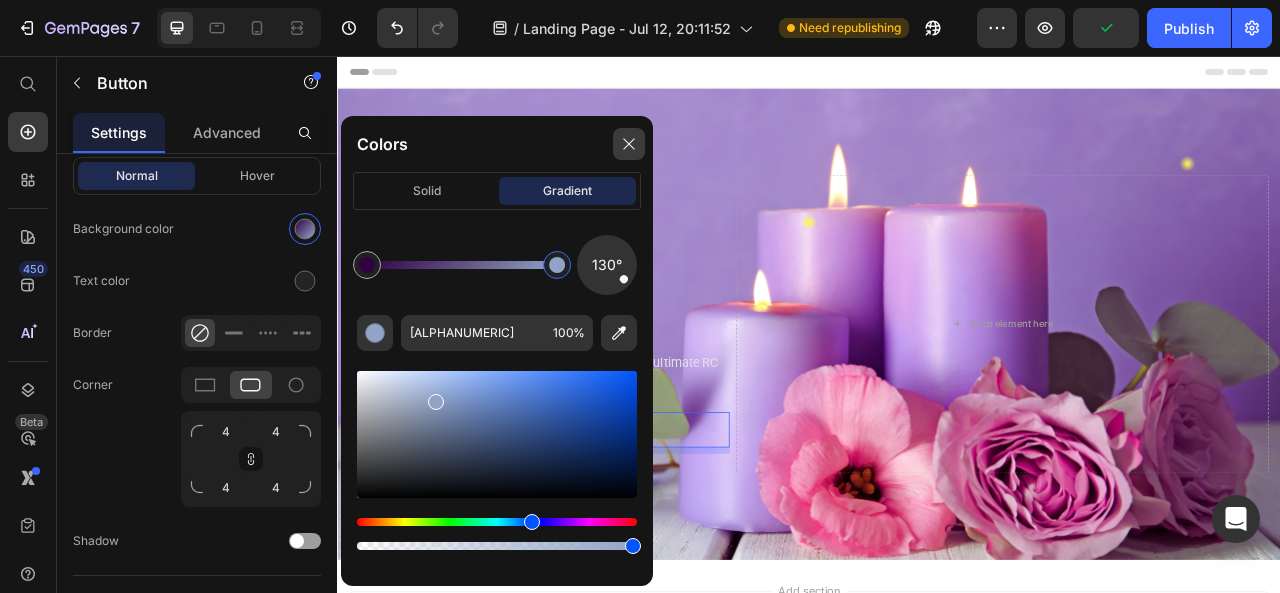 click at bounding box center [629, 144] 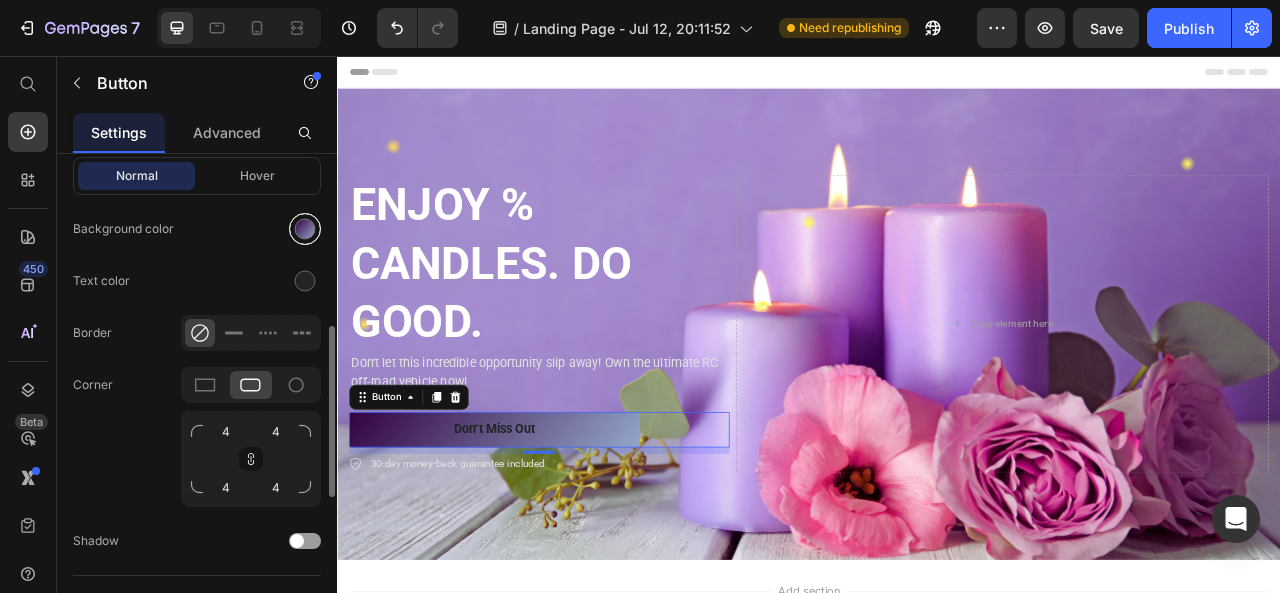 click at bounding box center (305, 229) 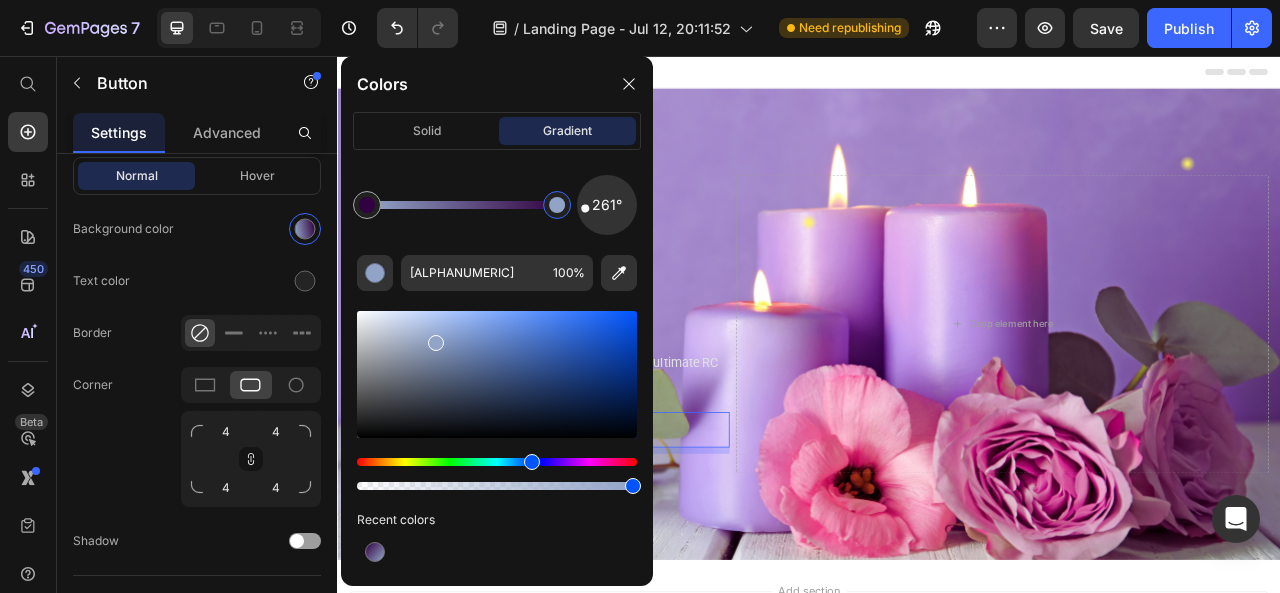 drag, startPoint x: 626, startPoint y: 222, endPoint x: 582, endPoint y: 208, distance: 46.173584 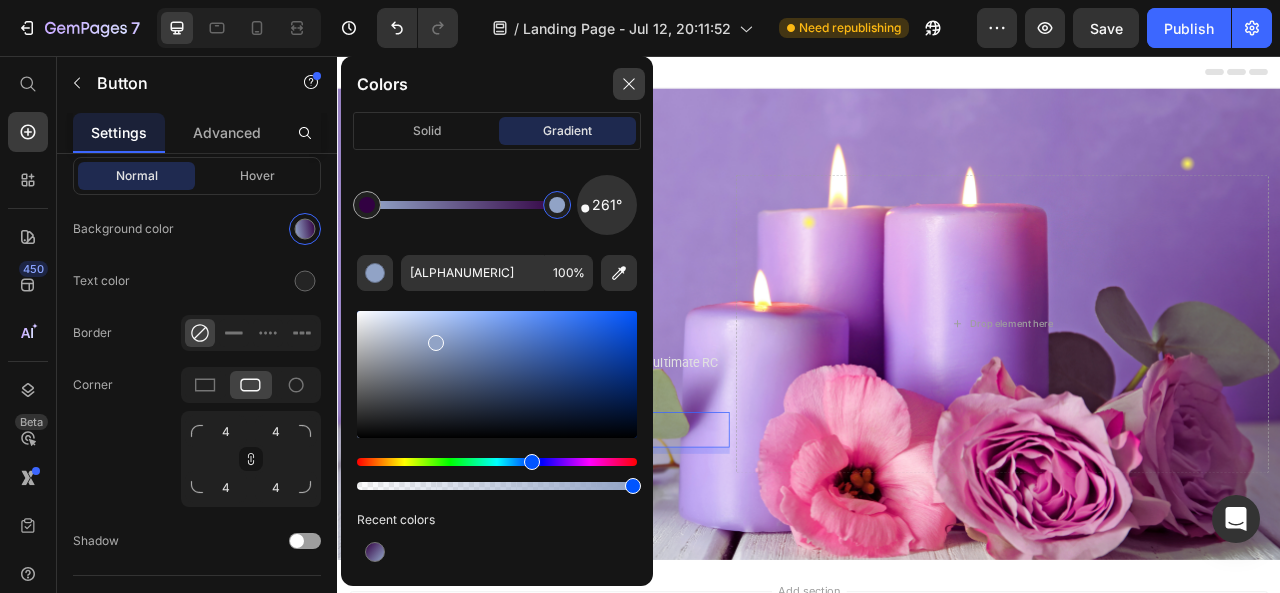 click at bounding box center [629, 84] 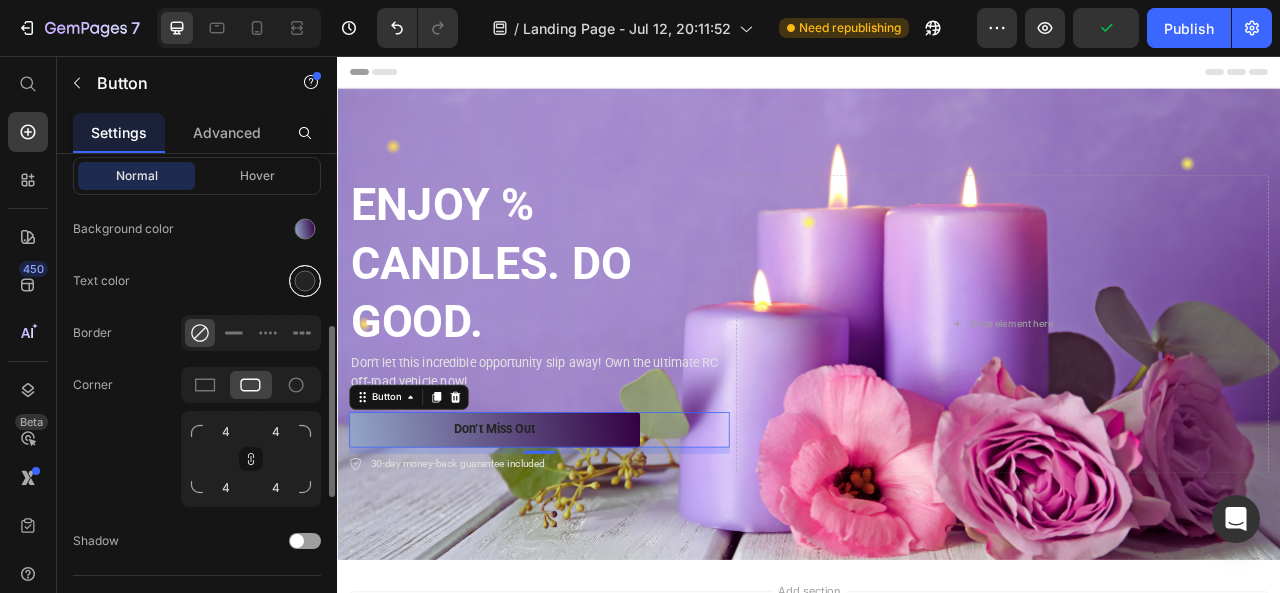 click at bounding box center [305, 281] 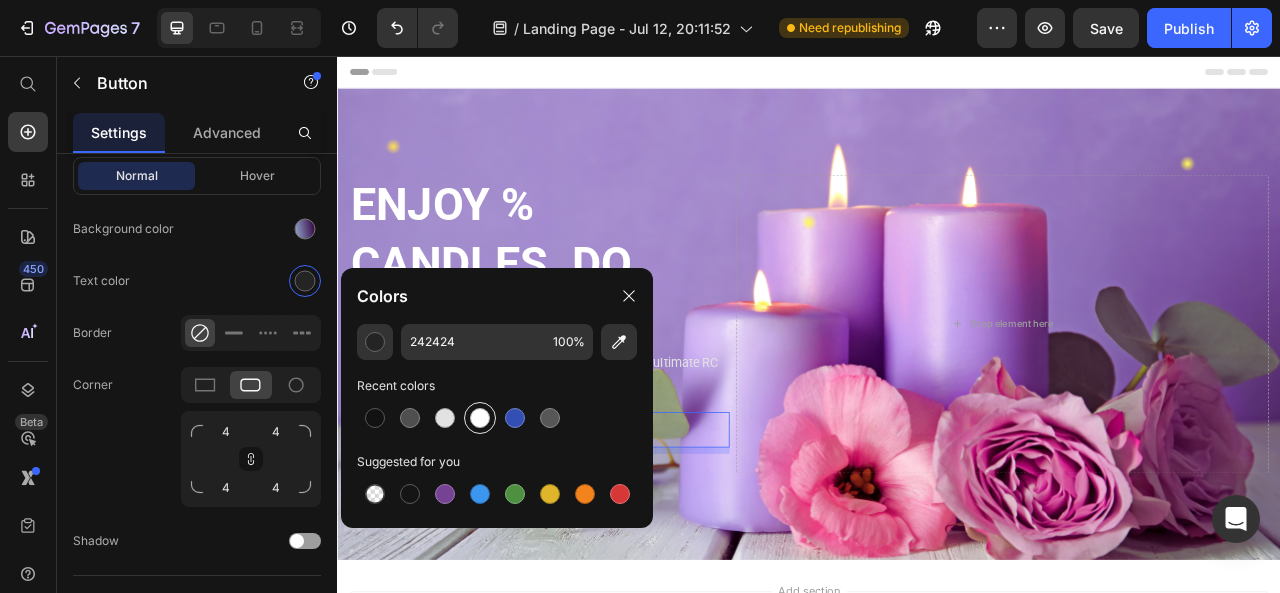 click at bounding box center (480, 418) 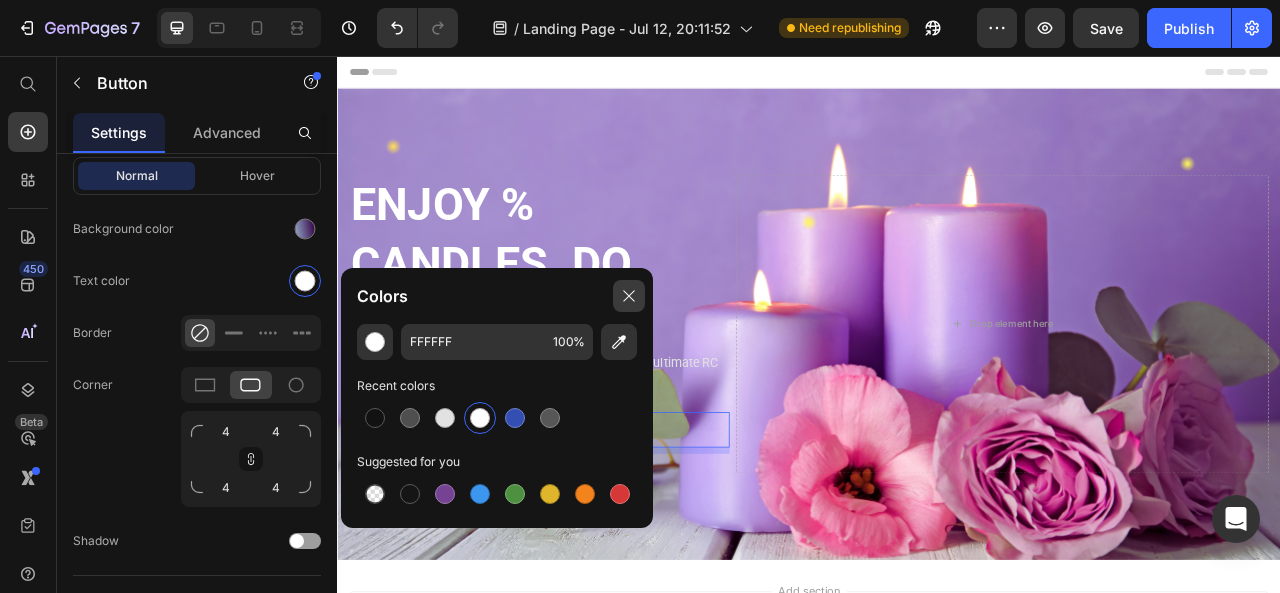 click 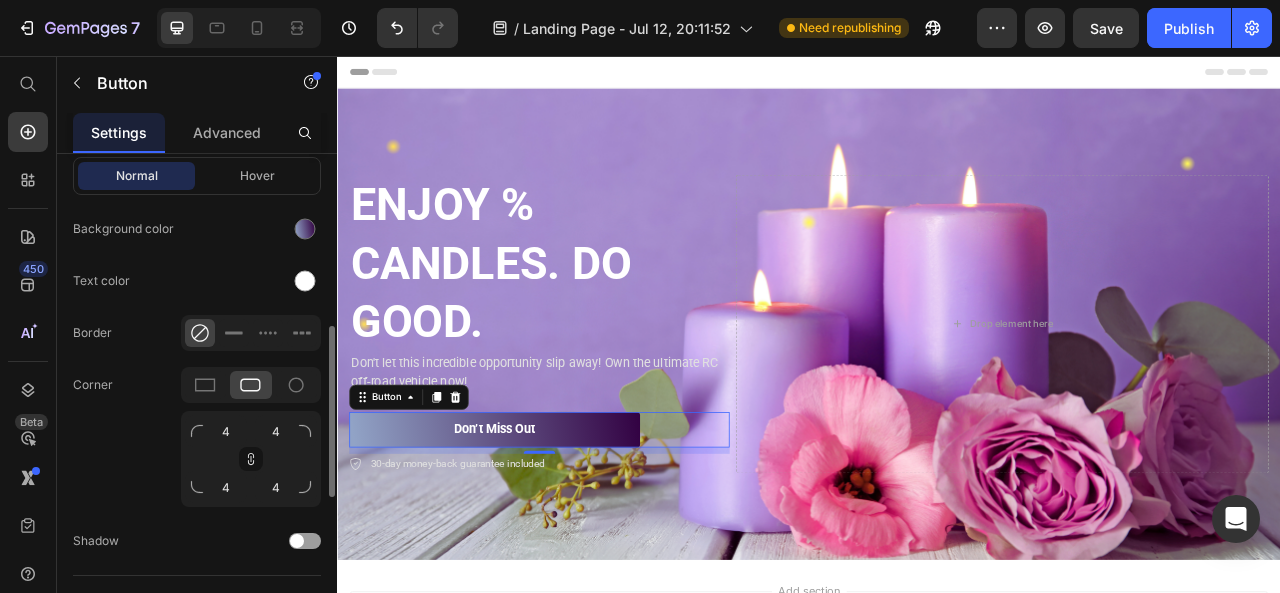 scroll, scrollTop: 300, scrollLeft: 0, axis: vertical 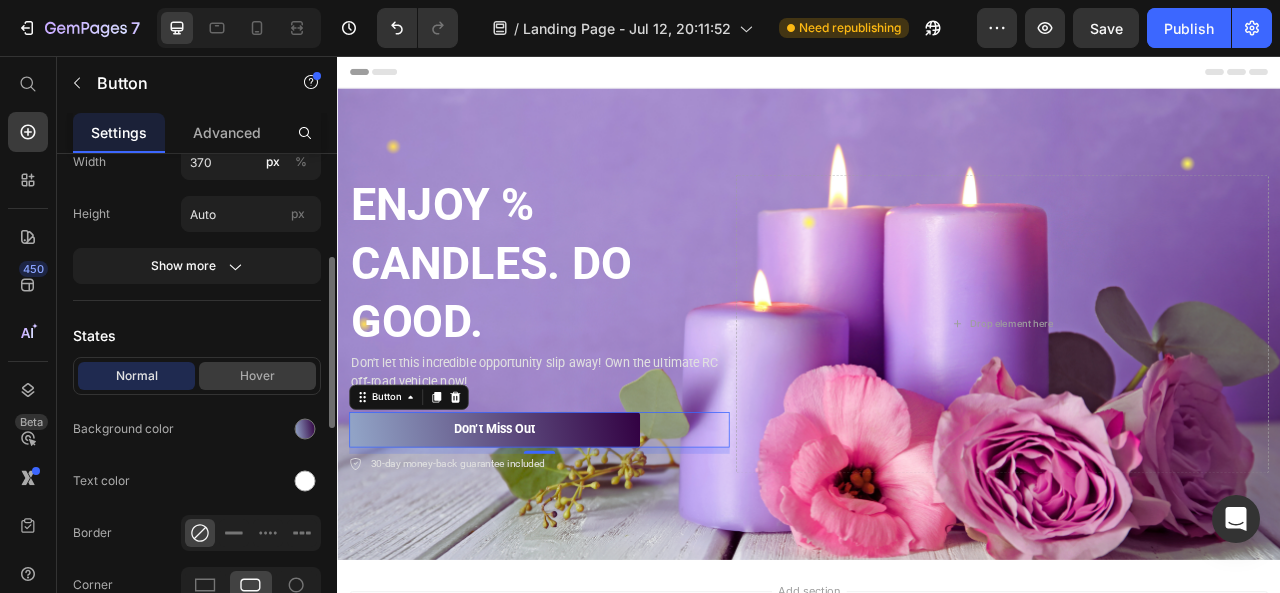 click on "Hover" at bounding box center (257, 376) 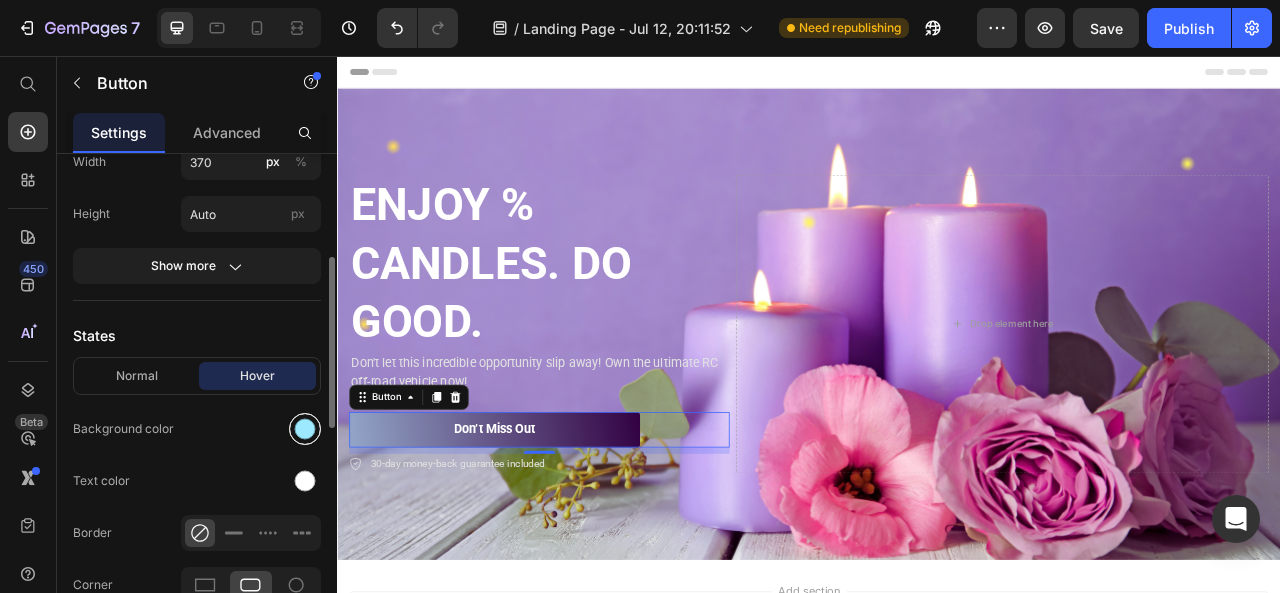 click at bounding box center (305, 429) 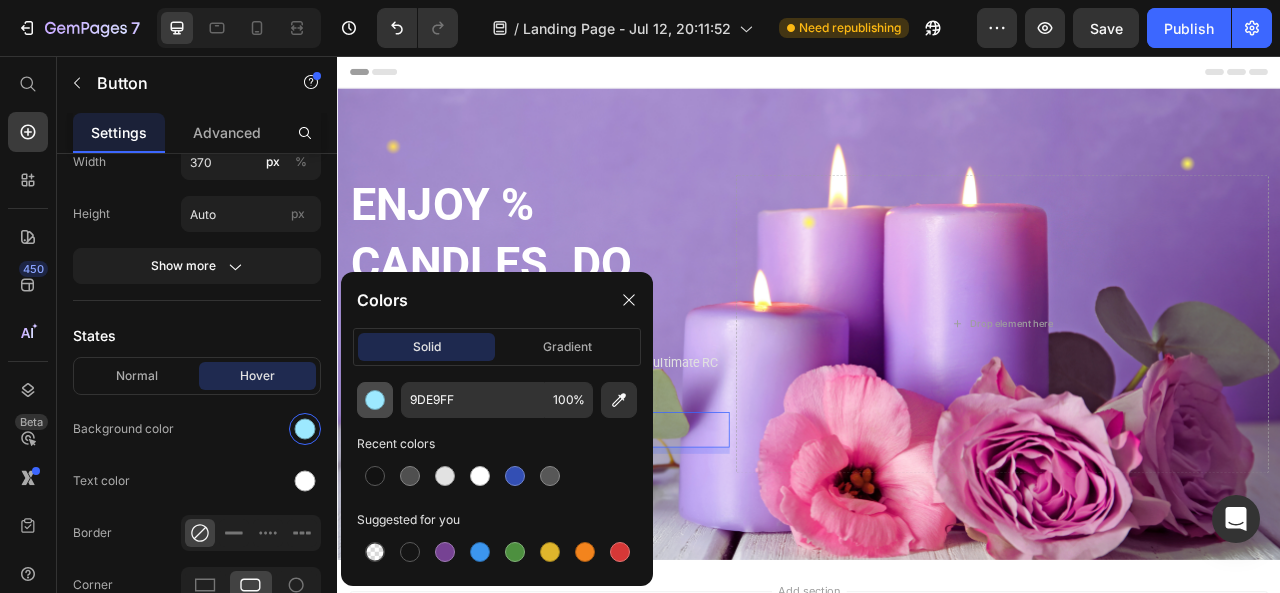 click at bounding box center [375, 400] 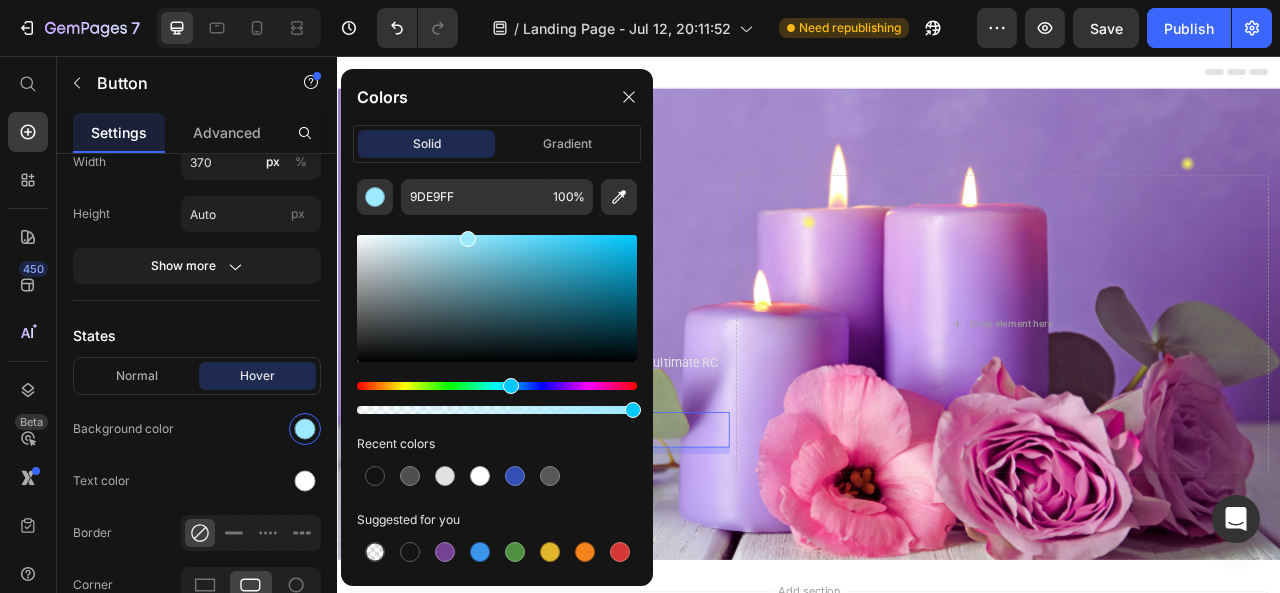 click at bounding box center [497, 386] 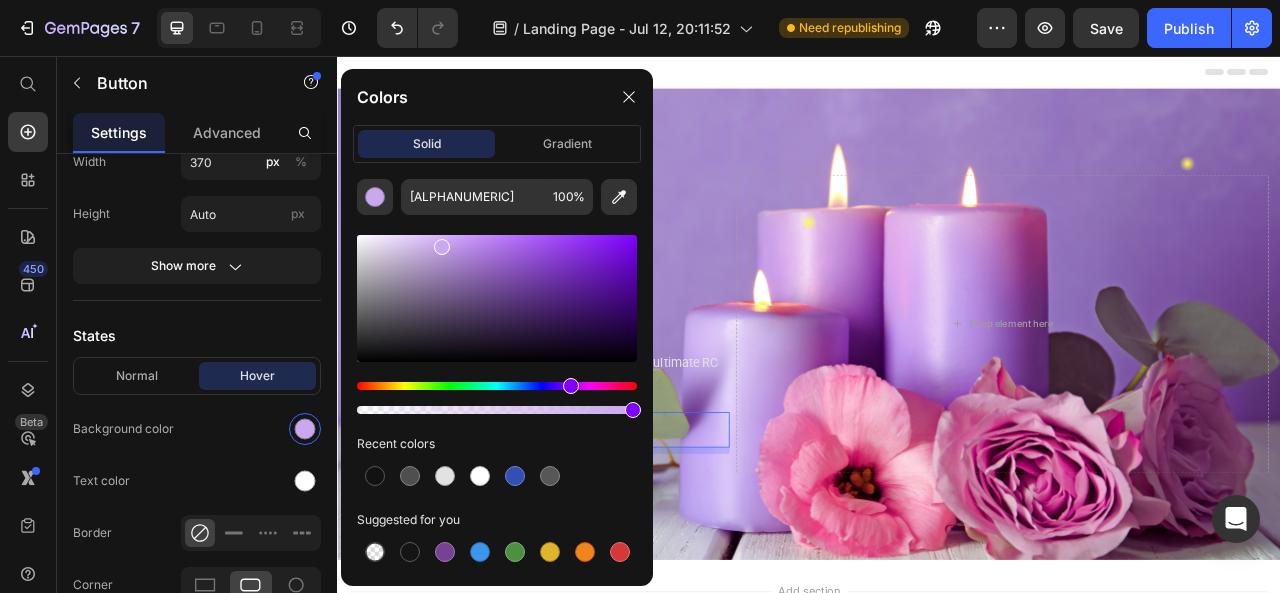drag, startPoint x: 462, startPoint y: 242, endPoint x: 440, endPoint y: 242, distance: 22 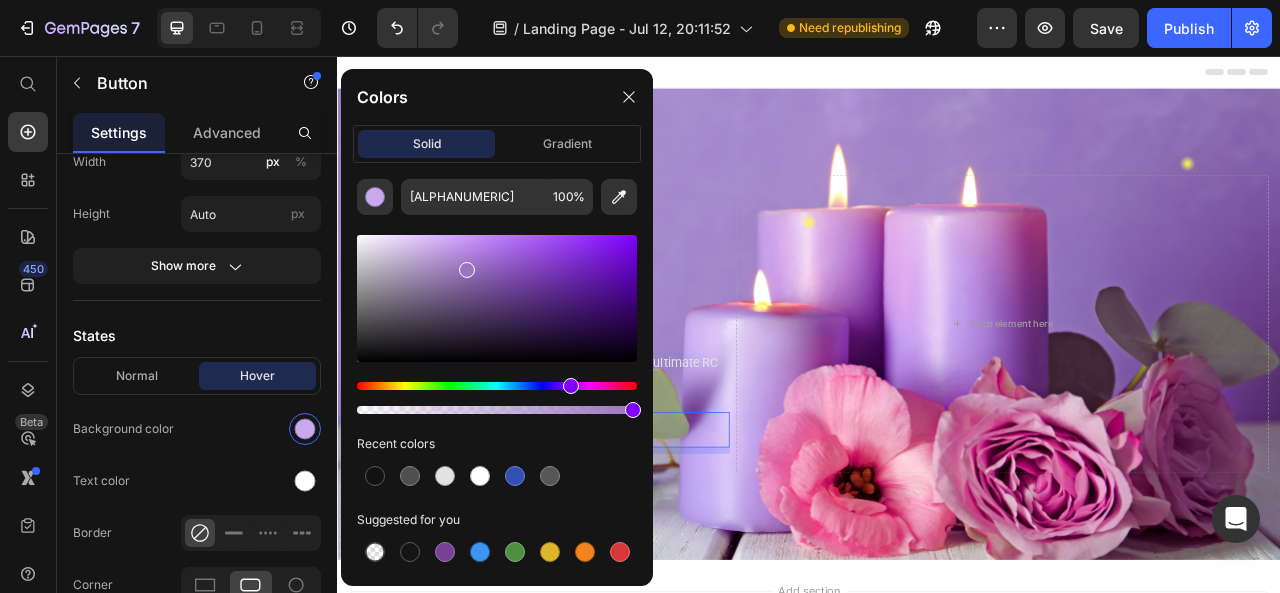 drag, startPoint x: 441, startPoint y: 248, endPoint x: 466, endPoint y: 265, distance: 30.232433 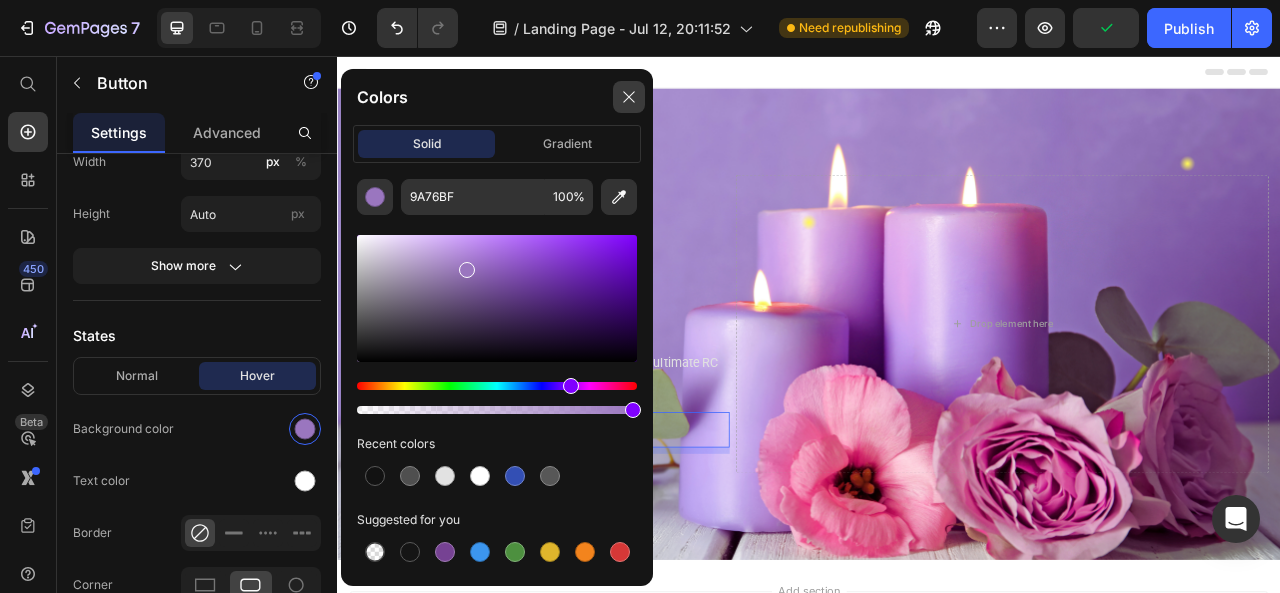 click at bounding box center [629, 97] 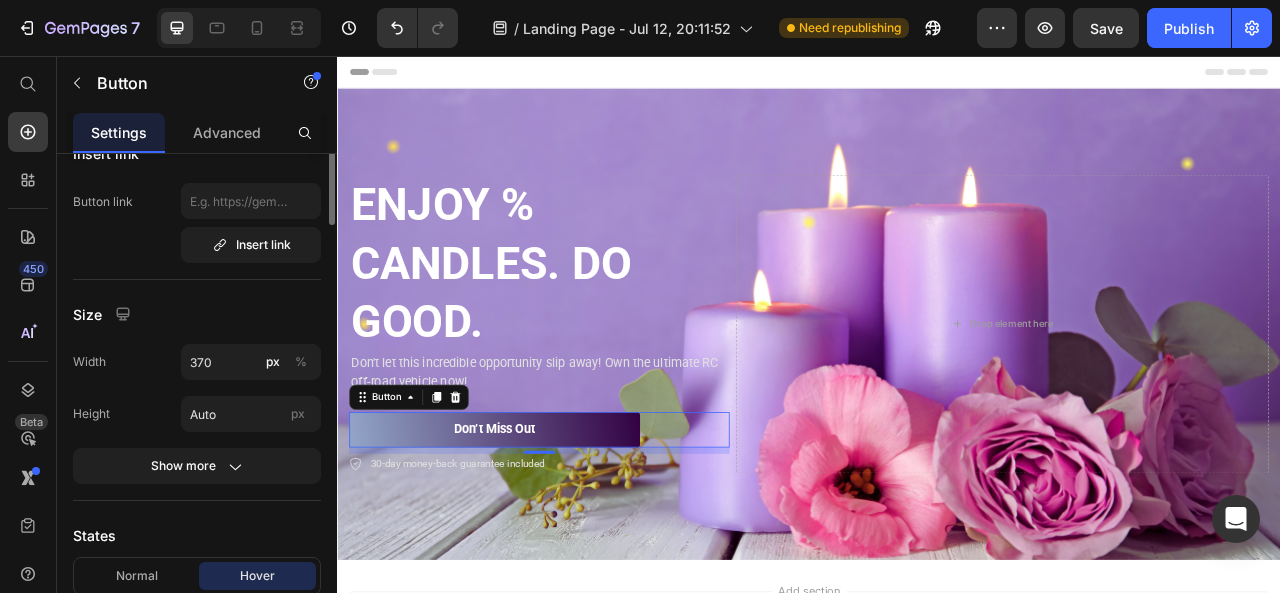 scroll, scrollTop: 0, scrollLeft: 0, axis: both 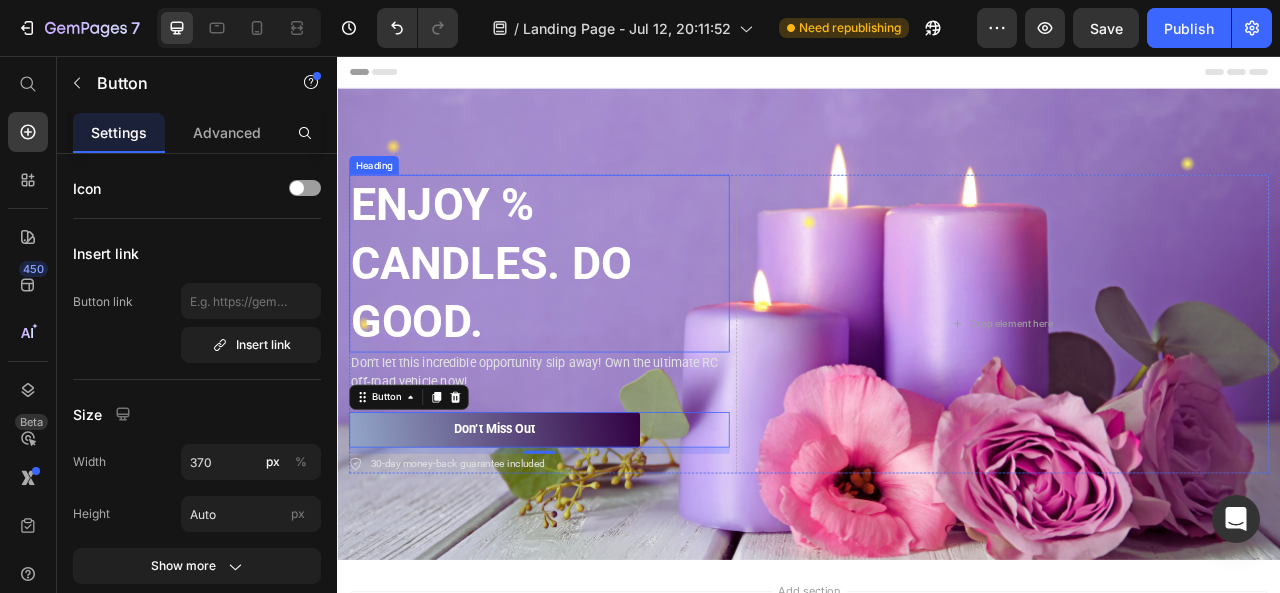click on "ENJOY % CANDLES. DO GOOD." at bounding box center (594, 320) 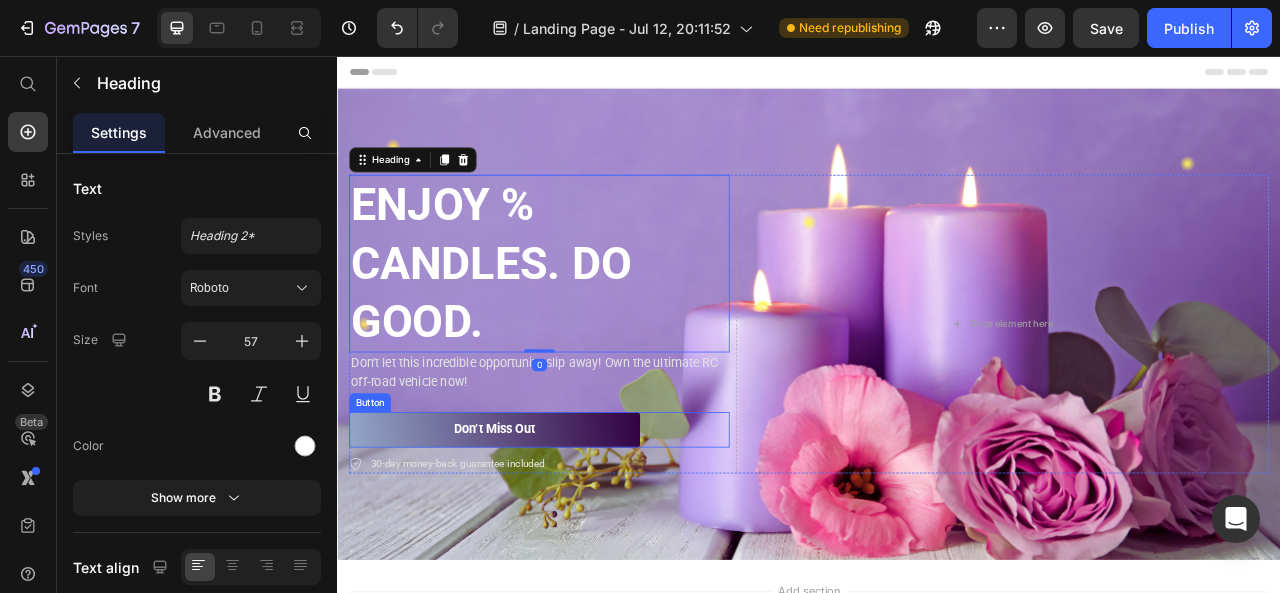 click on "Don’t Miss Out Button" at bounding box center [594, 531] 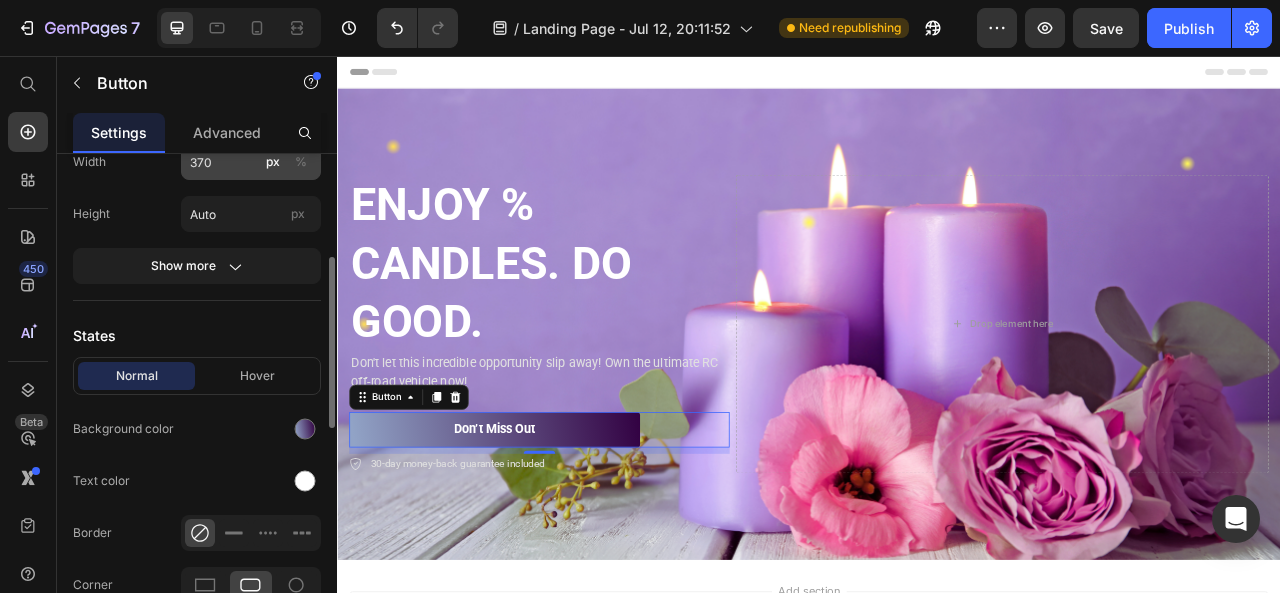 scroll, scrollTop: 400, scrollLeft: 0, axis: vertical 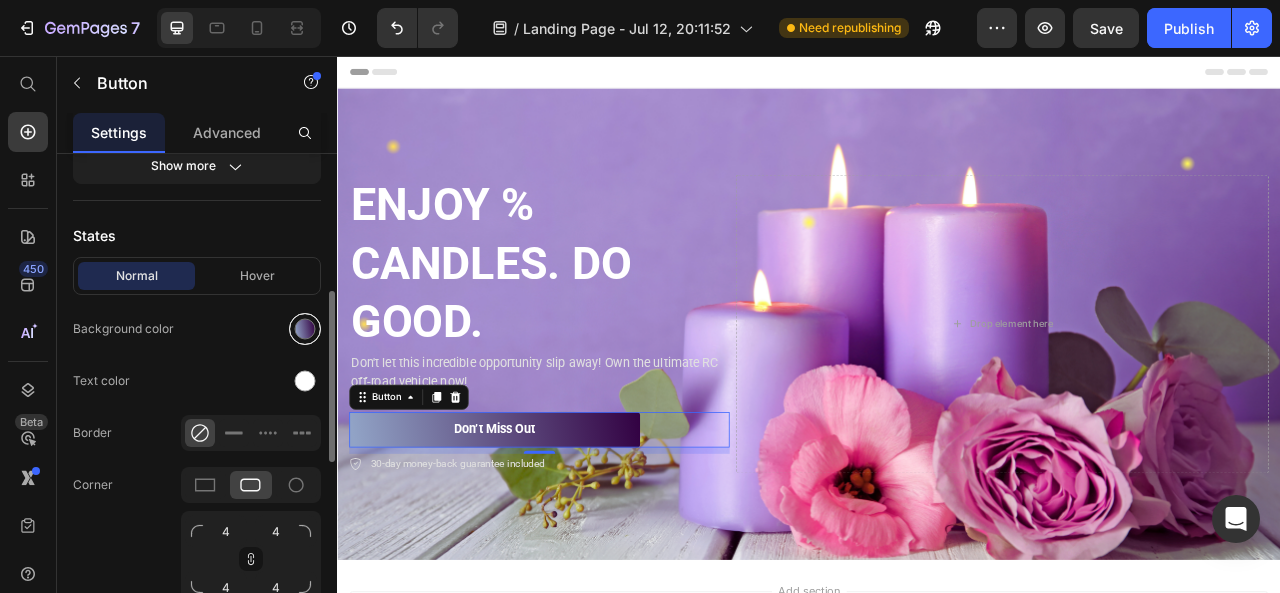 click at bounding box center (305, 329) 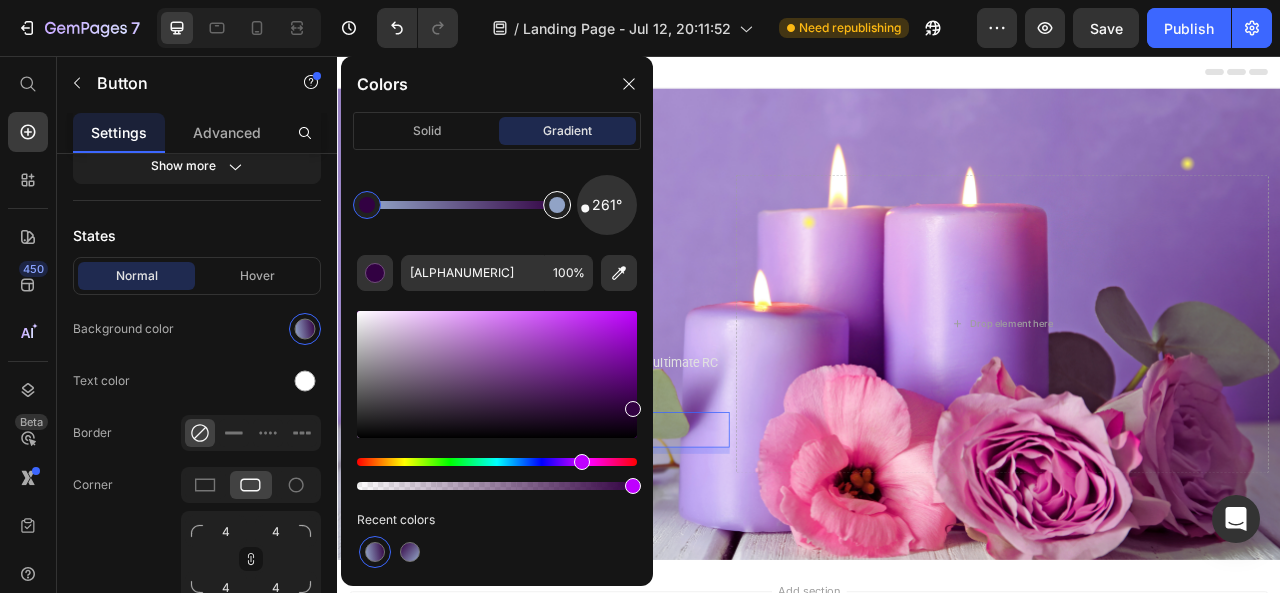 click at bounding box center (557, 205) 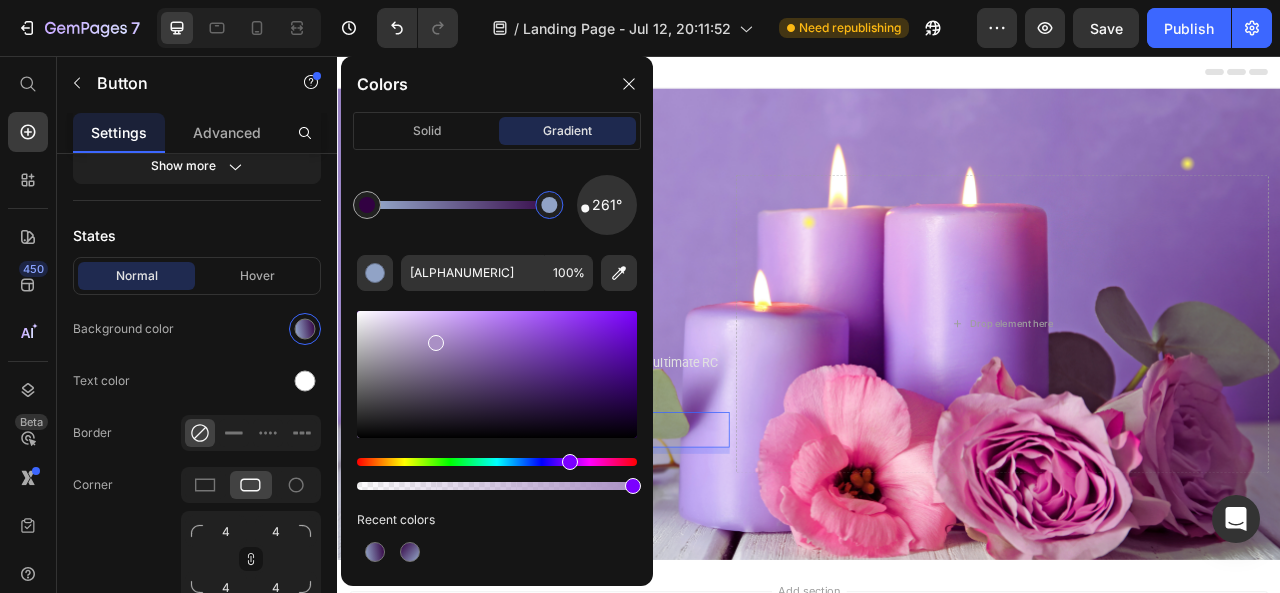 click at bounding box center [497, 462] 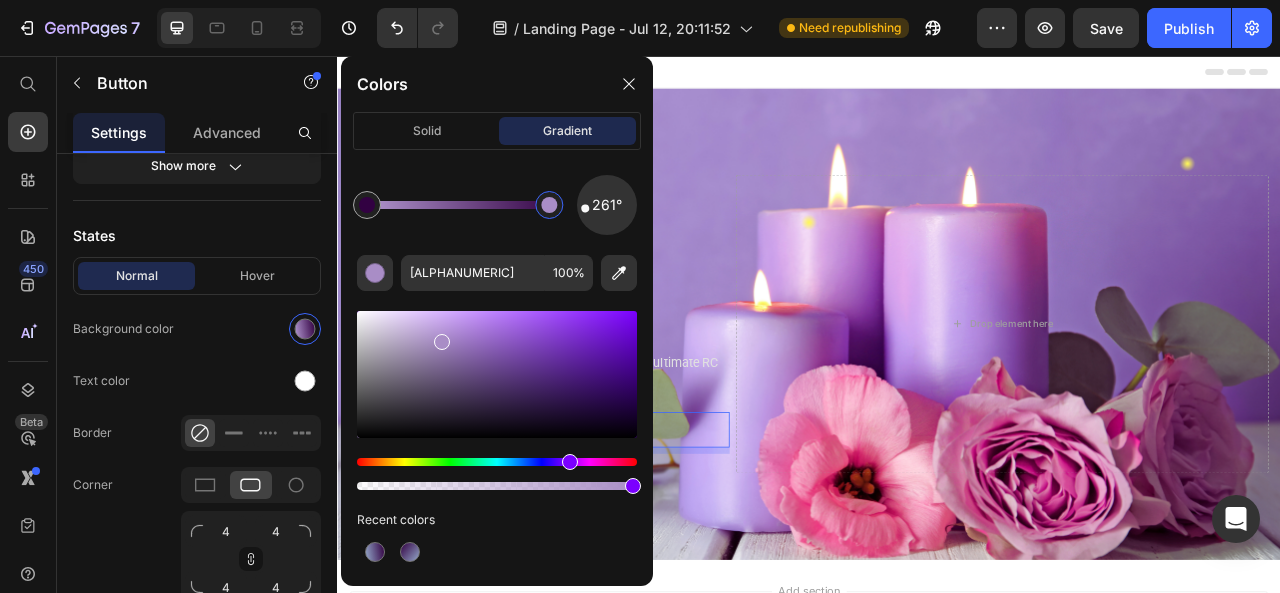 click at bounding box center [442, 342] 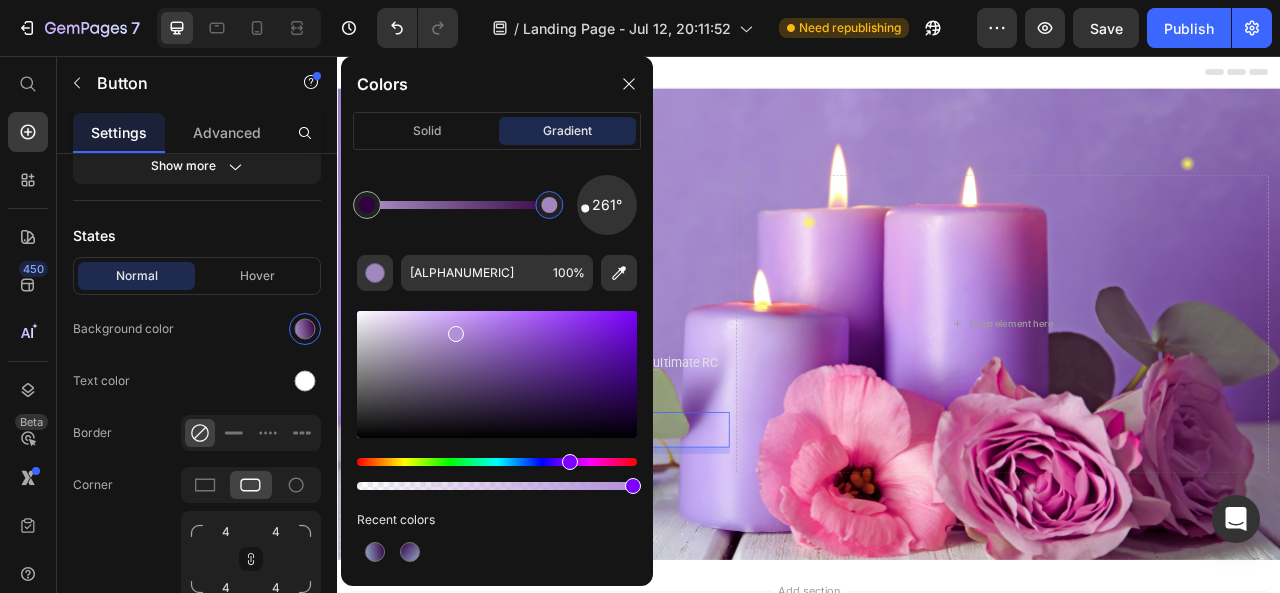 type on "[ALPHANUMERIC]" 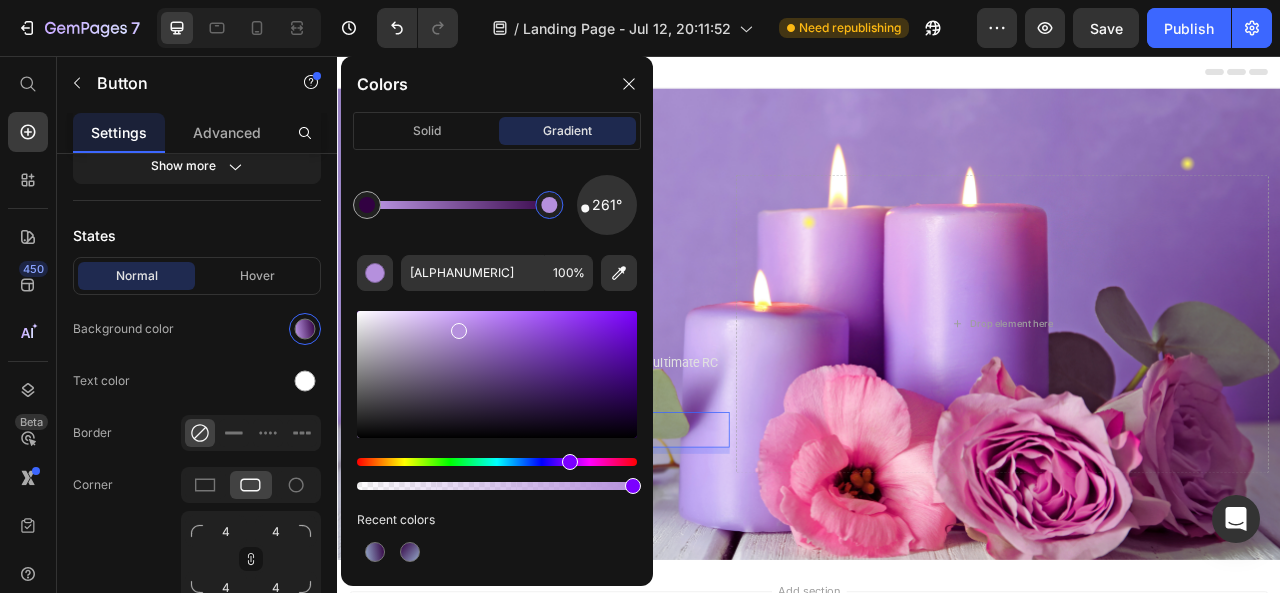 drag, startPoint x: 439, startPoint y: 337, endPoint x: 456, endPoint y: 326, distance: 20.248457 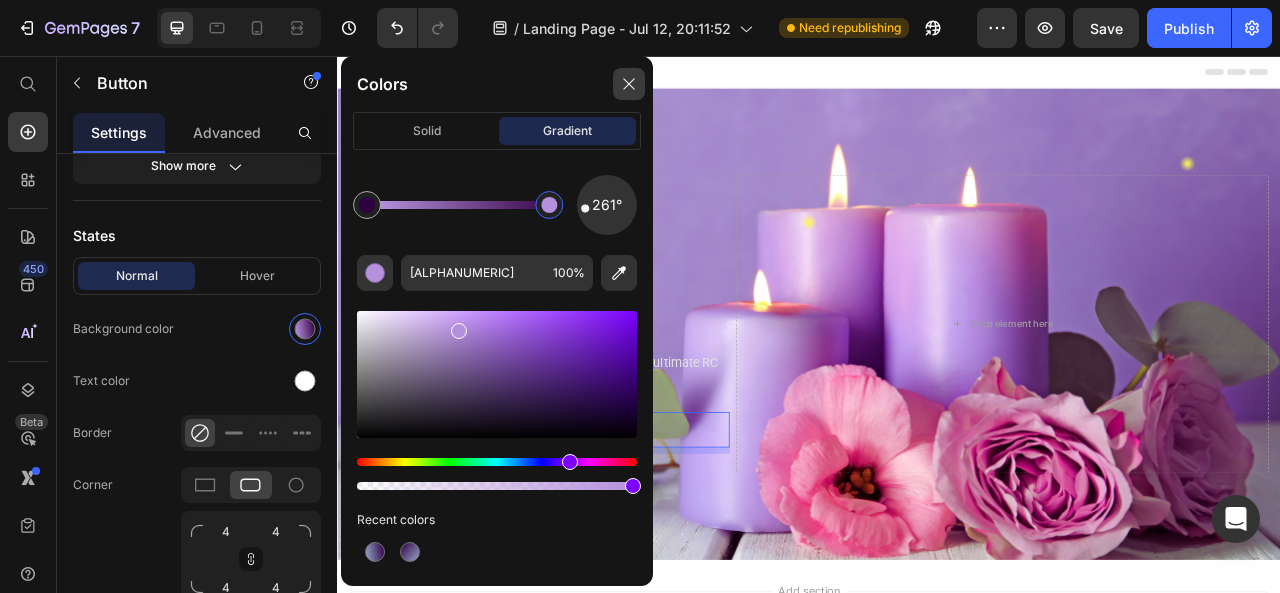 click at bounding box center (629, 84) 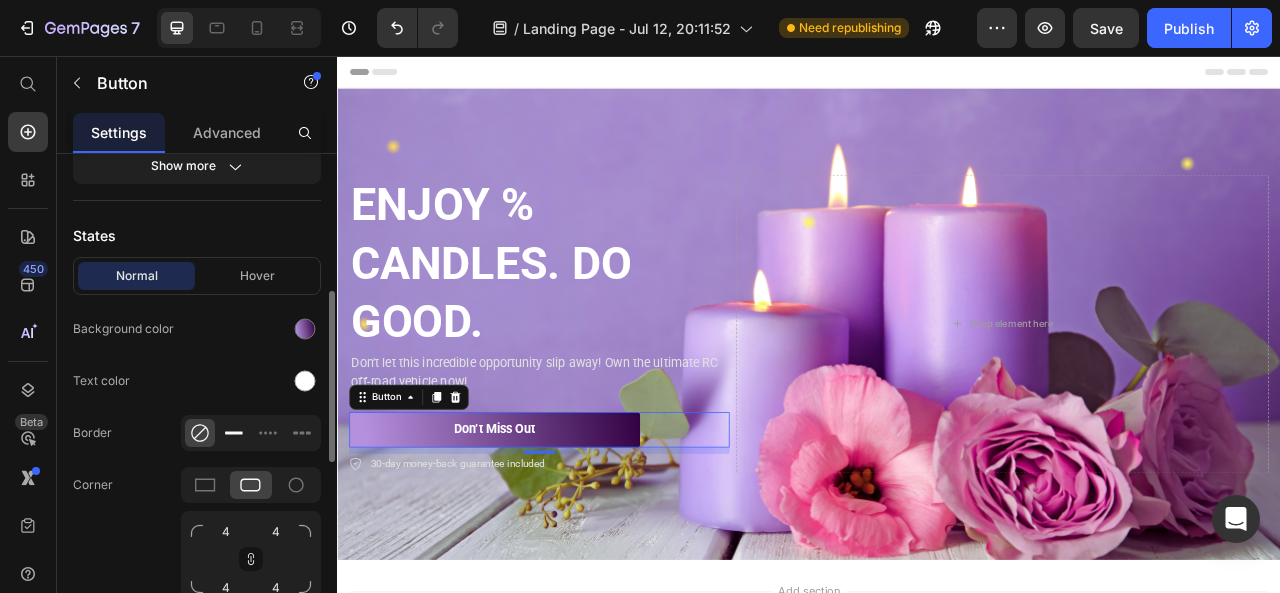 click 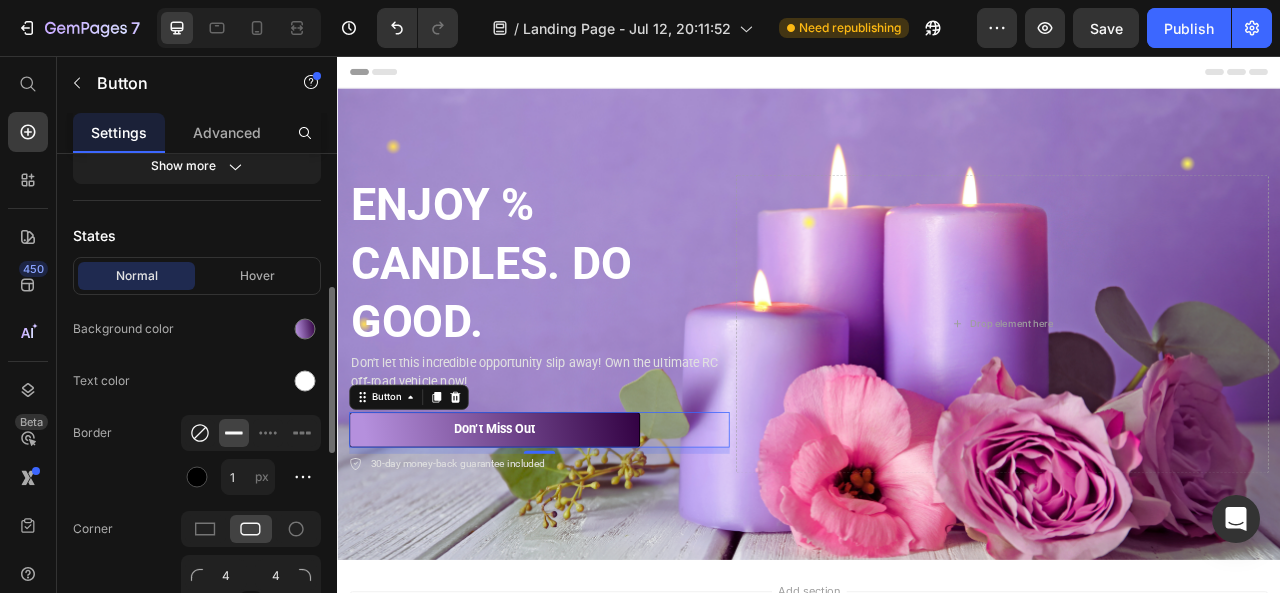 click 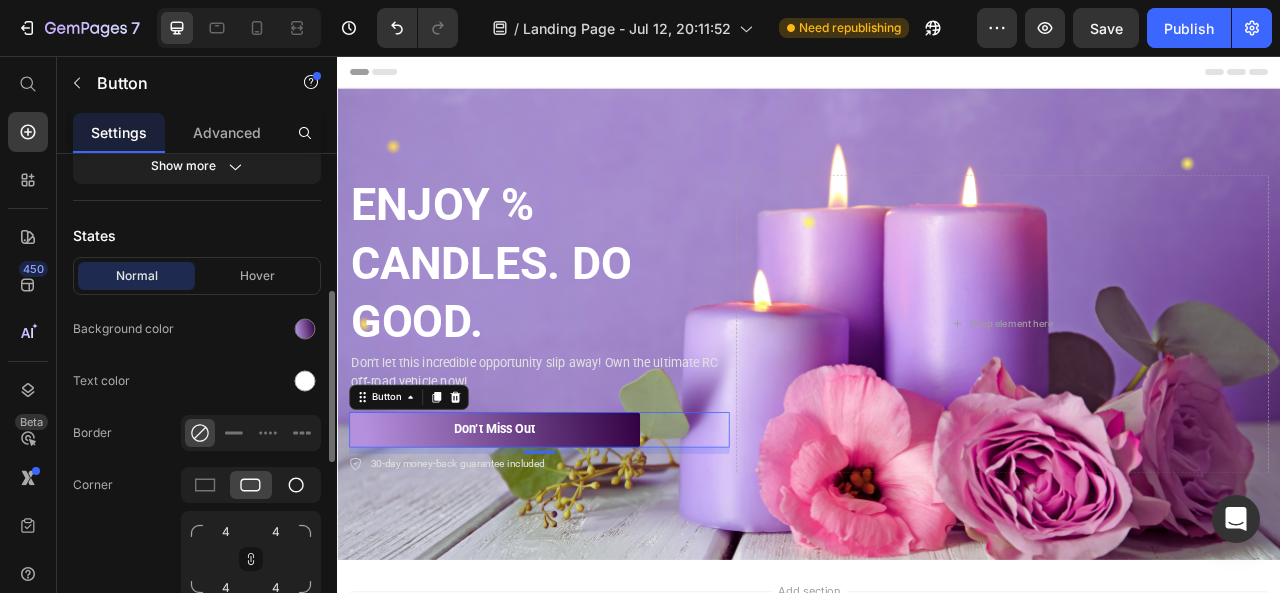 click 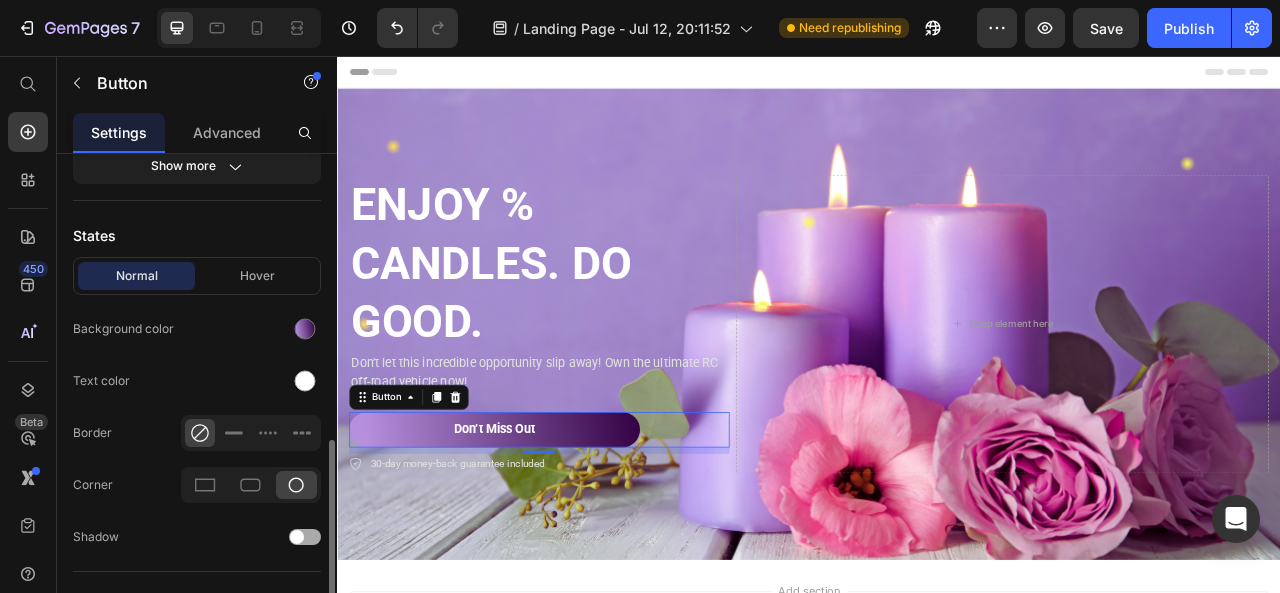scroll, scrollTop: 500, scrollLeft: 0, axis: vertical 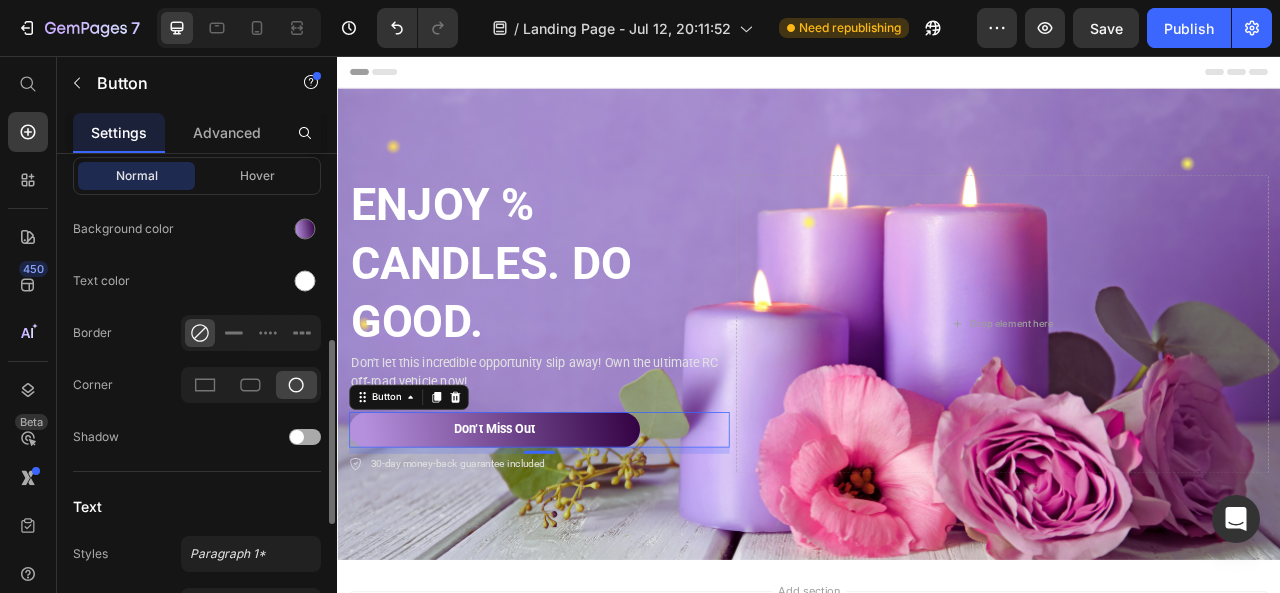 click at bounding box center [305, 437] 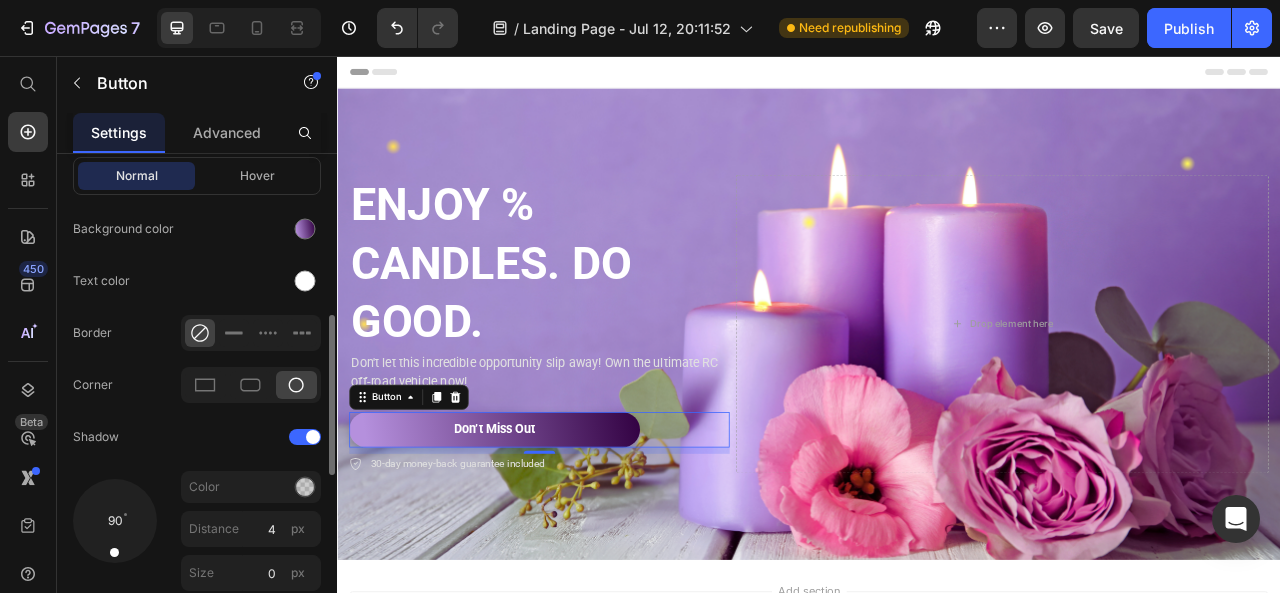 scroll, scrollTop: 600, scrollLeft: 0, axis: vertical 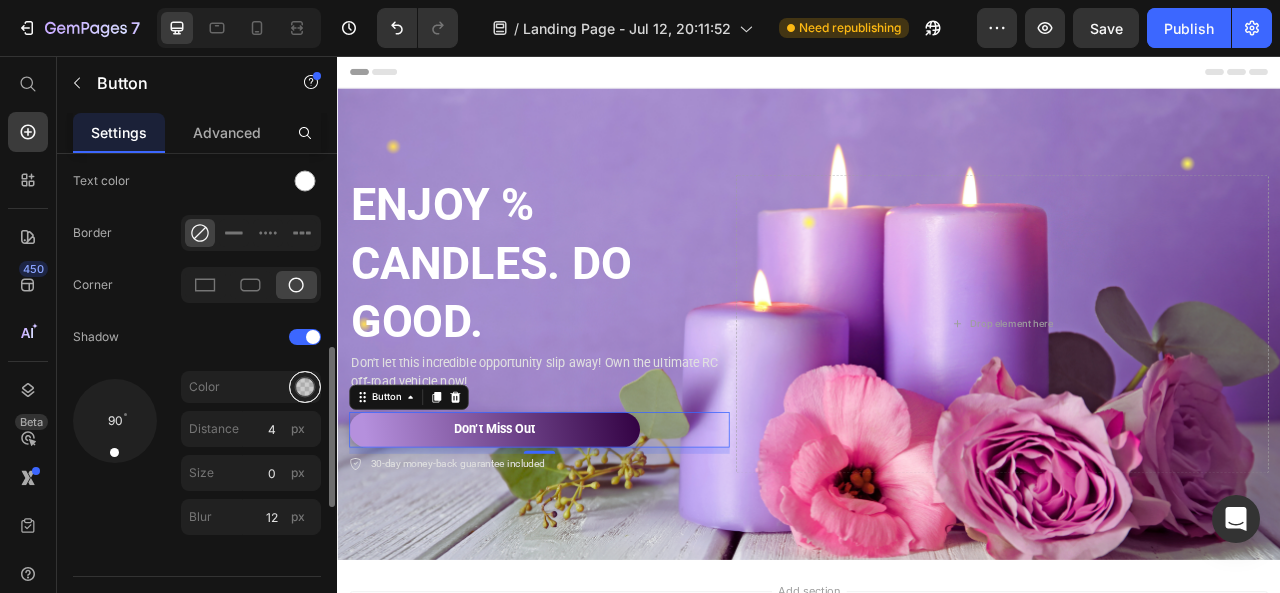 click at bounding box center (305, 387) 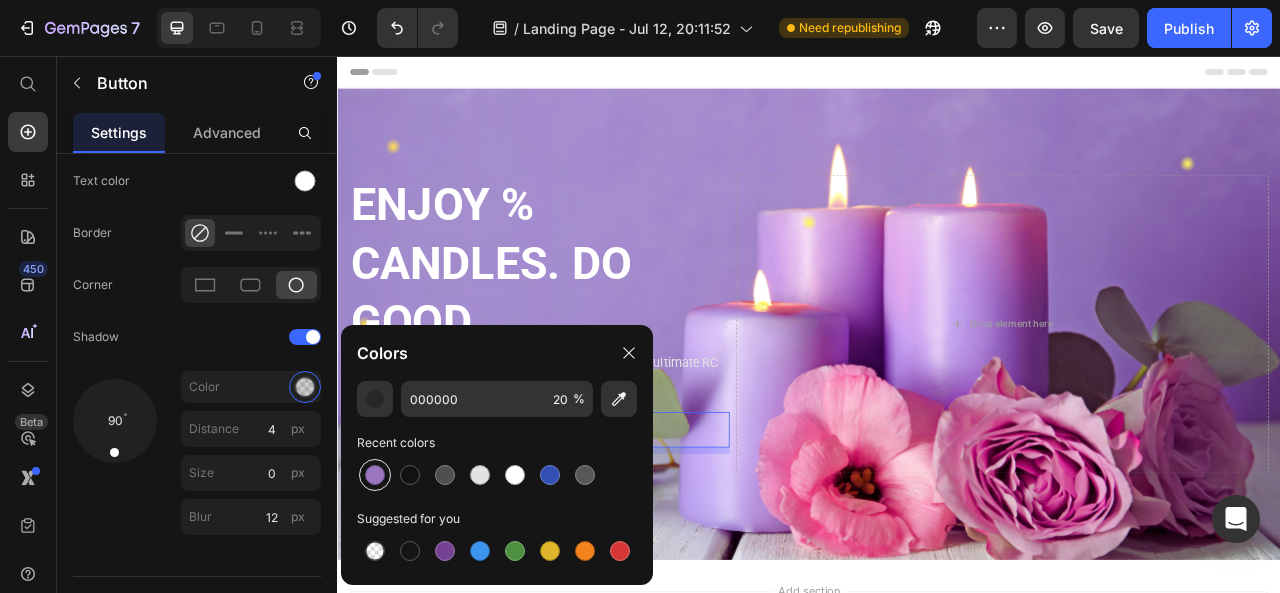 click at bounding box center (375, 475) 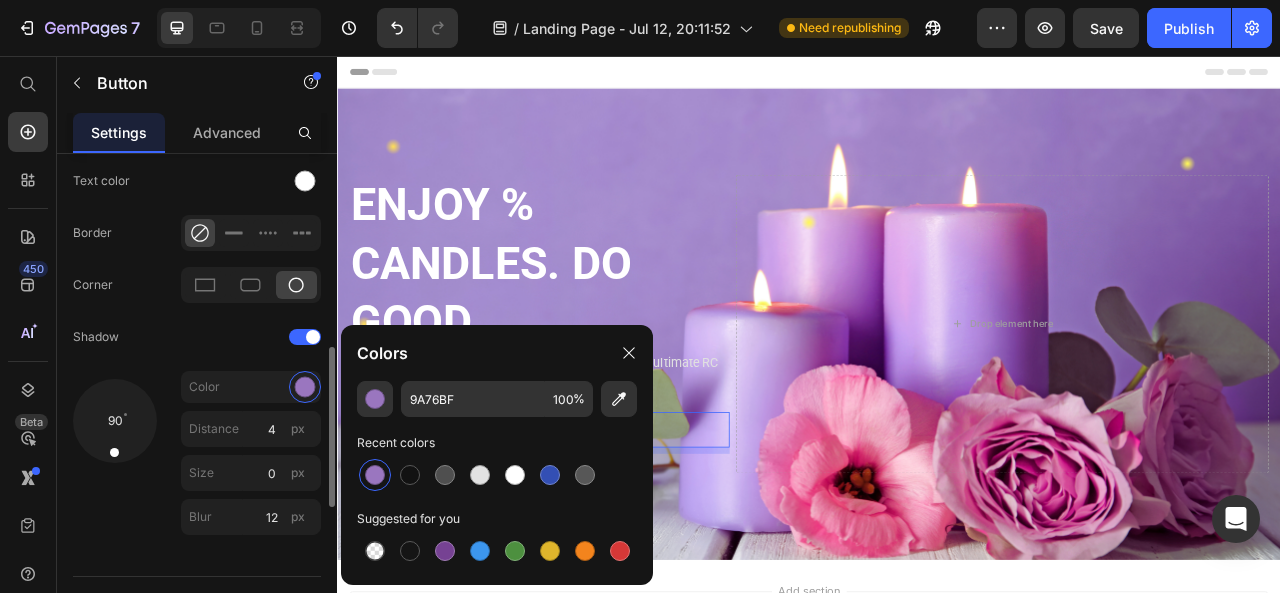 click on "90" at bounding box center [115, 457] 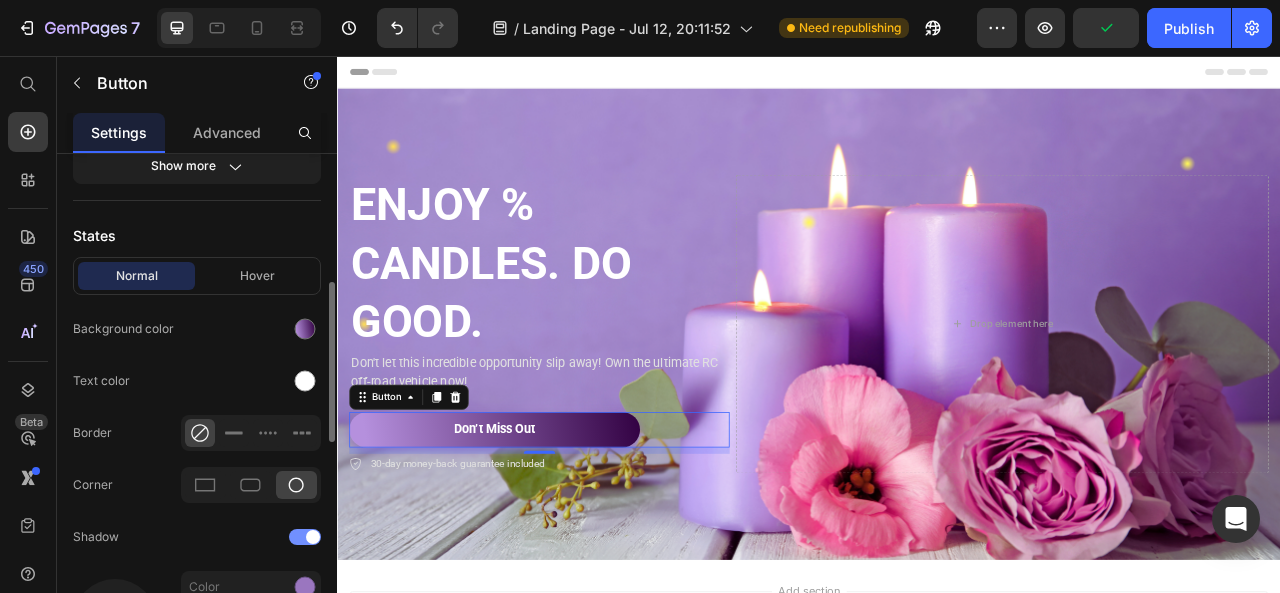 scroll, scrollTop: 200, scrollLeft: 0, axis: vertical 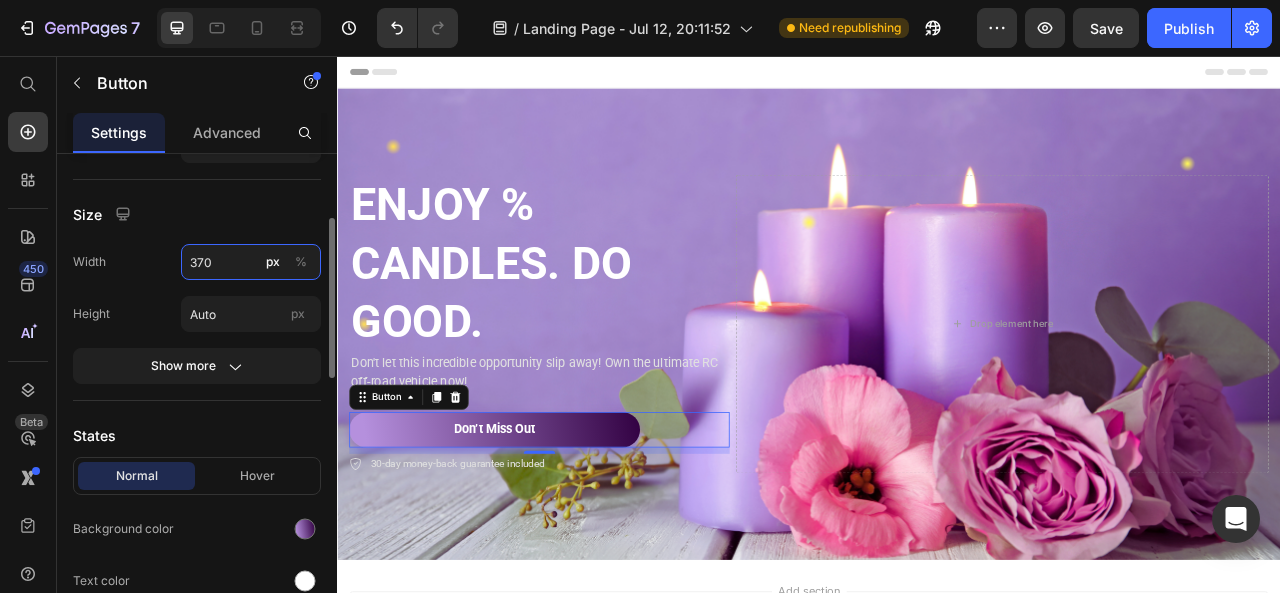 click on "370" at bounding box center [251, 262] 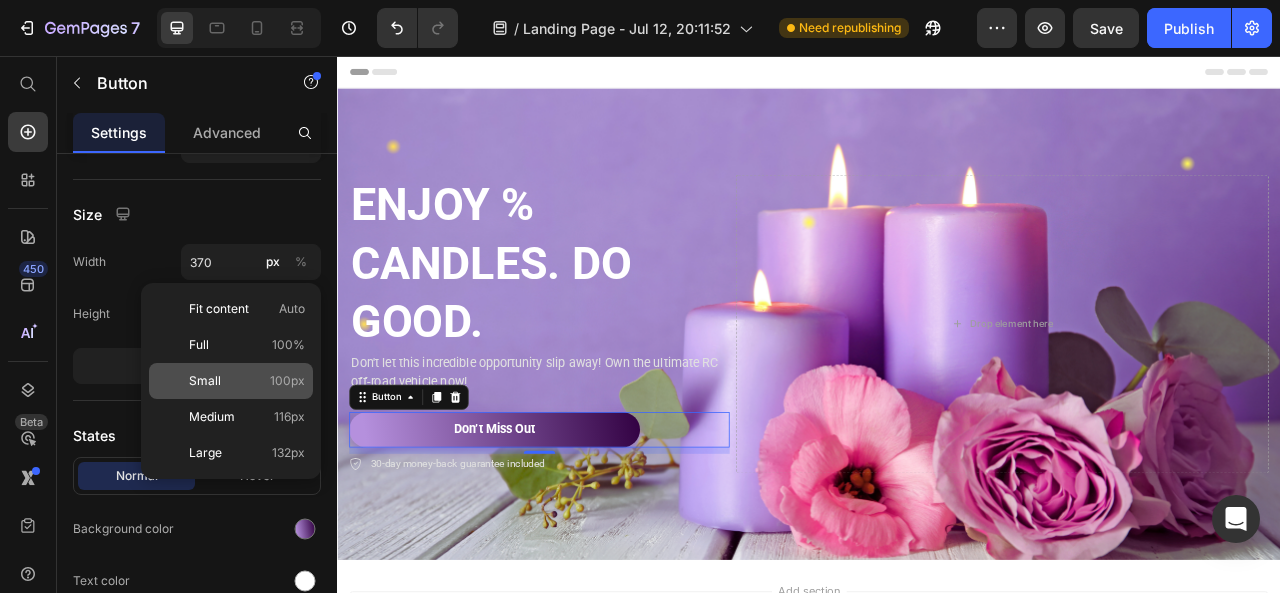 click on "Small 100px" 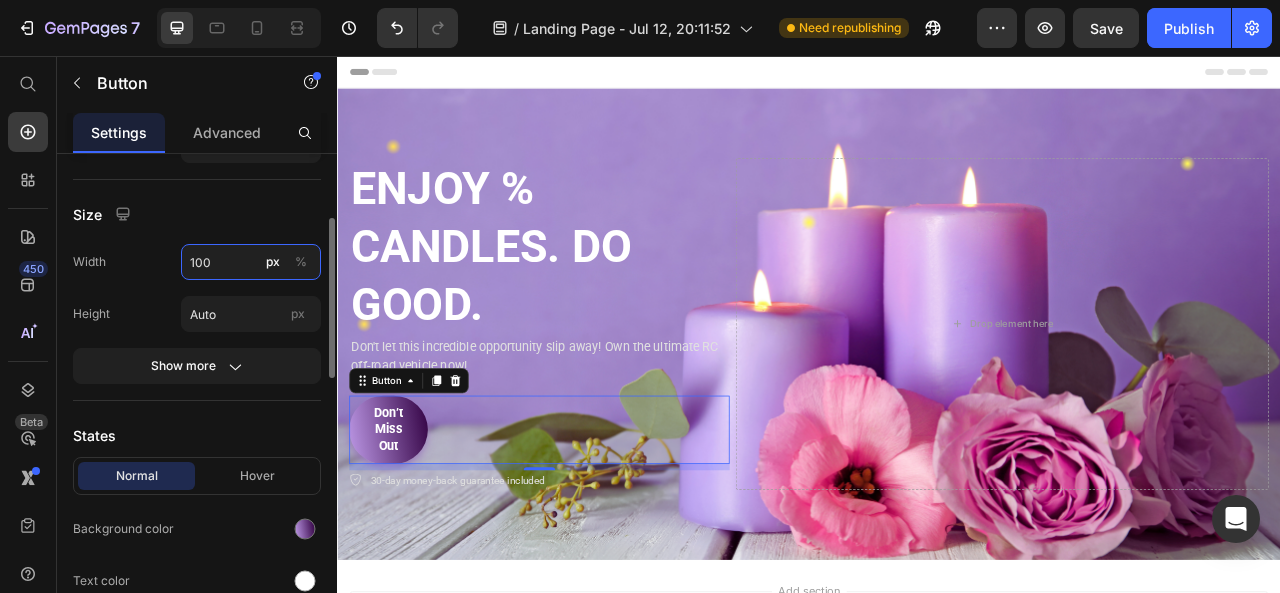 click on "100" at bounding box center (251, 262) 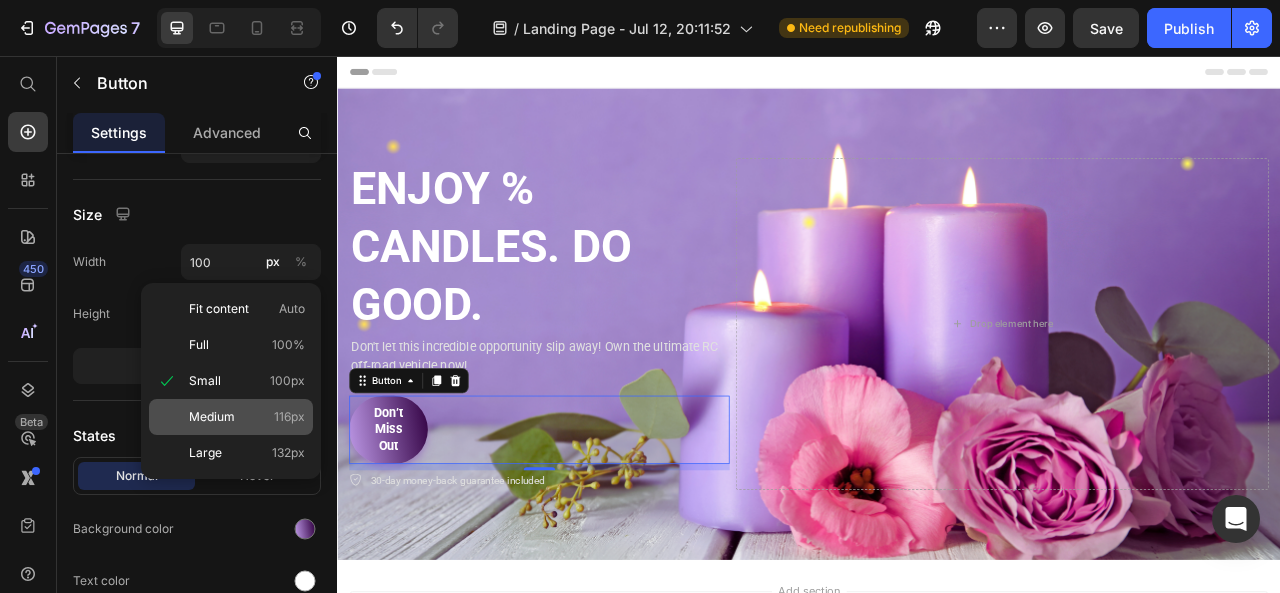 click on "Medium 116px" 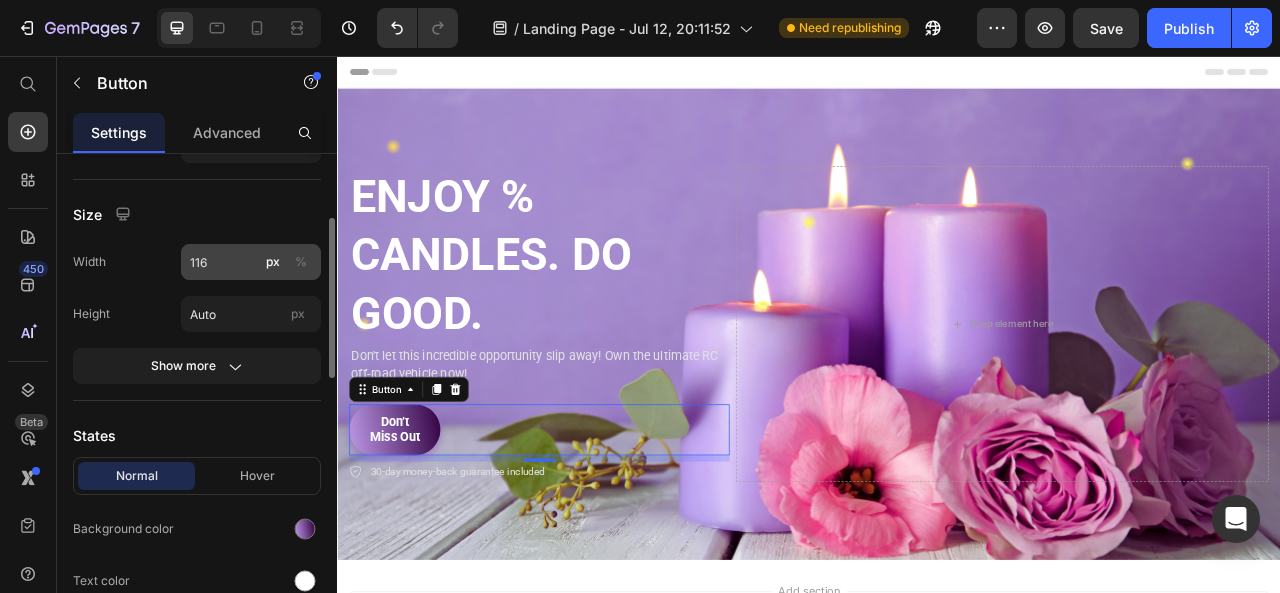 click on "px %" at bounding box center [287, 262] 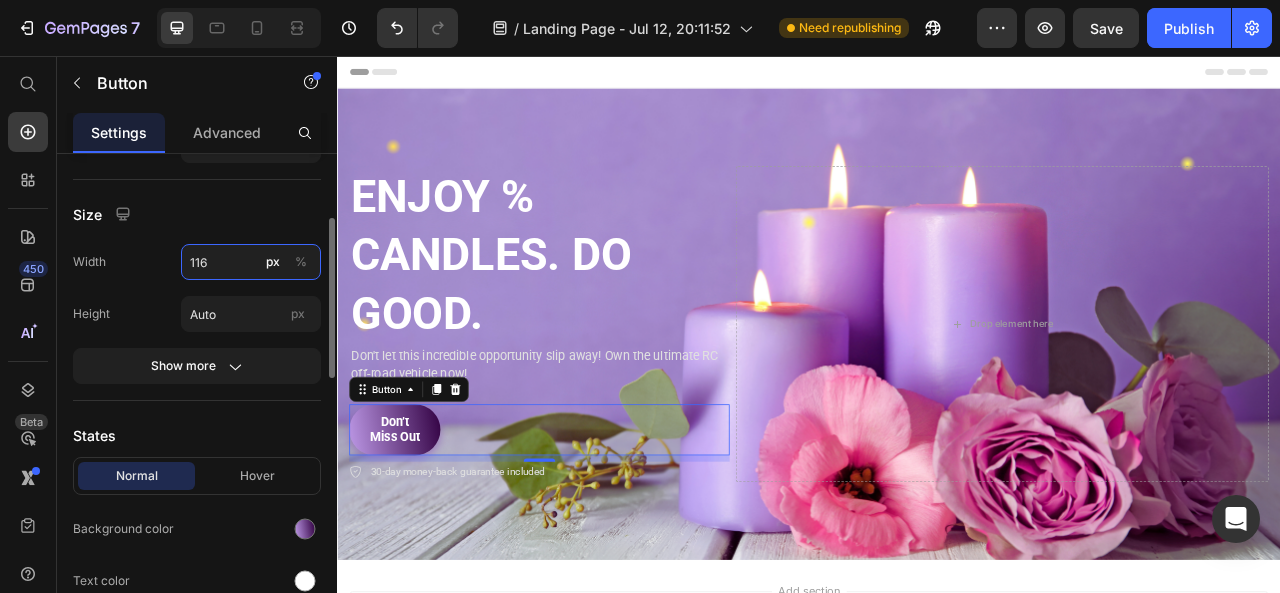 click on "116" at bounding box center (251, 262) 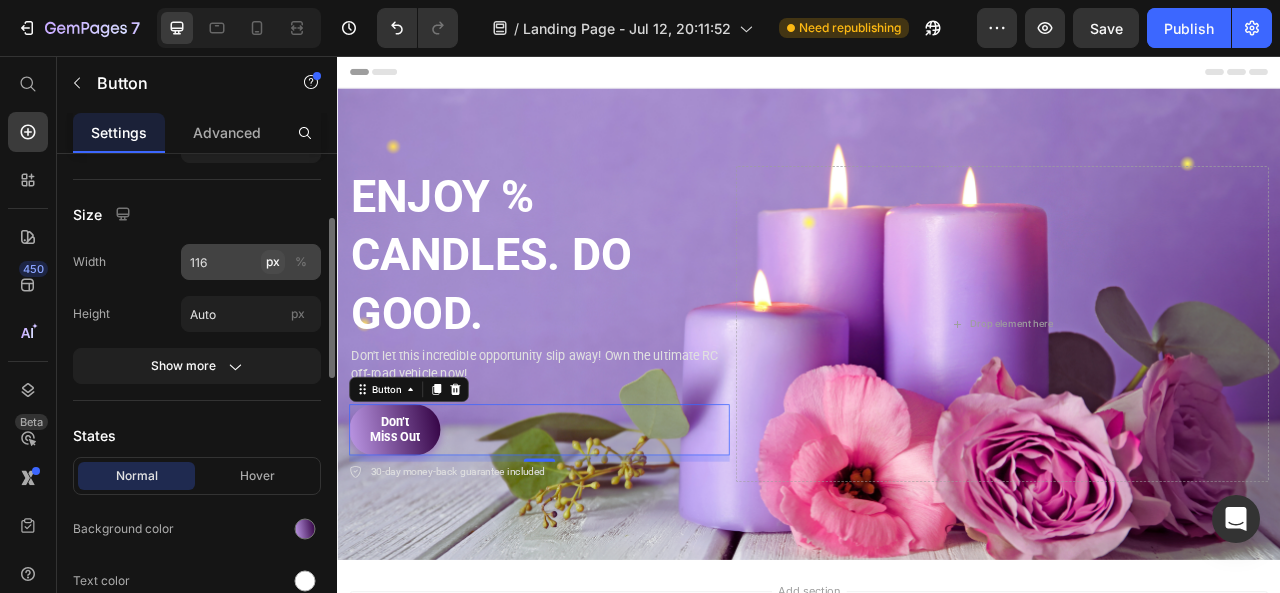 click on "px" 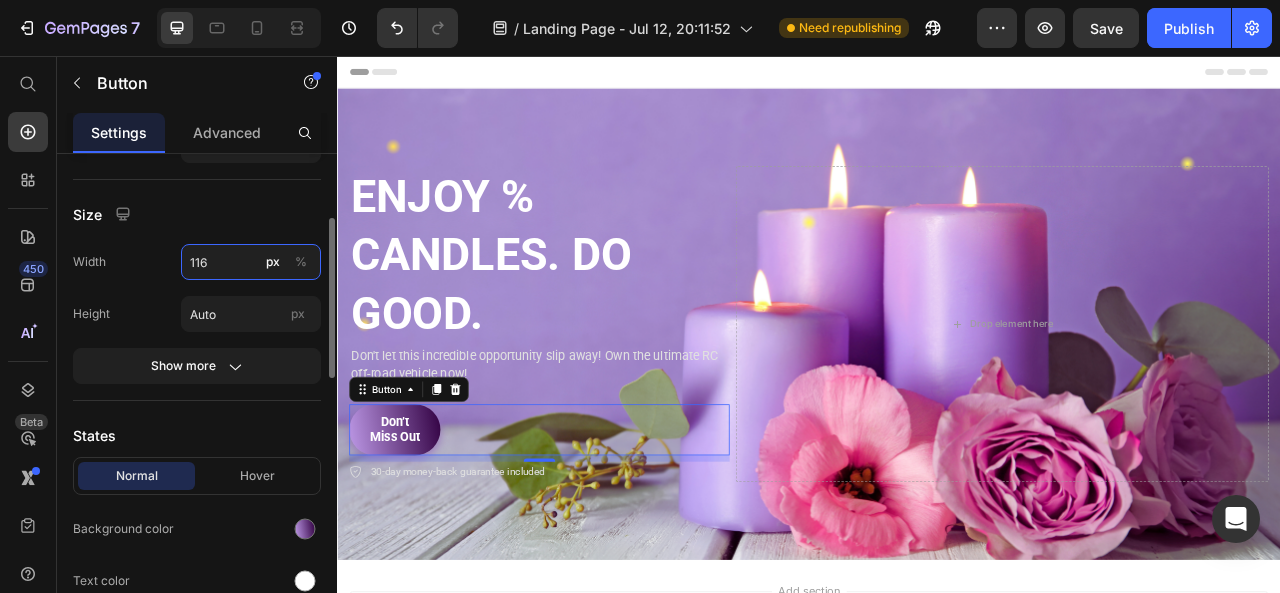 click on "116" at bounding box center (251, 262) 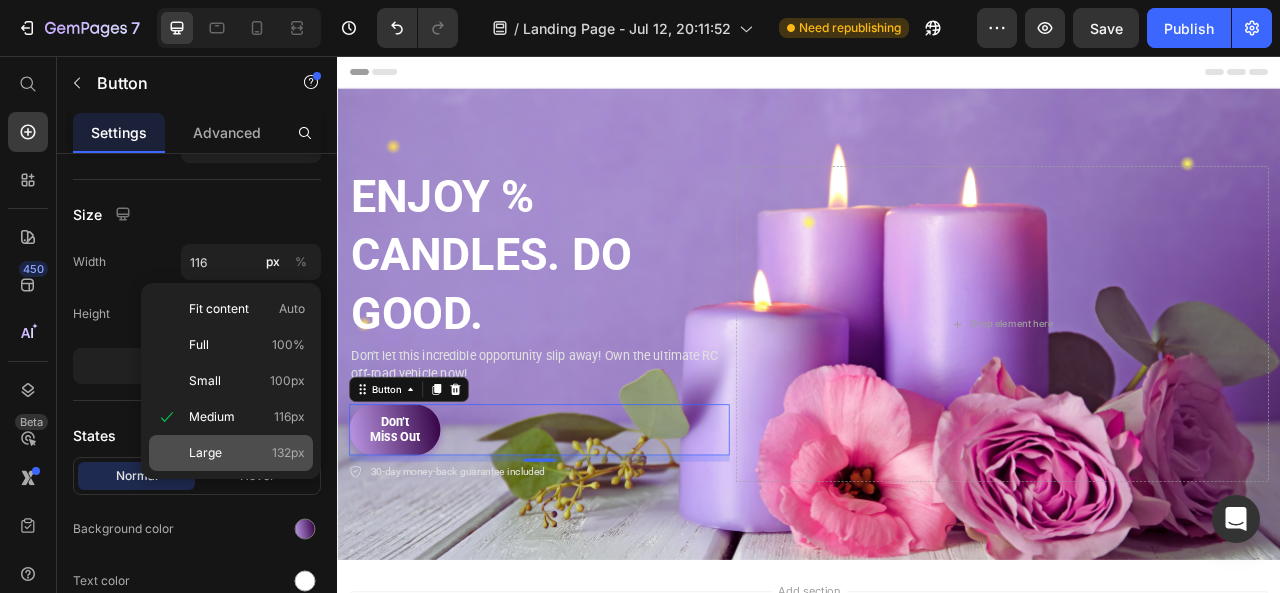 click on "Large 132px" at bounding box center [247, 453] 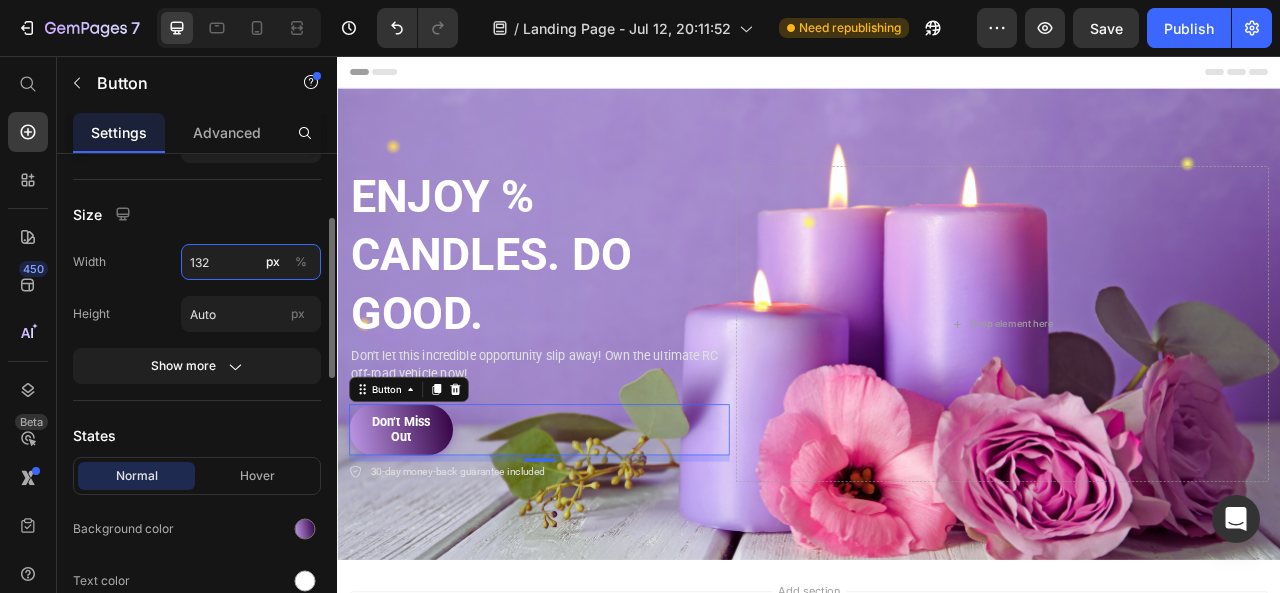 click on "132" at bounding box center (251, 262) 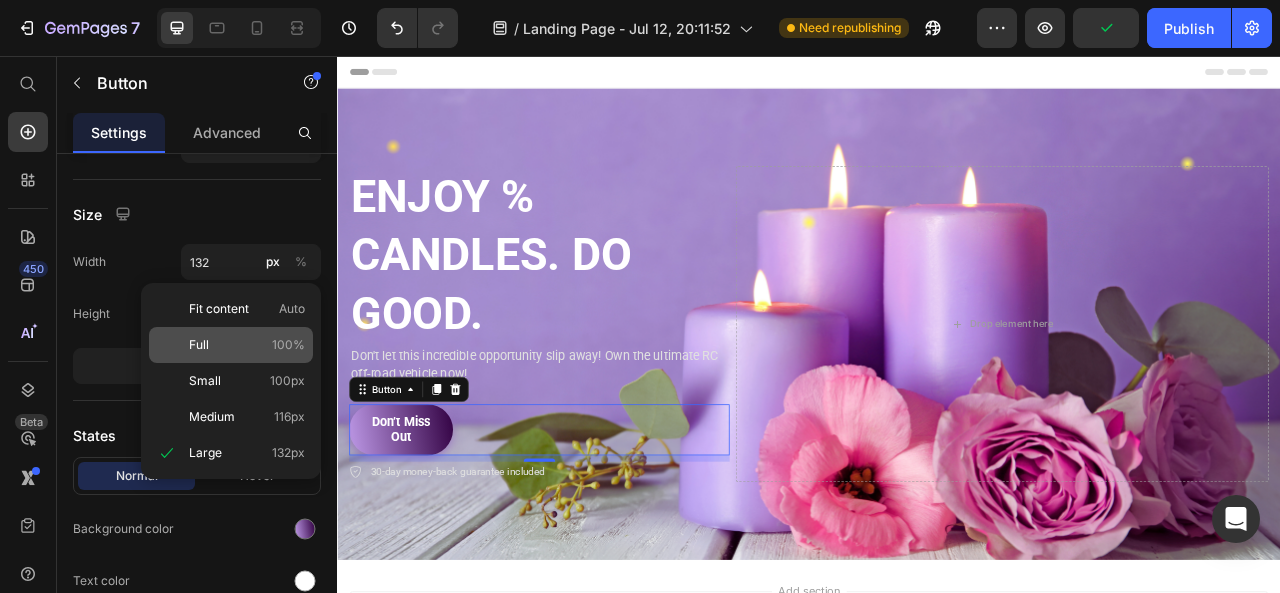 click on "Full 100%" at bounding box center [247, 345] 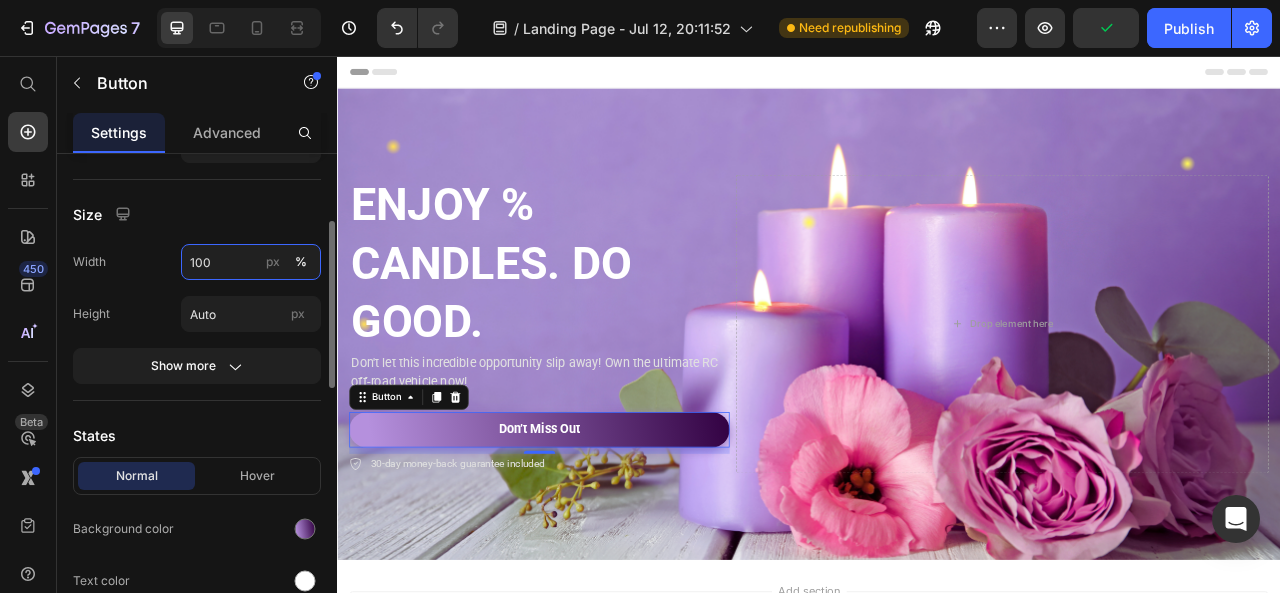 click on "100" at bounding box center (251, 262) 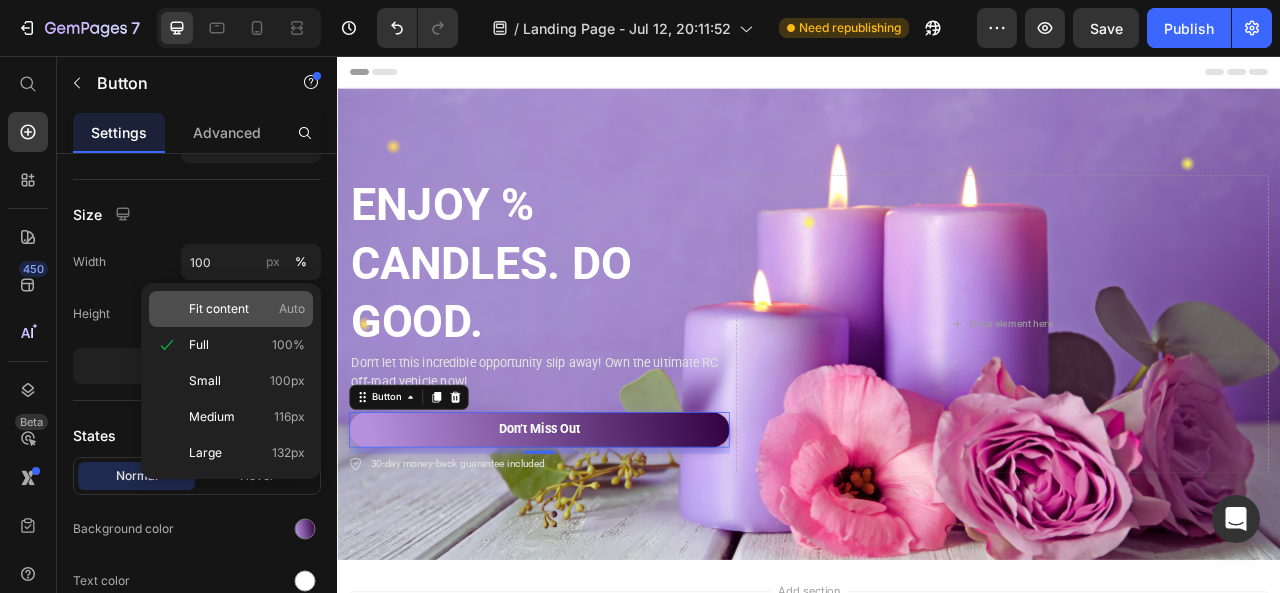 click on "Fit content" at bounding box center (219, 309) 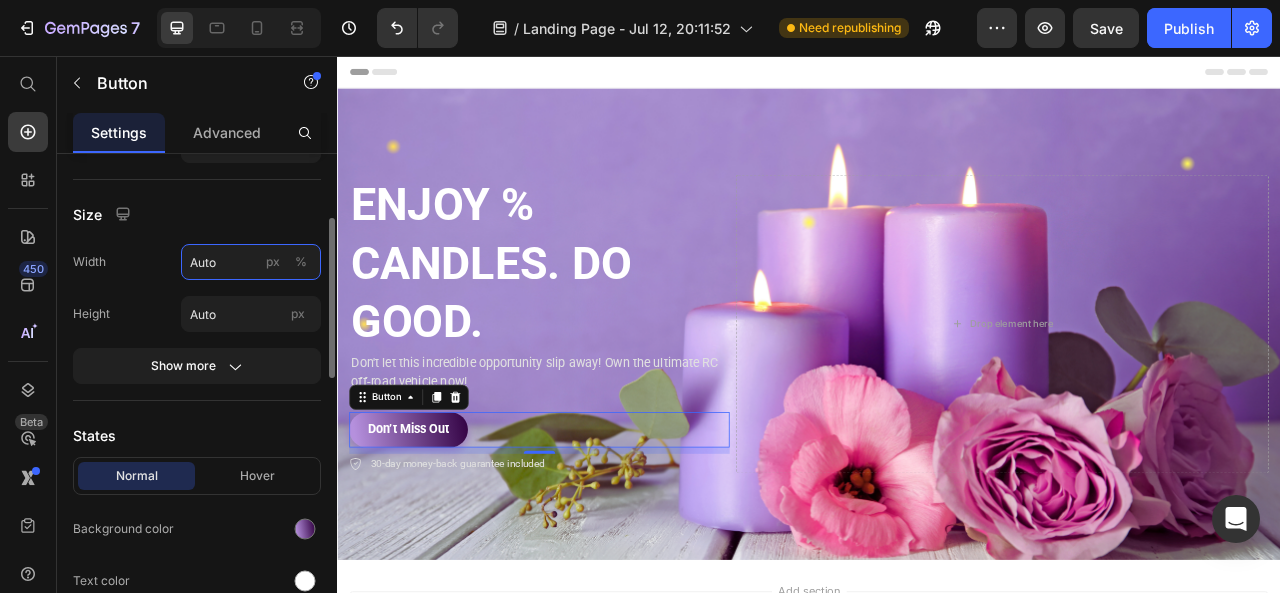 click on "Auto" at bounding box center (251, 262) 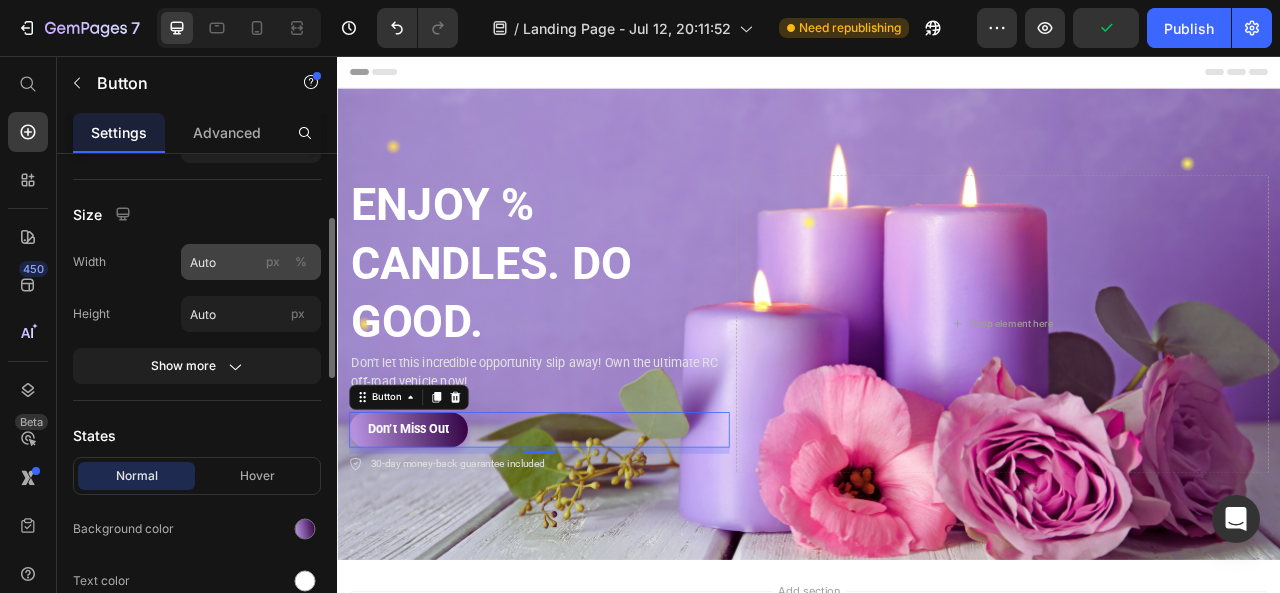 click on "px" 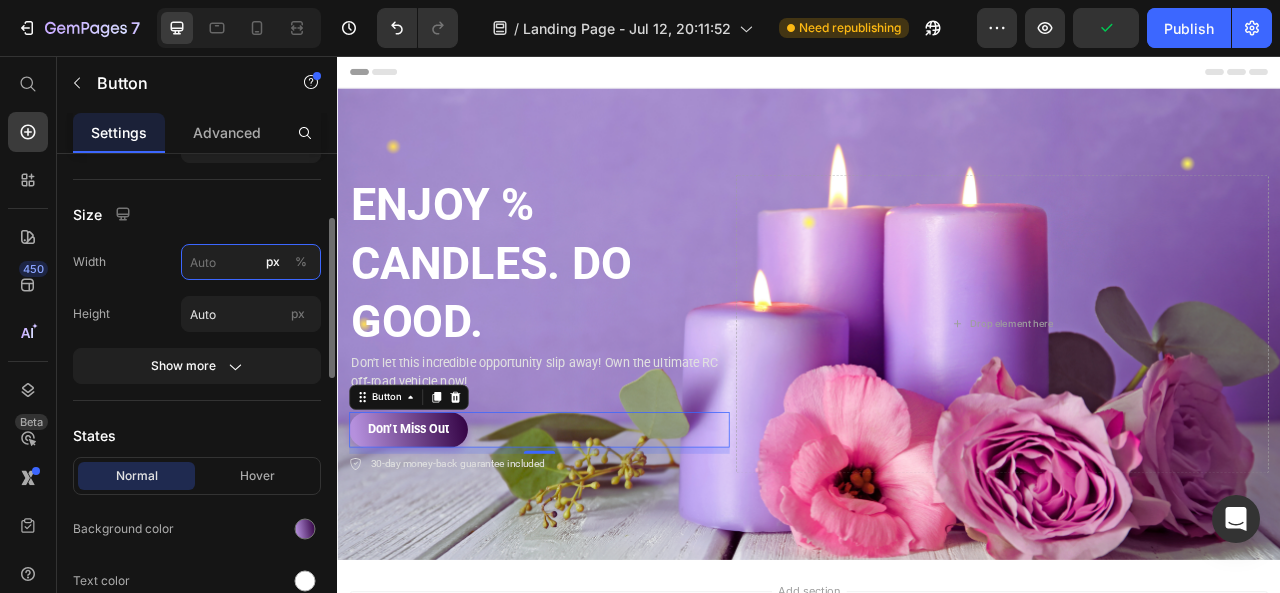click on "px %" at bounding box center (251, 262) 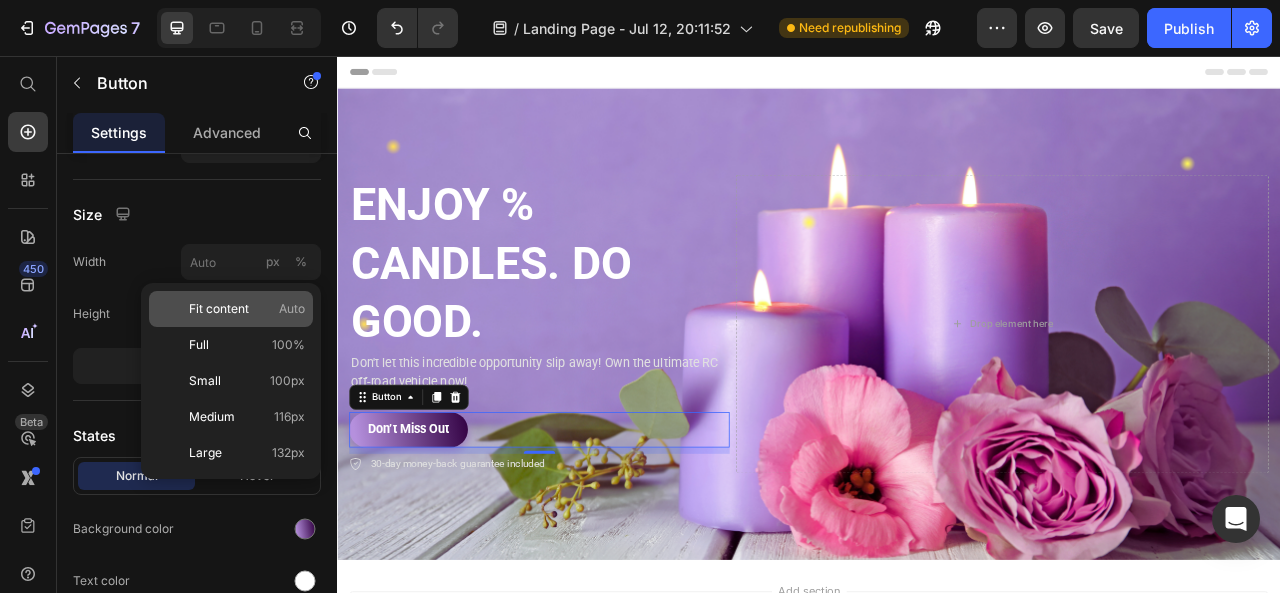 click on "Fit content Auto" 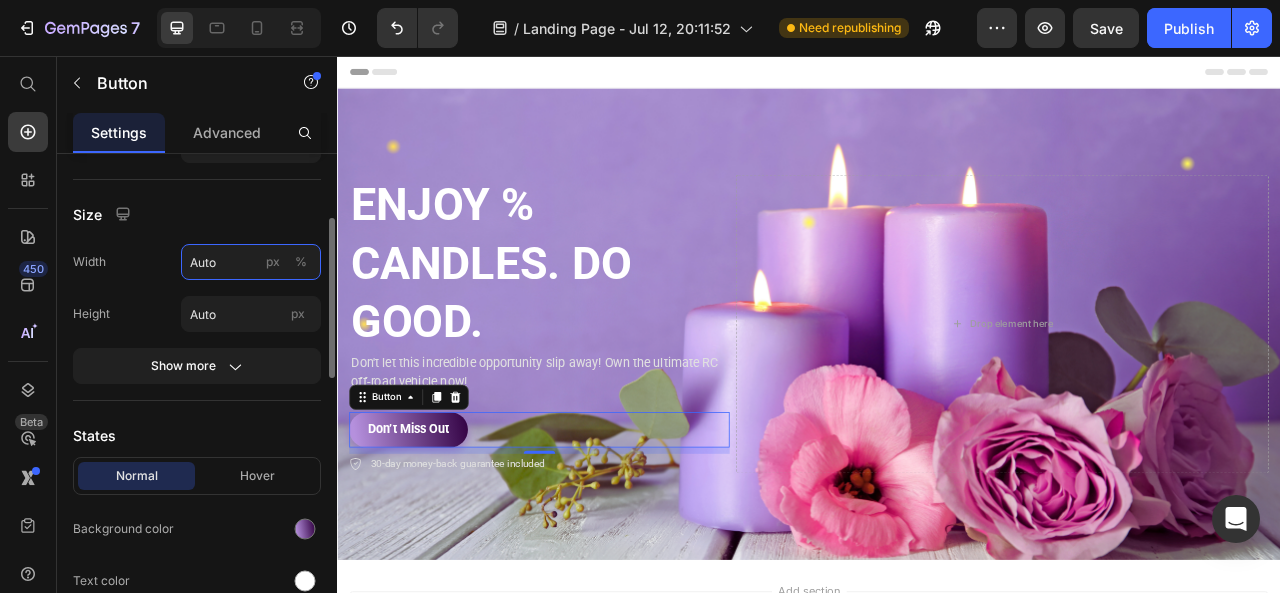 click on "Auto" at bounding box center (251, 262) 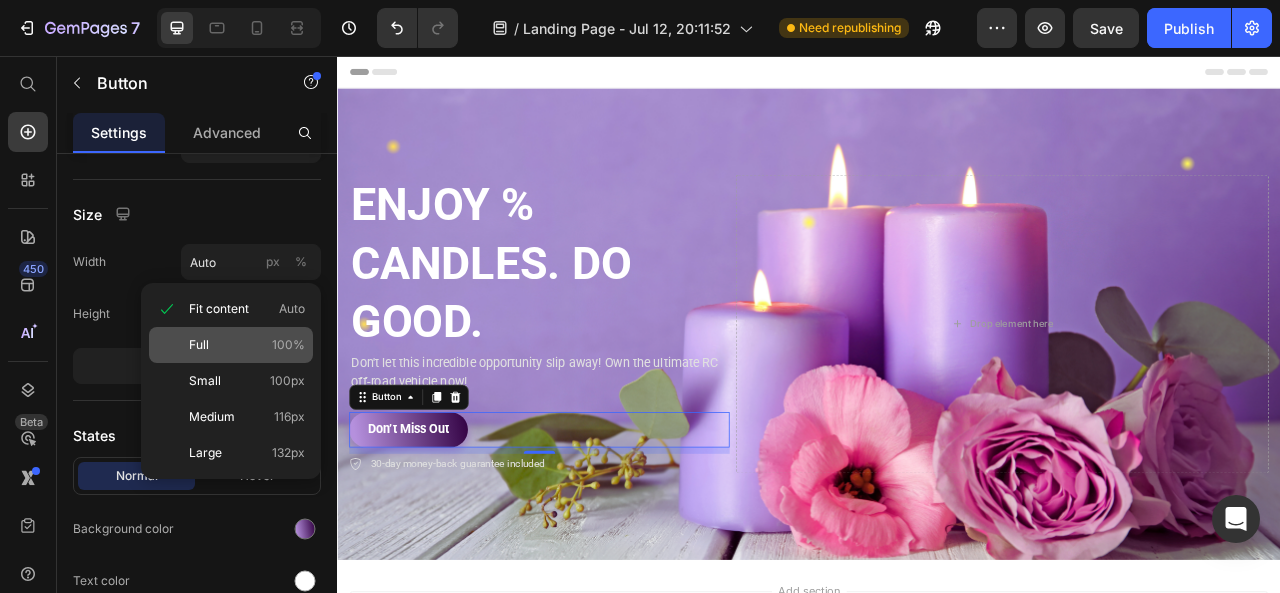 click on "Full 100%" 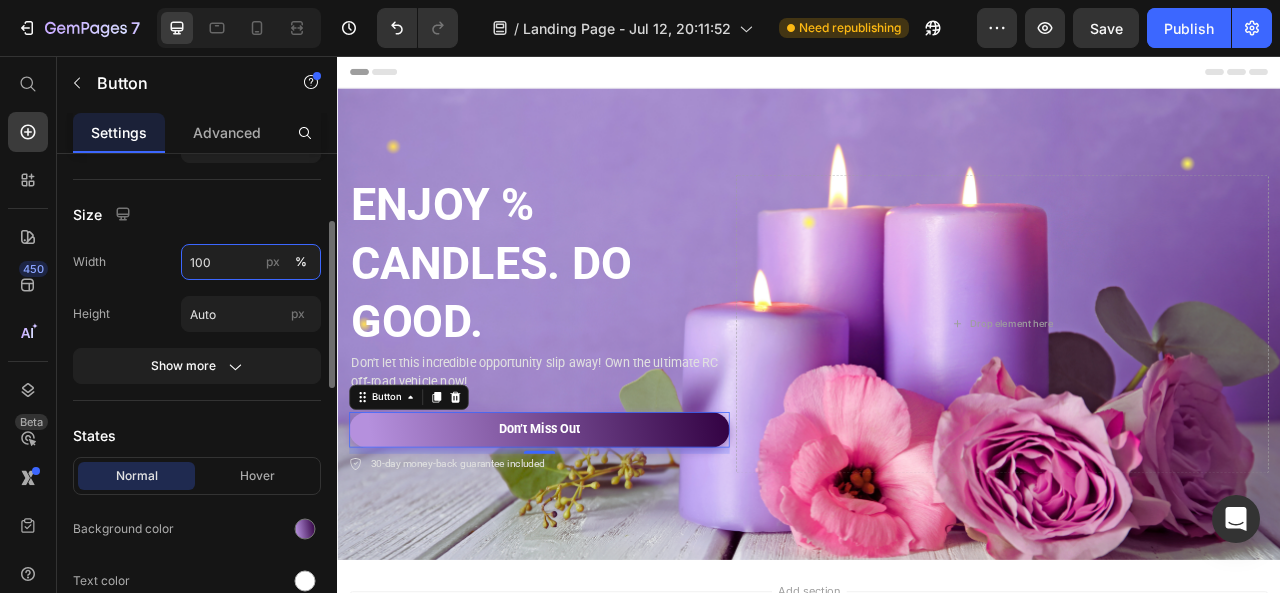 click on "100" at bounding box center (251, 262) 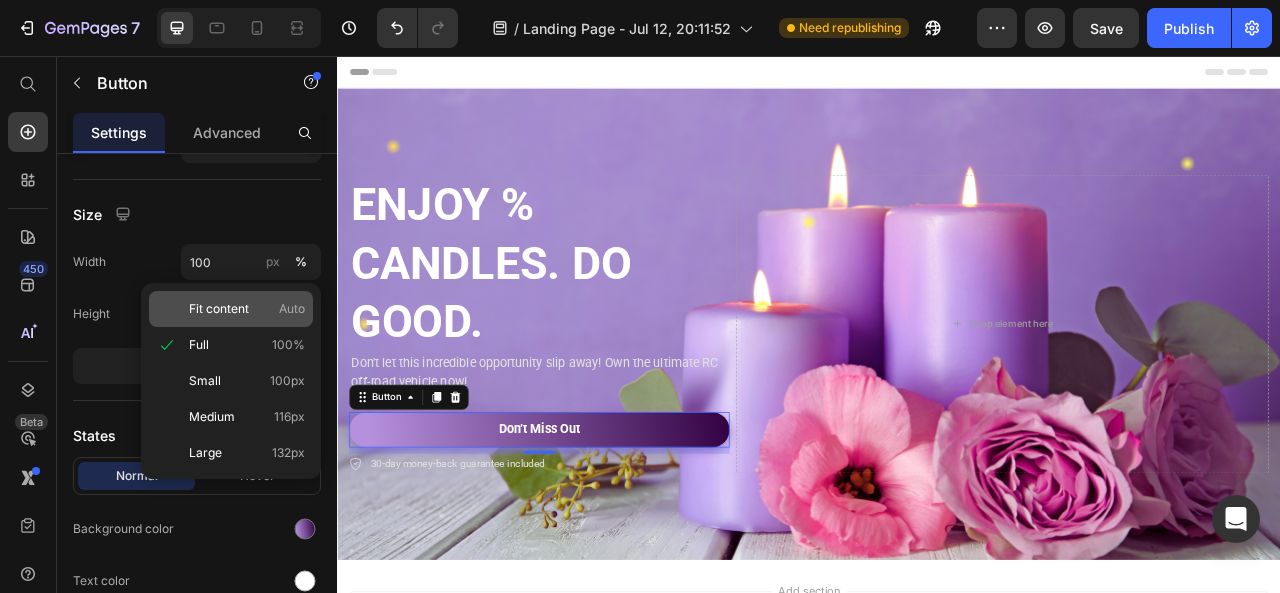 click on "Fit content" at bounding box center (219, 309) 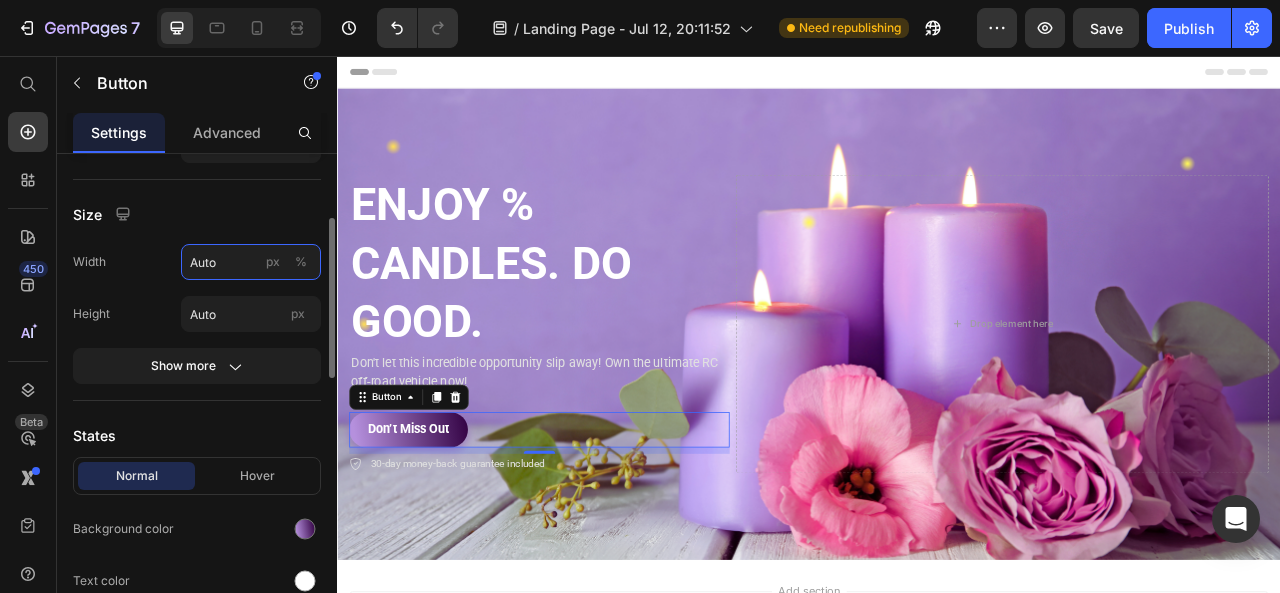 click on "Auto" at bounding box center (251, 262) 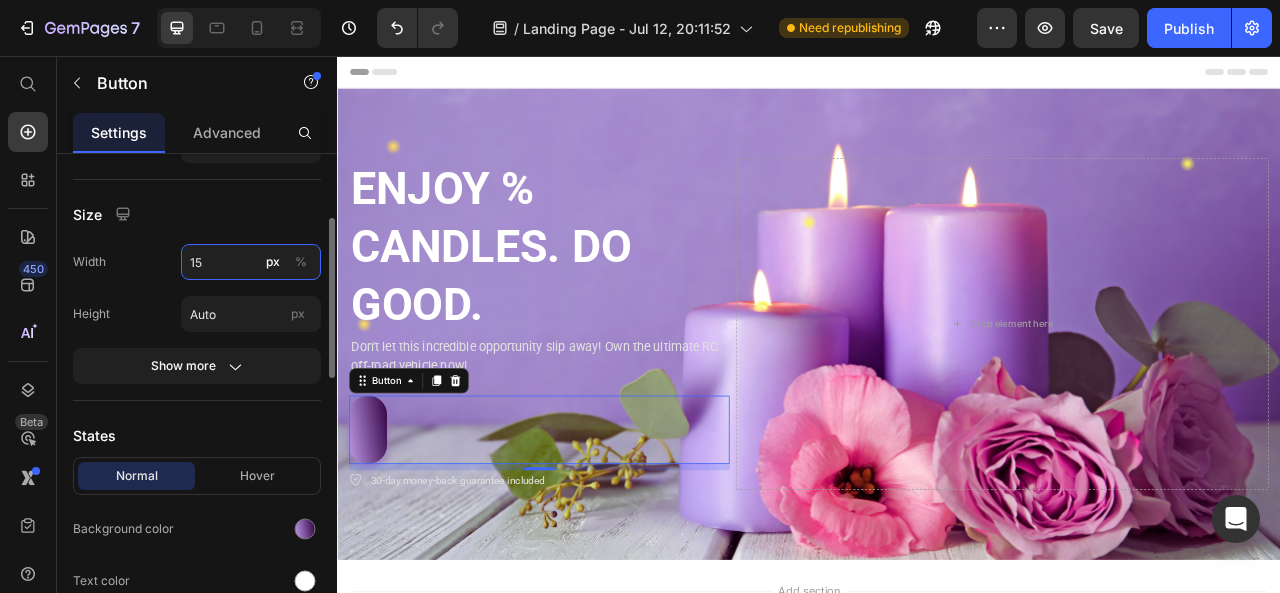 type on "1" 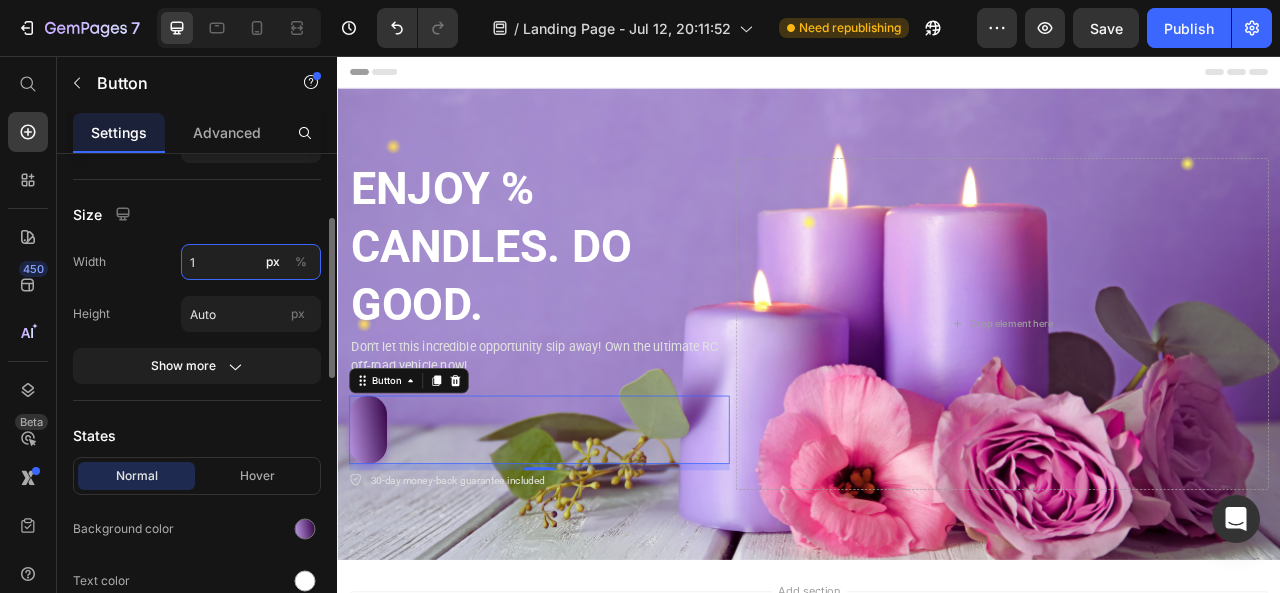 click on "1" at bounding box center [251, 262] 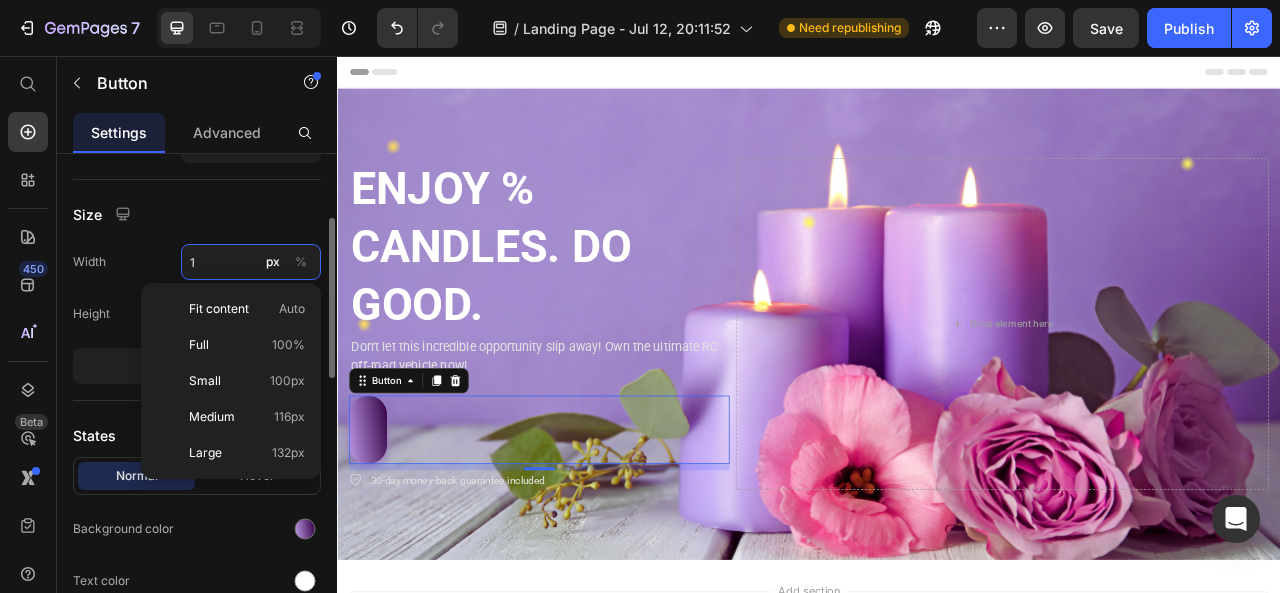 click on "1" at bounding box center (251, 262) 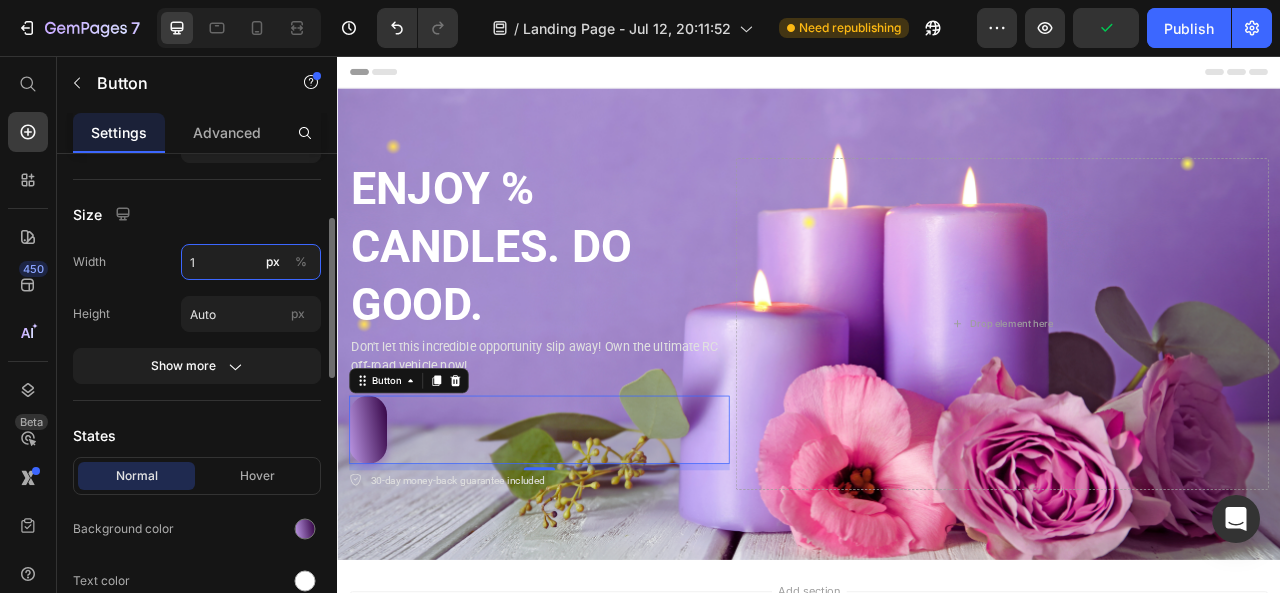 click on "1" at bounding box center (251, 262) 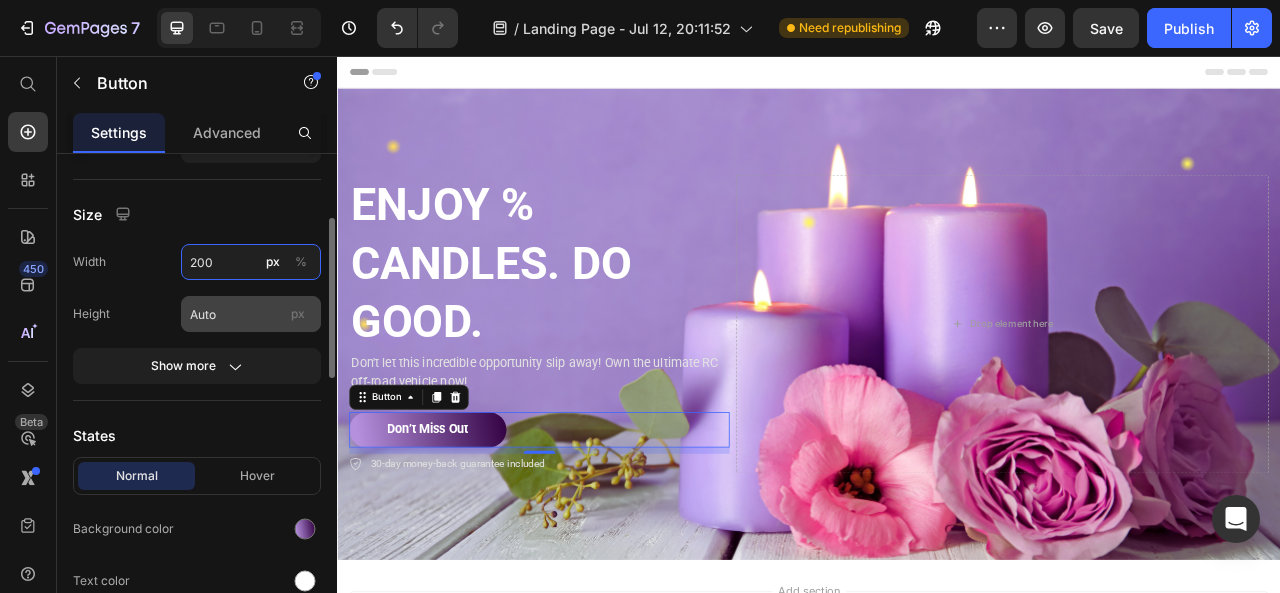 type on "200" 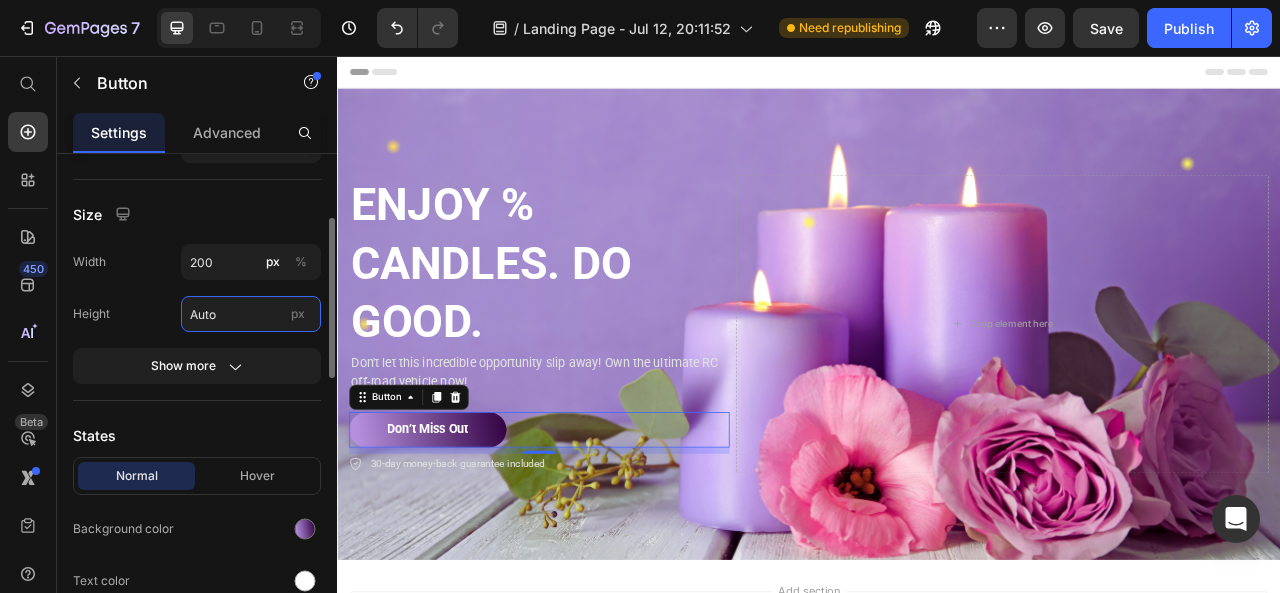click on "Auto" at bounding box center (251, 314) 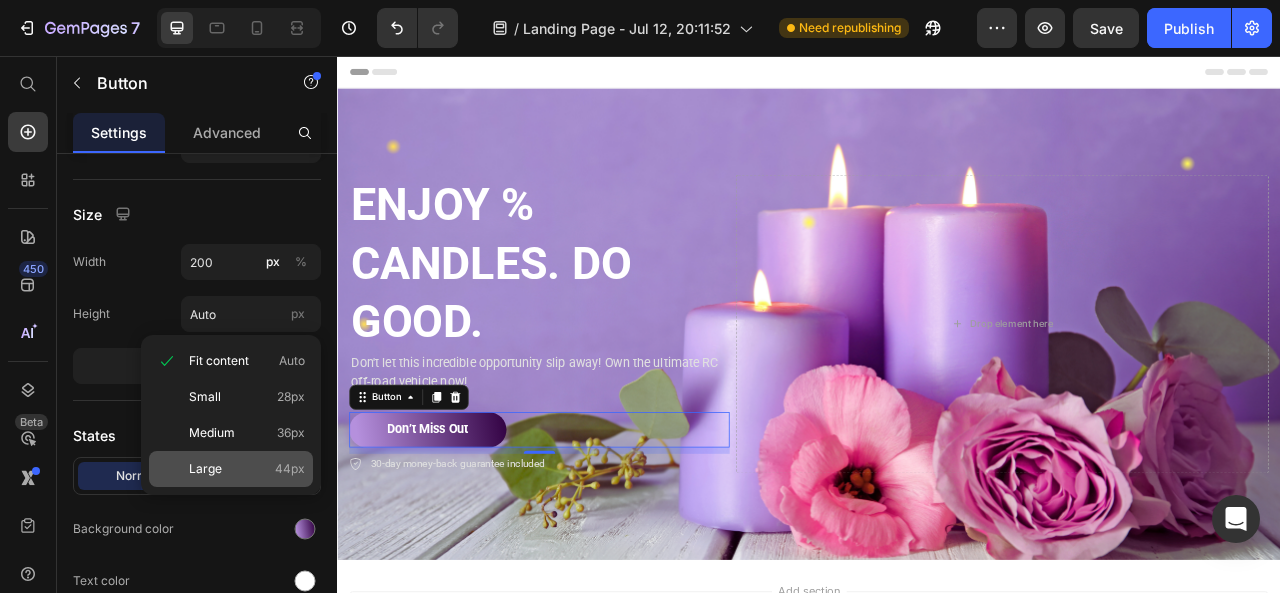 click on "Large 44px" at bounding box center [247, 469] 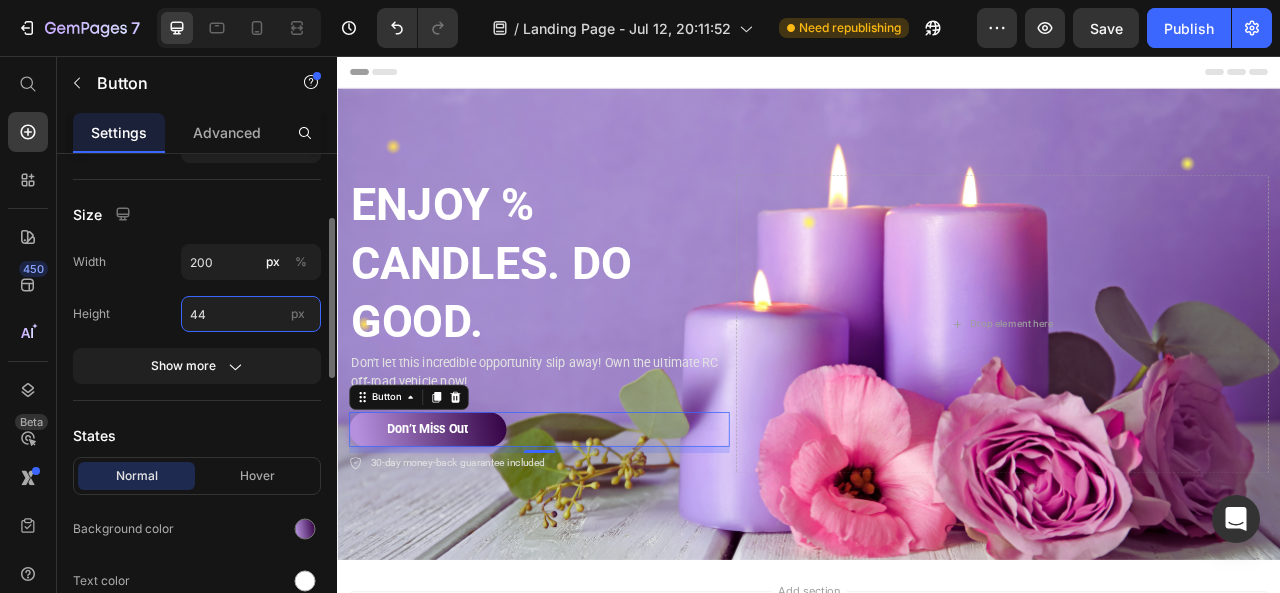 click on "44" at bounding box center [251, 314] 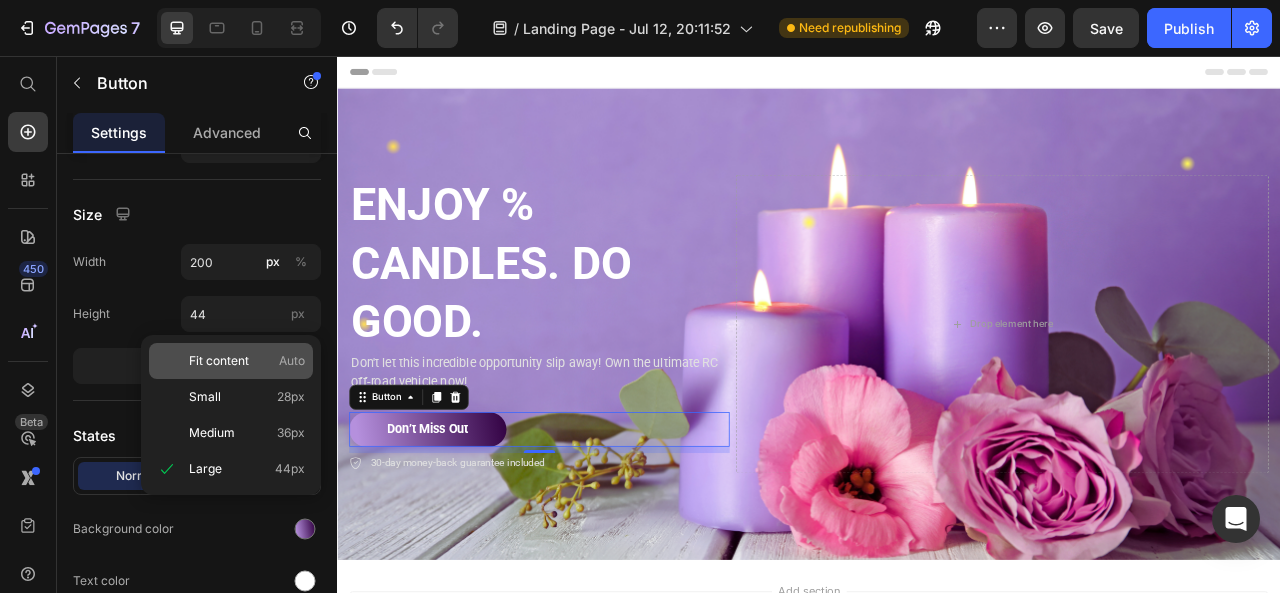 click on "Auto" at bounding box center (292, 361) 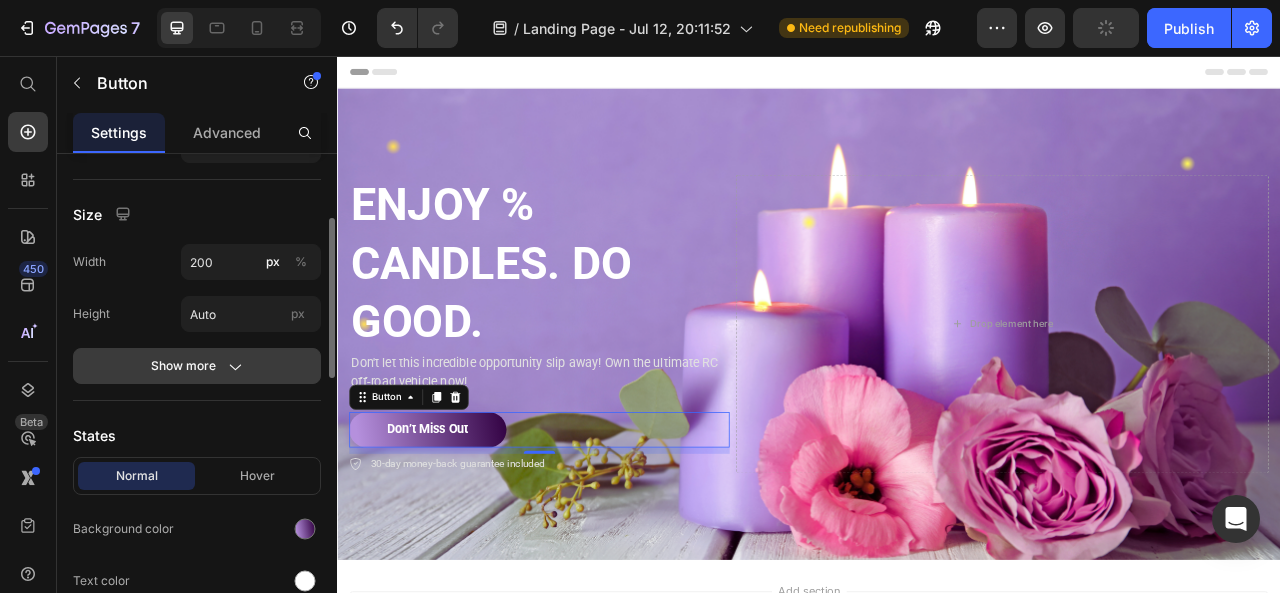 click on "Show more" 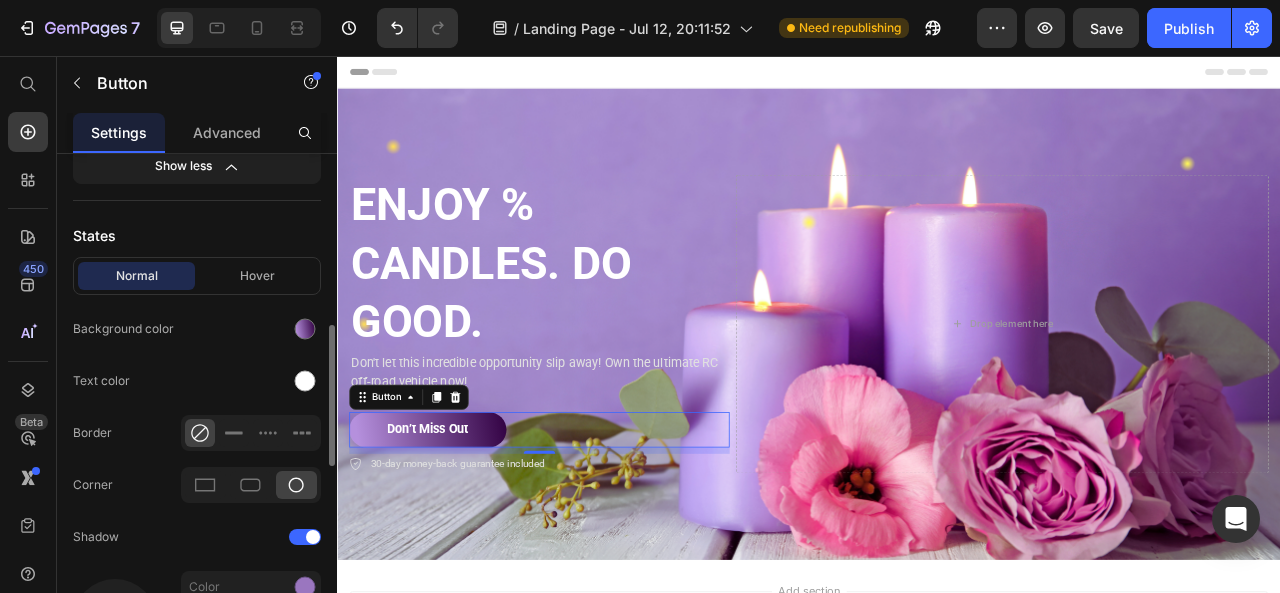 scroll, scrollTop: 700, scrollLeft: 0, axis: vertical 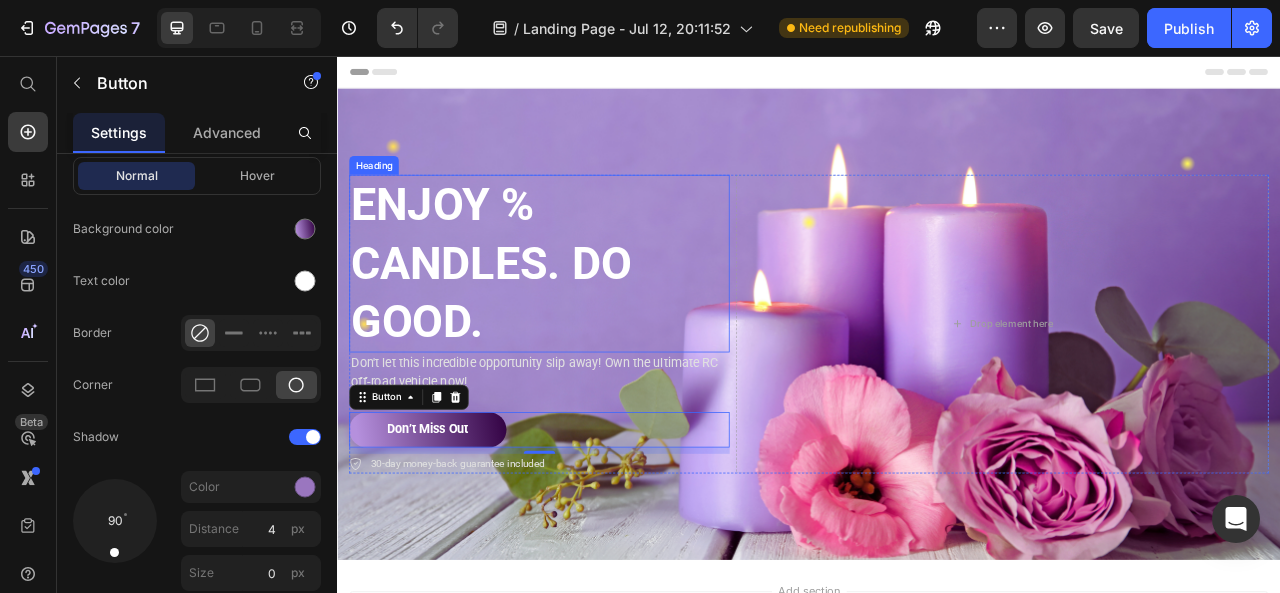 click on "ENJOY % CANDLES. DO GOOD." at bounding box center [594, 320] 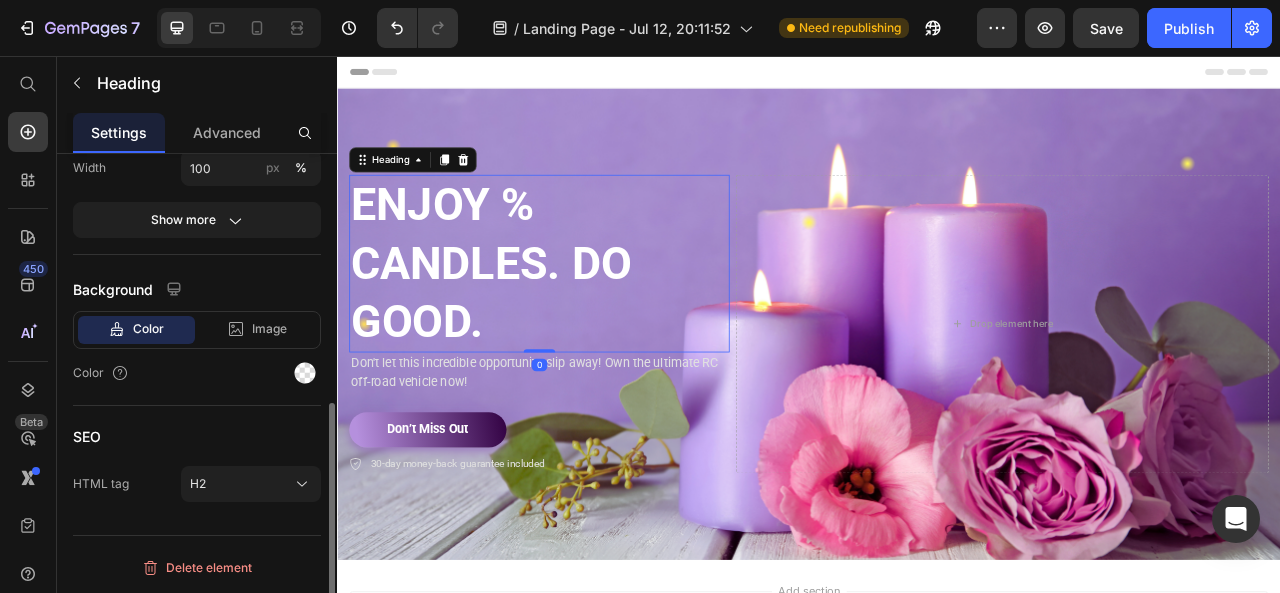 scroll, scrollTop: 0, scrollLeft: 0, axis: both 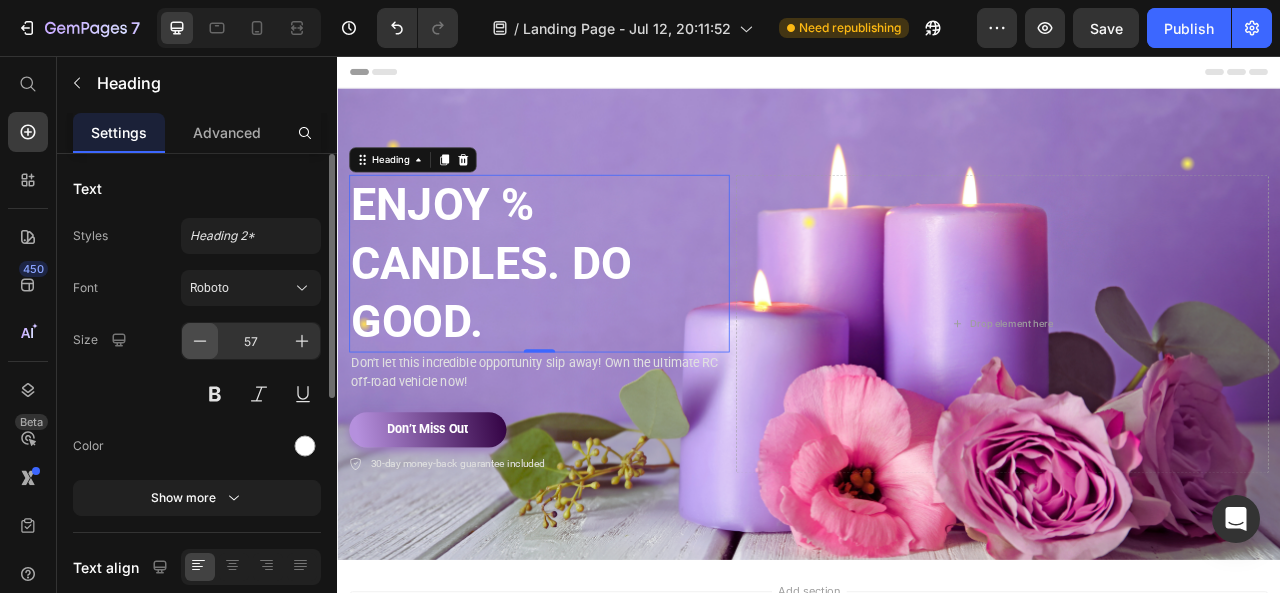 click at bounding box center [200, 341] 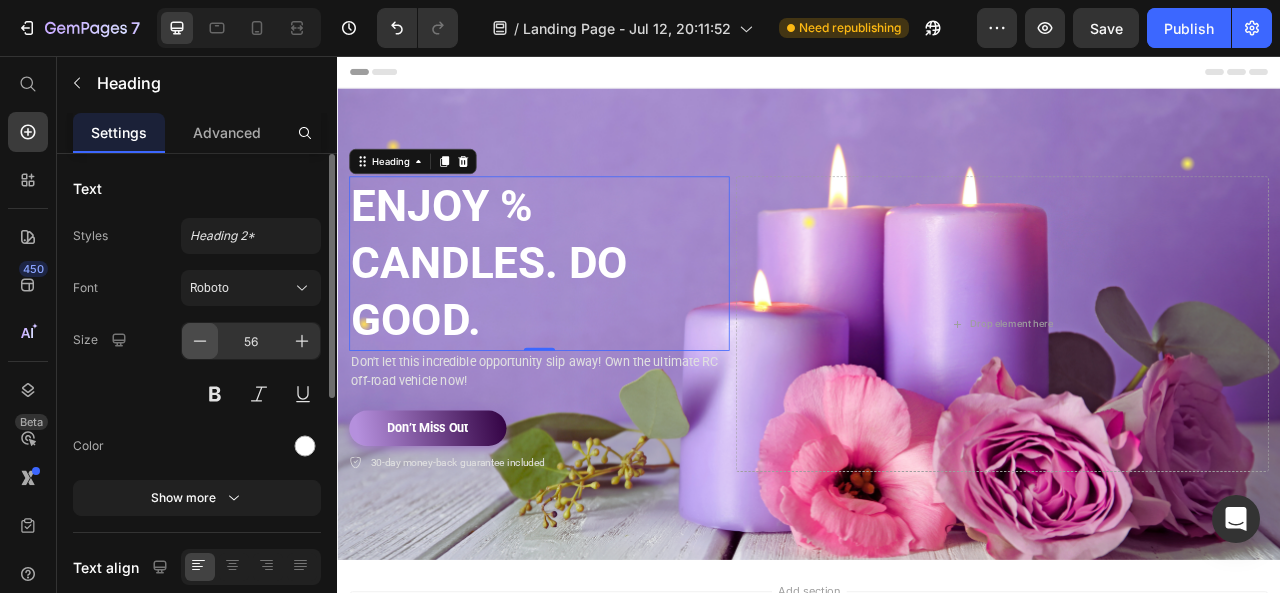 click at bounding box center [200, 341] 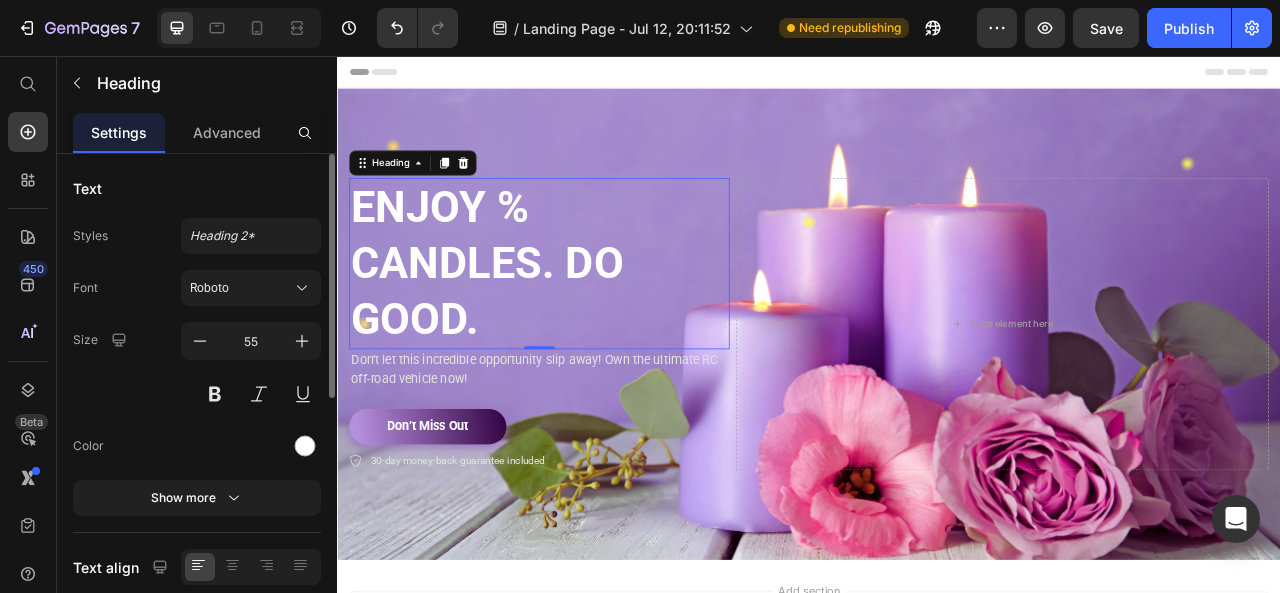 scroll, scrollTop: 100, scrollLeft: 0, axis: vertical 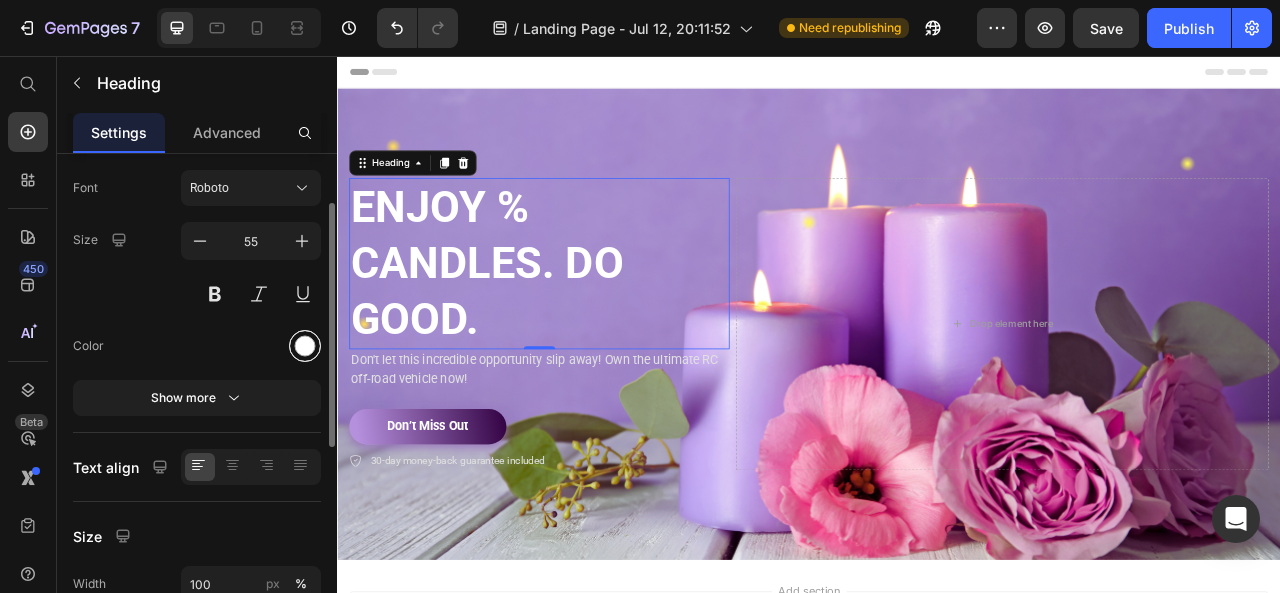 click at bounding box center [305, 346] 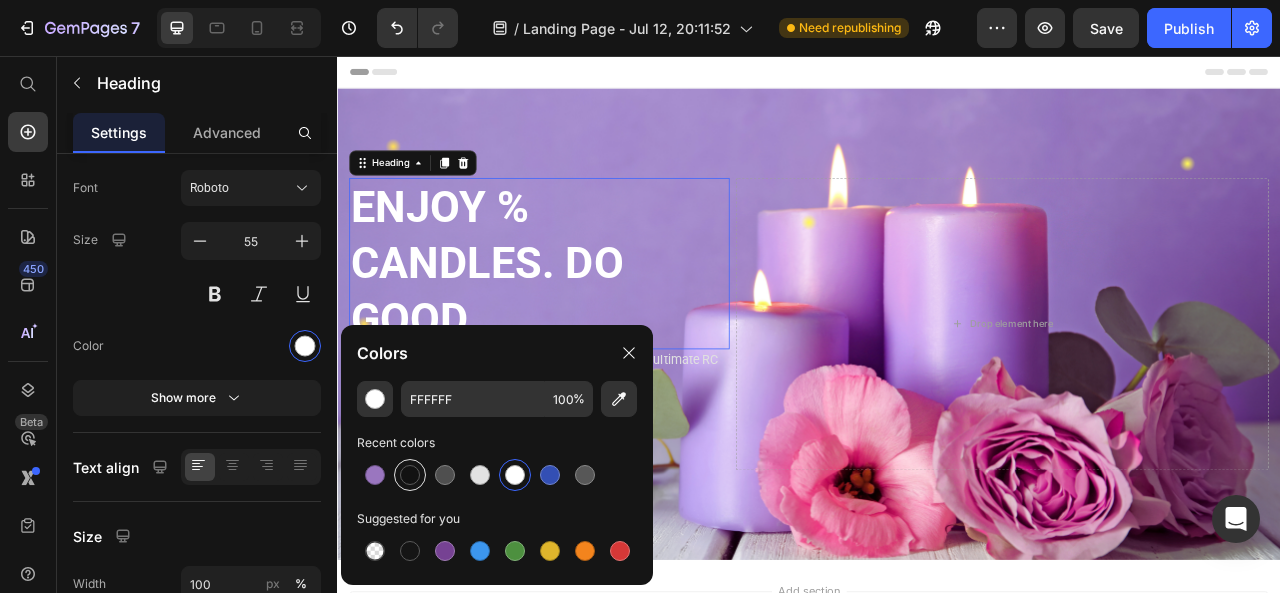 click at bounding box center [410, 475] 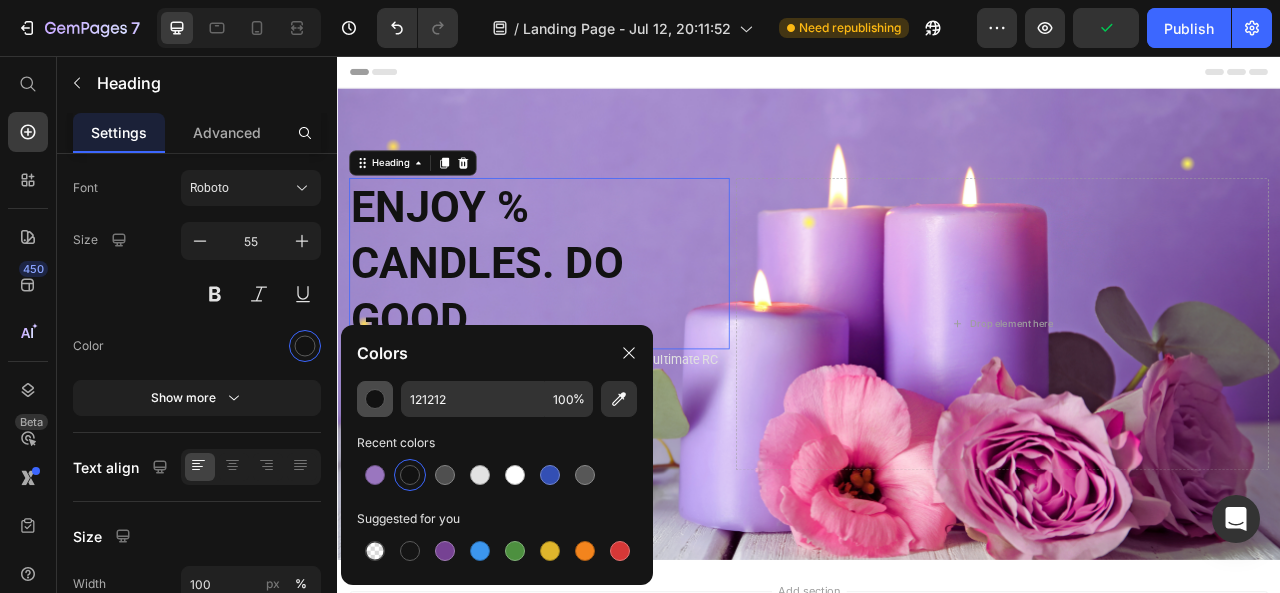 click at bounding box center (375, 399) 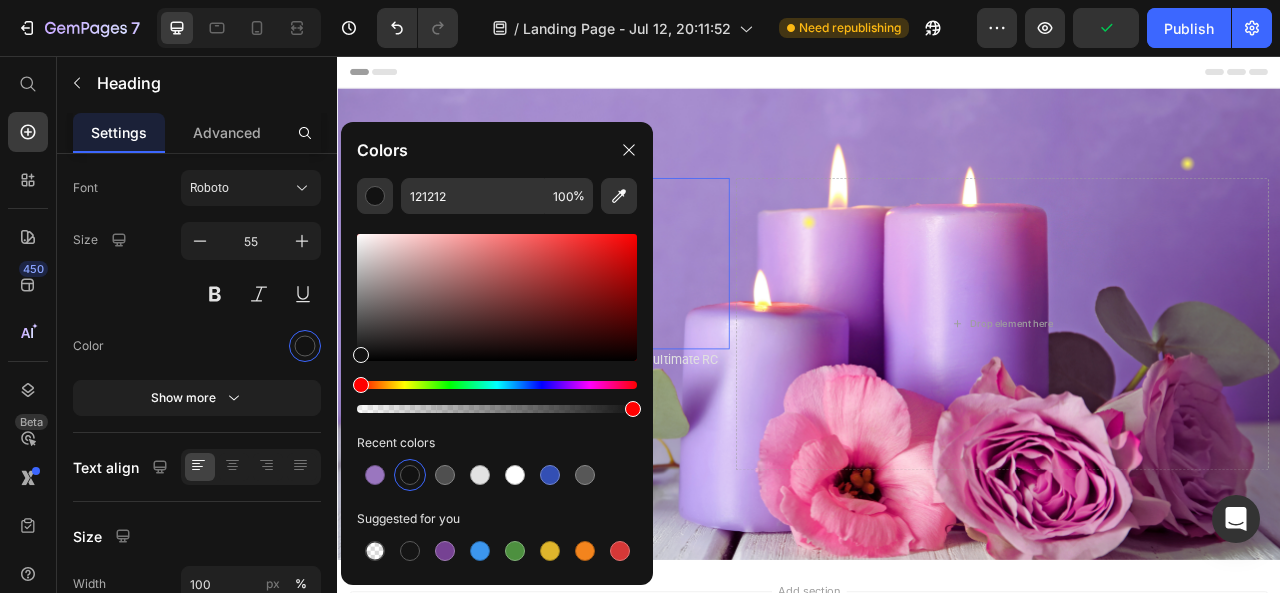 click at bounding box center (497, 323) 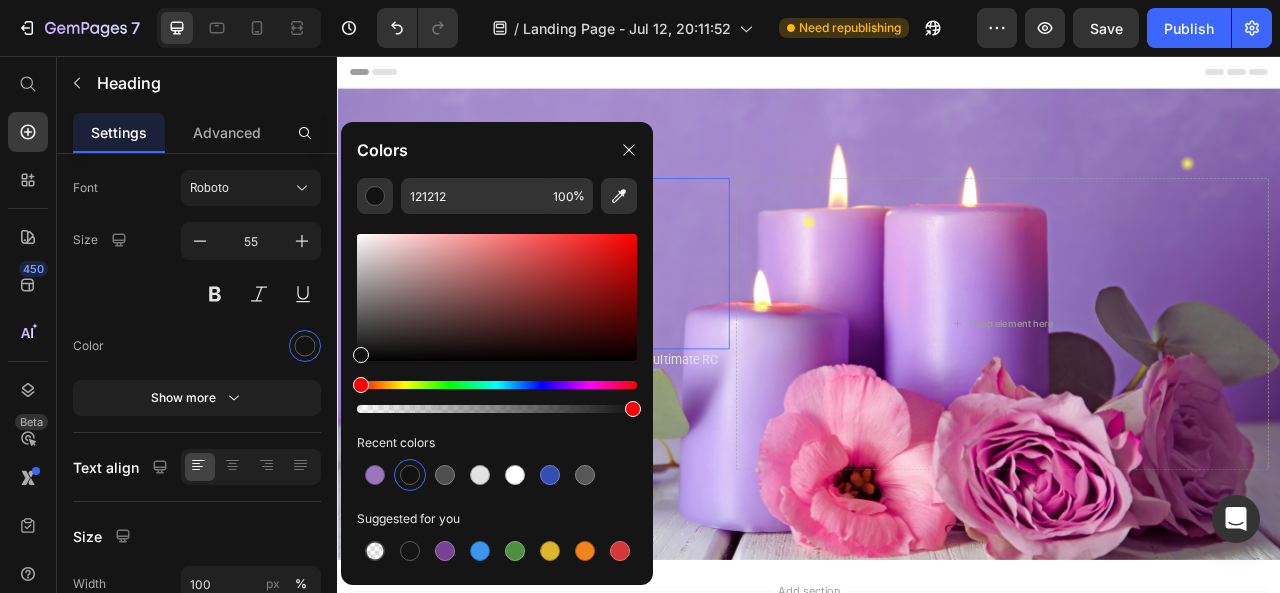 click at bounding box center [497, 385] 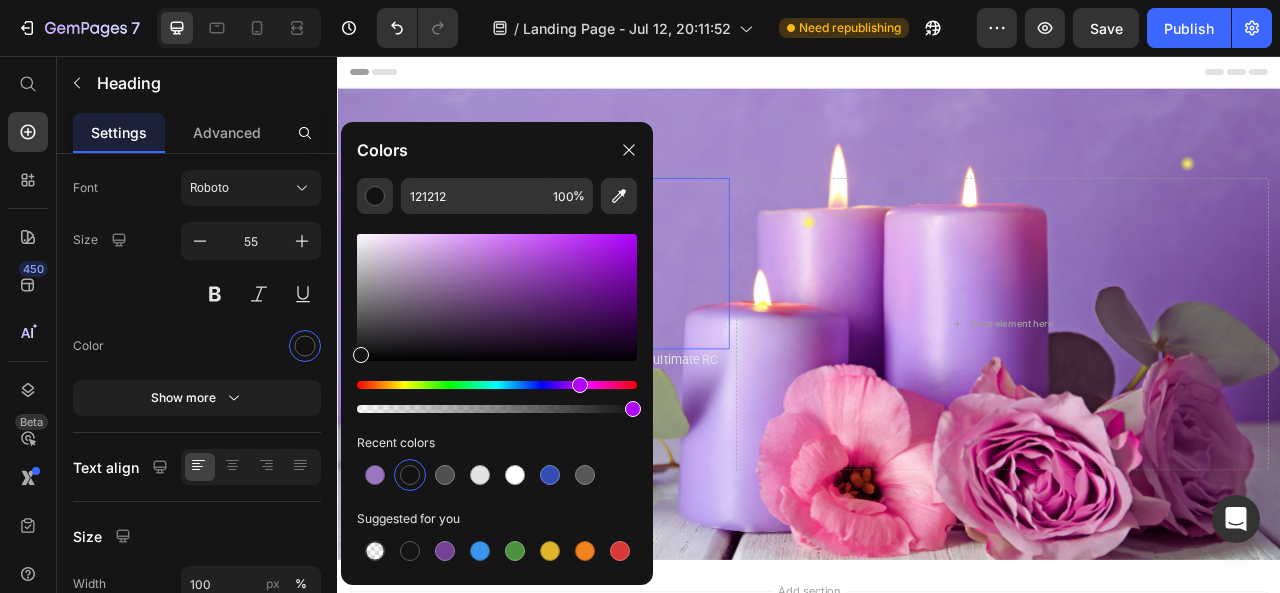 click at bounding box center [580, 385] 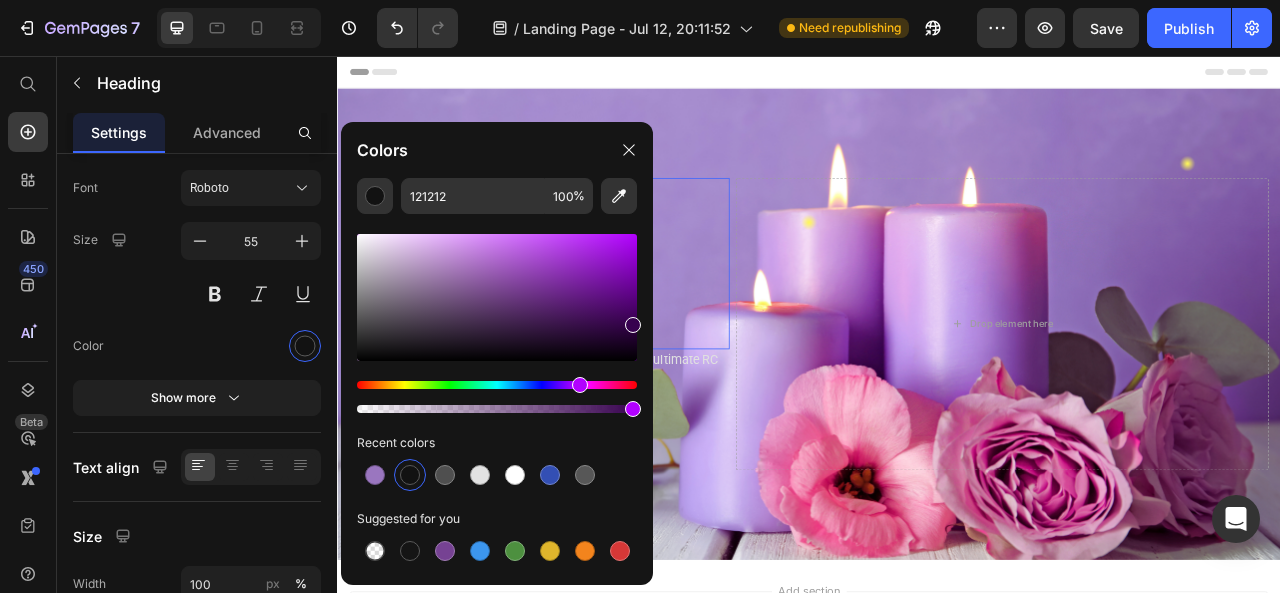 click at bounding box center (497, 297) 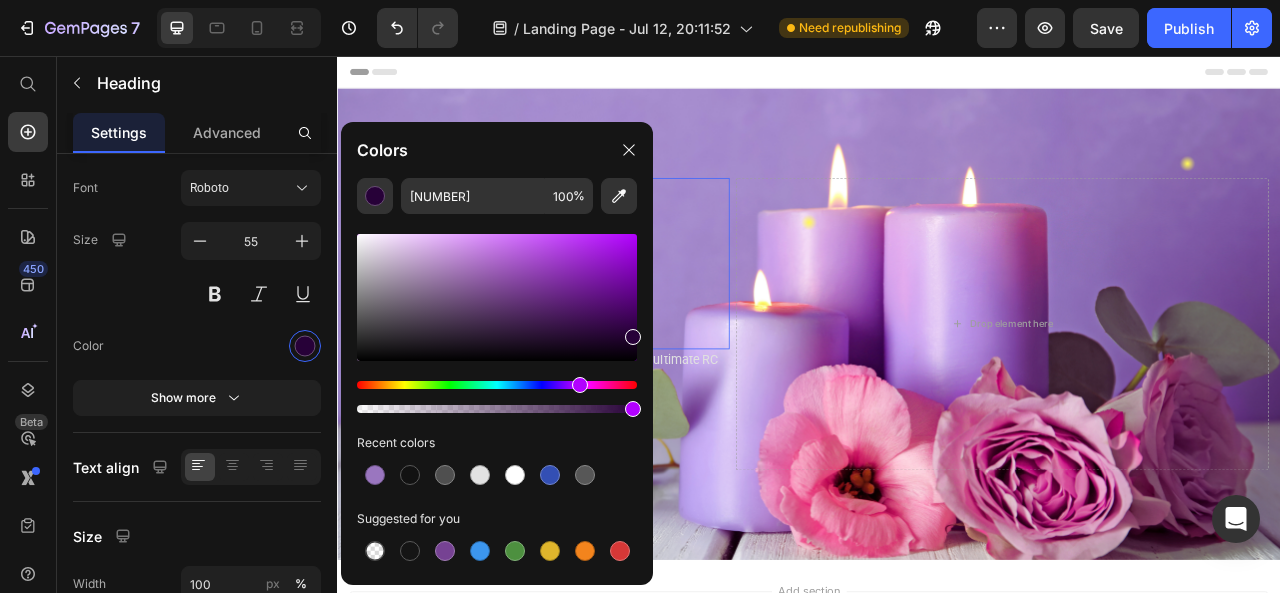 click at bounding box center [633, 337] 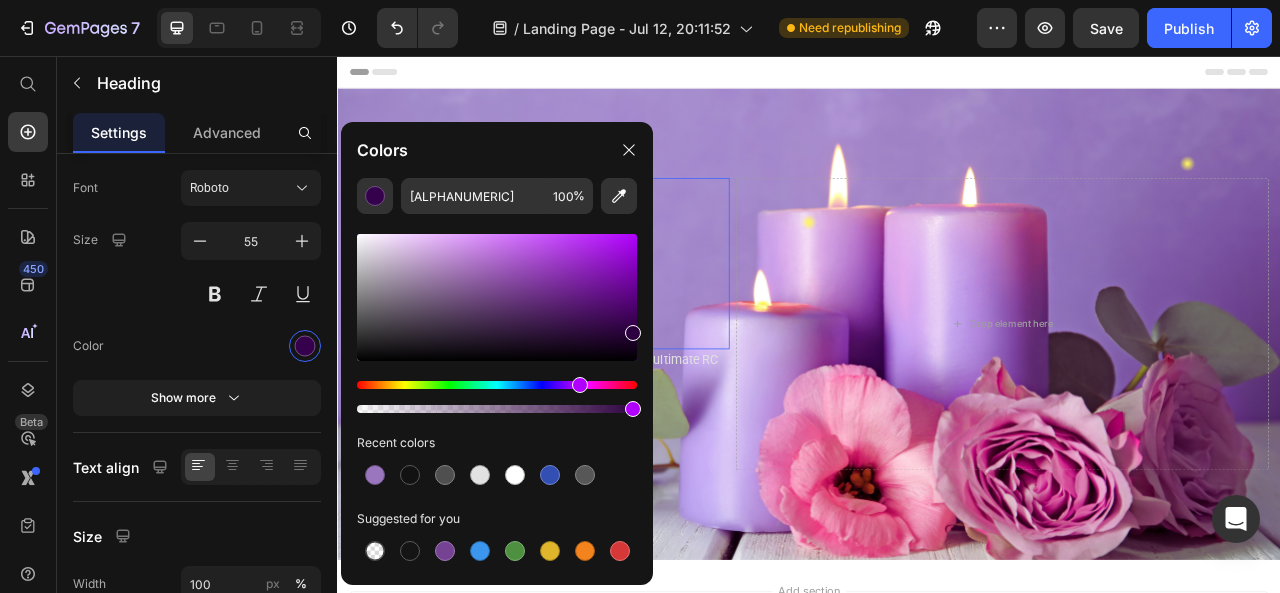 type on "[NUMBER]" 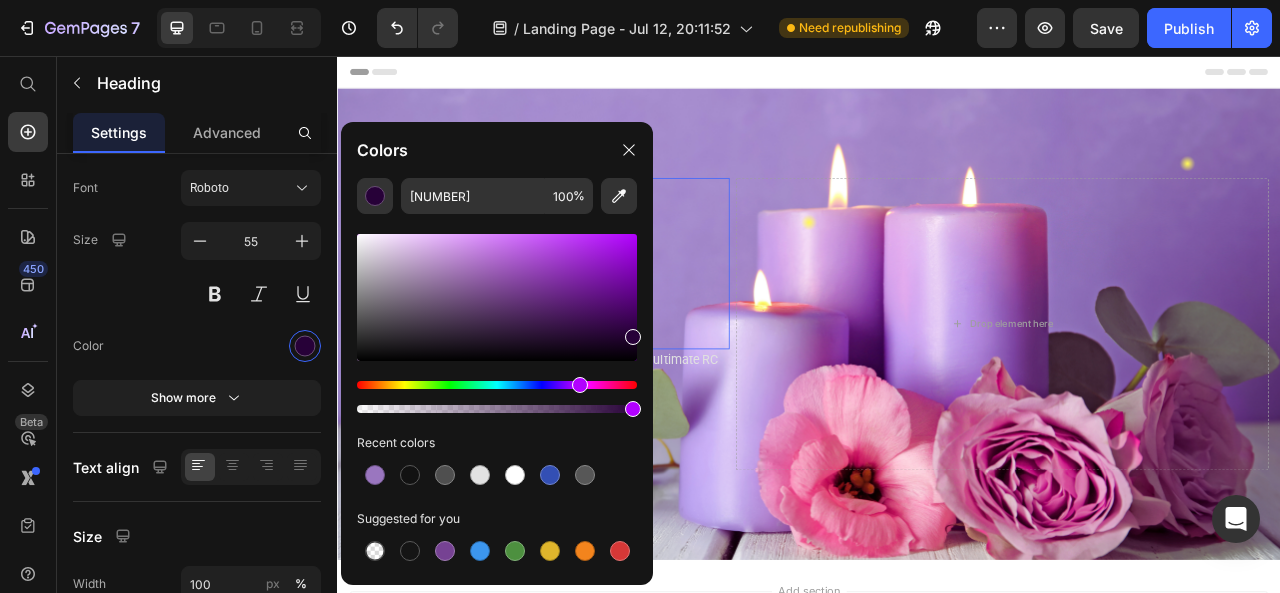 click at bounding box center [633, 337] 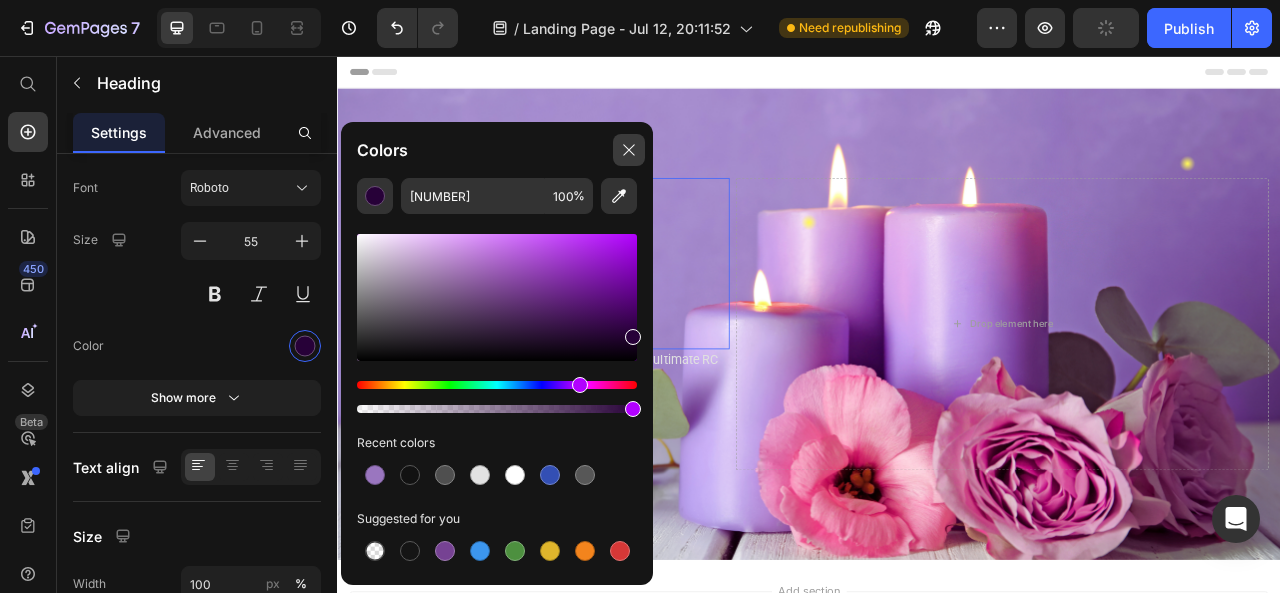 click 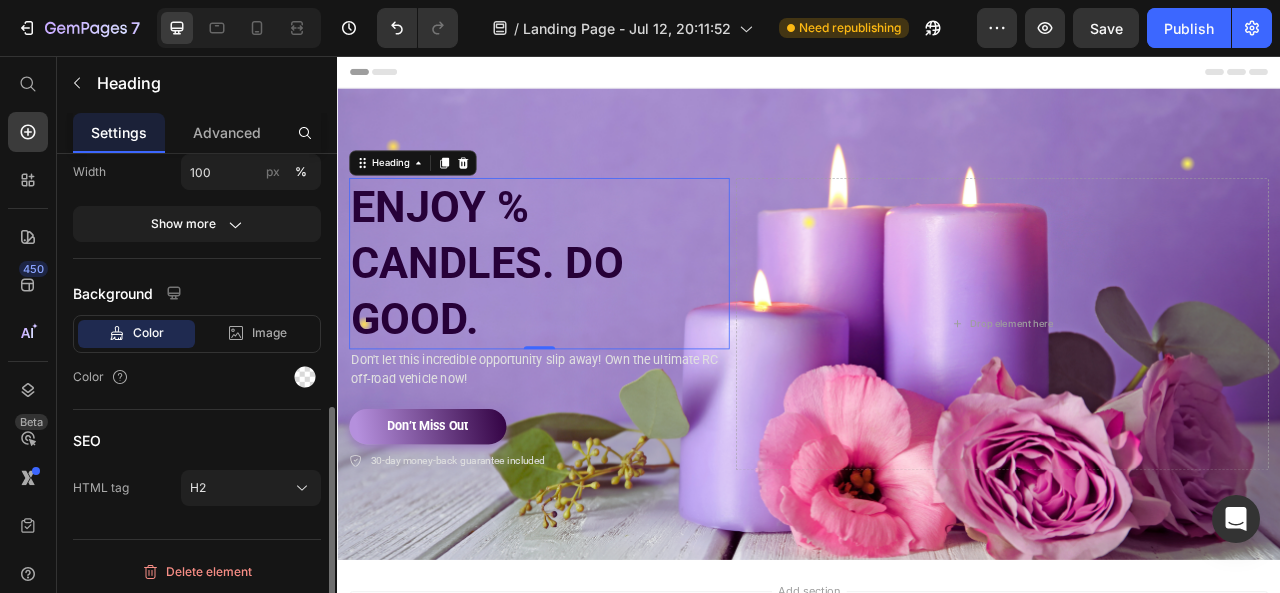 scroll, scrollTop: 112, scrollLeft: 0, axis: vertical 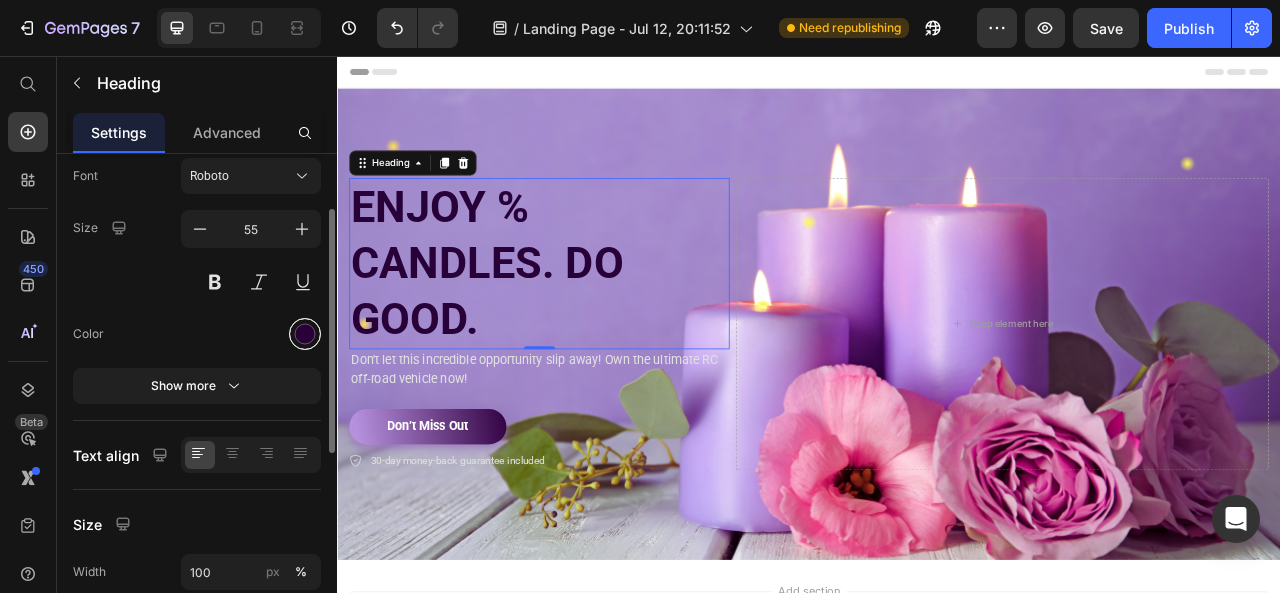 click at bounding box center [305, 334] 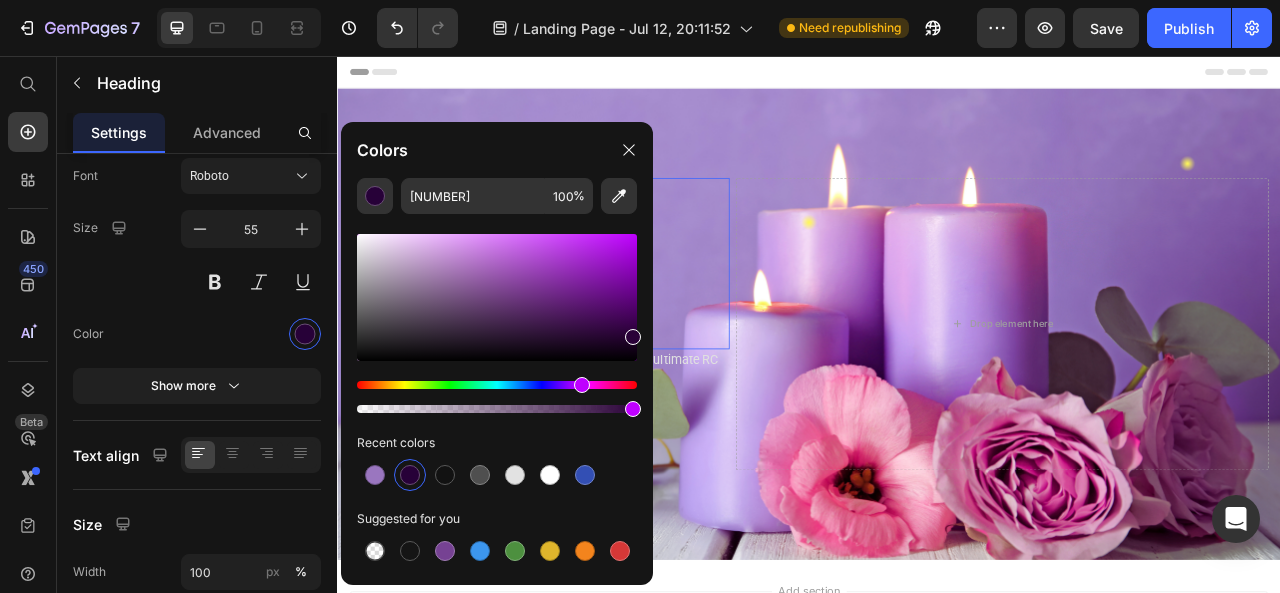 type on "2D0138" 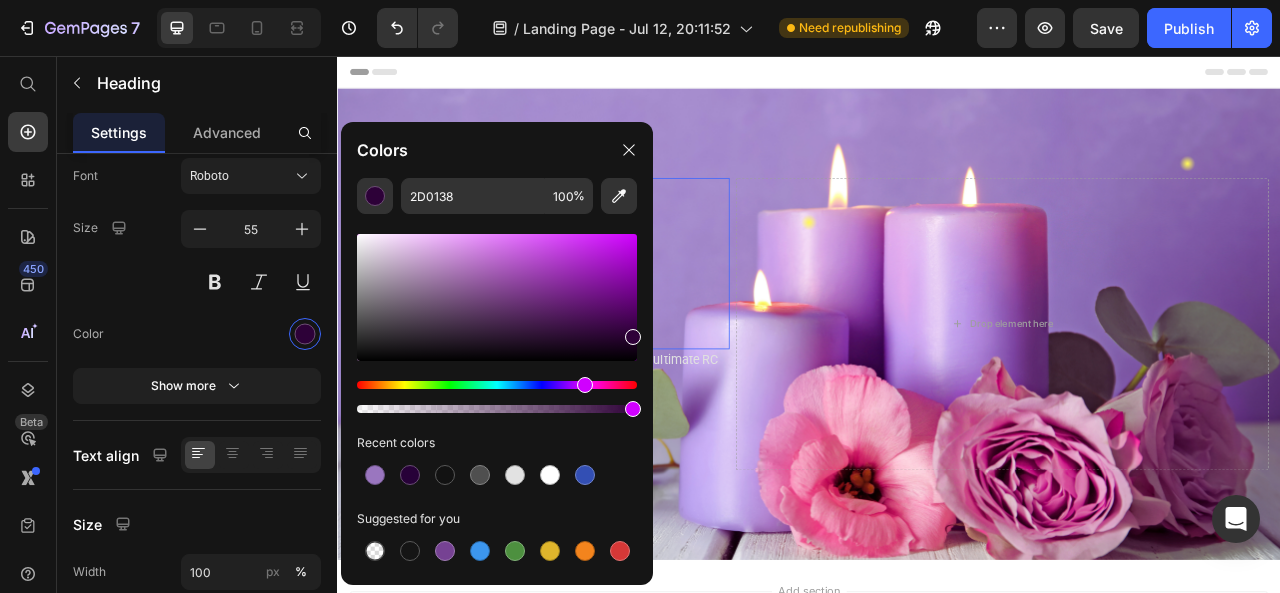 click at bounding box center (585, 385) 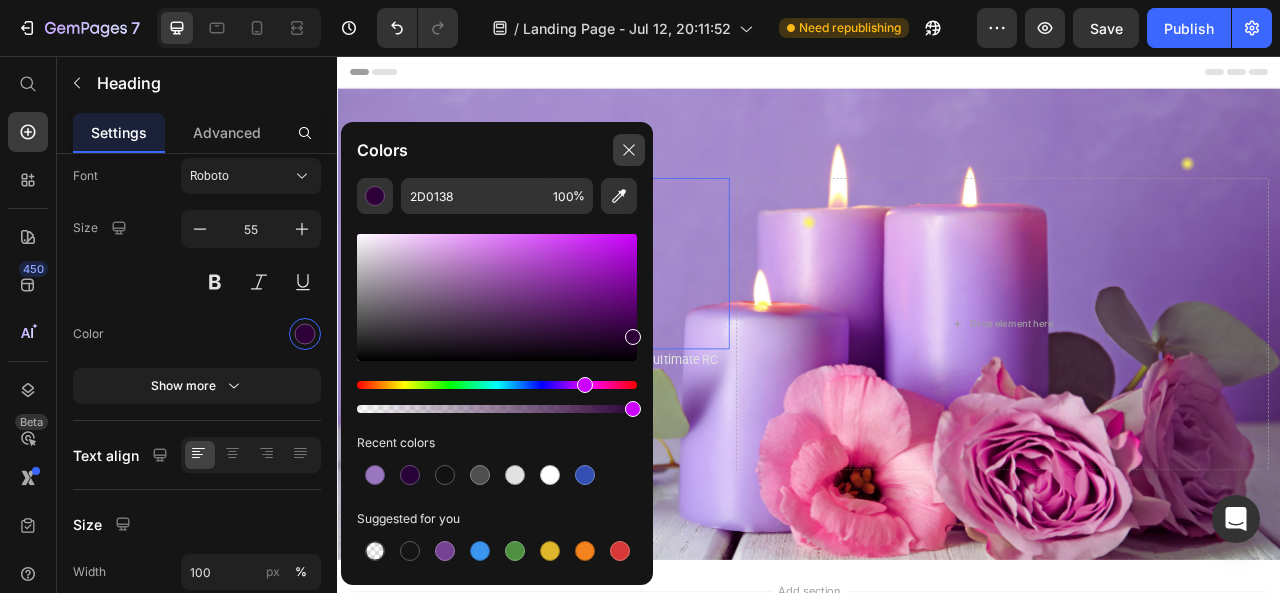 click 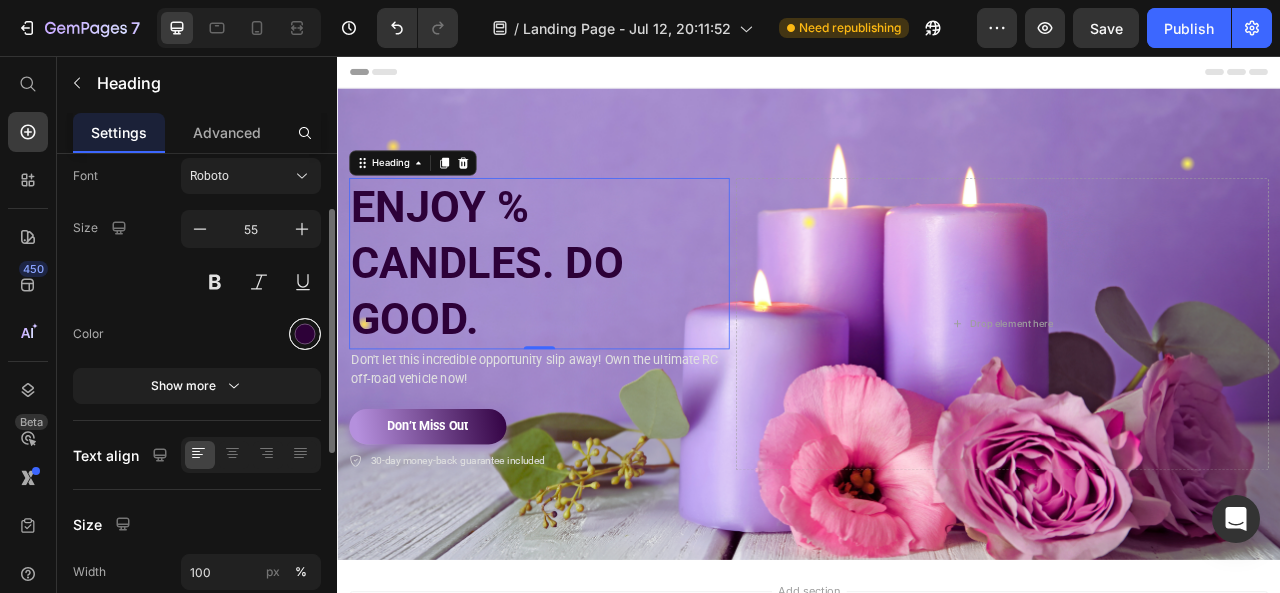 click at bounding box center [305, 334] 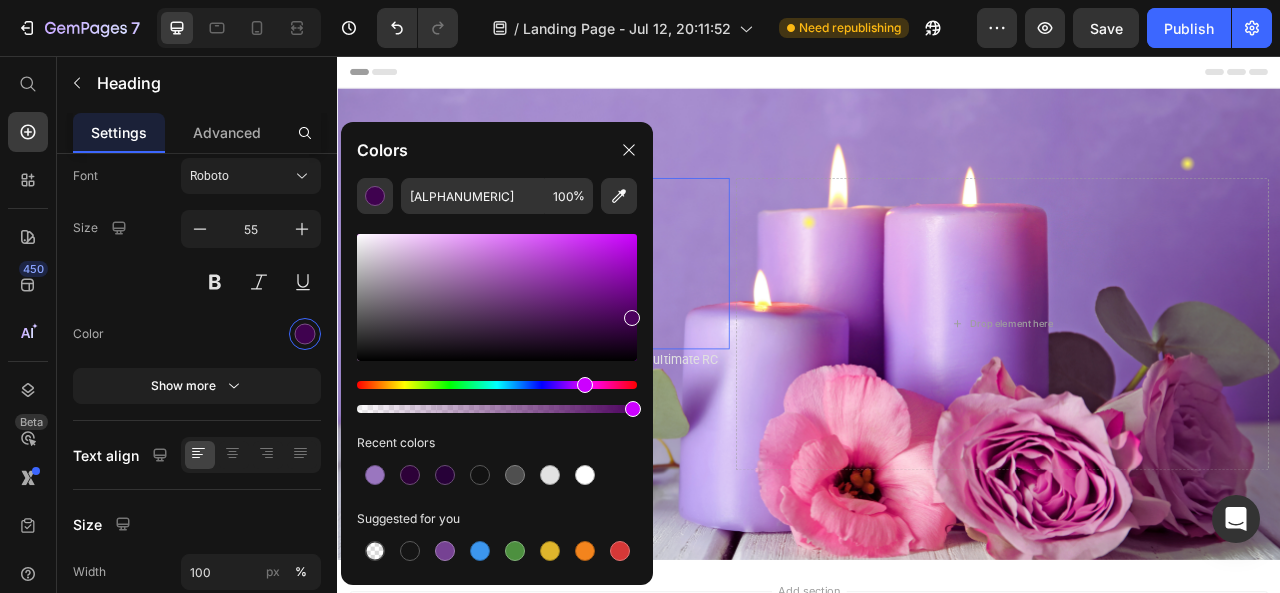 type on "4C025E" 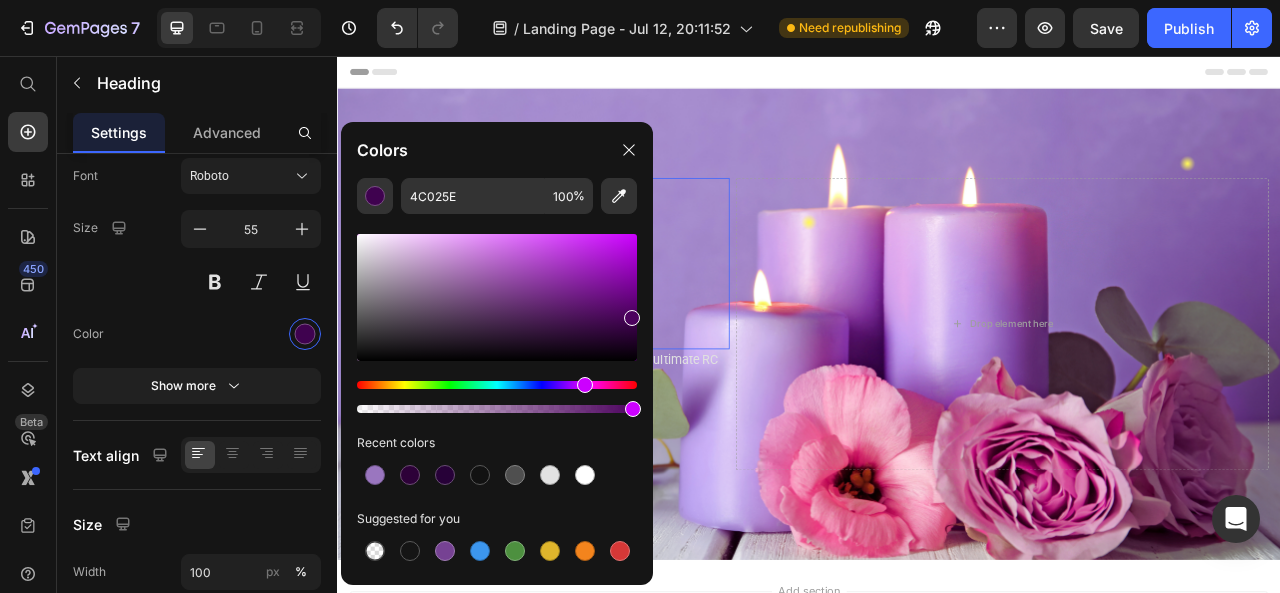 drag, startPoint x: 628, startPoint y: 341, endPoint x: 631, endPoint y: 313, distance: 28.160255 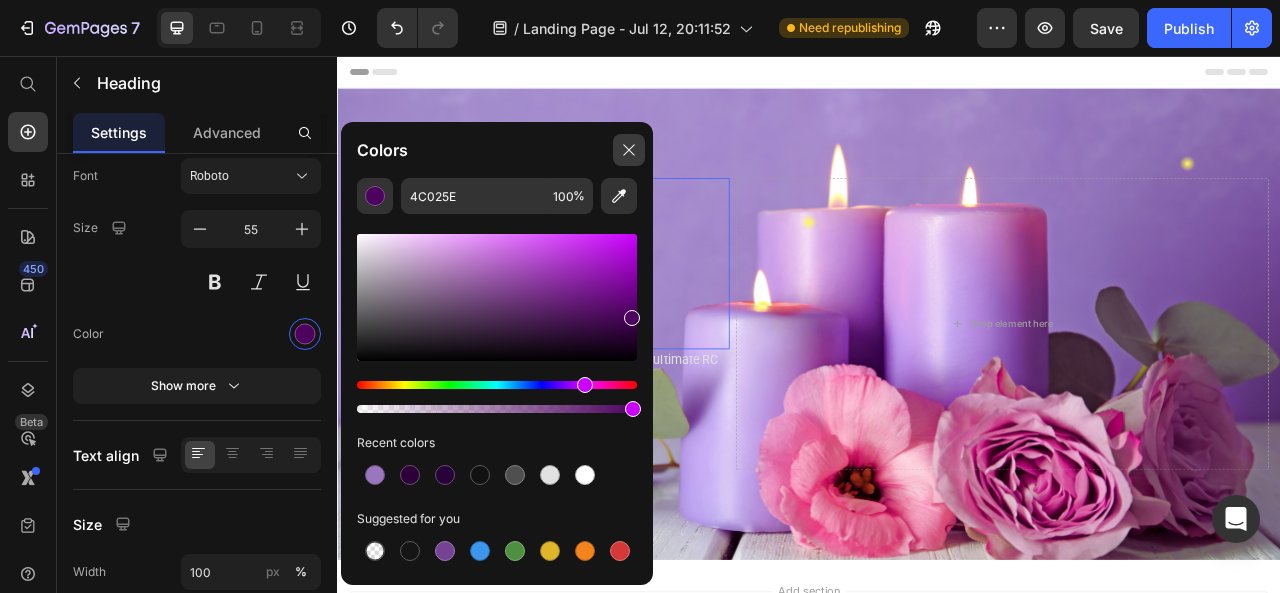 click 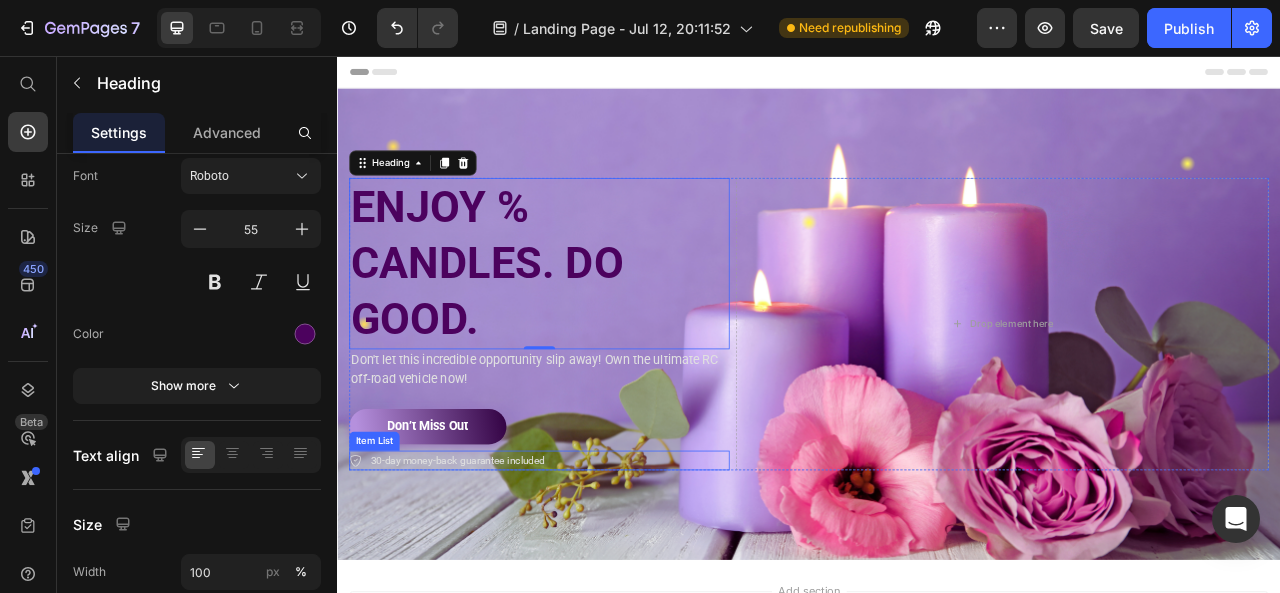 click on "30-day money-back guarantee included" at bounding box center (490, 571) 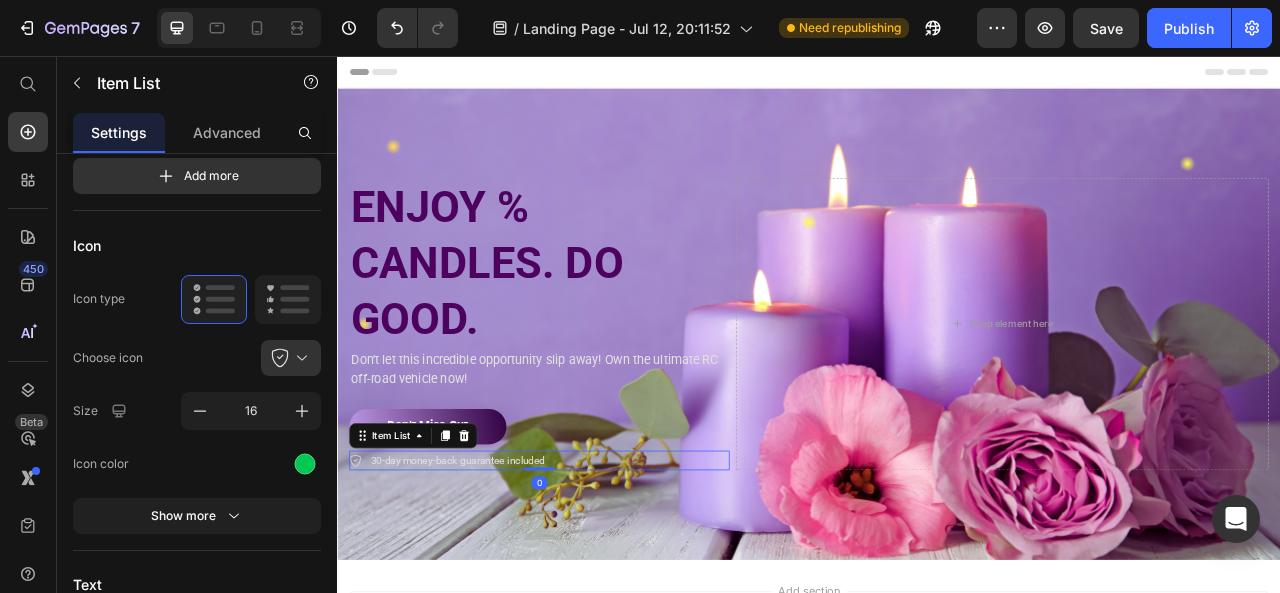 scroll, scrollTop: 0, scrollLeft: 0, axis: both 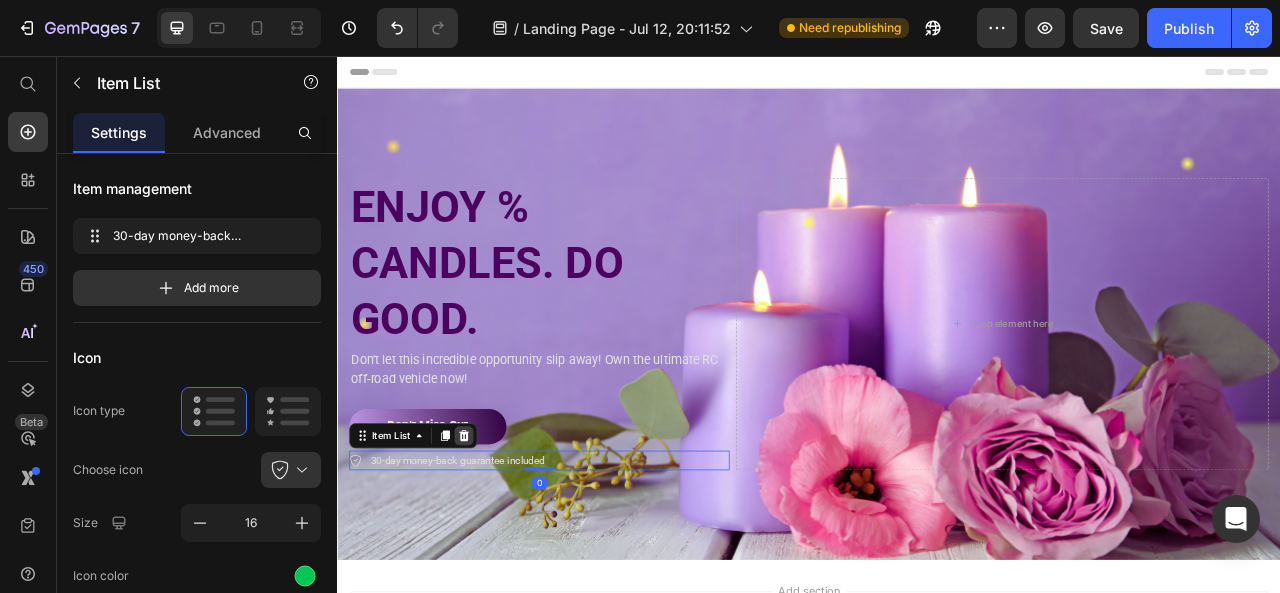 click 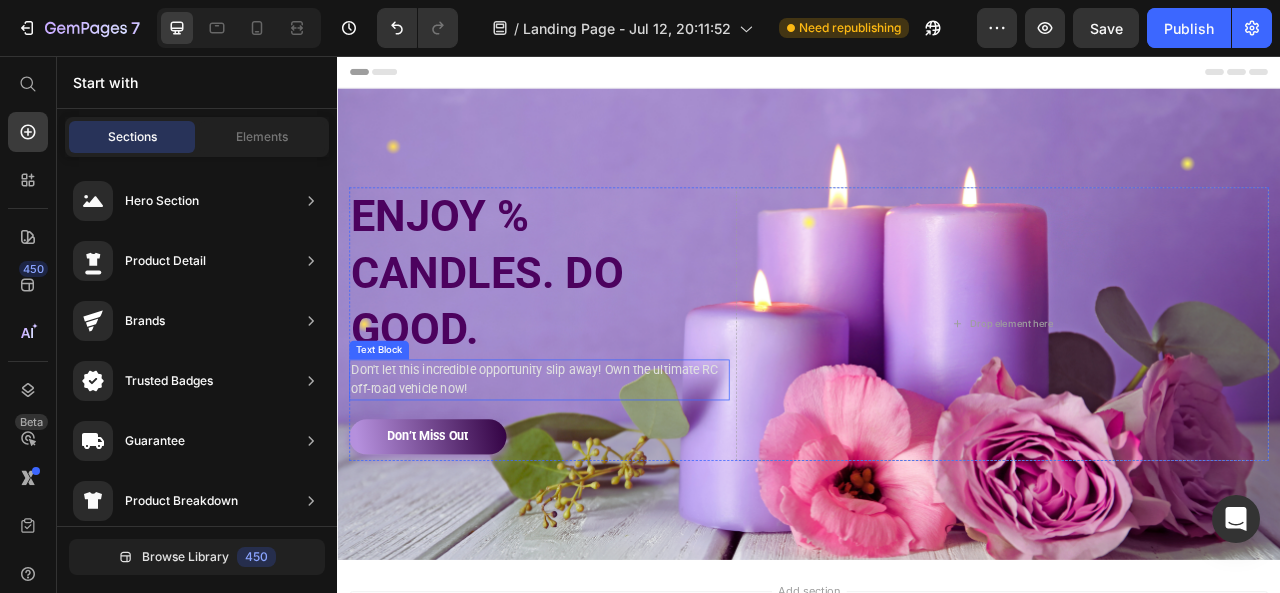 click on "Don't let this incredible opportunity slip away! Own the ultimate RC off-road vehicle now!" at bounding box center (594, 468) 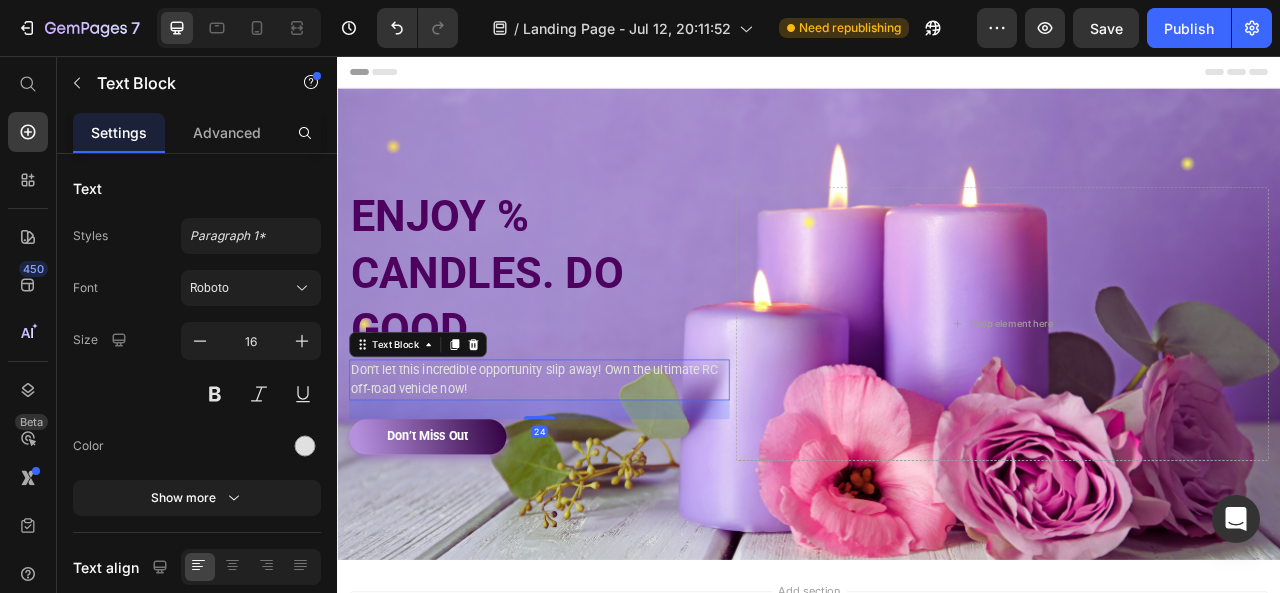click on "Don't let this incredible opportunity slip away! Own the ultimate RC off-road vehicle now!" at bounding box center [594, 468] 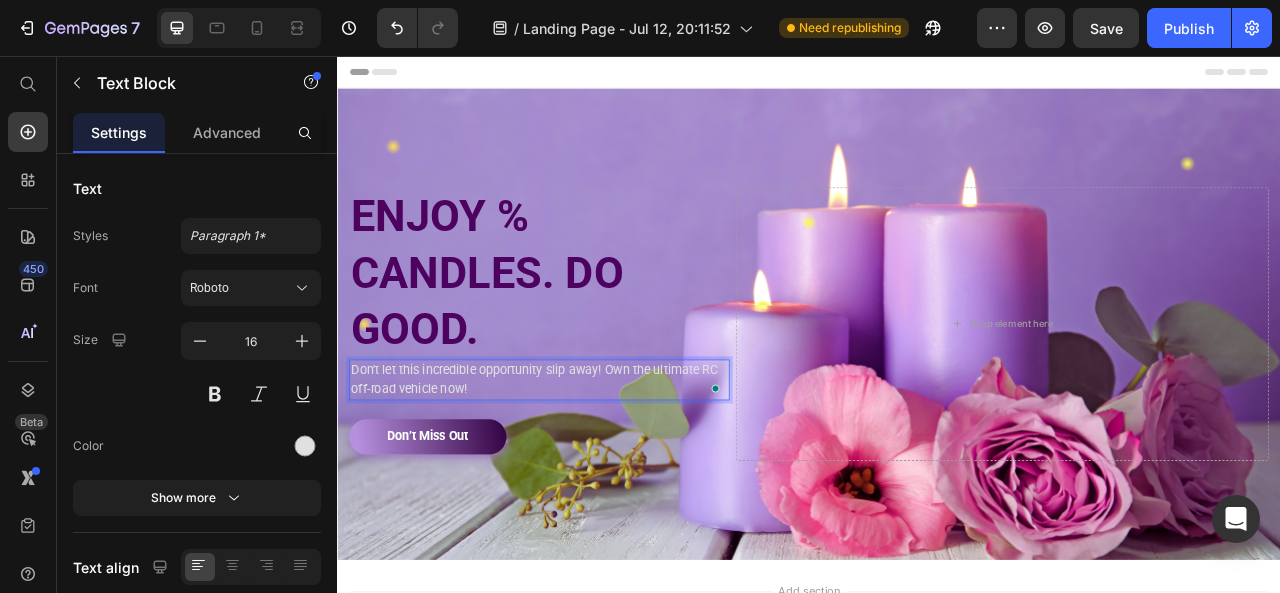 click on "Don't let this incredible opportunity slip away! Own the ultimate RC off-road vehicle now!" at bounding box center (594, 468) 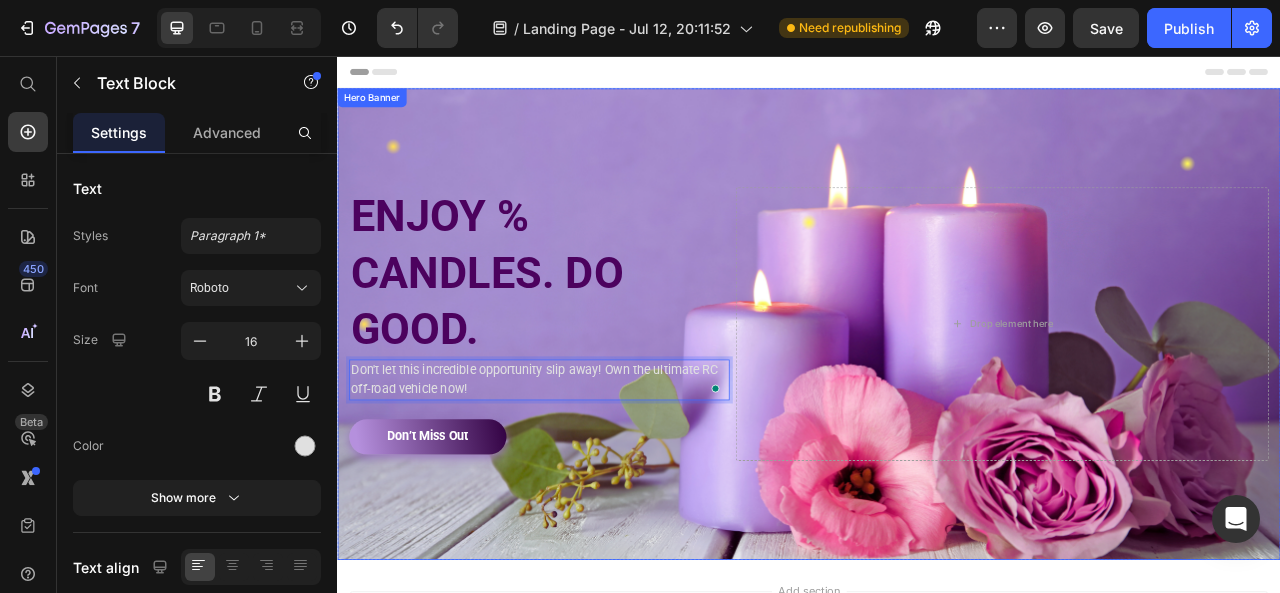 click at bounding box center [937, 397] 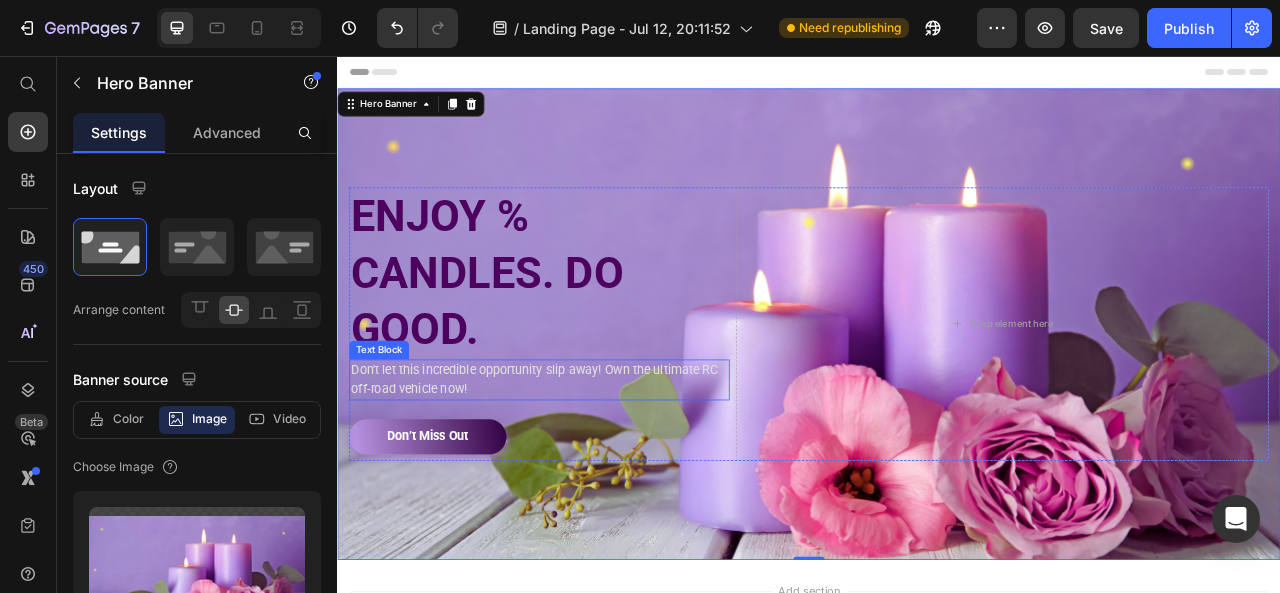 click on "Don't let this incredible opportunity slip away! Own the ultimate RC off-road vehicle now!" at bounding box center (594, 468) 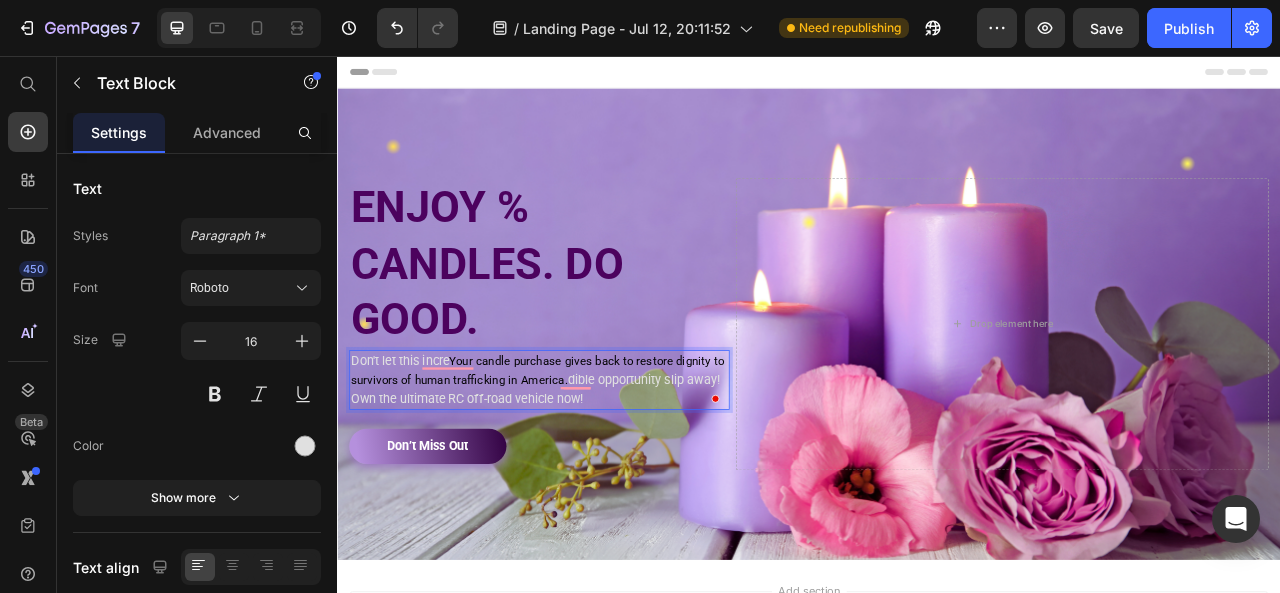click on "Don't let this incre Your candle purchase gives back to restore dignity to survivors of human trafficking in America. dible opportunity slip away! Own the ultimate RC off-road vehicle now!" at bounding box center (594, 468) 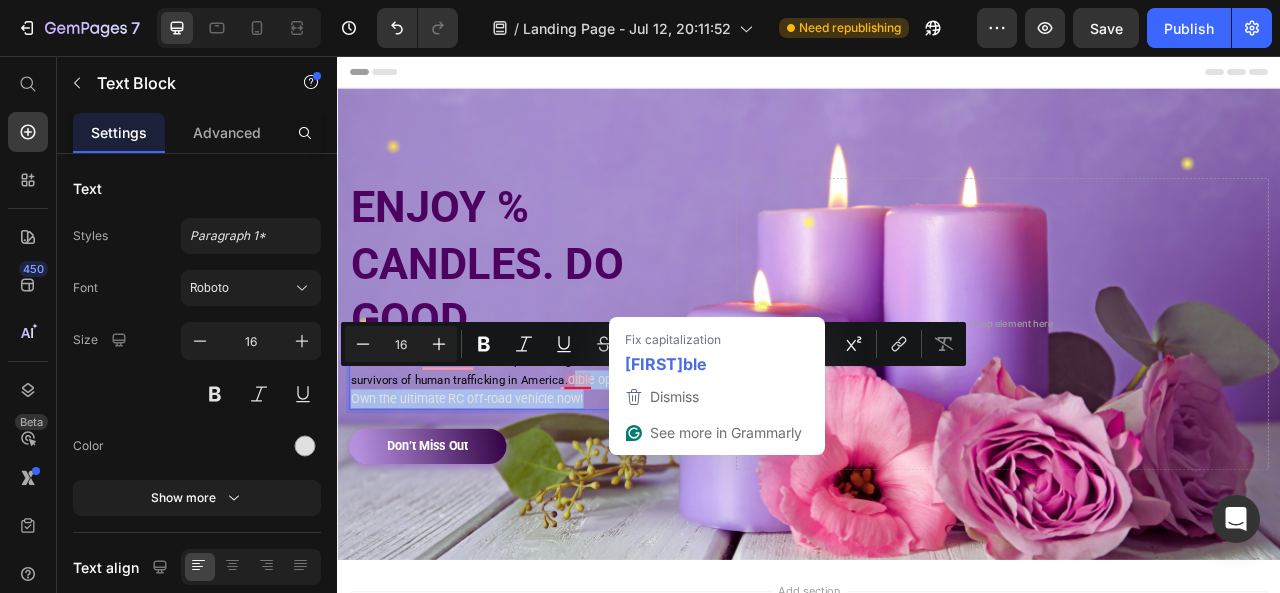 drag, startPoint x: 661, startPoint y: 486, endPoint x: 631, endPoint y: 466, distance: 36.05551 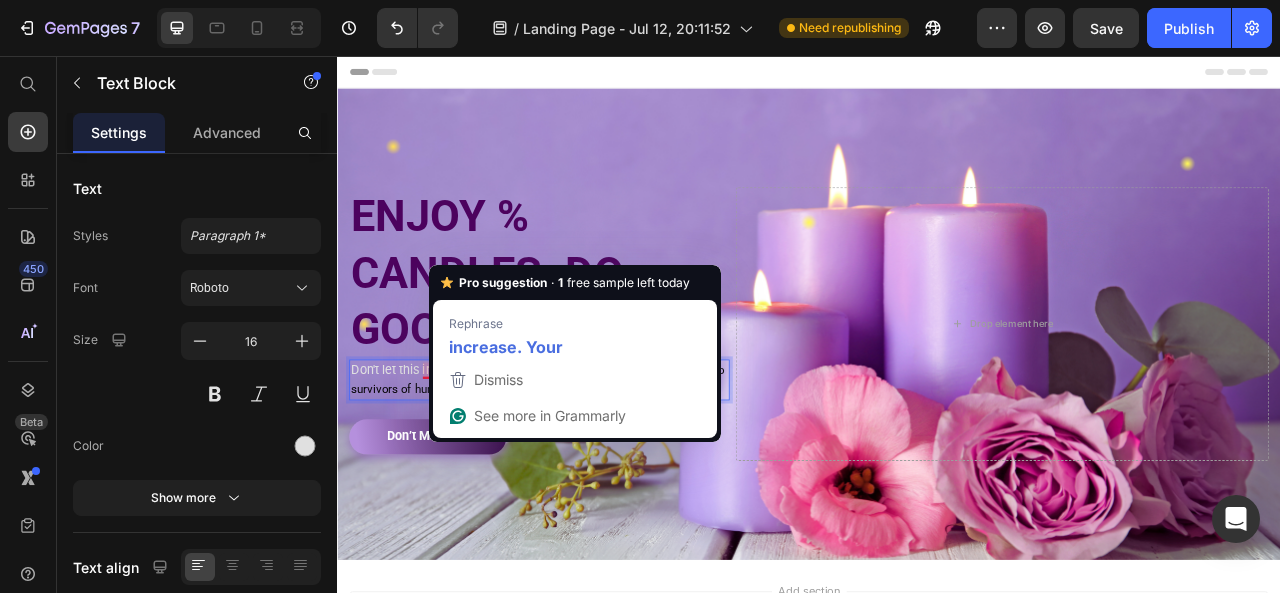 click on "Your candle purchase gives back to restore dignity to survivors of human trafficking in America." at bounding box center [591, 468] 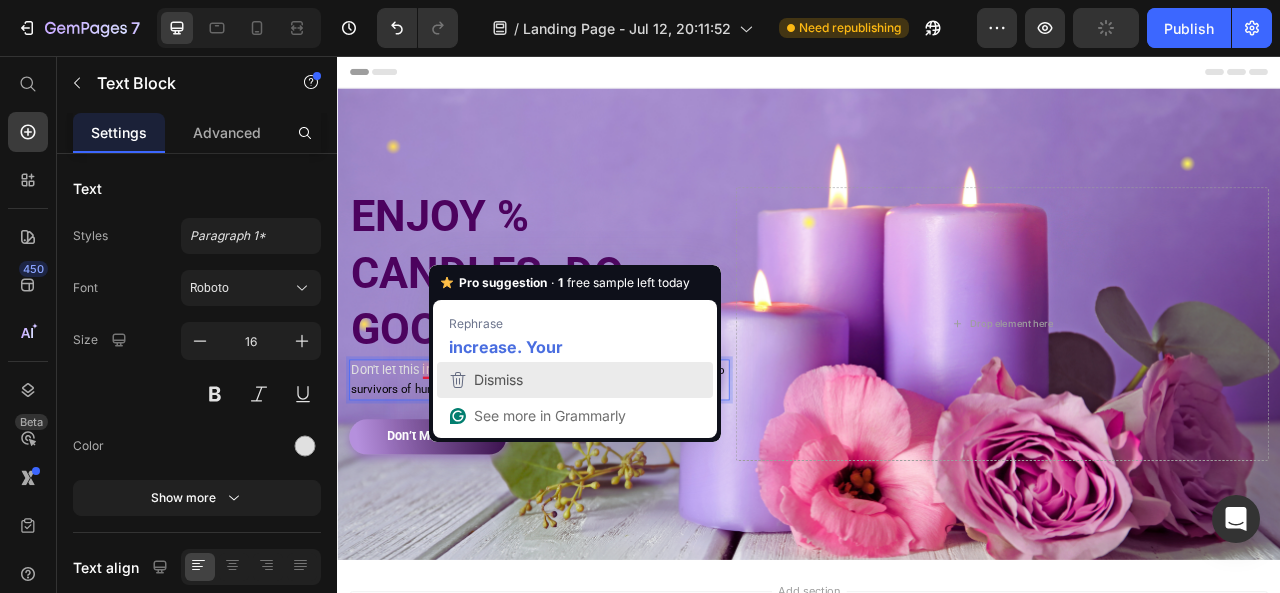 click on "Dismiss" at bounding box center (498, 379) 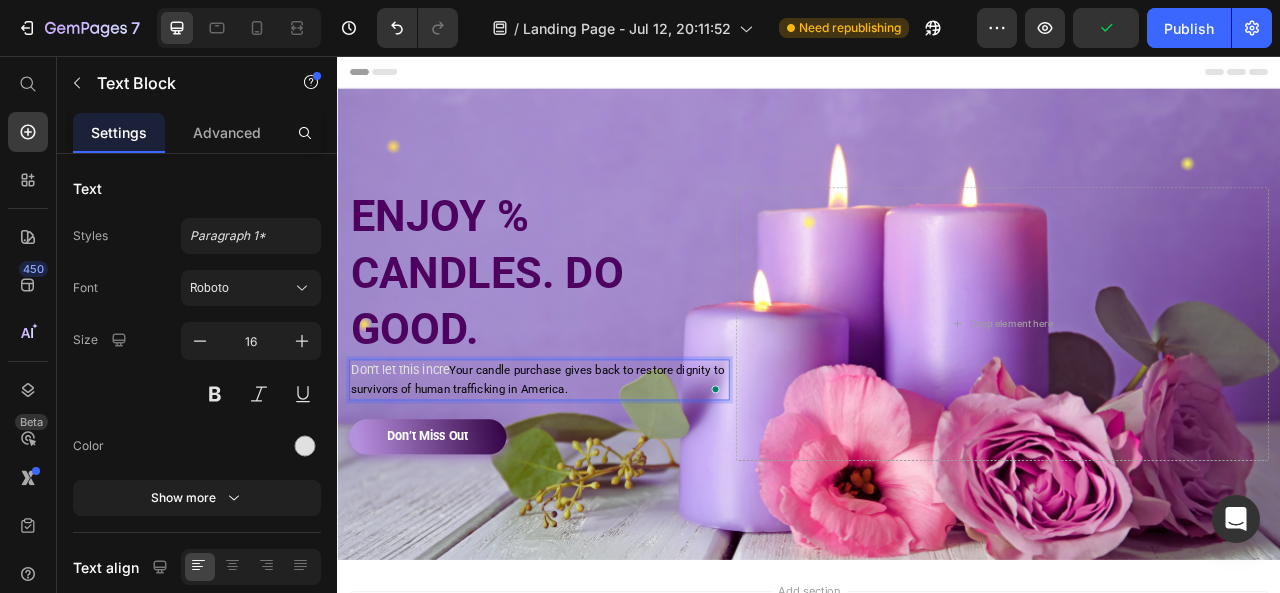 click on "[FIRST]" at bounding box center (594, 468) 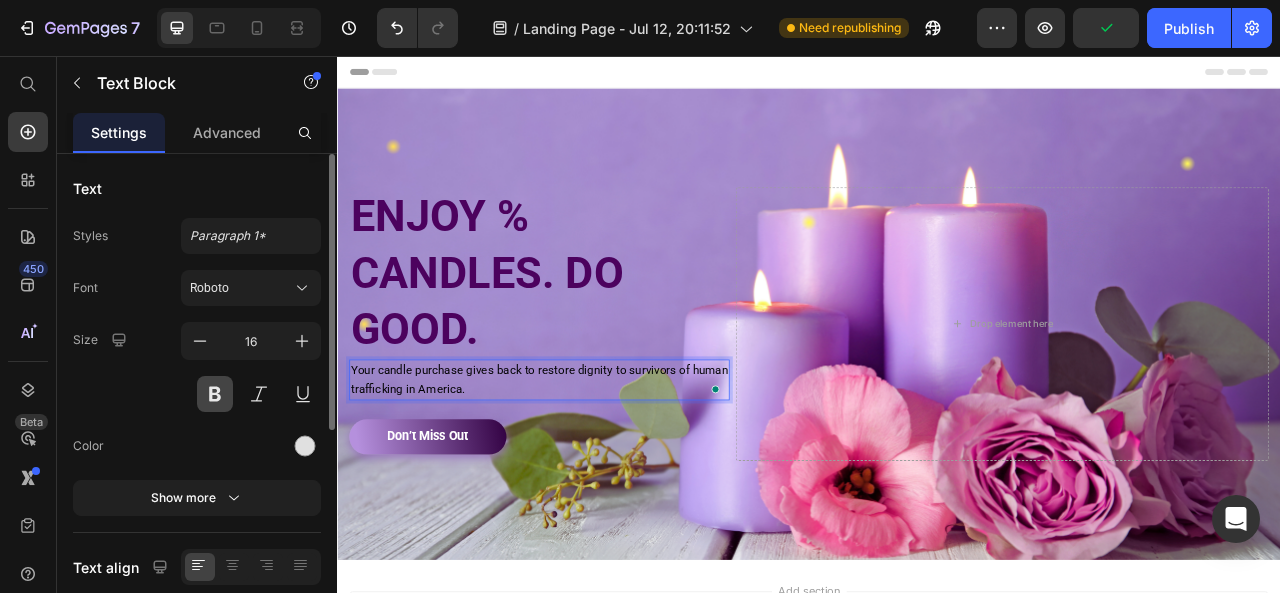 click at bounding box center (215, 394) 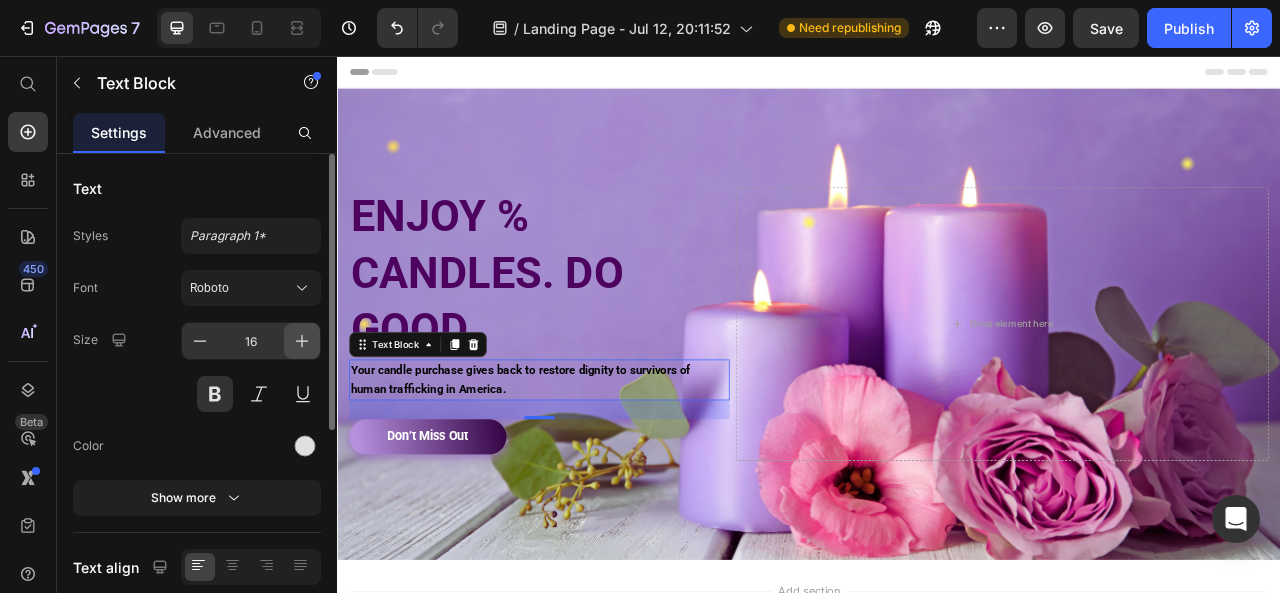 click 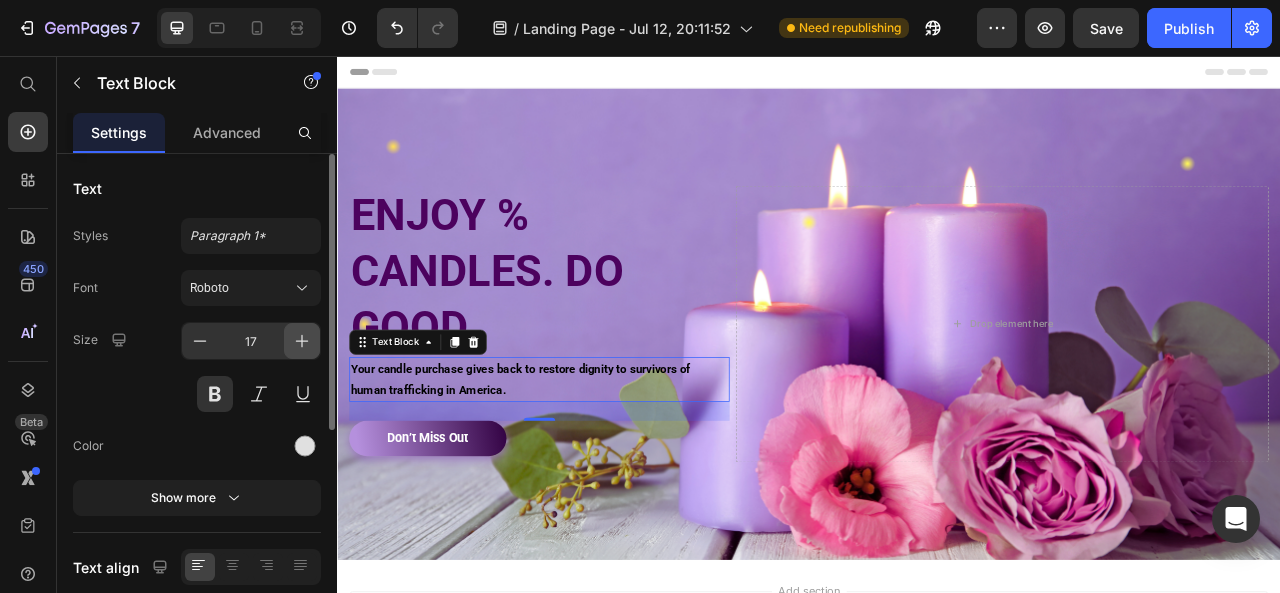 click 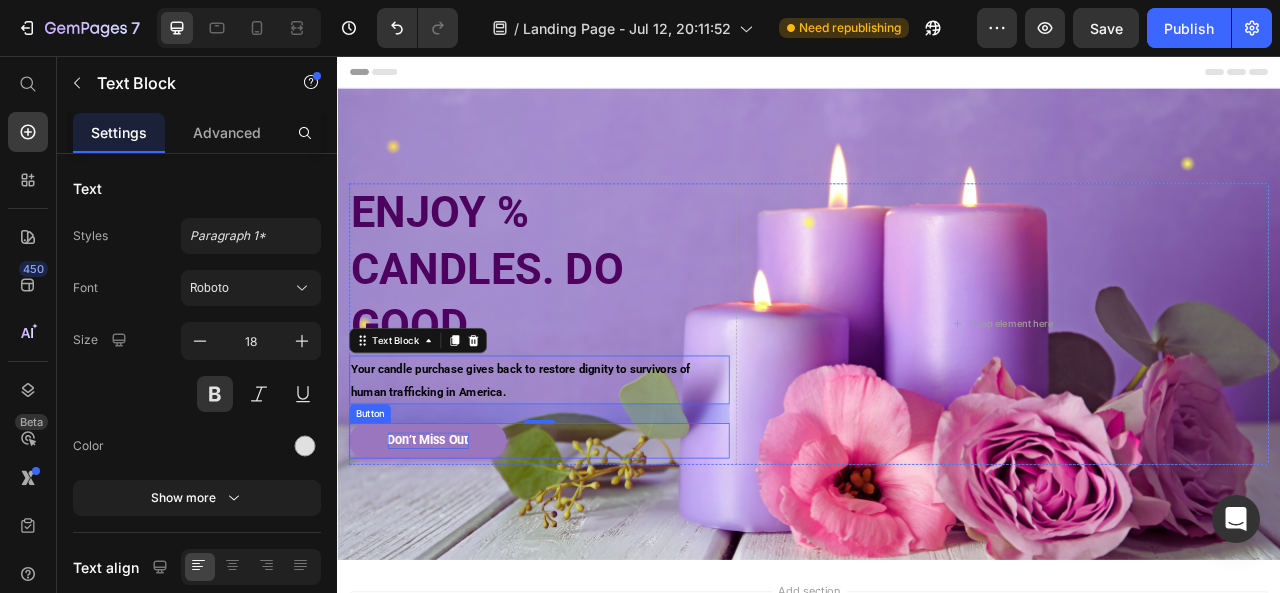 click on "Don’t Miss Out" at bounding box center (452, 545) 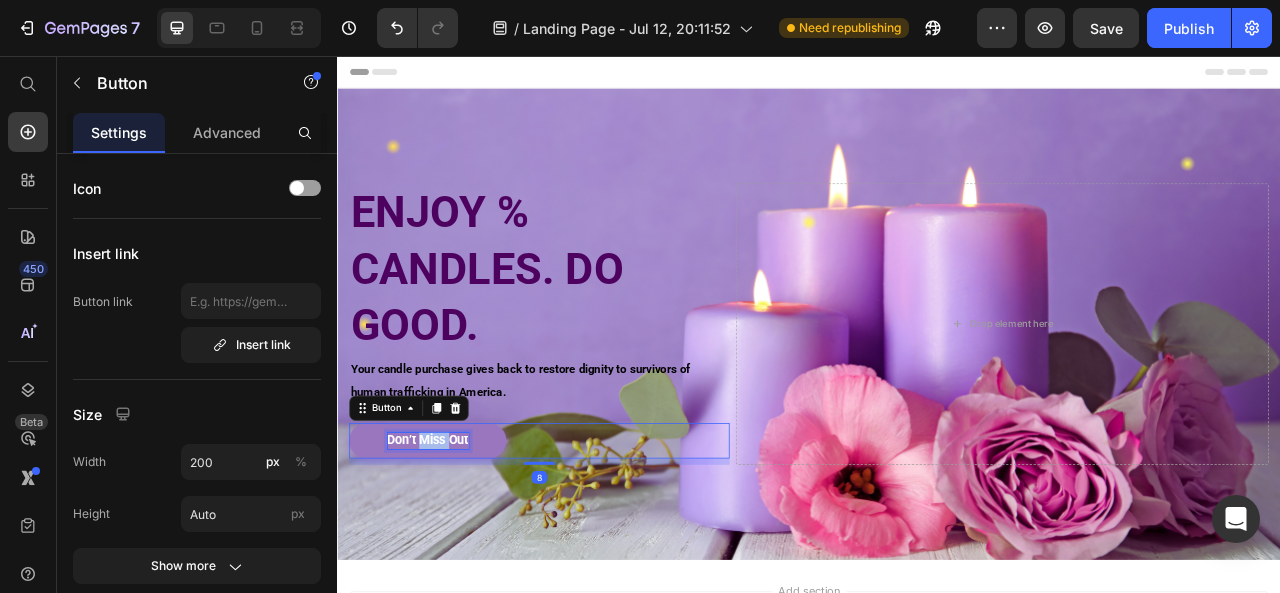 click on "Don’t Miss Out" at bounding box center [452, 545] 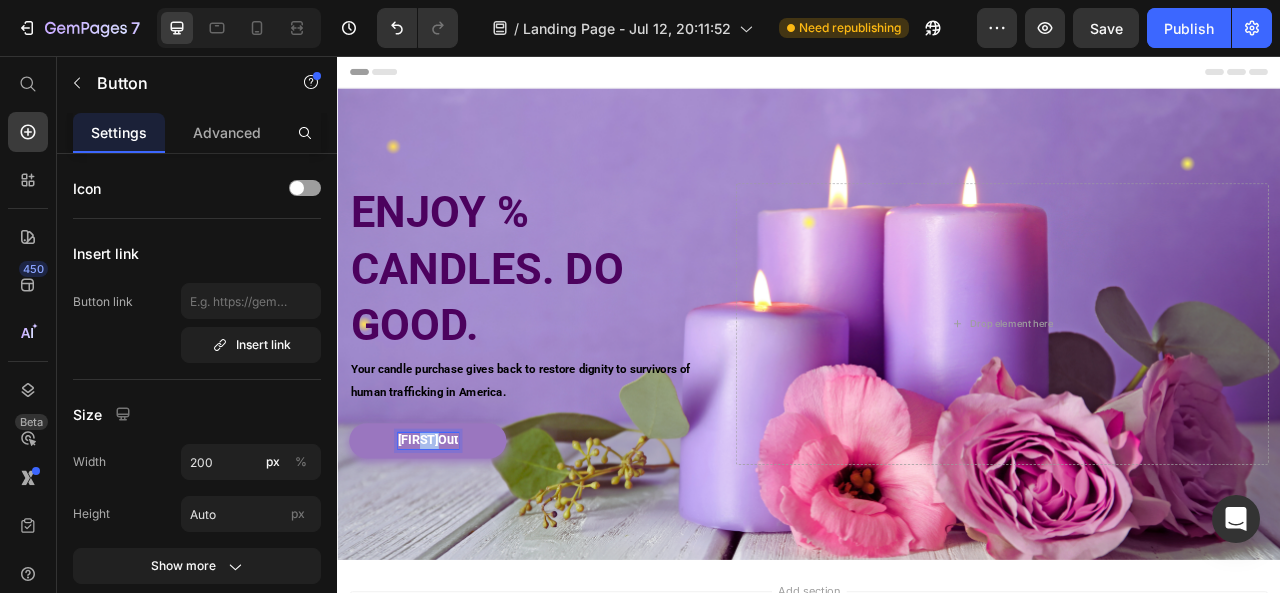 drag, startPoint x: 459, startPoint y: 539, endPoint x: 479, endPoint y: 539, distance: 20 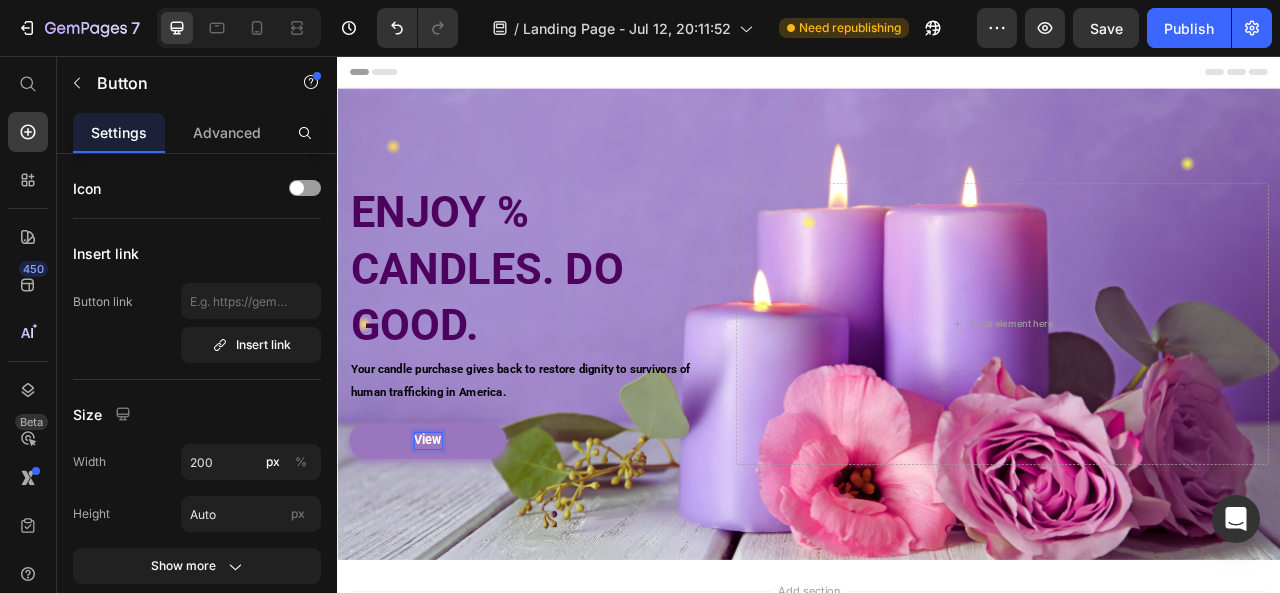 click on "View" at bounding box center [452, 545] 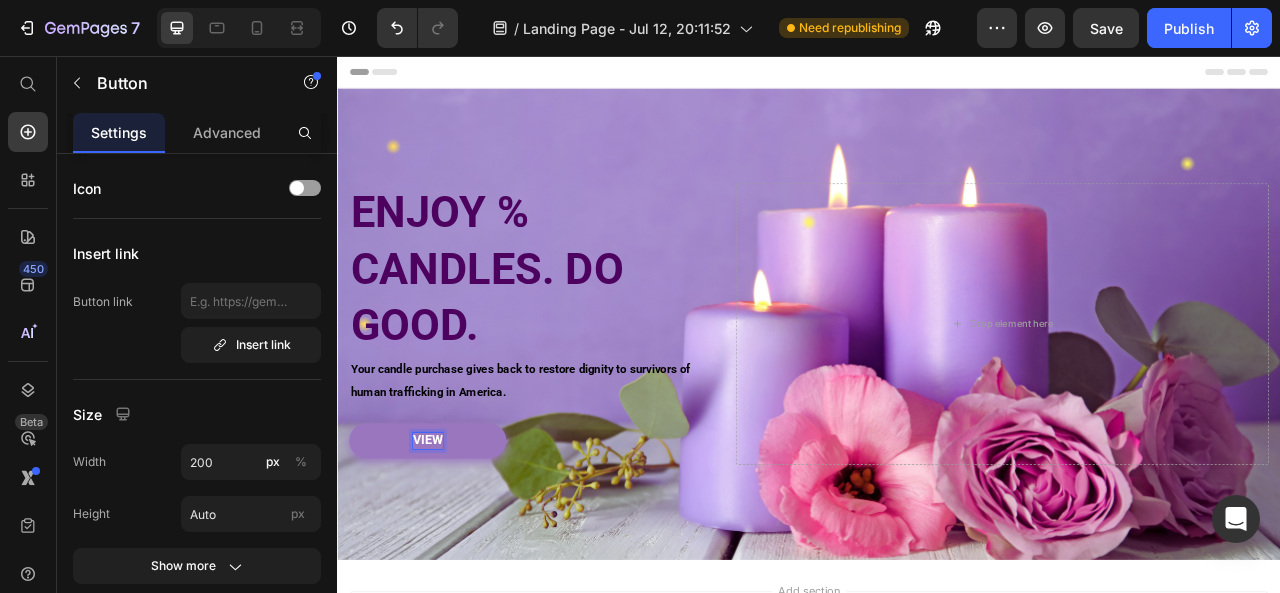 click on "VIEW" at bounding box center [452, 545] 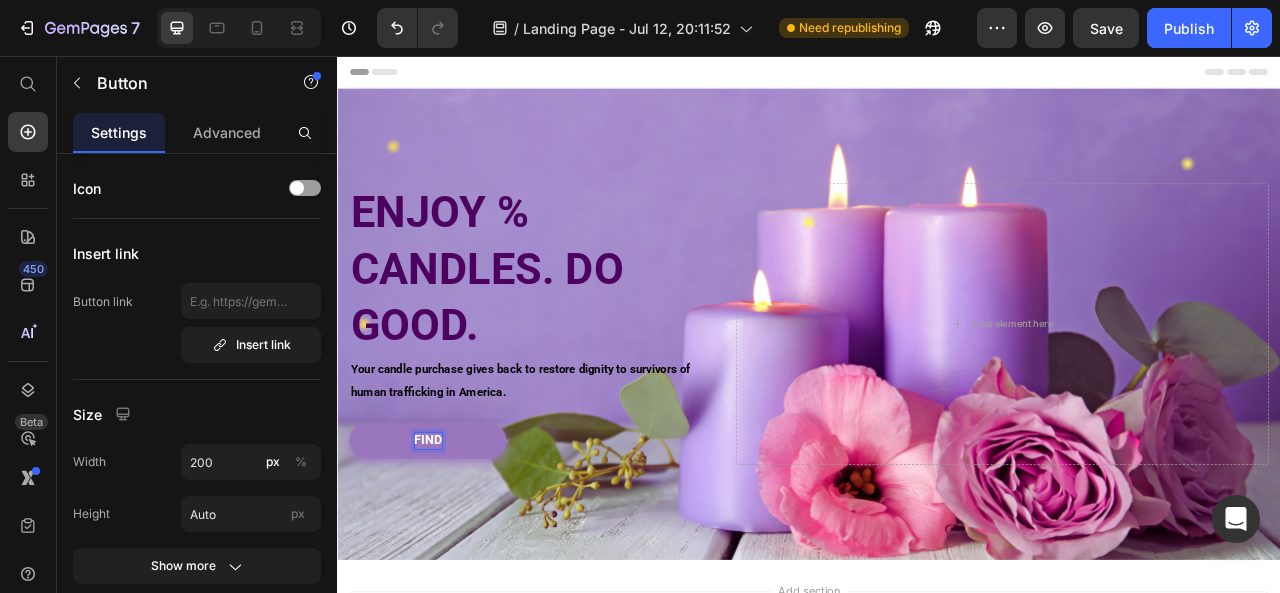 click on "FIND" at bounding box center [452, 545] 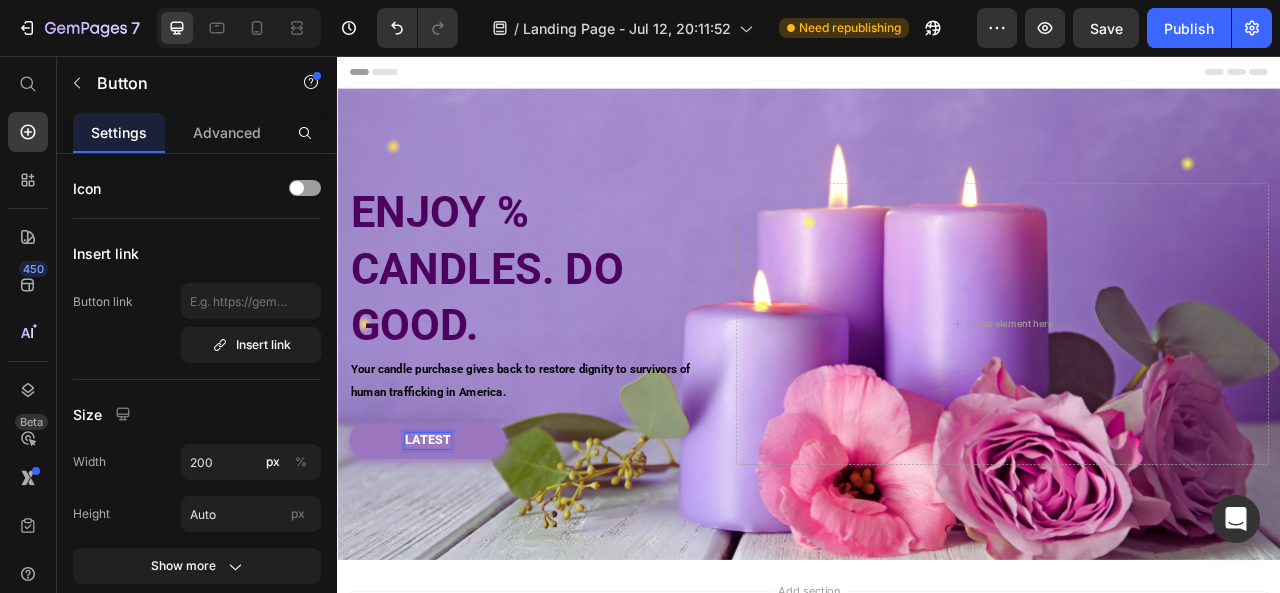 click on "LATEST" at bounding box center [452, 545] 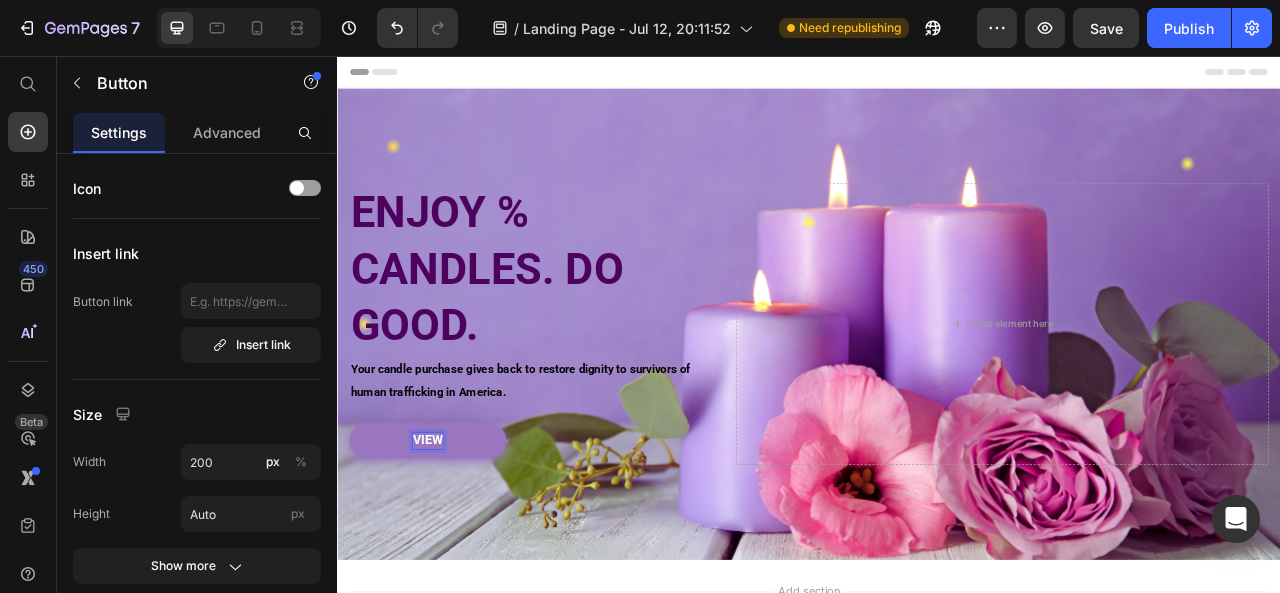 click on "VIEW" at bounding box center [452, 545] 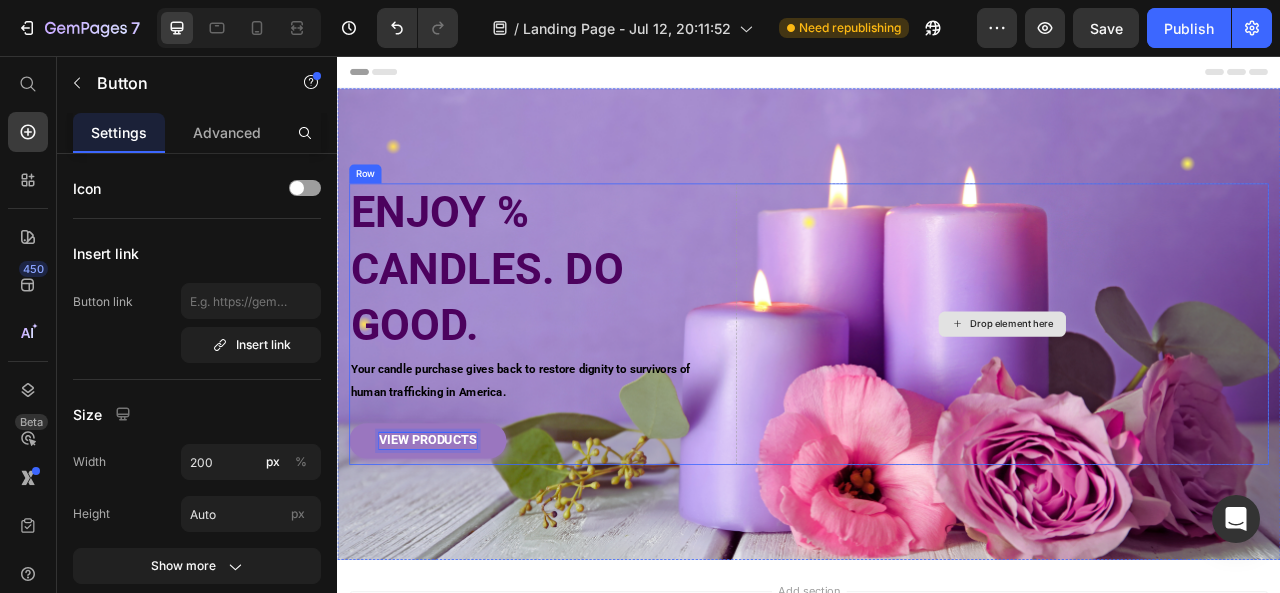 click on "Drop element here" at bounding box center [1183, 396] 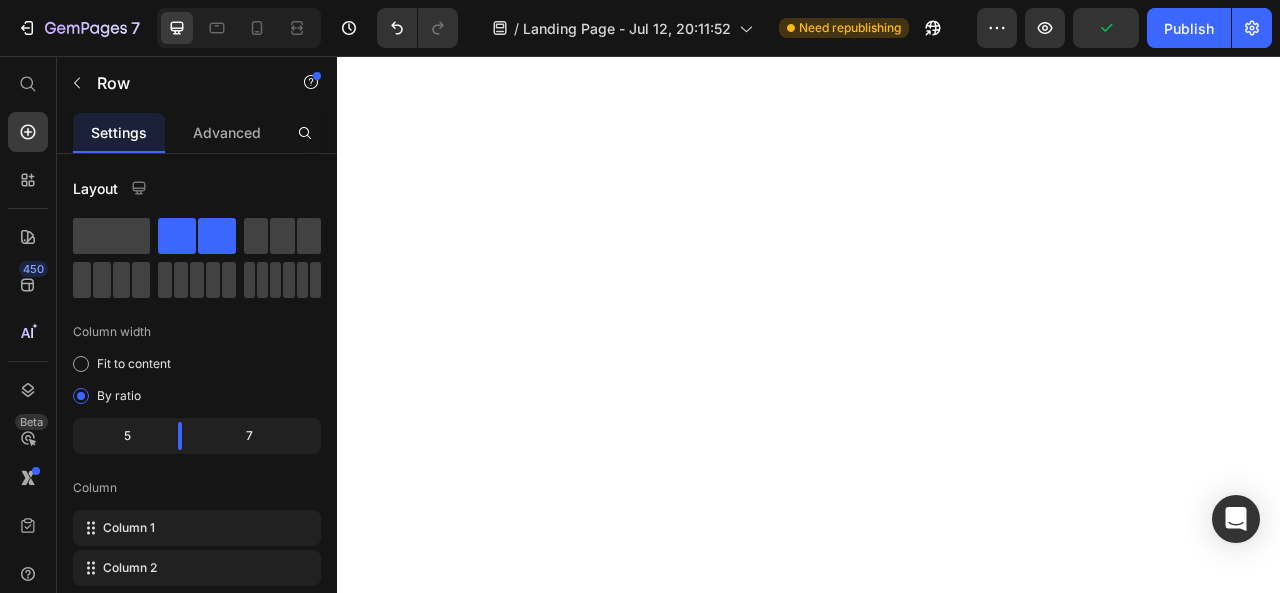 scroll, scrollTop: 0, scrollLeft: 0, axis: both 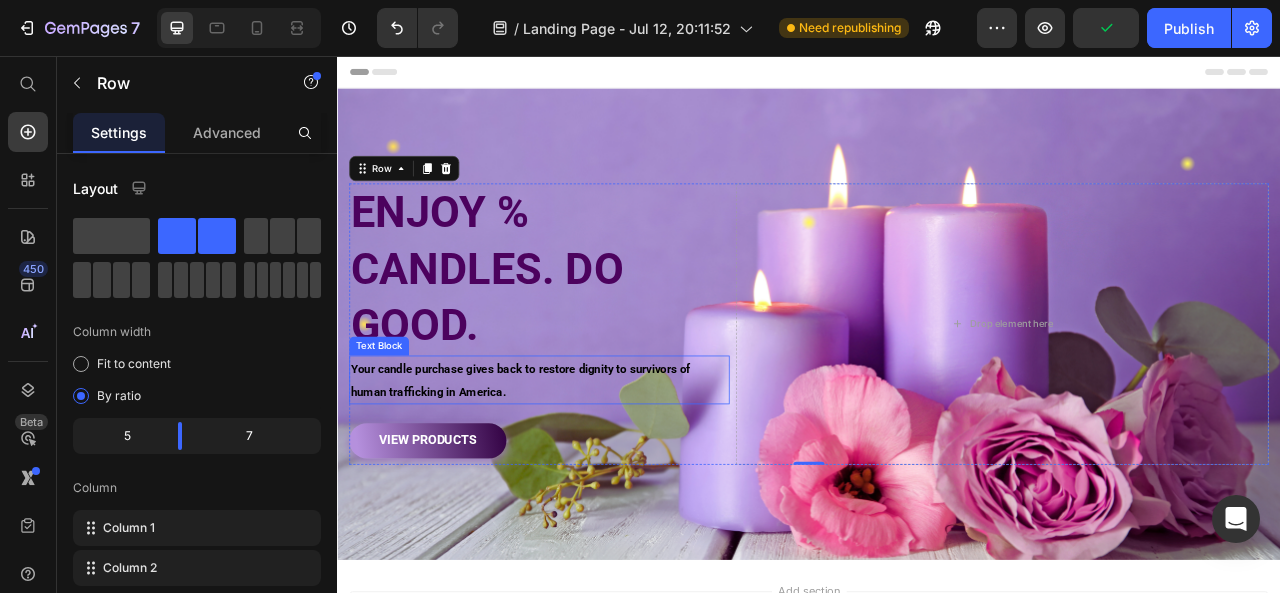click on "Your candle purchase gives back to restore dignity to survivors of human trafficking in America." at bounding box center (570, 468) 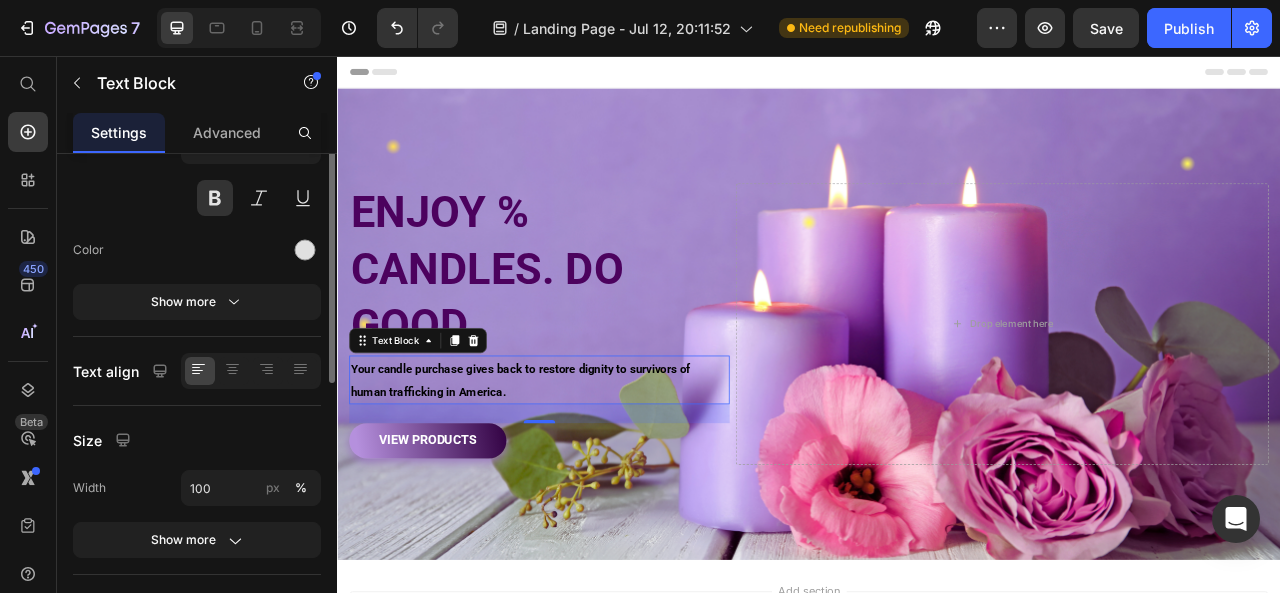 scroll, scrollTop: 96, scrollLeft: 0, axis: vertical 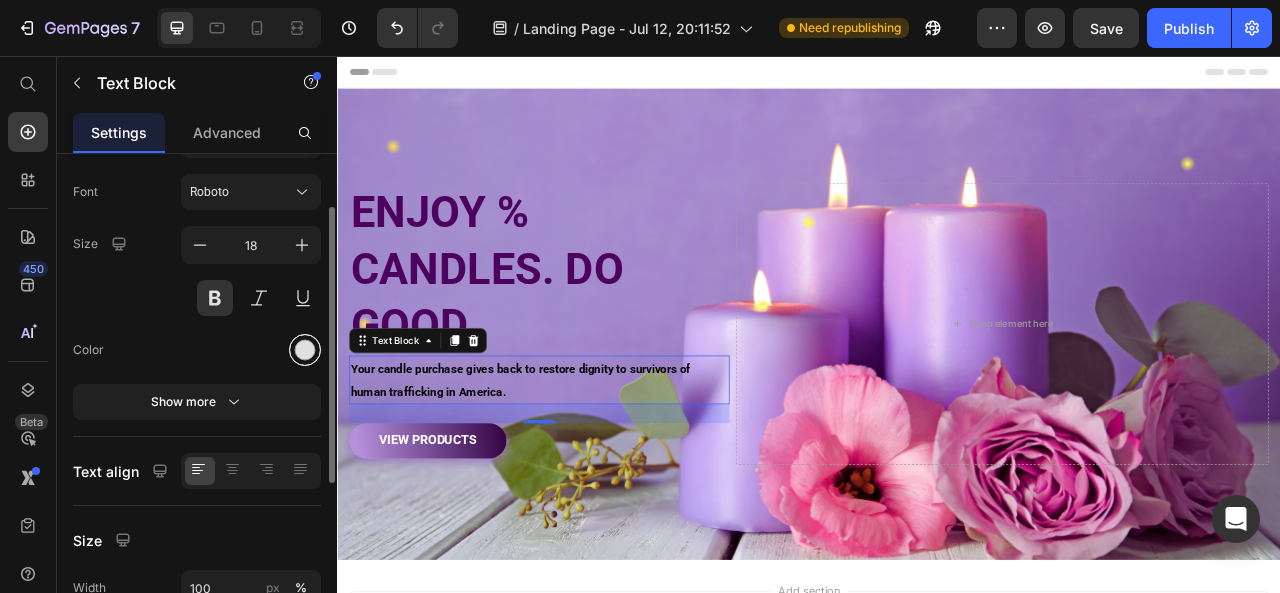 click at bounding box center [305, 350] 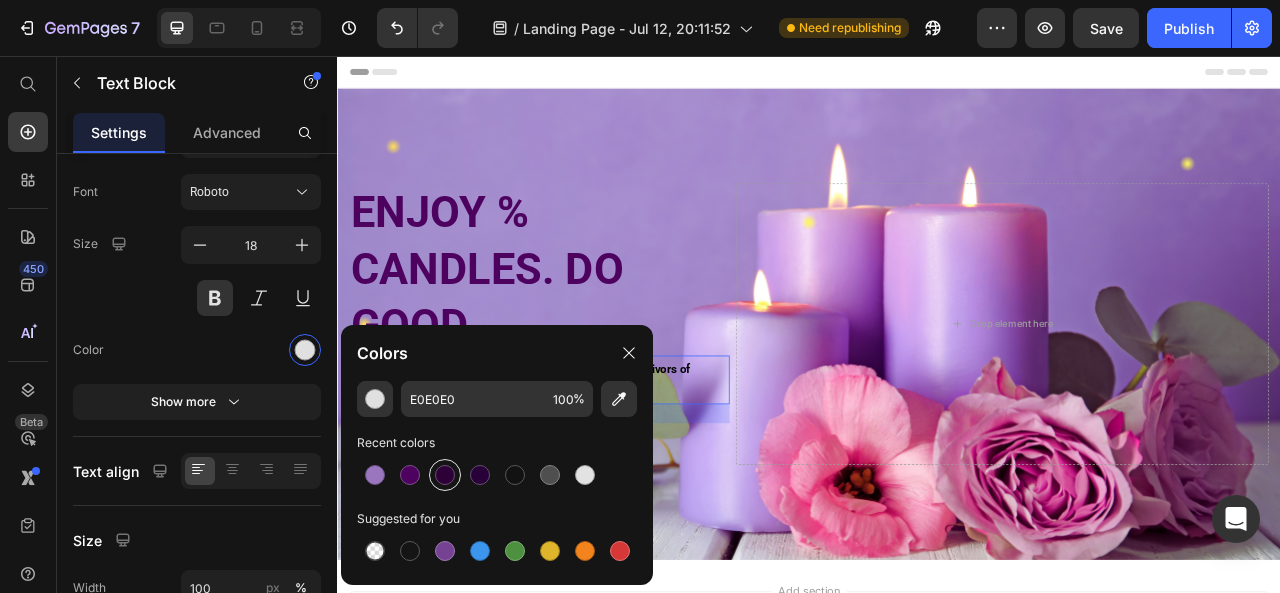 click at bounding box center [445, 475] 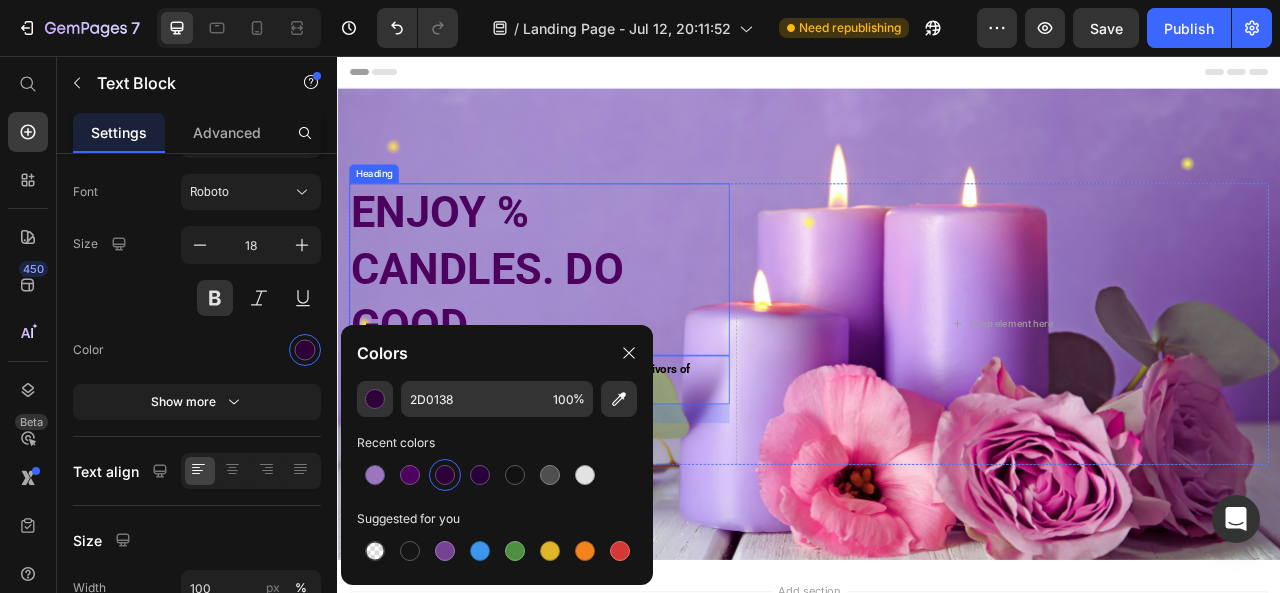 click on "ENJOY % CANDLES. DO GOOD." at bounding box center [594, 327] 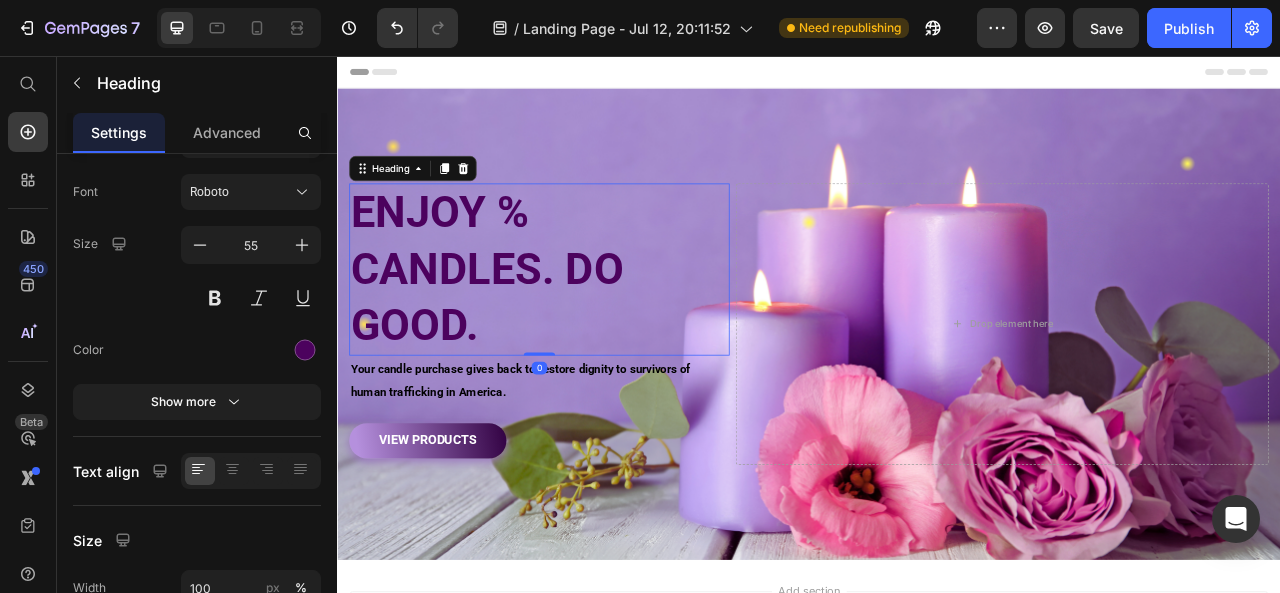 scroll, scrollTop: 0, scrollLeft: 0, axis: both 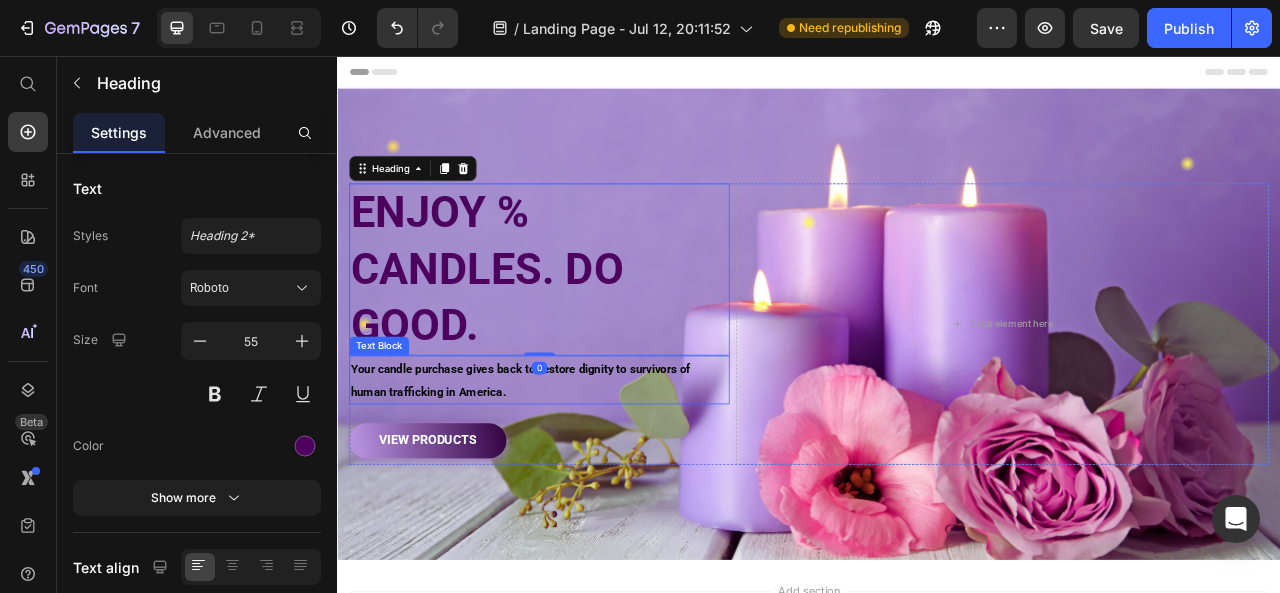 click on "Your candle purchase gives back to restore dignity to survivors of human trafficking in America." at bounding box center [570, 468] 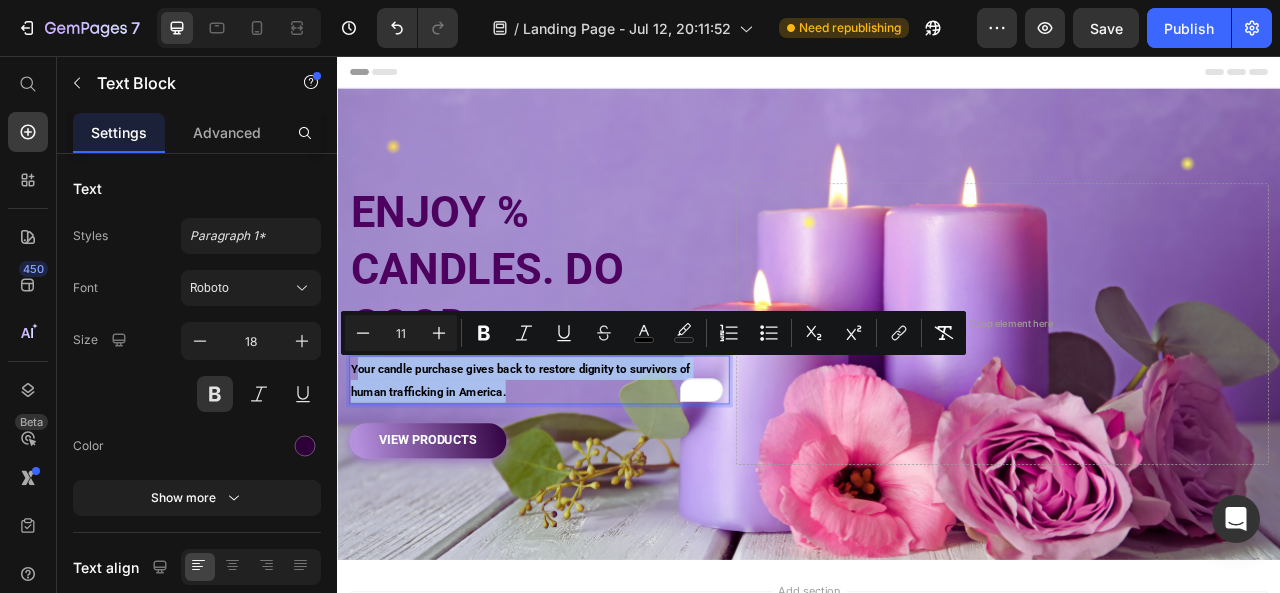drag, startPoint x: 359, startPoint y: 451, endPoint x: 552, endPoint y: 478, distance: 194.87946 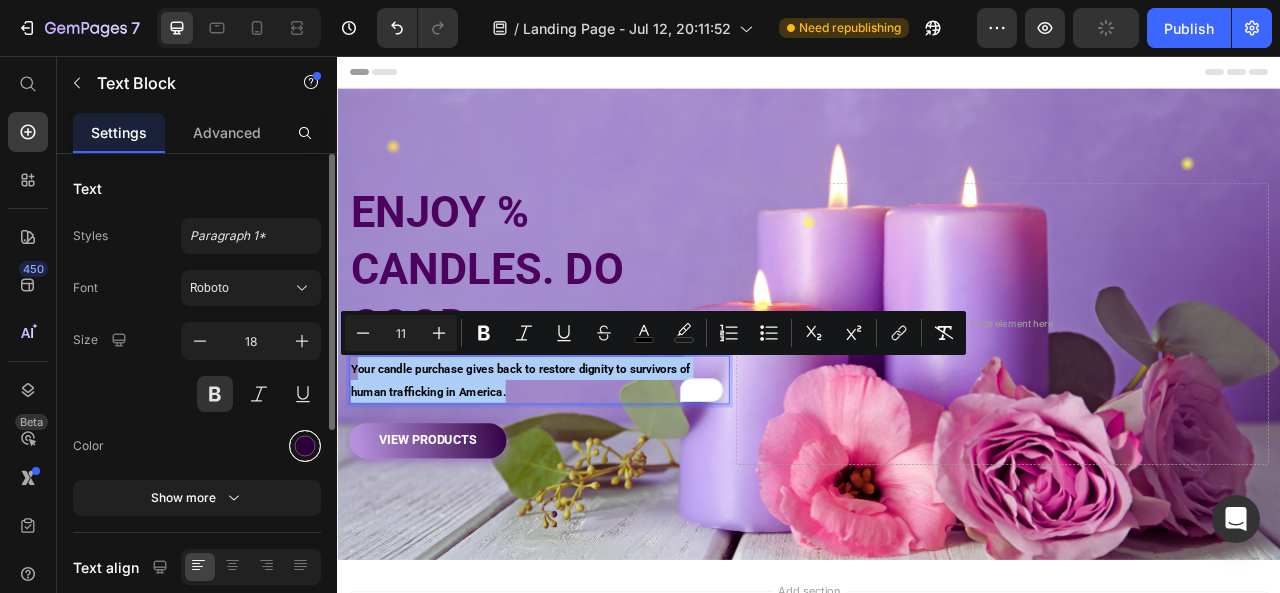 click at bounding box center (305, 446) 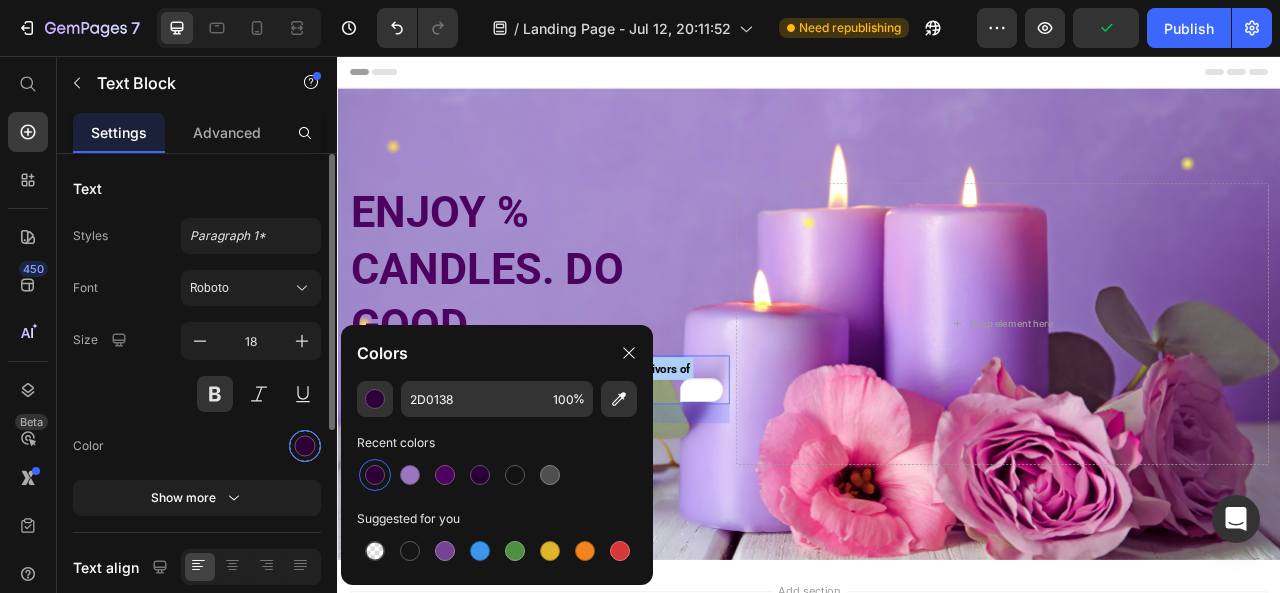 click at bounding box center (305, 446) 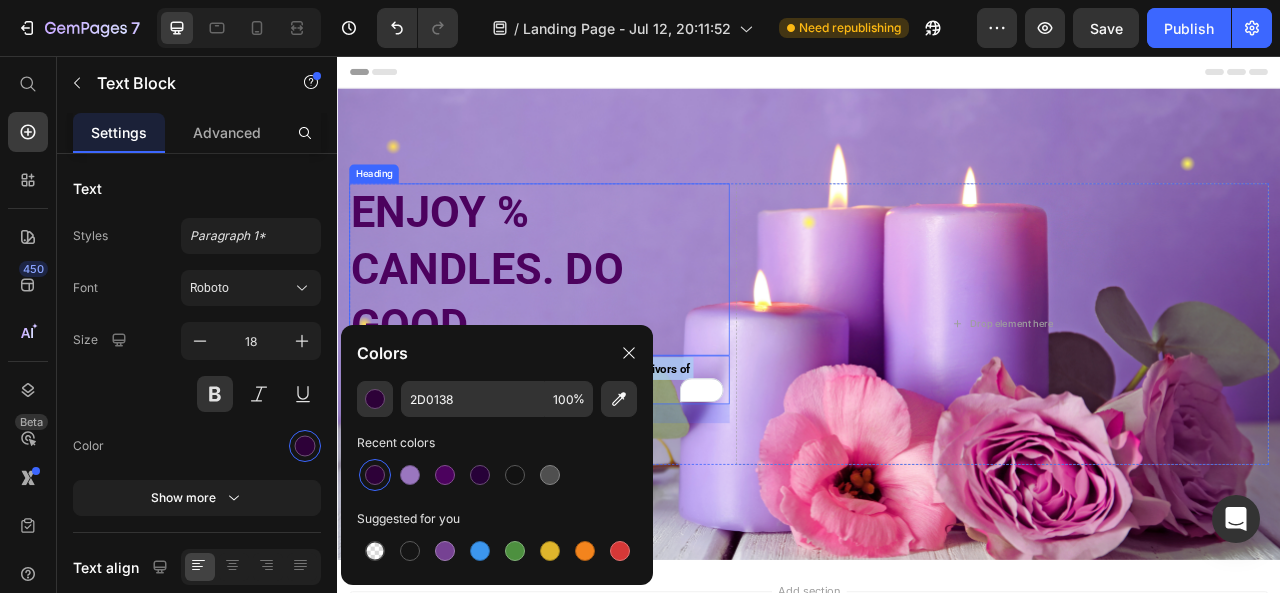 click on "ENJOY % CANDLES. DO GOOD." at bounding box center (594, 327) 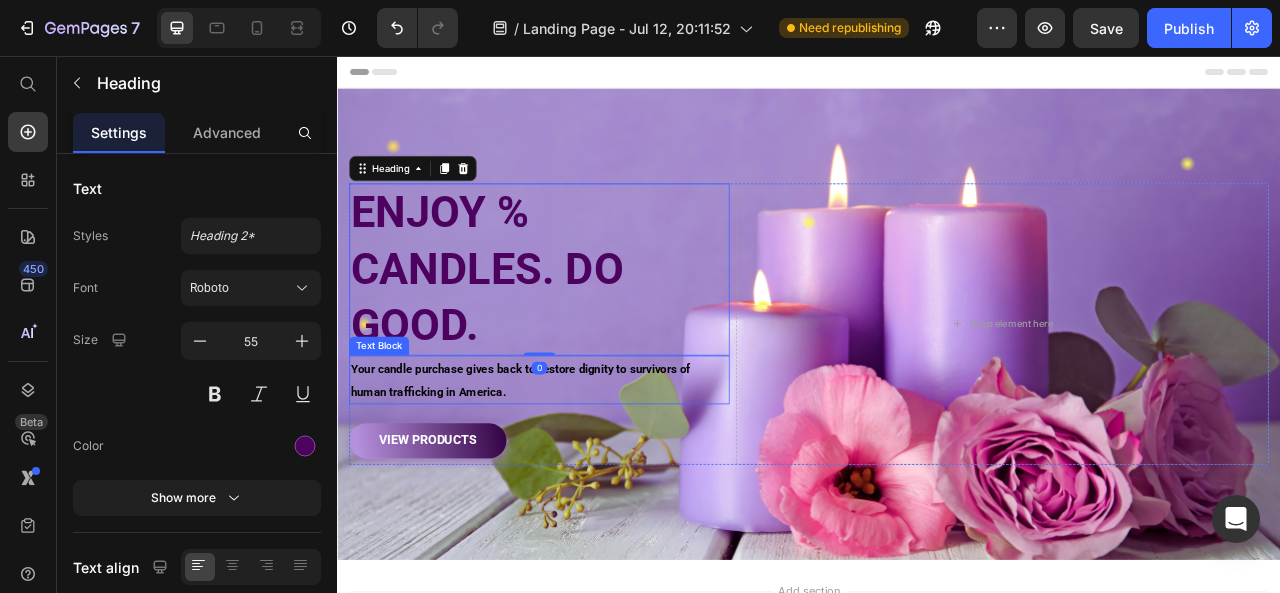 click on "Your candle purchase gives back to restore dignity to survivors of human trafficking in America." at bounding box center [570, 468] 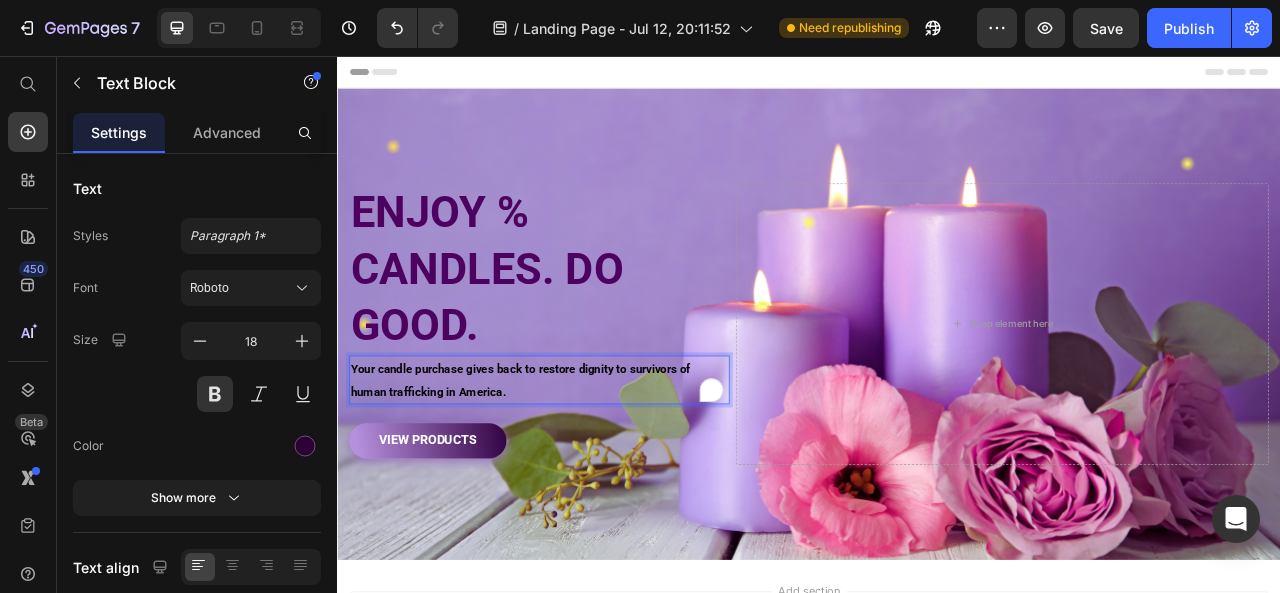click on "Your candle purchase gives back to restore dignity to survivors of human trafficking in America." at bounding box center (570, 468) 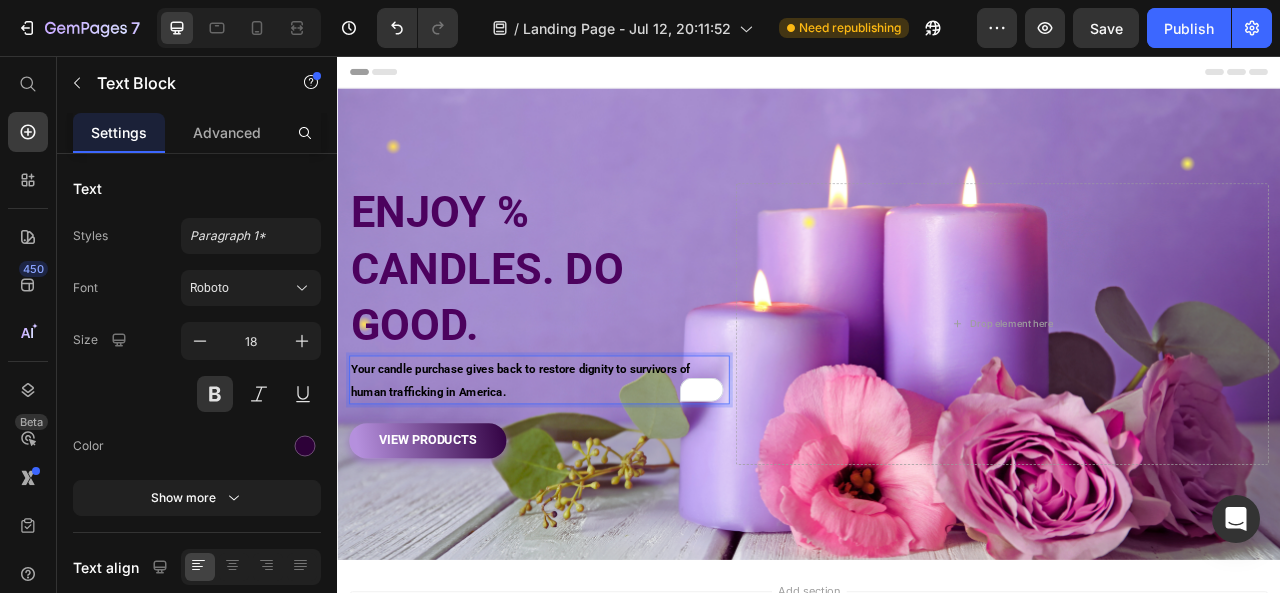 click on "Your candle purchase gives back to restore dignity to survivors of human trafficking in America." at bounding box center (570, 468) 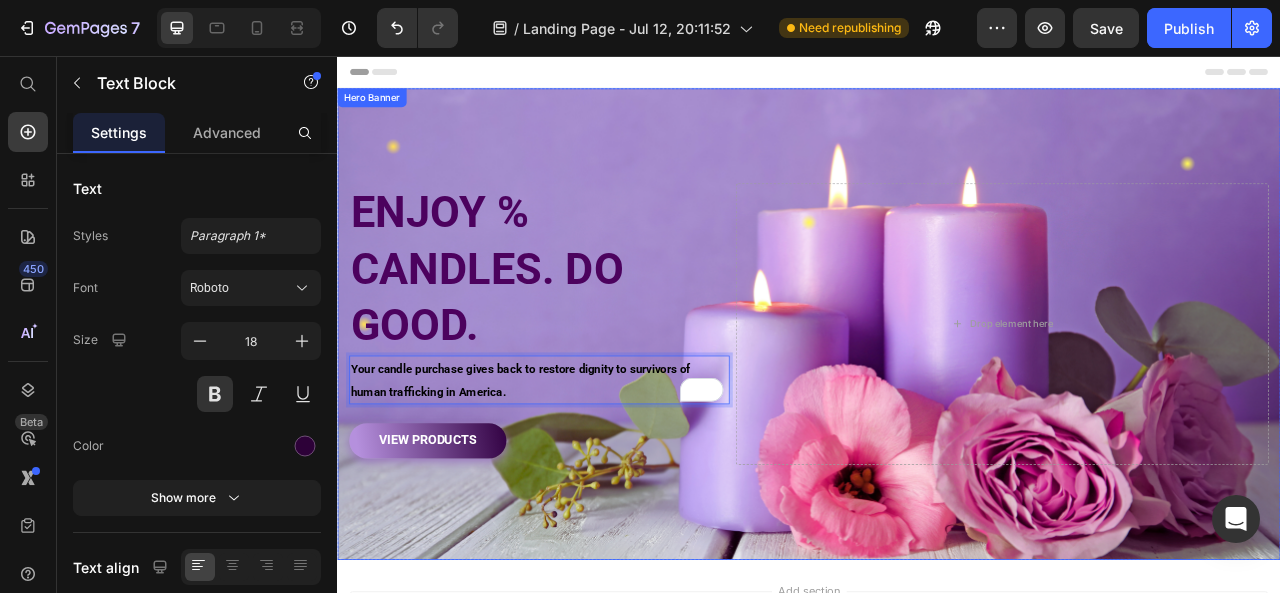 click on "ENJOY % CANDLES. DO GOOD. Heading Your candle purchase gives back to restore dignity to survivors of human trafficking in America. Text Block   24 VIEW PRODUCTS Button
Drop element here Row" at bounding box center [937, 396] 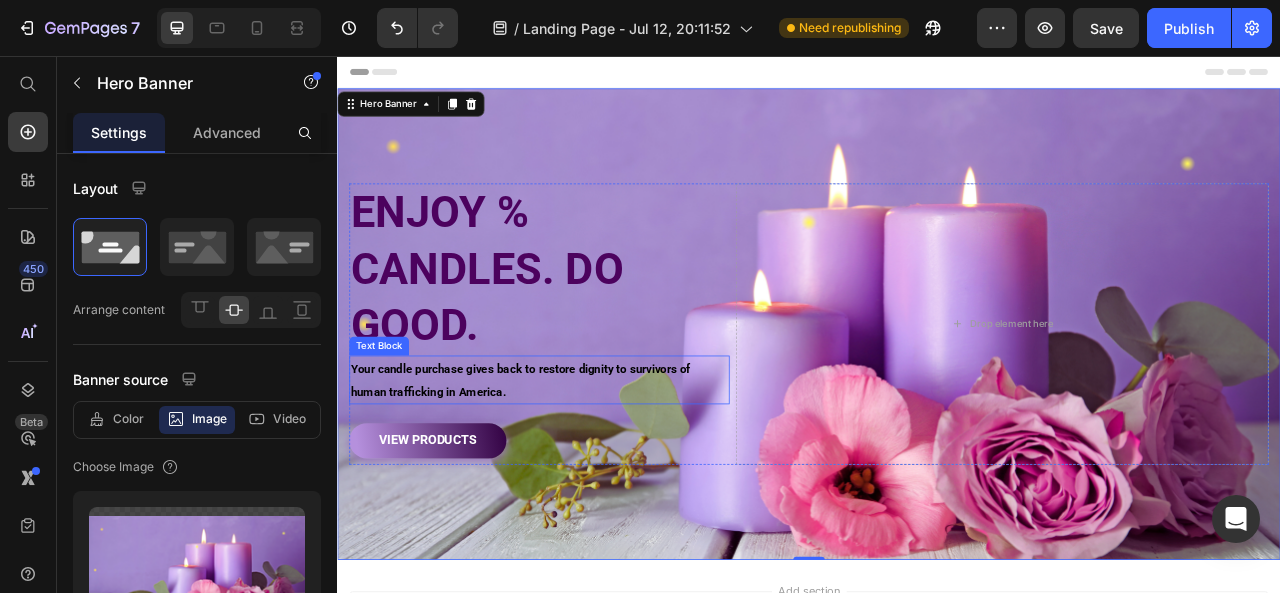 click on "Your candle purchase gives back to restore dignity to survivors of human trafficking in America." at bounding box center (570, 468) 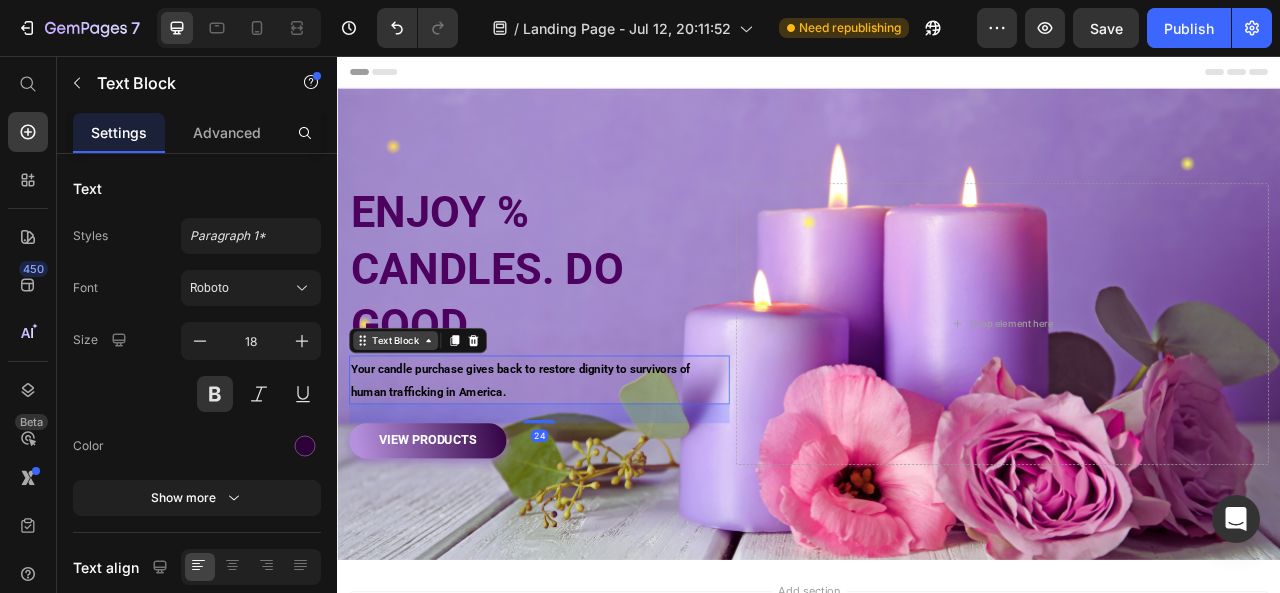 click 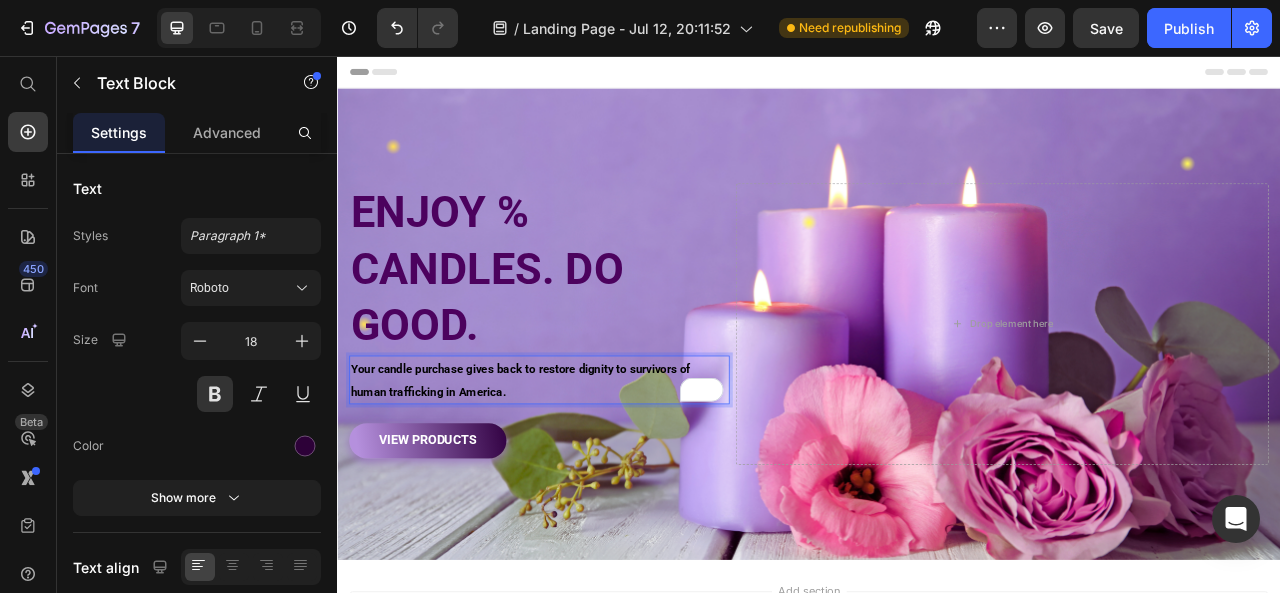 click on "Your candle purchase gives back to restore dignity to survivors of human trafficking in America." at bounding box center [570, 468] 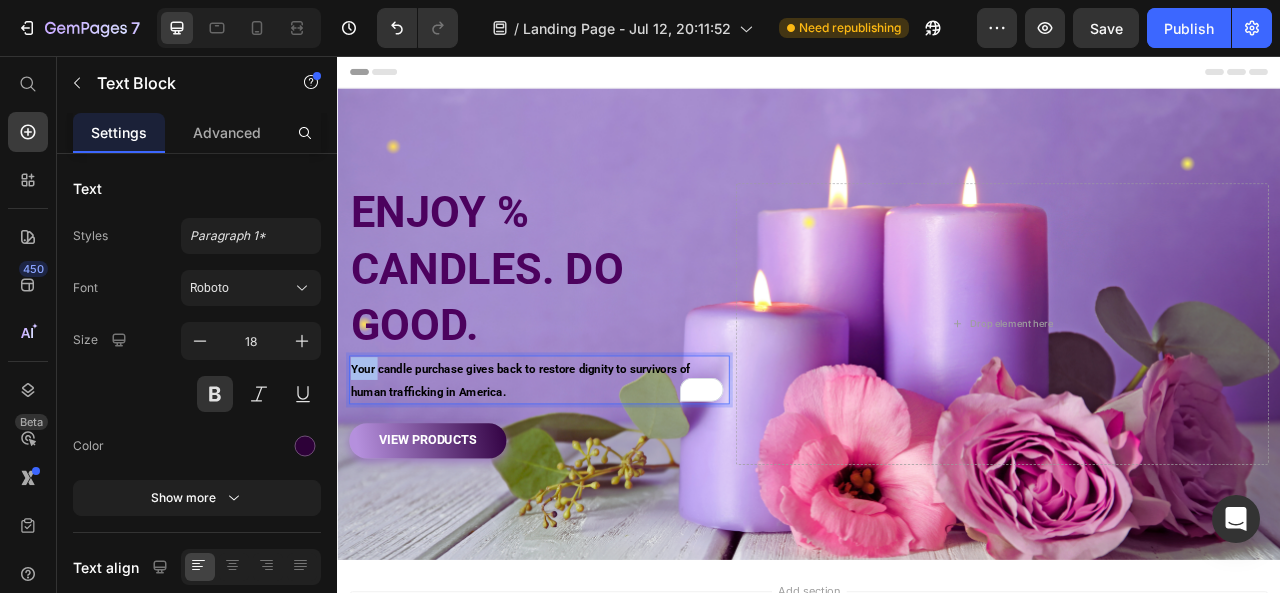 click on "Your candle purchase gives back to restore dignity to survivors of human trafficking in America." at bounding box center [570, 468] 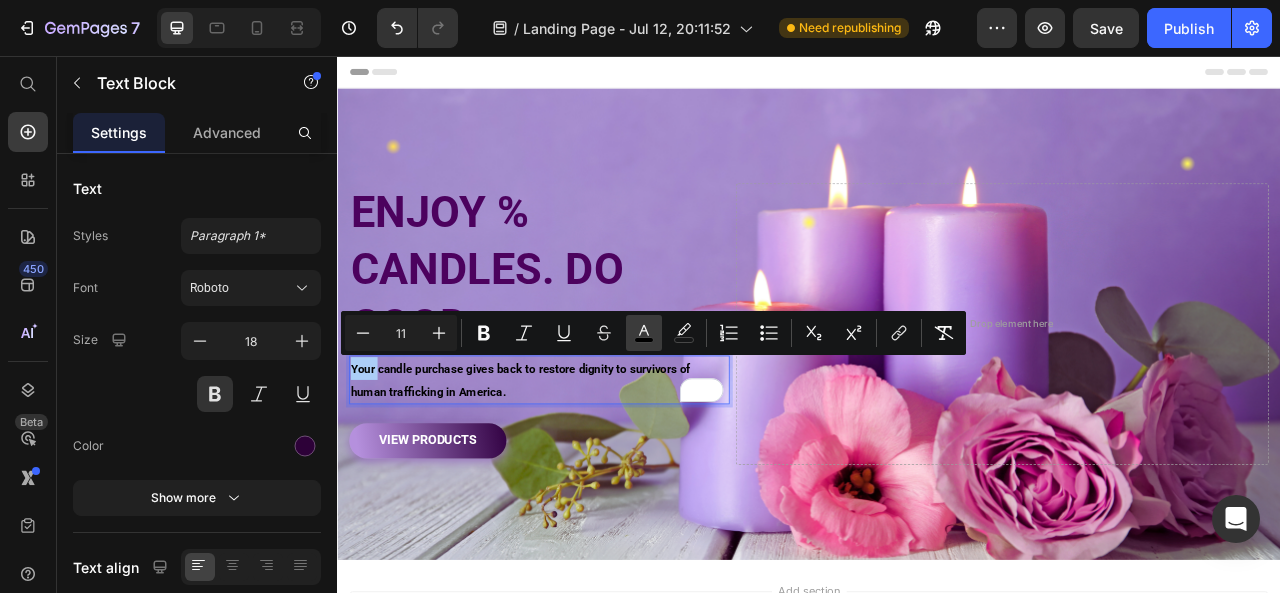 click 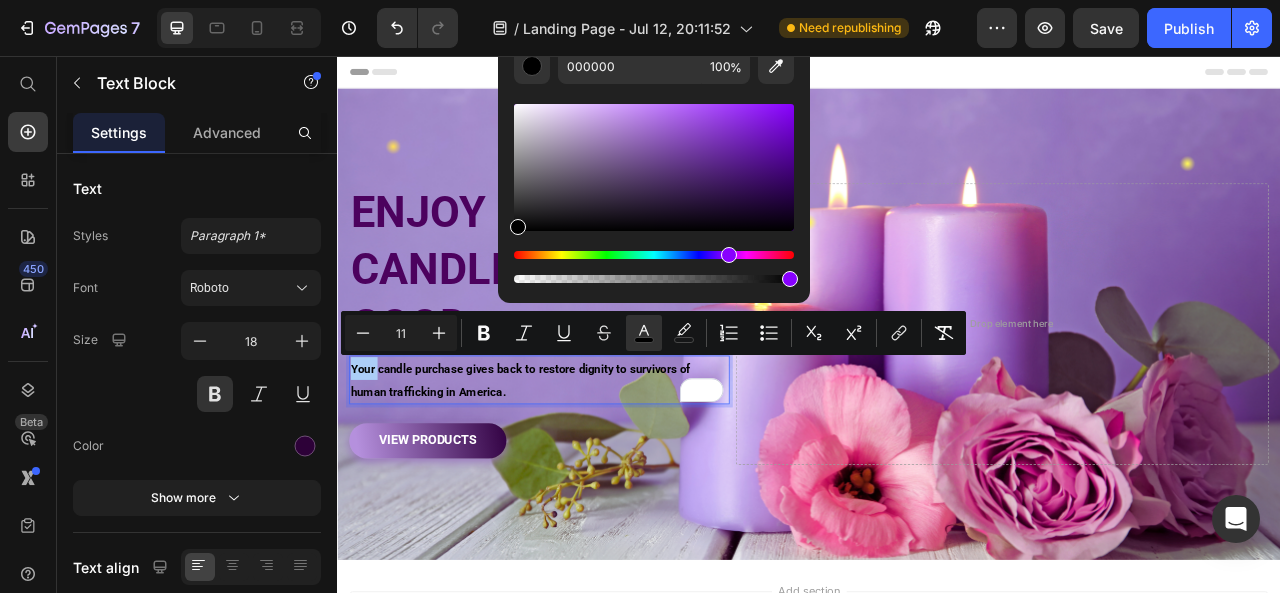 click at bounding box center (654, 255) 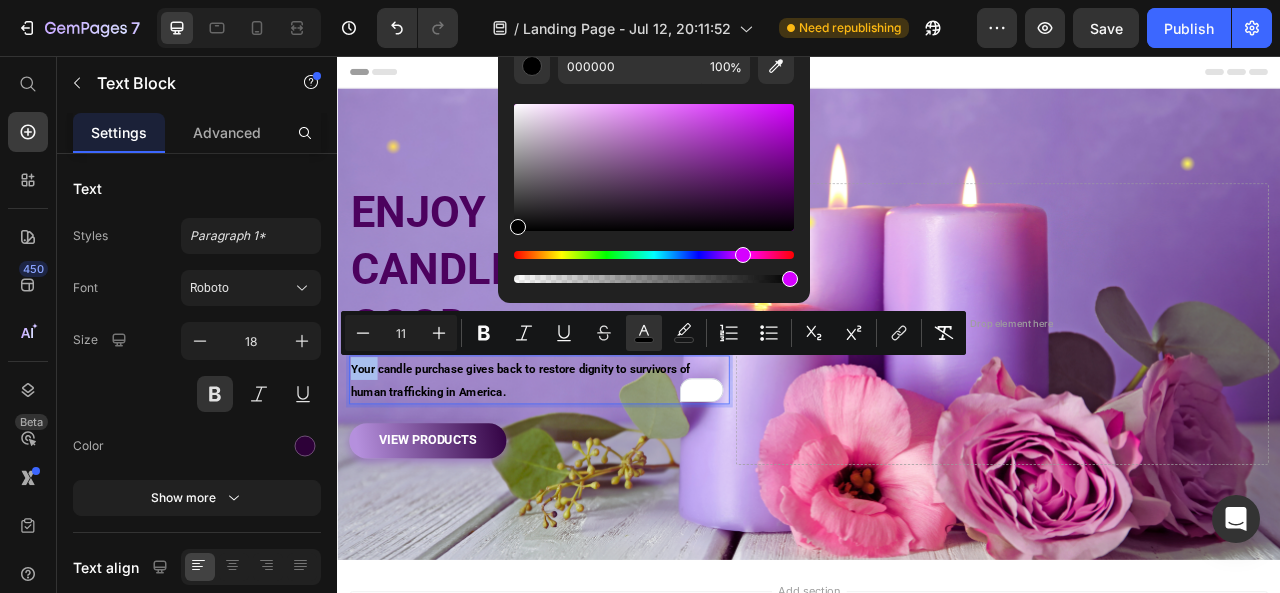drag, startPoint x: 726, startPoint y: 255, endPoint x: 741, endPoint y: 255, distance: 15 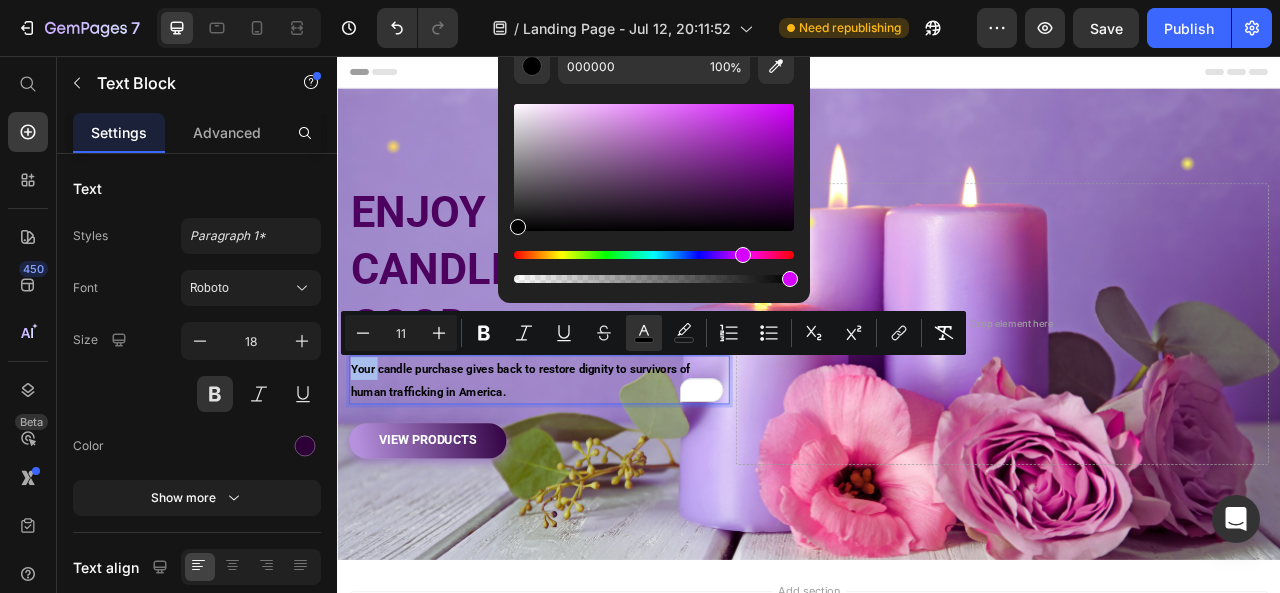 click at bounding box center (743, 255) 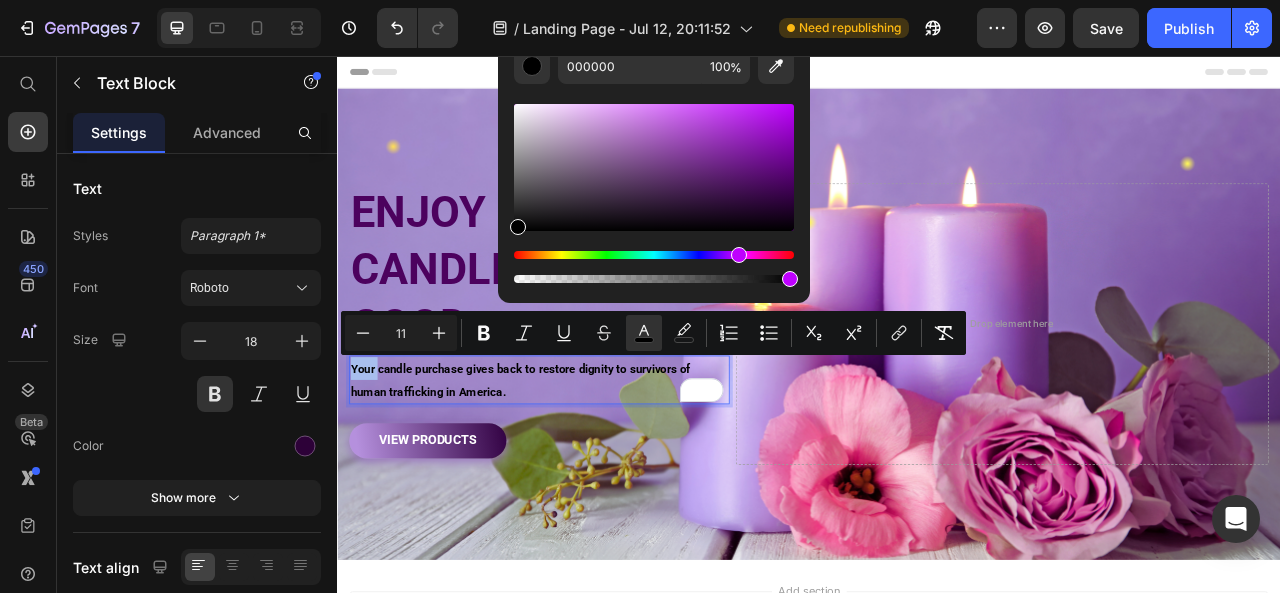 click at bounding box center [739, 255] 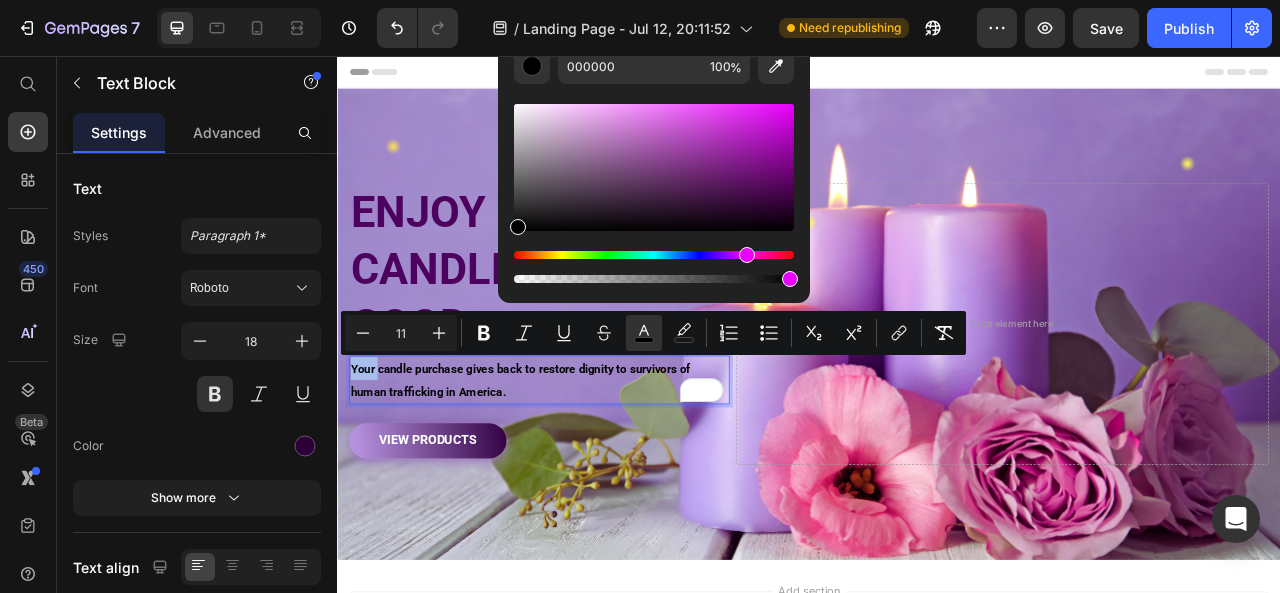 click at bounding box center [747, 255] 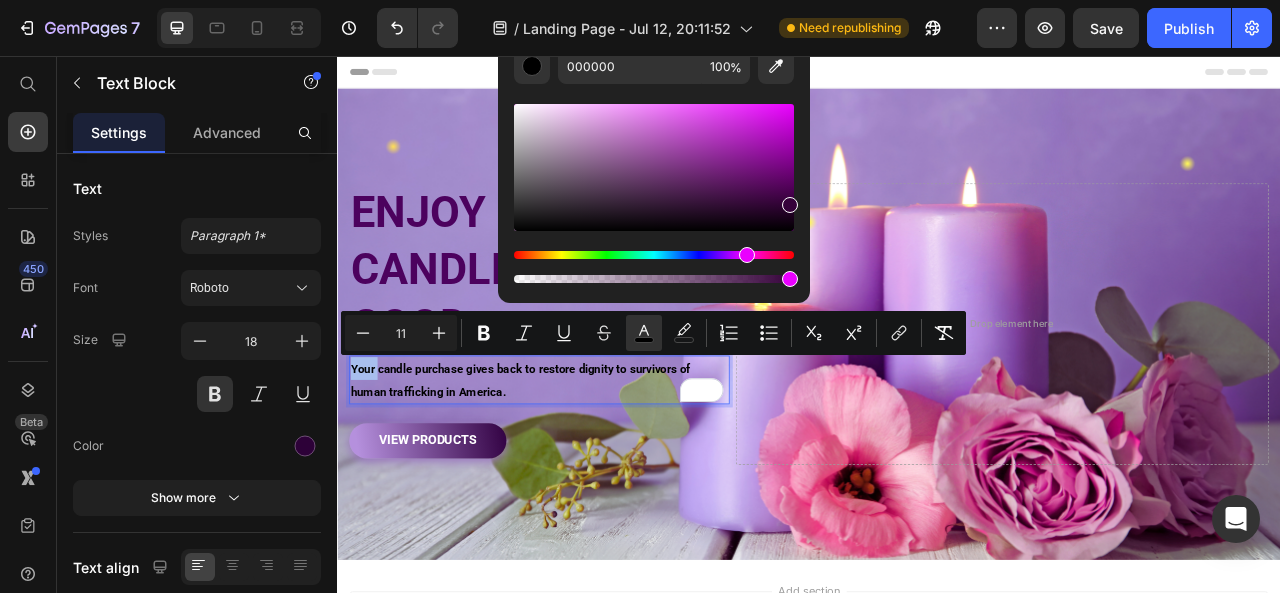 click at bounding box center (654, 167) 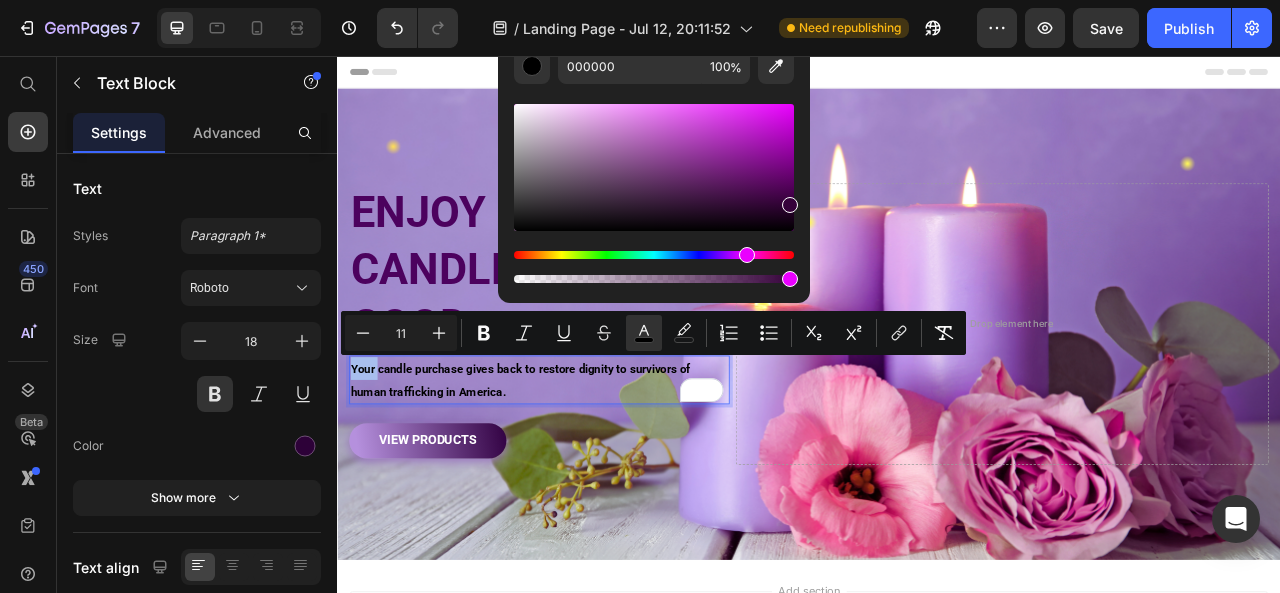type on "35013A" 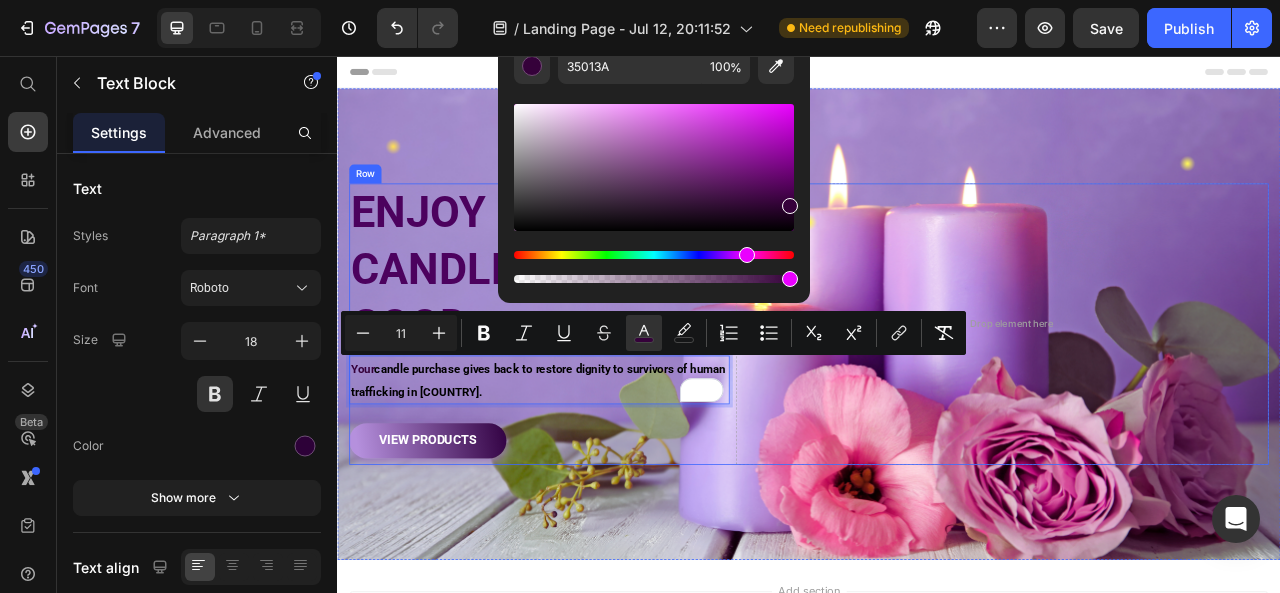 click at bounding box center (937, 397) 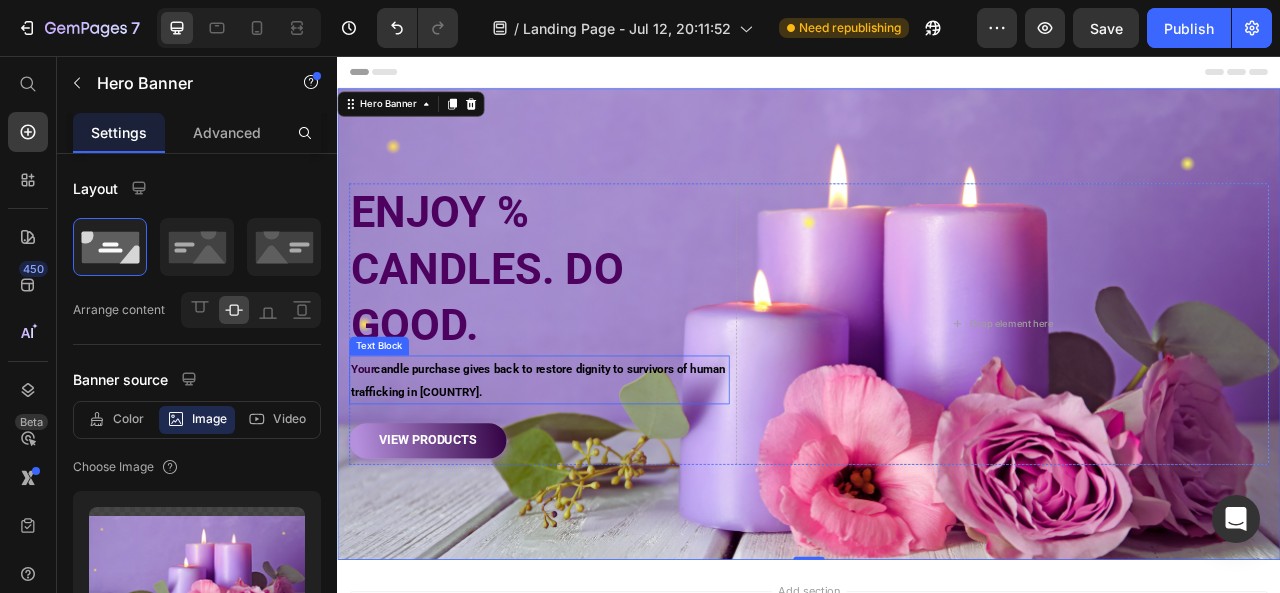 click on "candle purchase gives back to restore dignity to survivors of human trafficking in America." at bounding box center [592, 468] 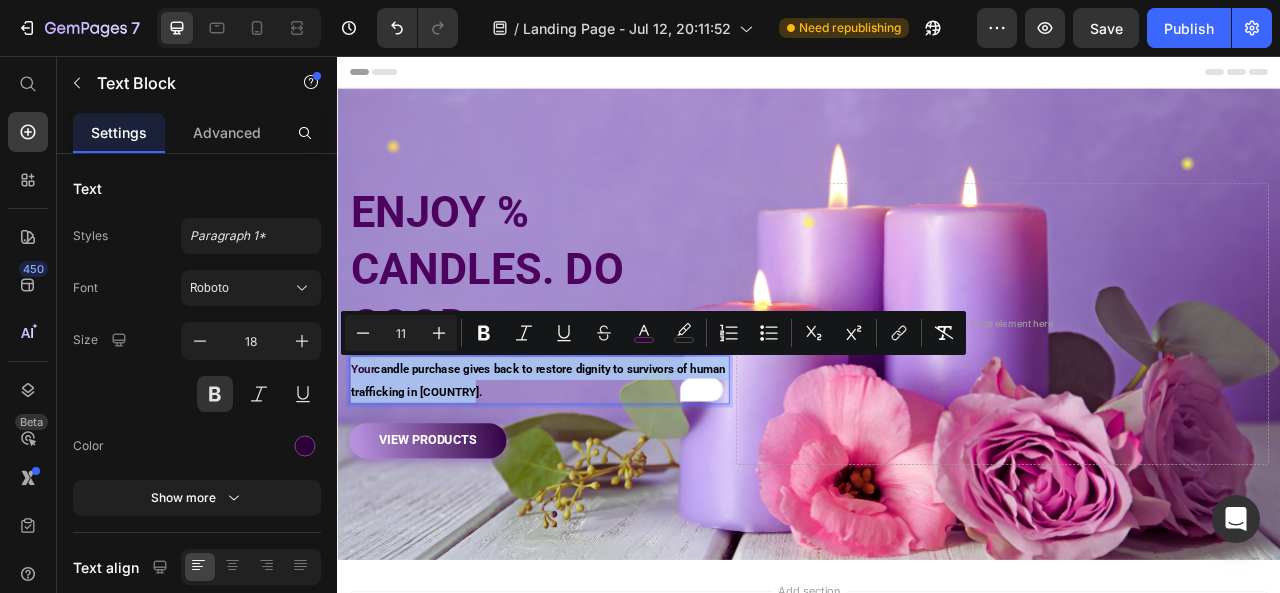 drag, startPoint x: 356, startPoint y: 453, endPoint x: 565, endPoint y: 469, distance: 209.61154 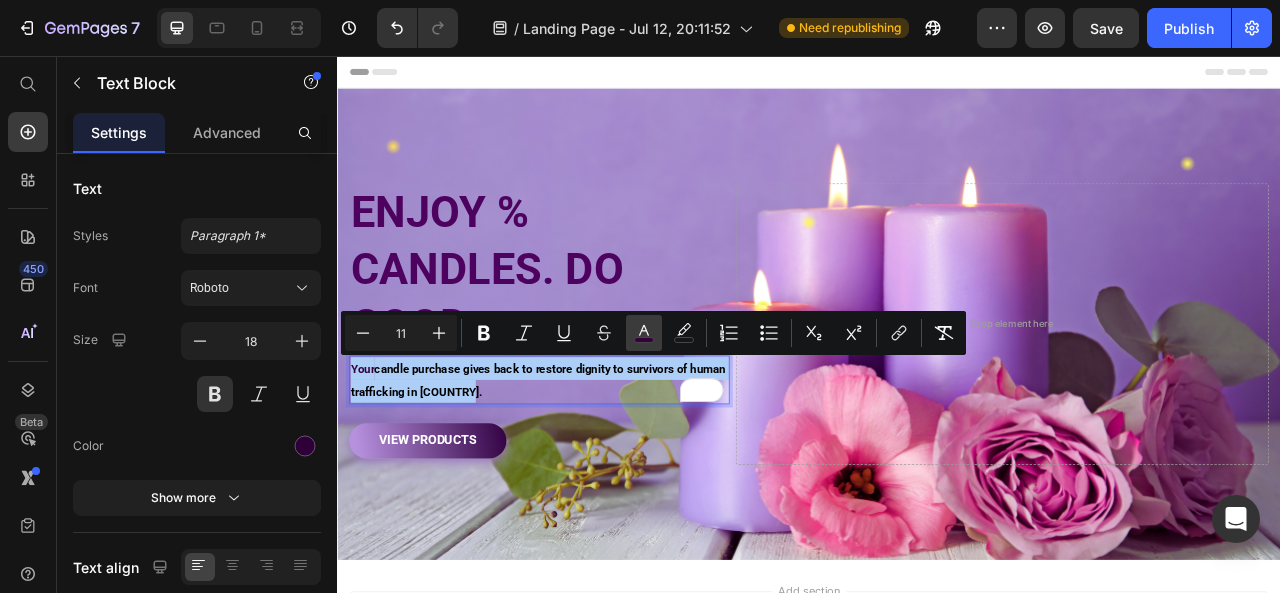 click 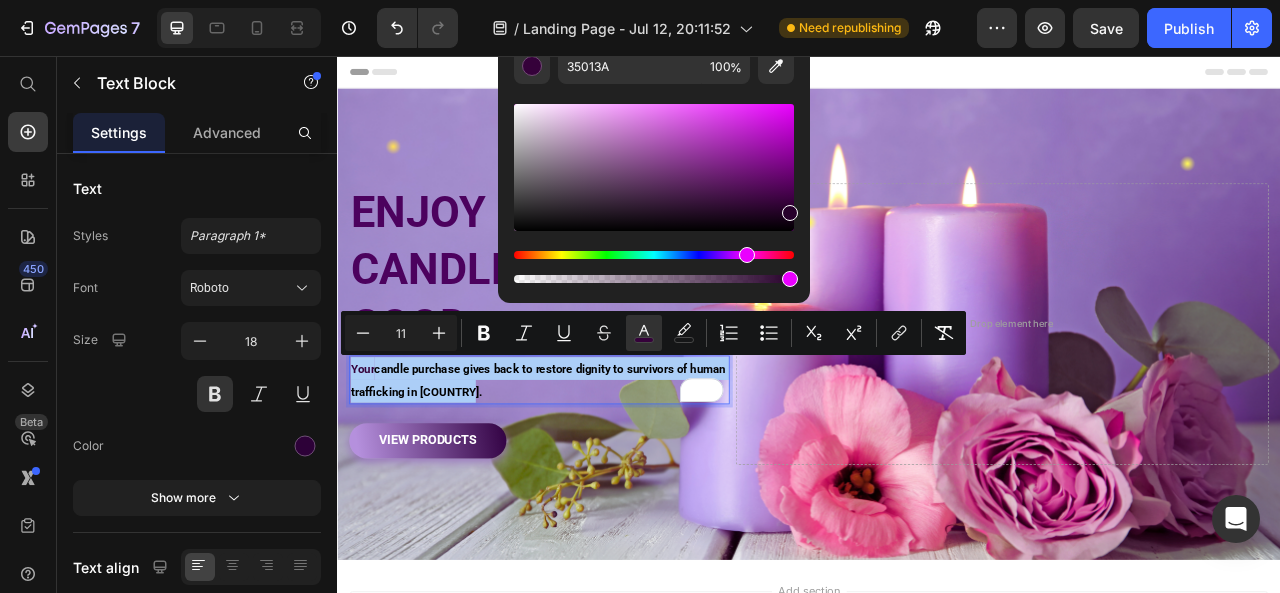 click at bounding box center [790, 213] 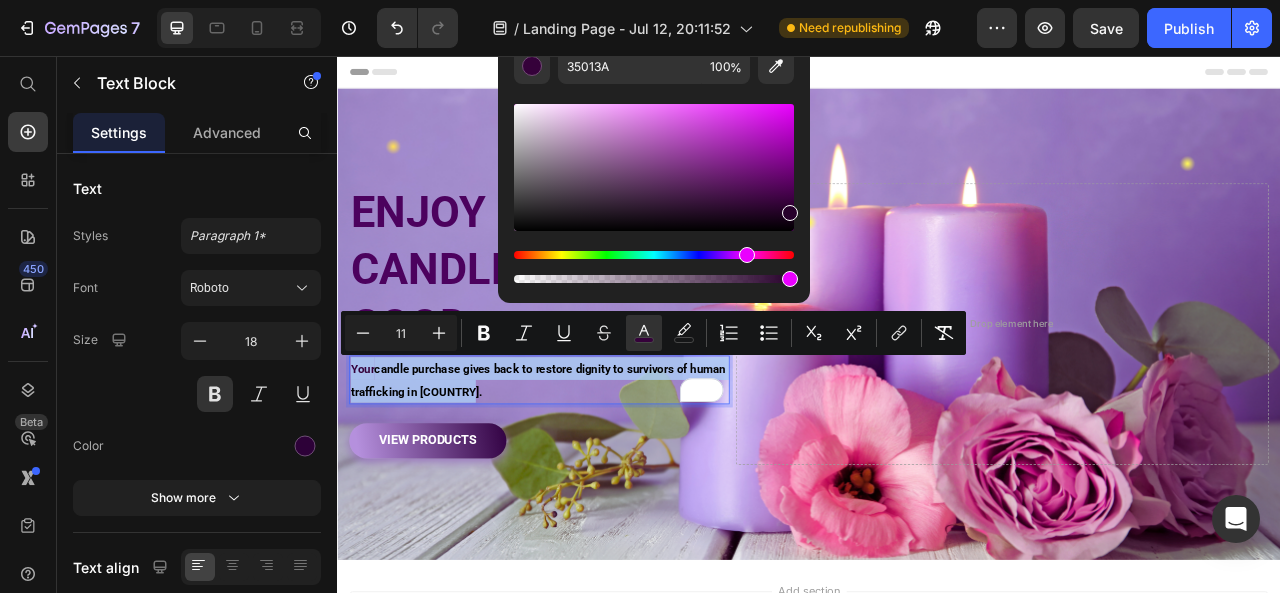 type on "27002B" 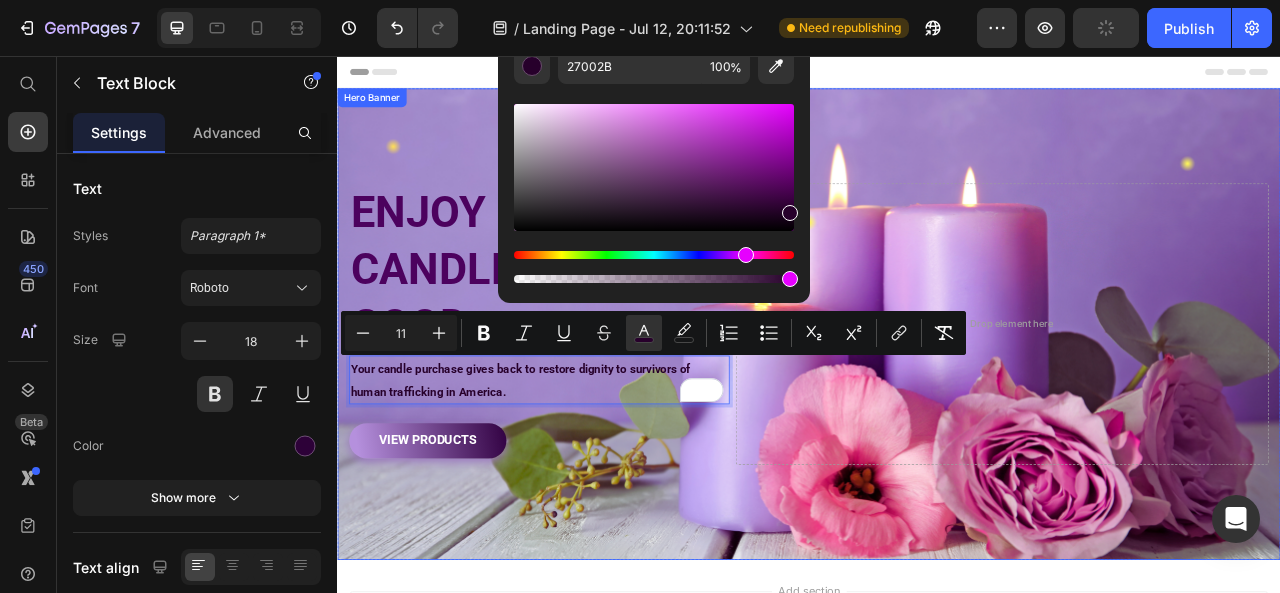 click at bounding box center [937, 397] 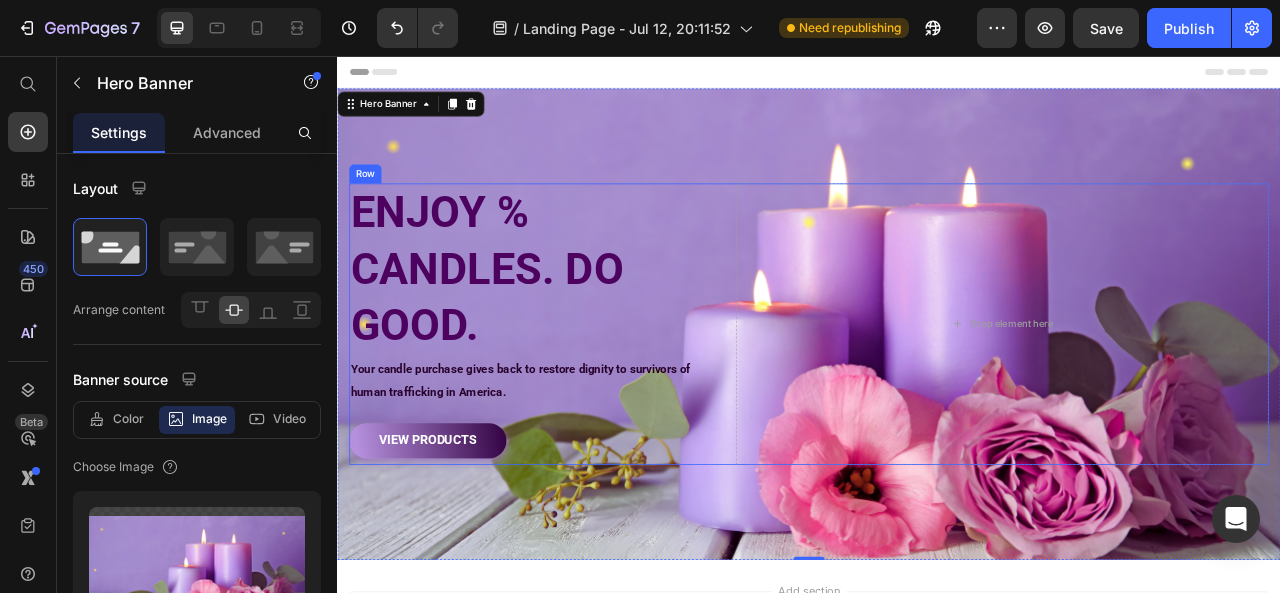 click on "Your candle purchase gives back to restore dignity to survivors of human trafficking in America." at bounding box center (570, 468) 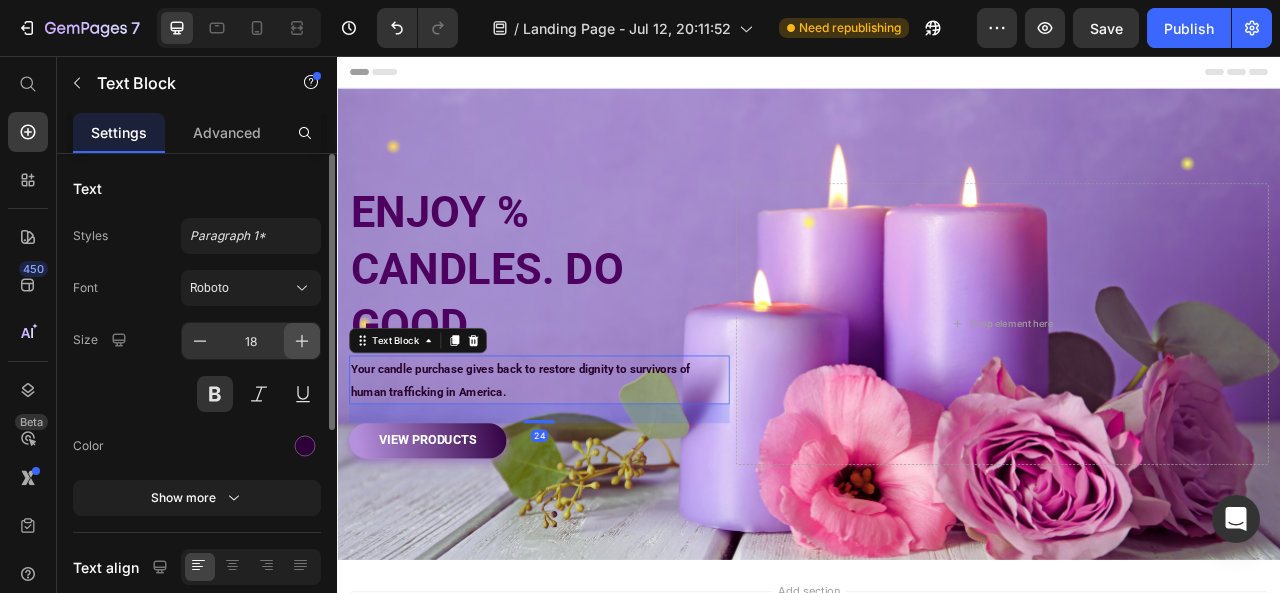 click 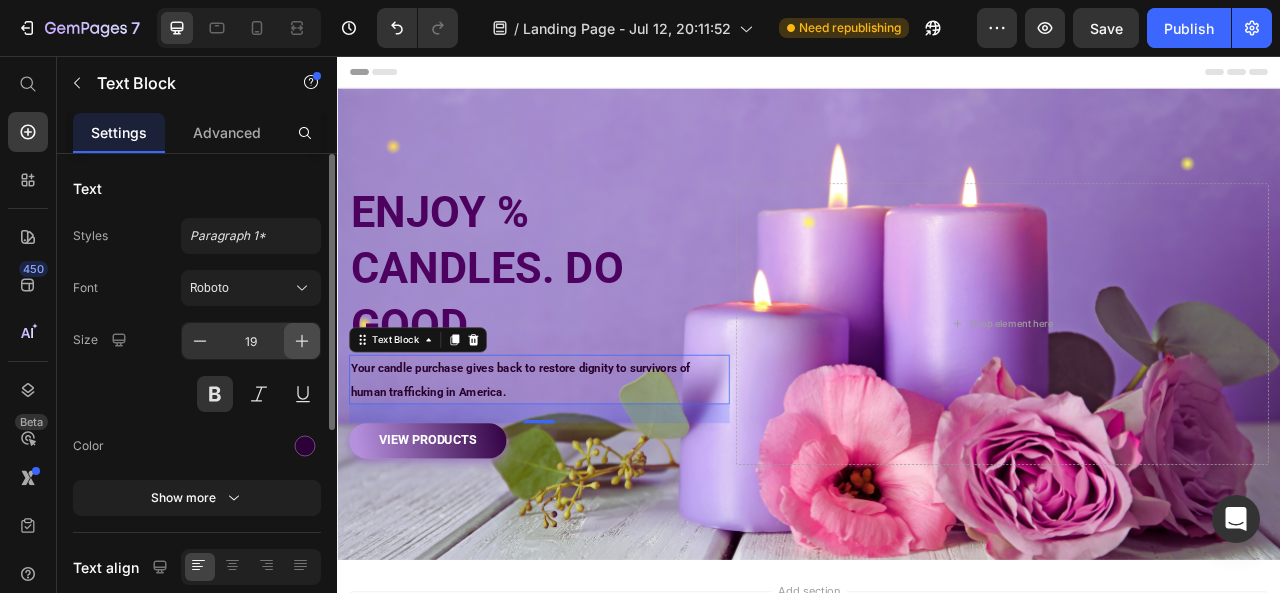 click 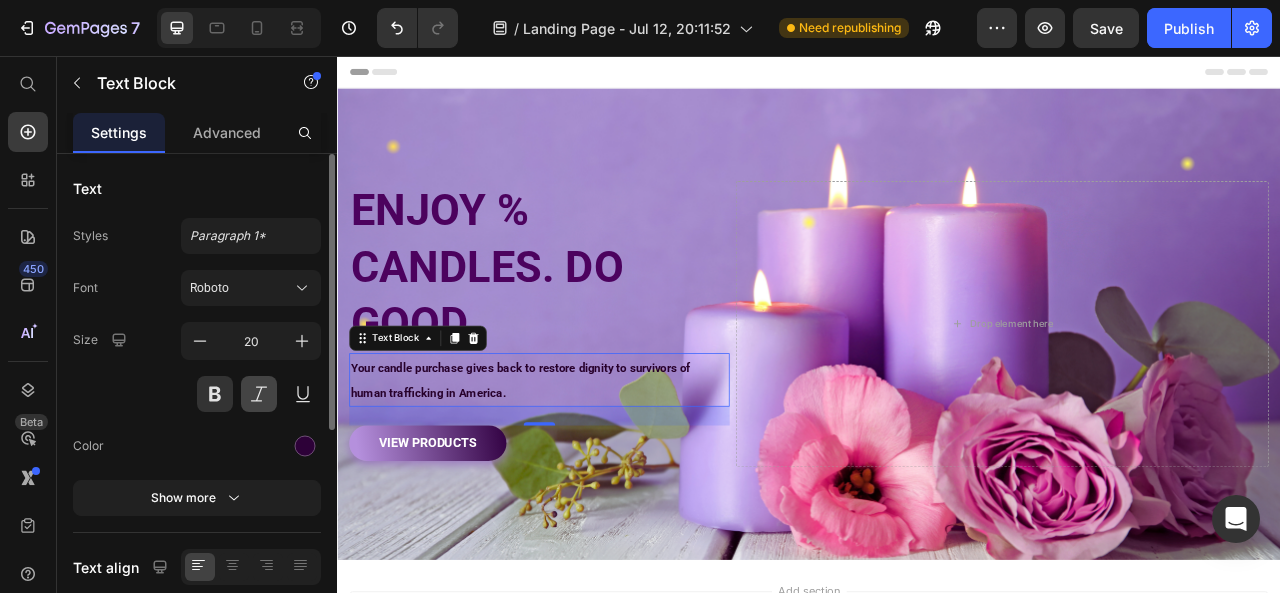 click at bounding box center [259, 394] 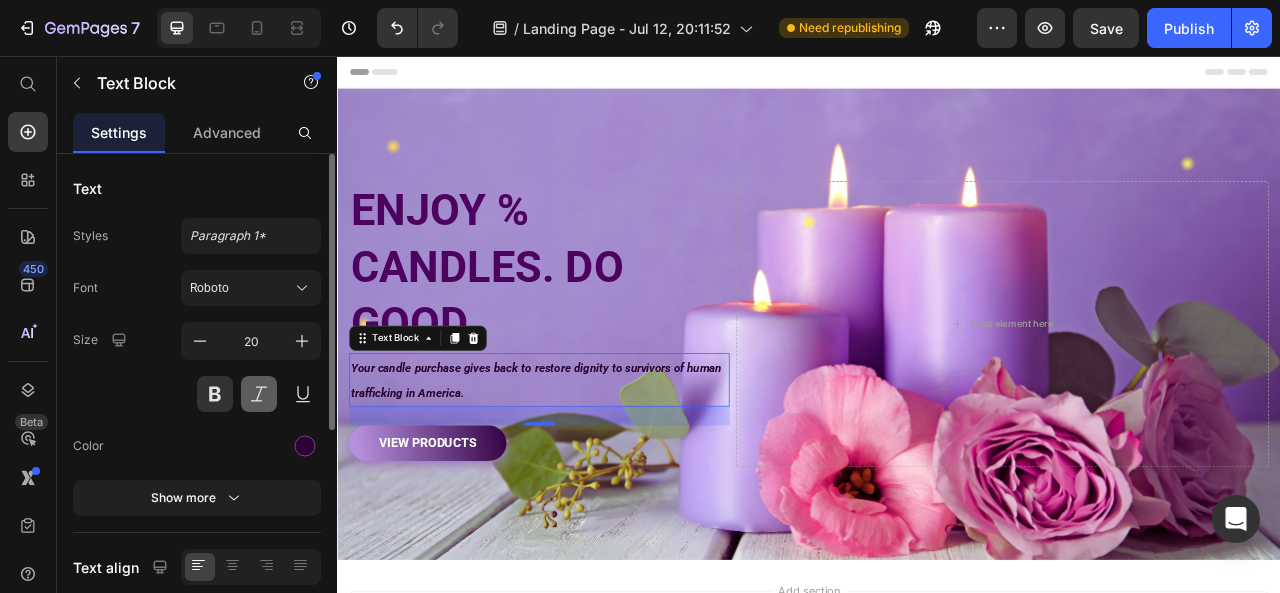 click at bounding box center [259, 394] 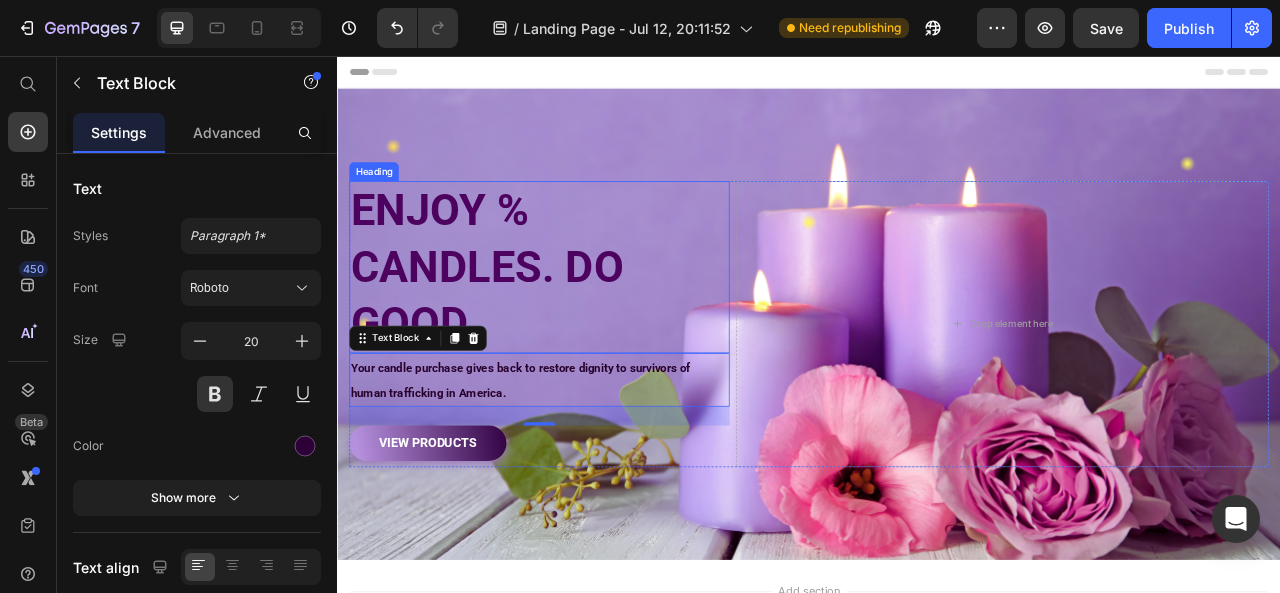 click on "ENJOY % CANDLES. DO GOOD." at bounding box center [594, 324] 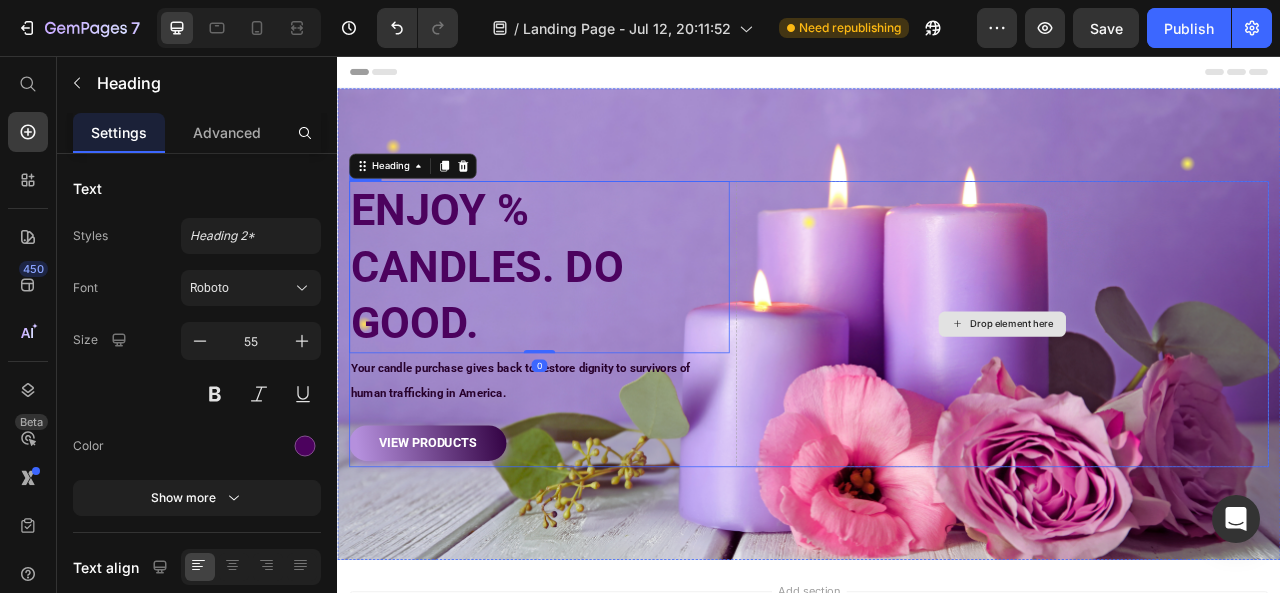 click on "Drop element here" at bounding box center [1183, 396] 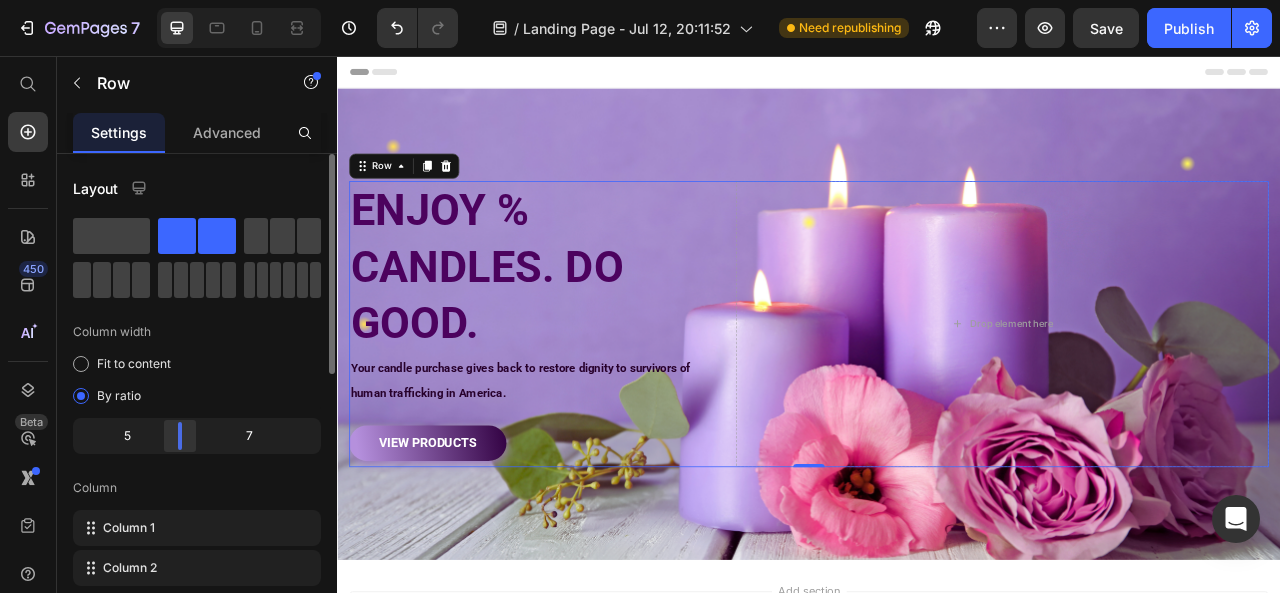 drag, startPoint x: 178, startPoint y: 437, endPoint x: 191, endPoint y: 437, distance: 13 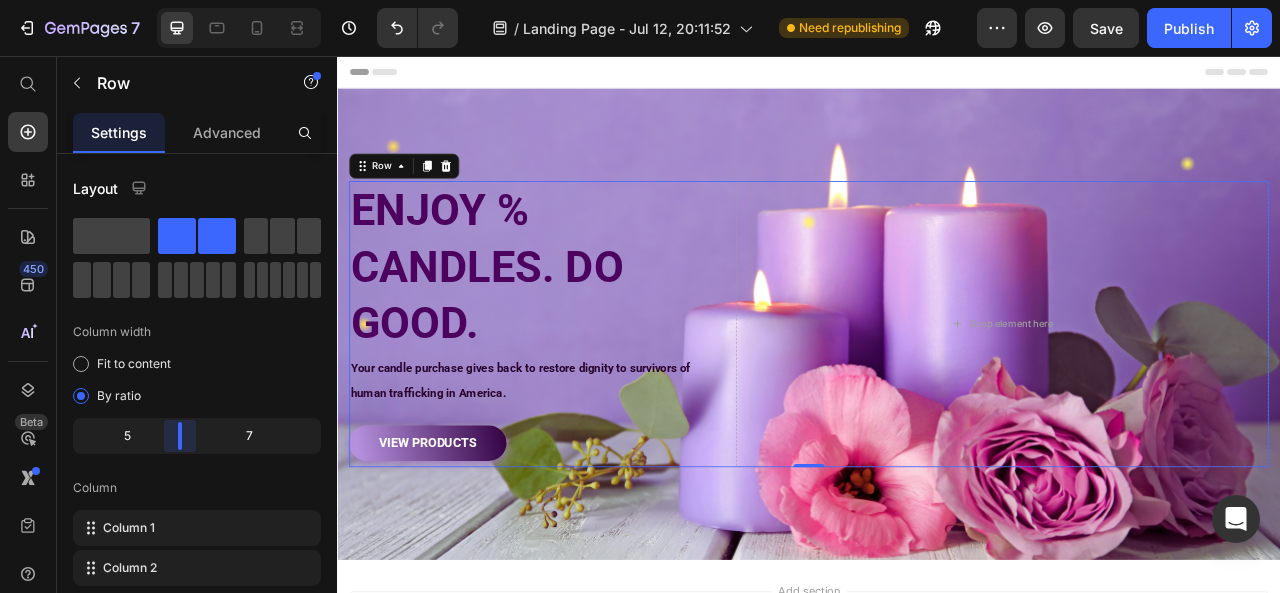 drag, startPoint x: 201, startPoint y: 441, endPoint x: 177, endPoint y: 441, distance: 24 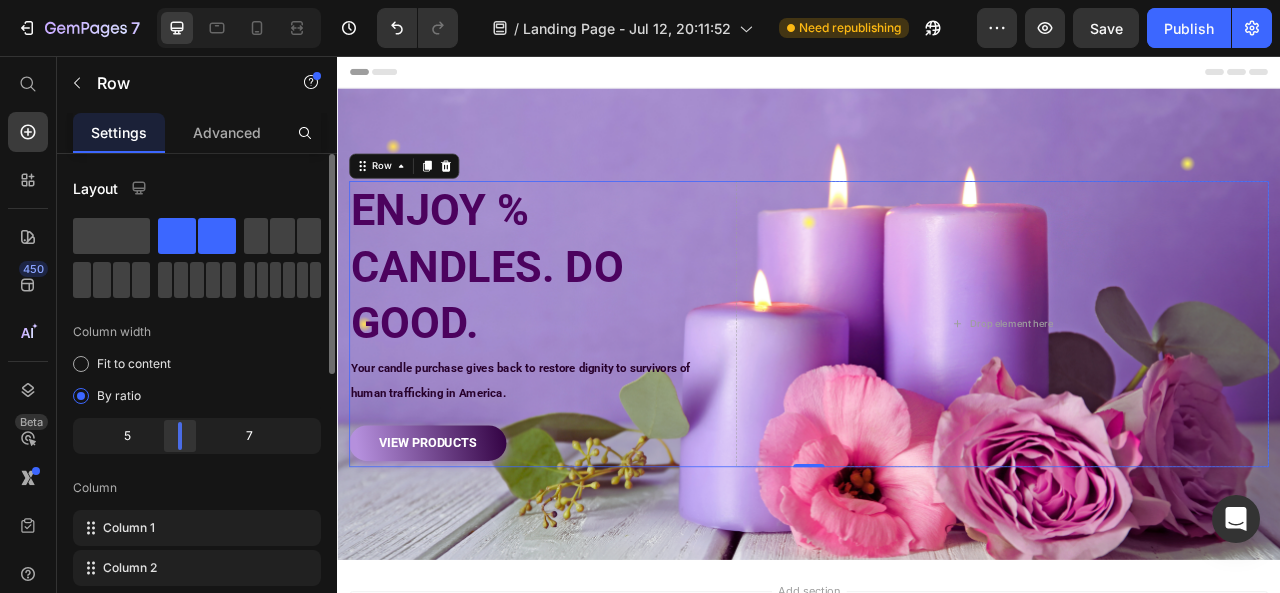 drag, startPoint x: 177, startPoint y: 441, endPoint x: 163, endPoint y: 441, distance: 14 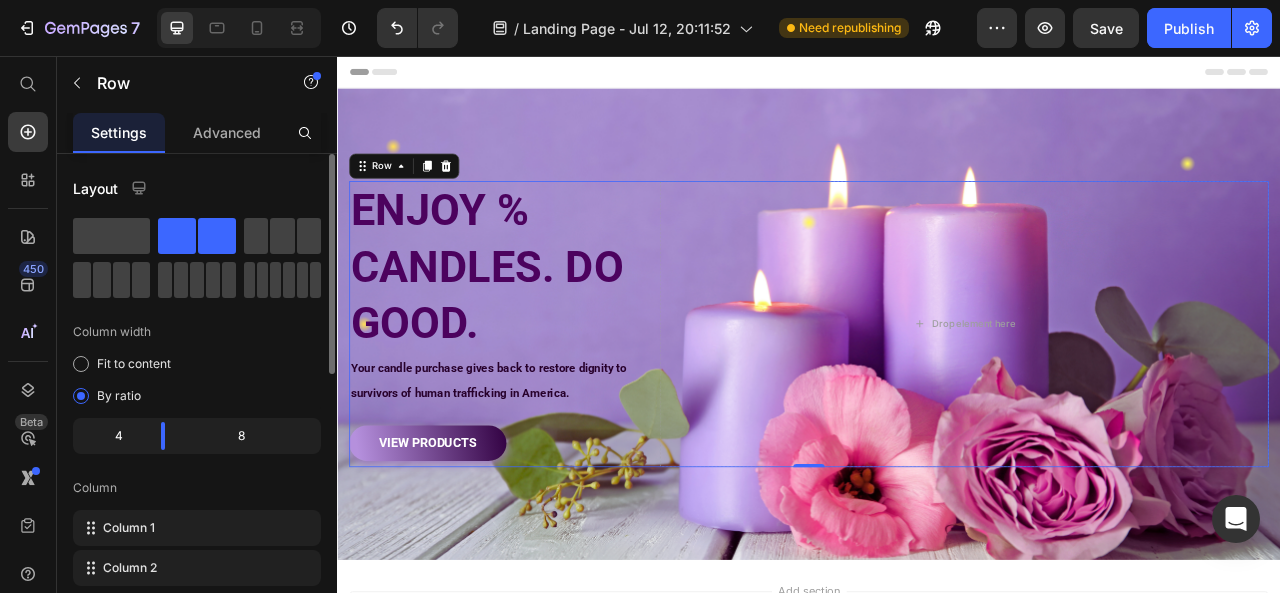 click on "Column" at bounding box center (197, 488) 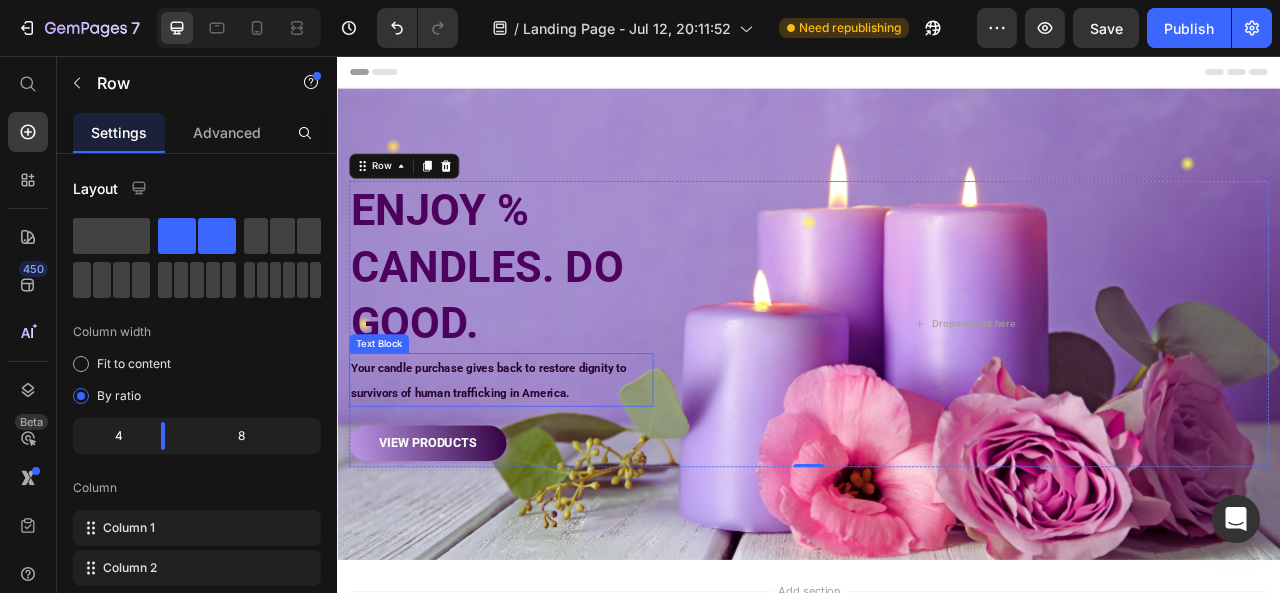 click on "Your candle purchase gives back to restore dignity to survivors of human trafficking in America." at bounding box center [545, 468] 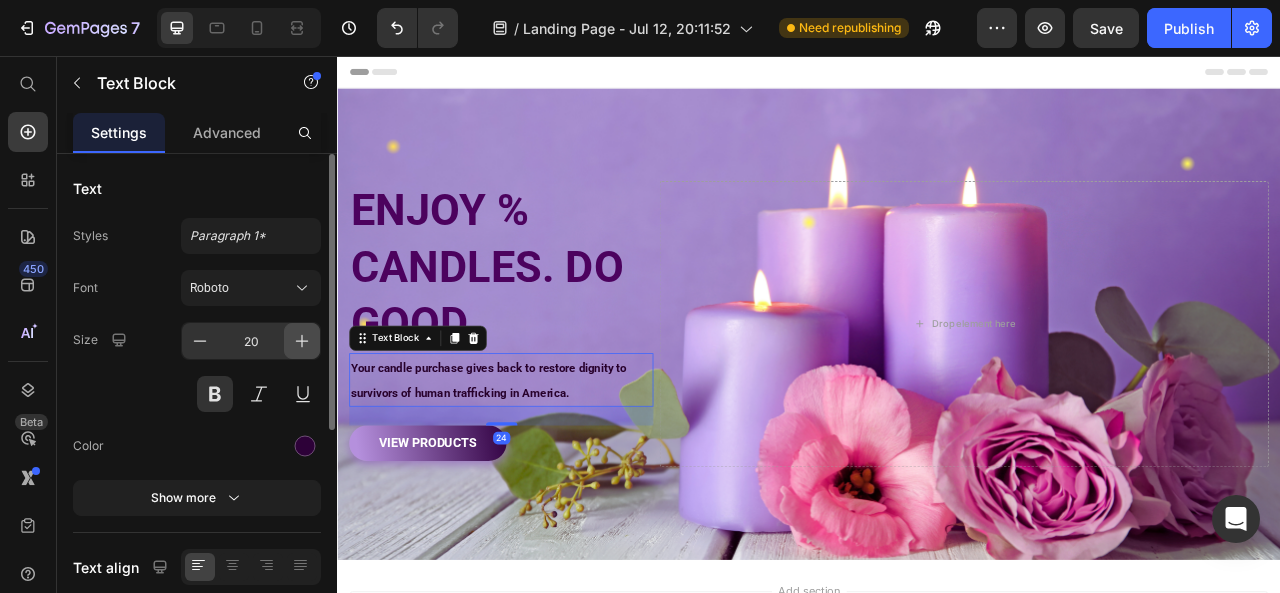 click 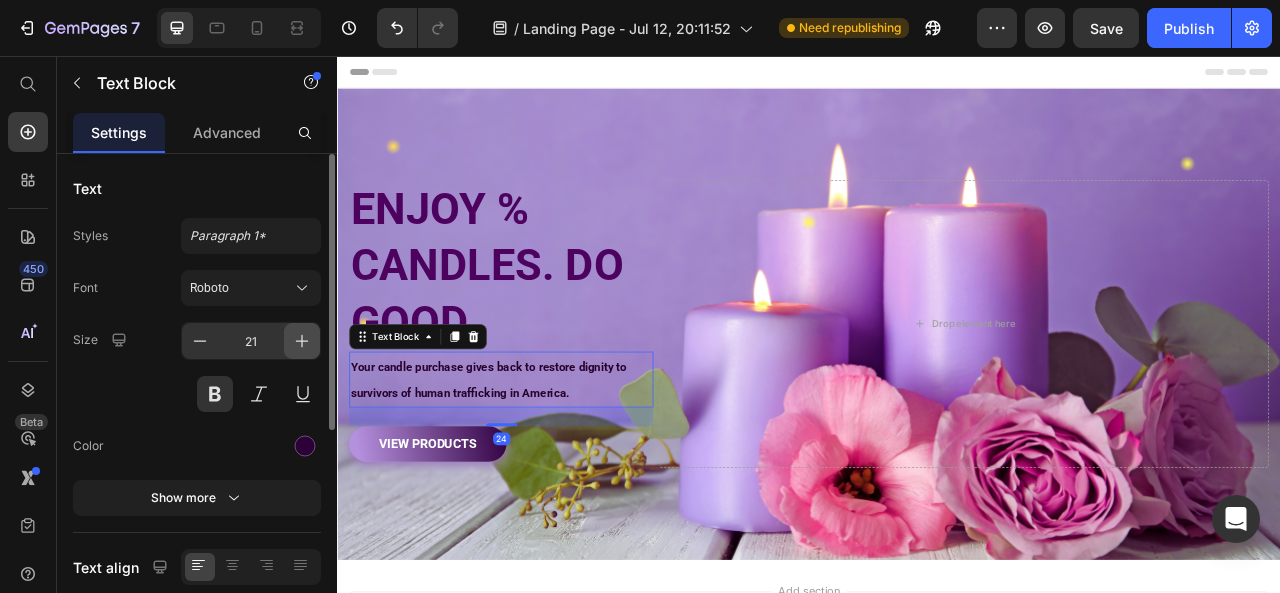 click 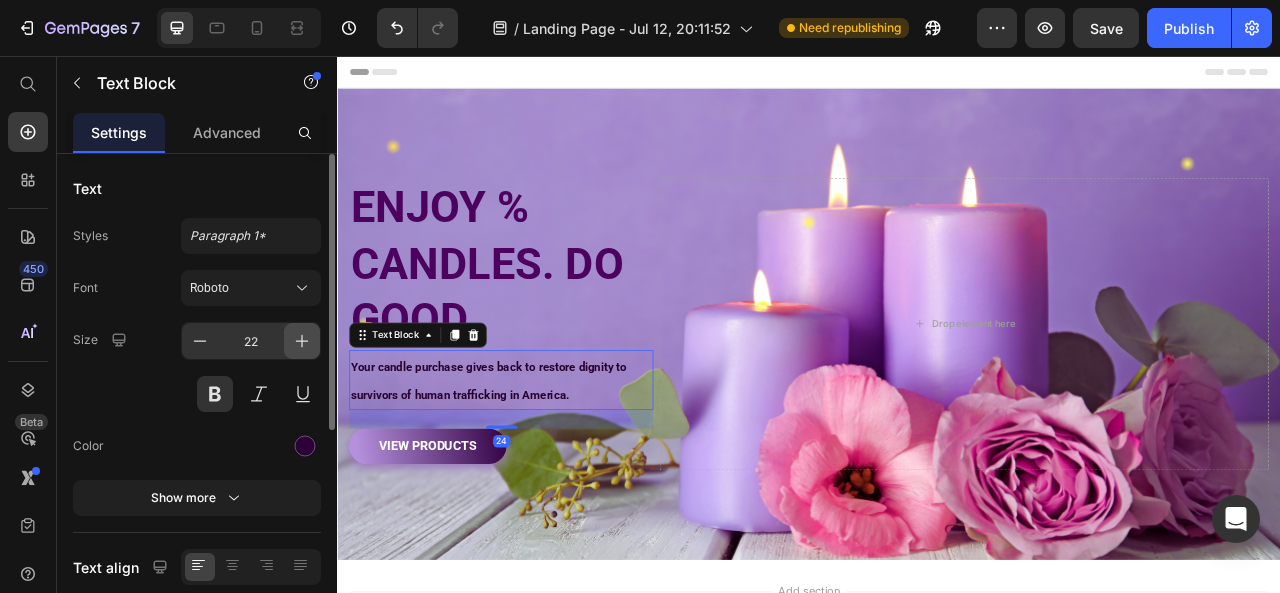 click 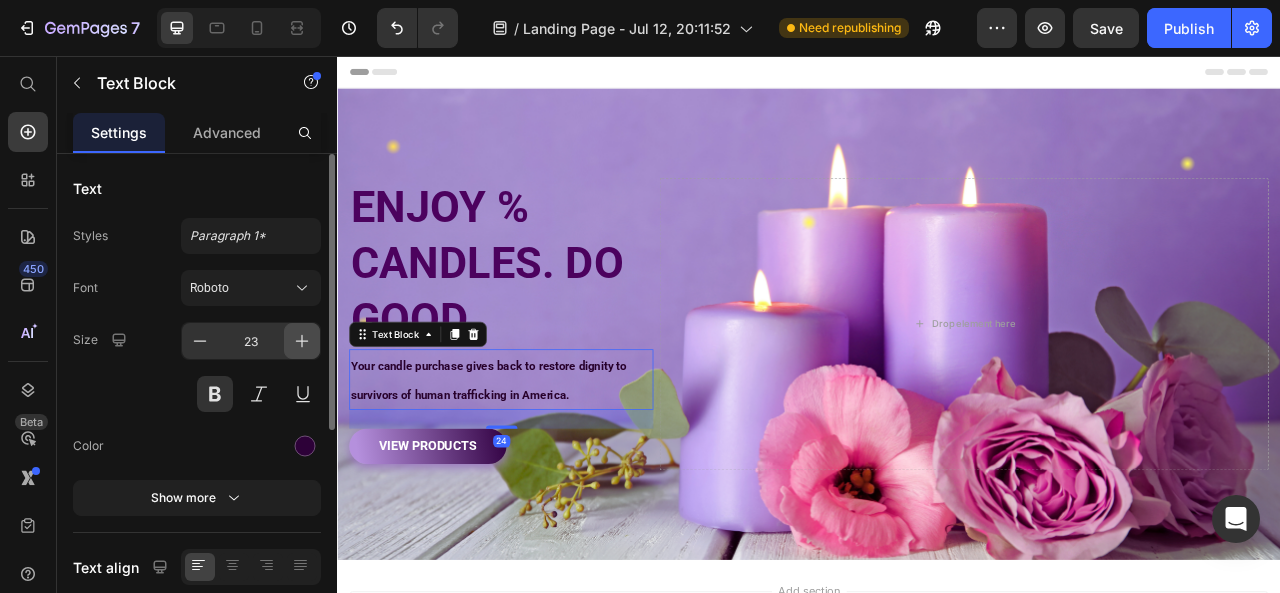 click 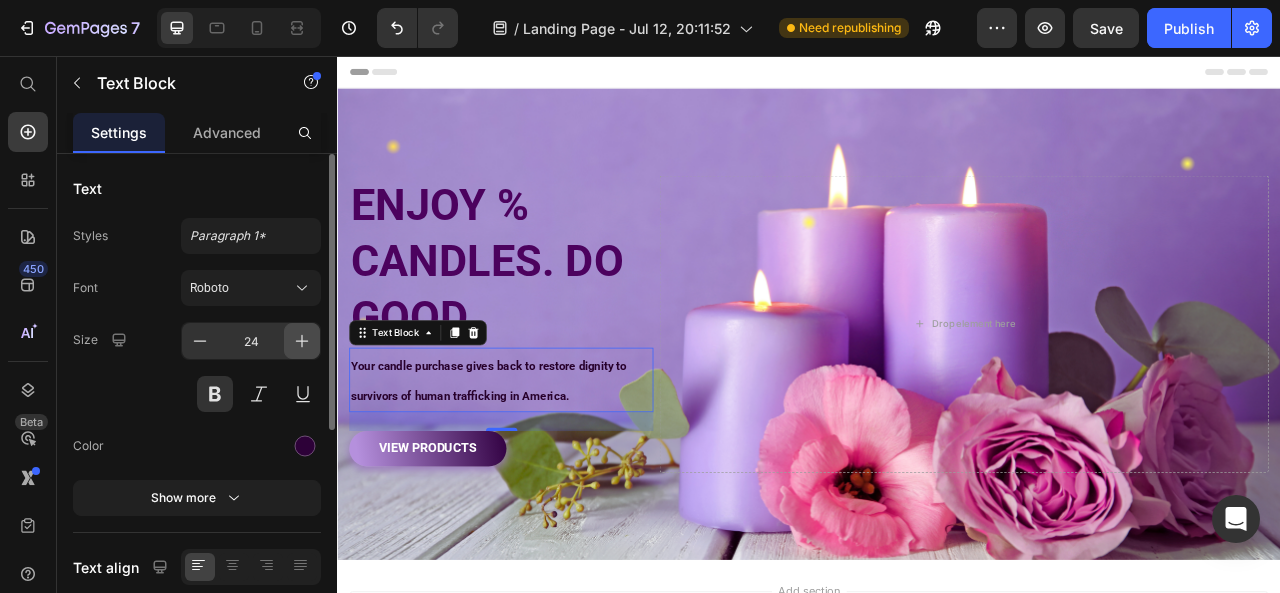 click 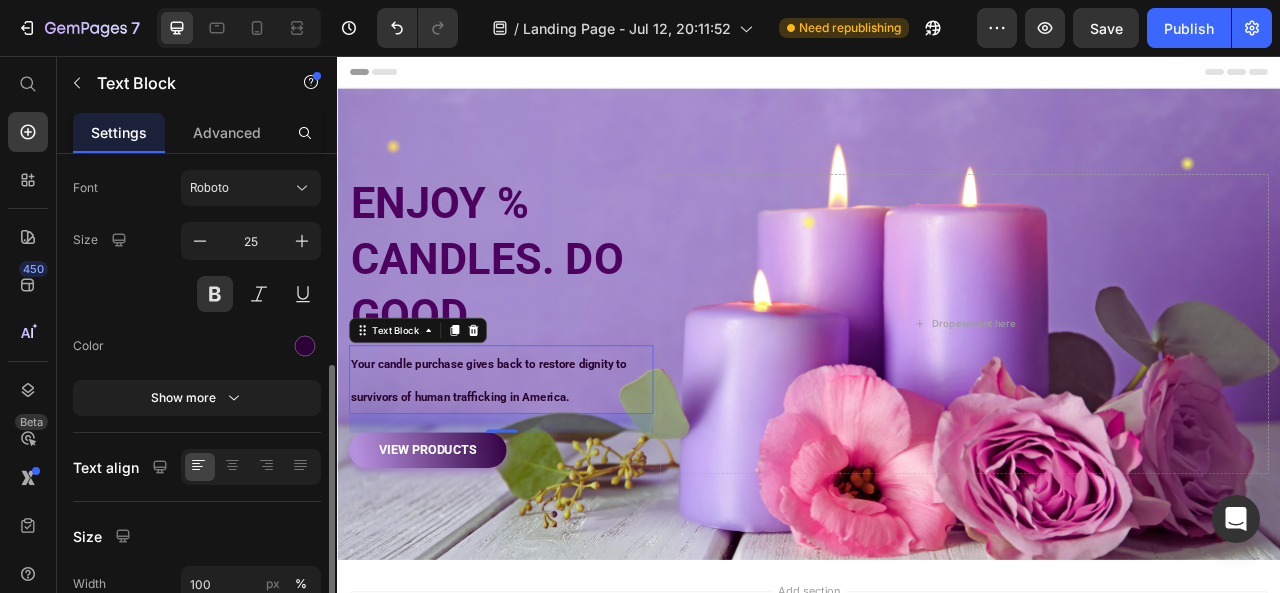 scroll, scrollTop: 200, scrollLeft: 0, axis: vertical 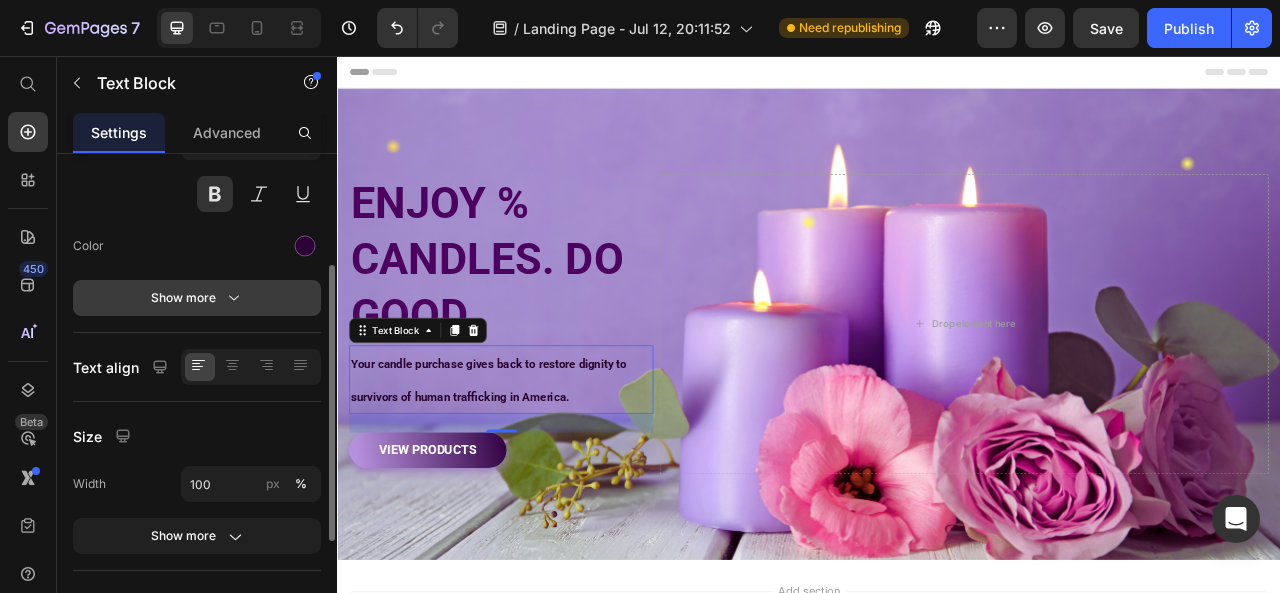 click on "Show more" at bounding box center [197, 298] 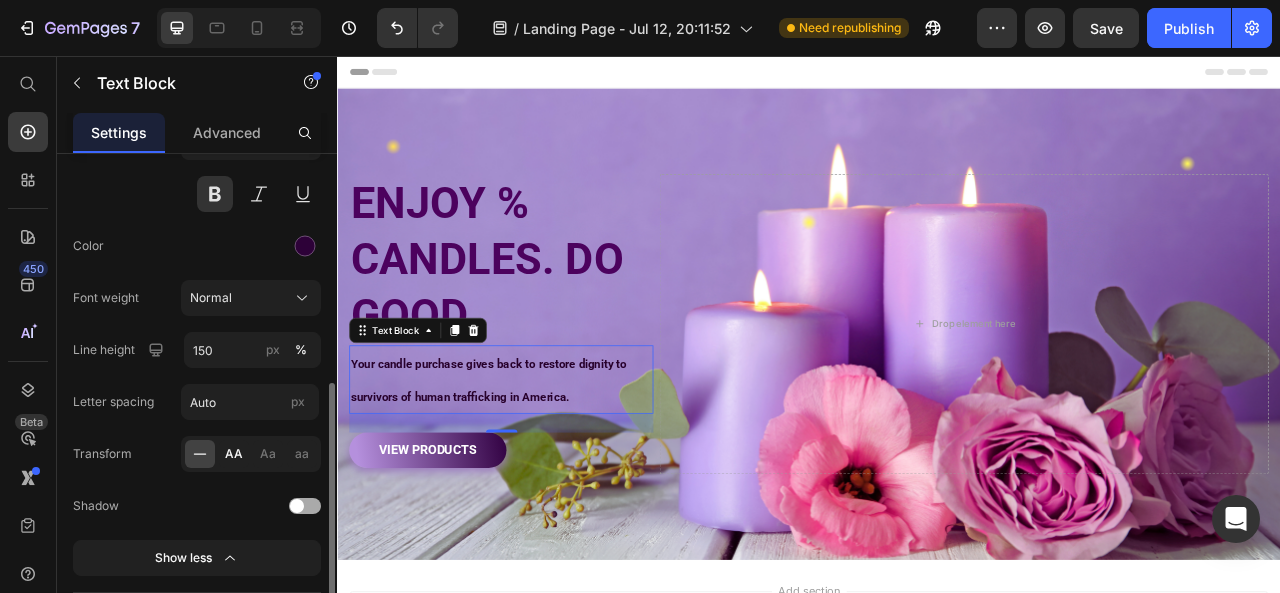 scroll, scrollTop: 300, scrollLeft: 0, axis: vertical 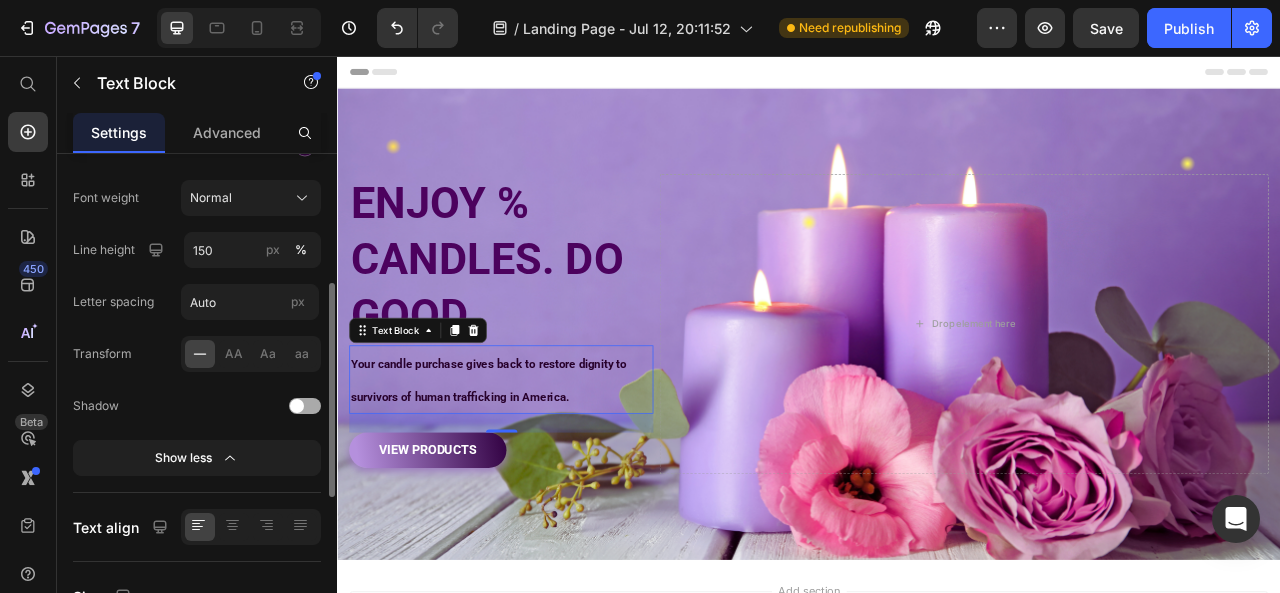 click at bounding box center [297, 406] 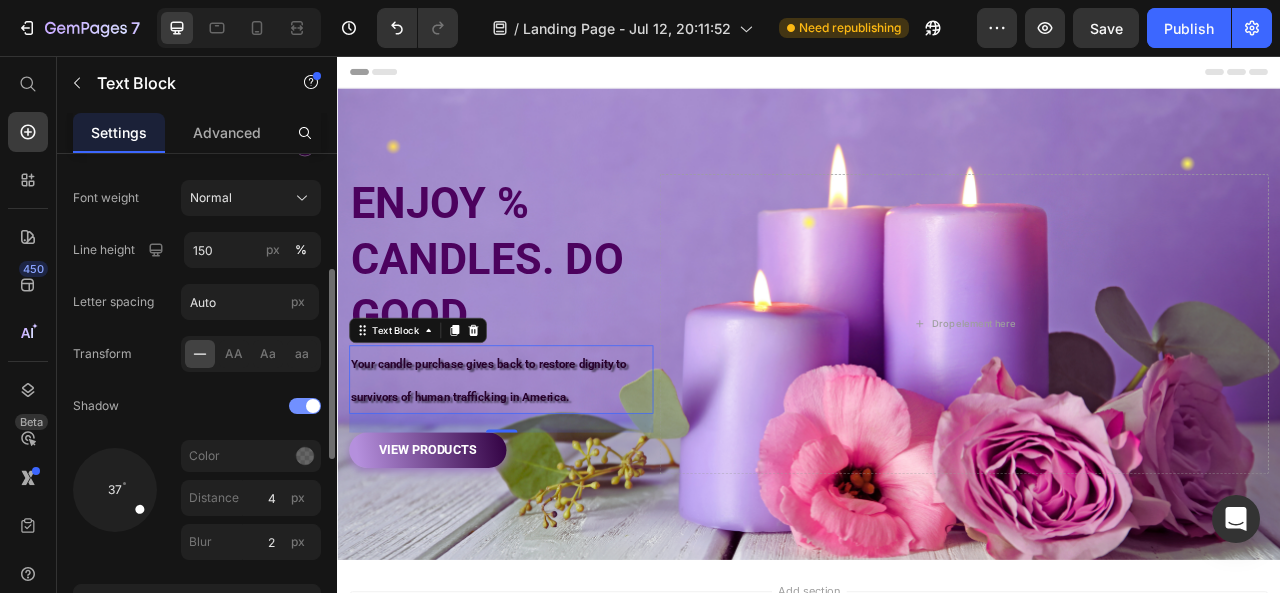 click at bounding box center [305, 406] 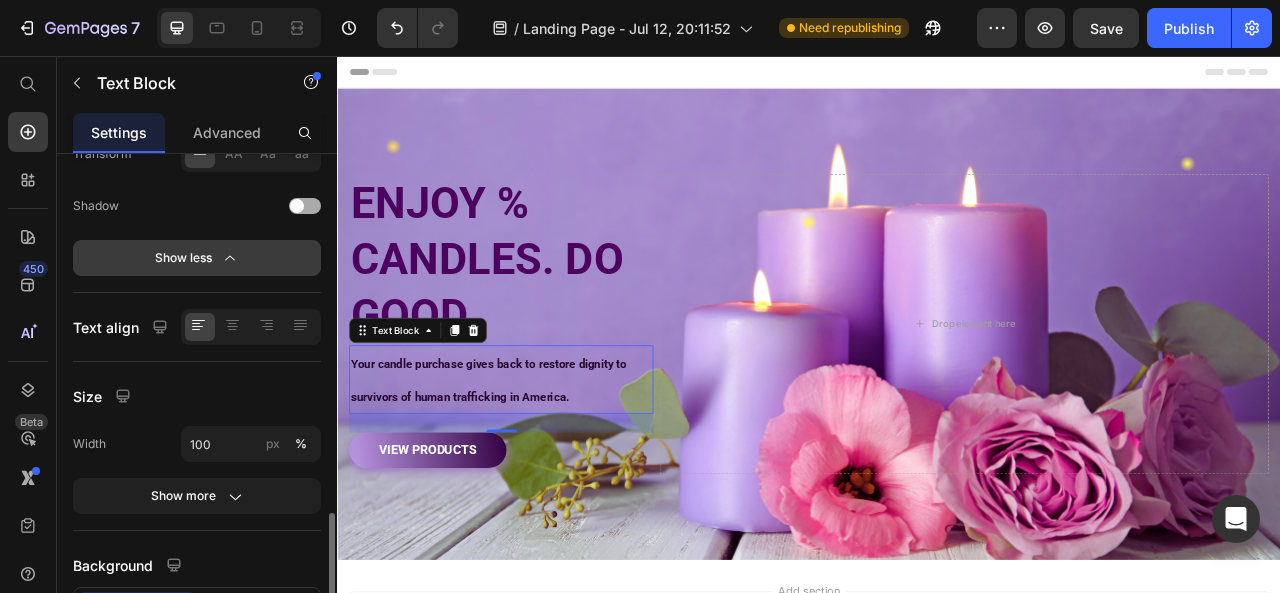 scroll, scrollTop: 600, scrollLeft: 0, axis: vertical 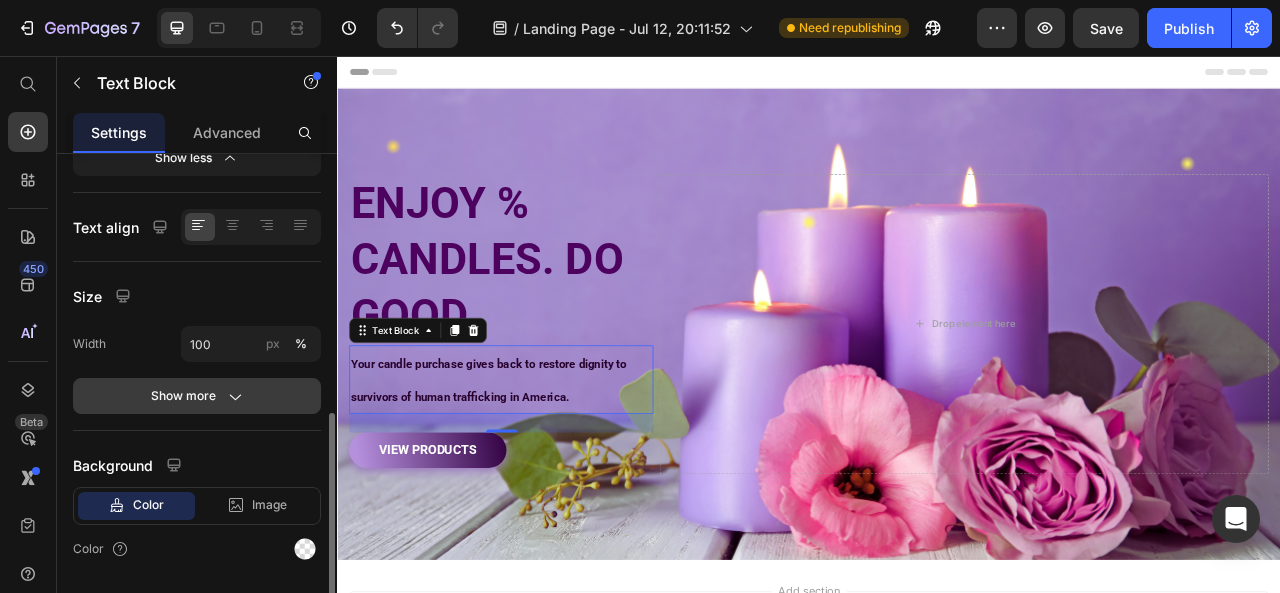 click 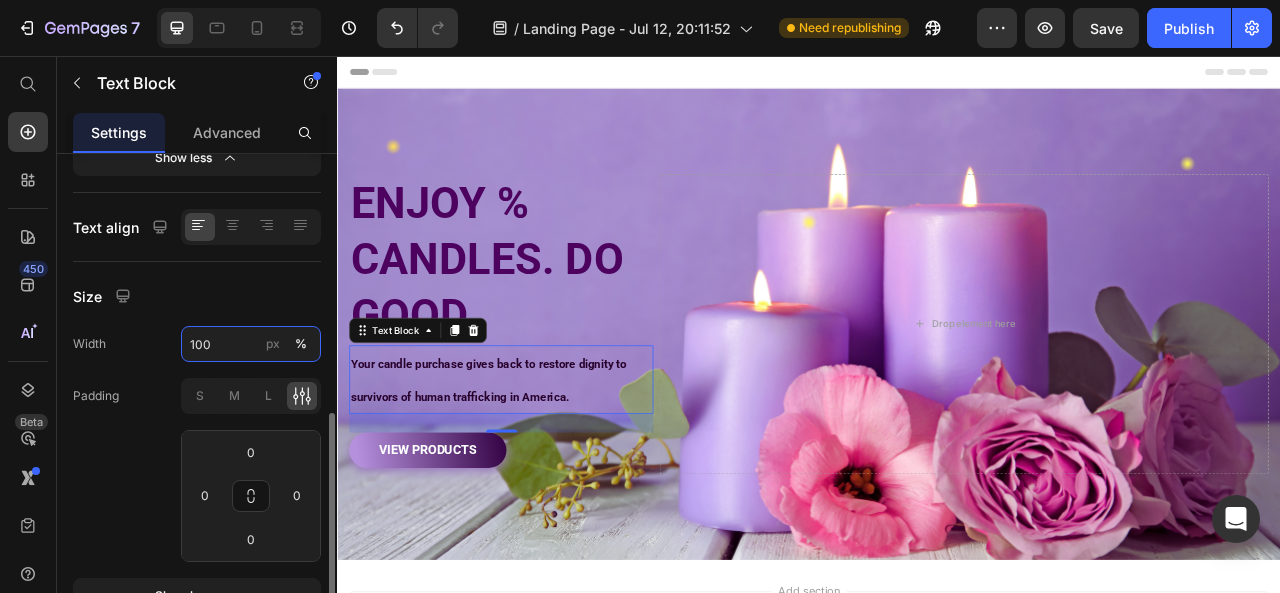 click on "100" at bounding box center (251, 344) 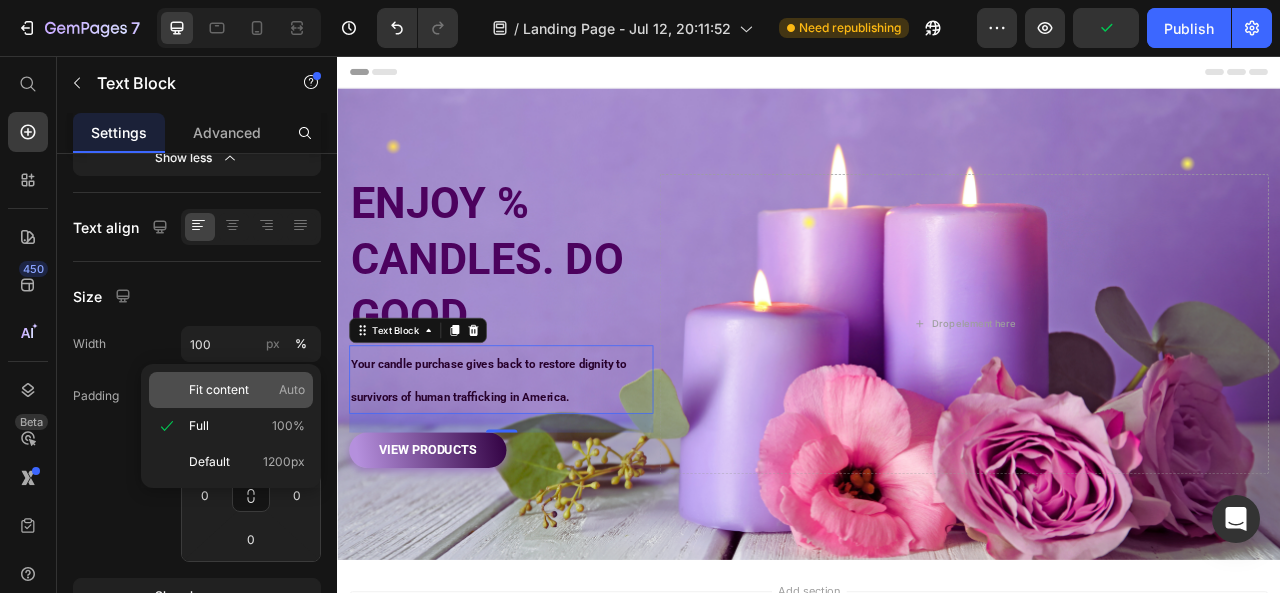 click on "Fit content" at bounding box center (219, 390) 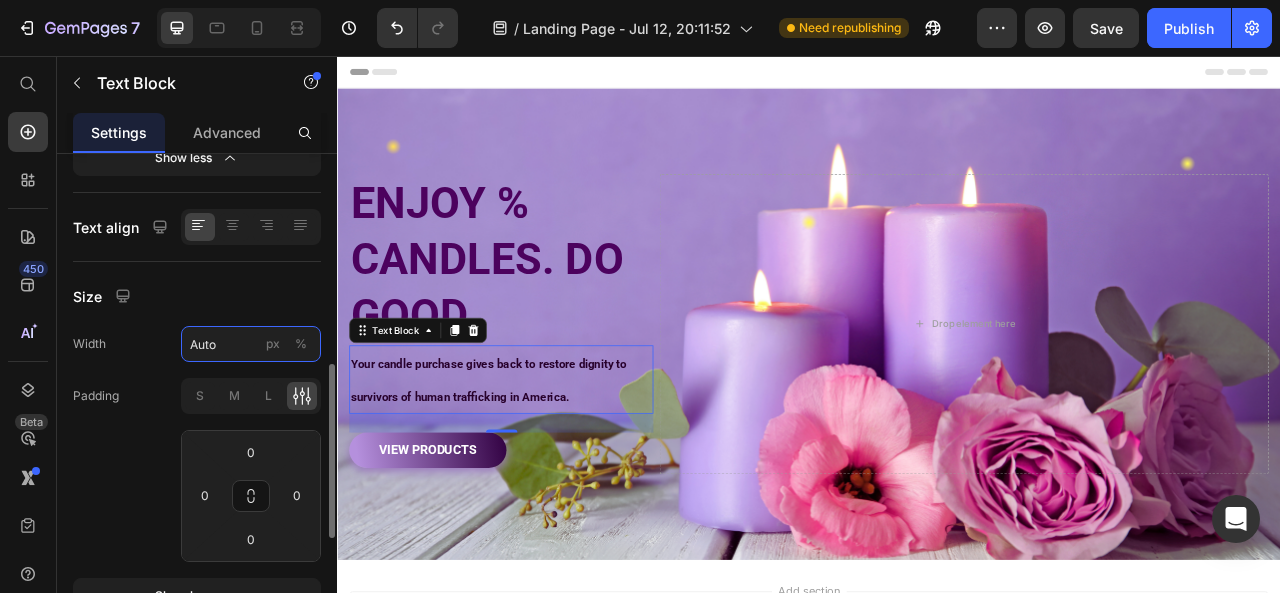click on "Auto" at bounding box center [251, 344] 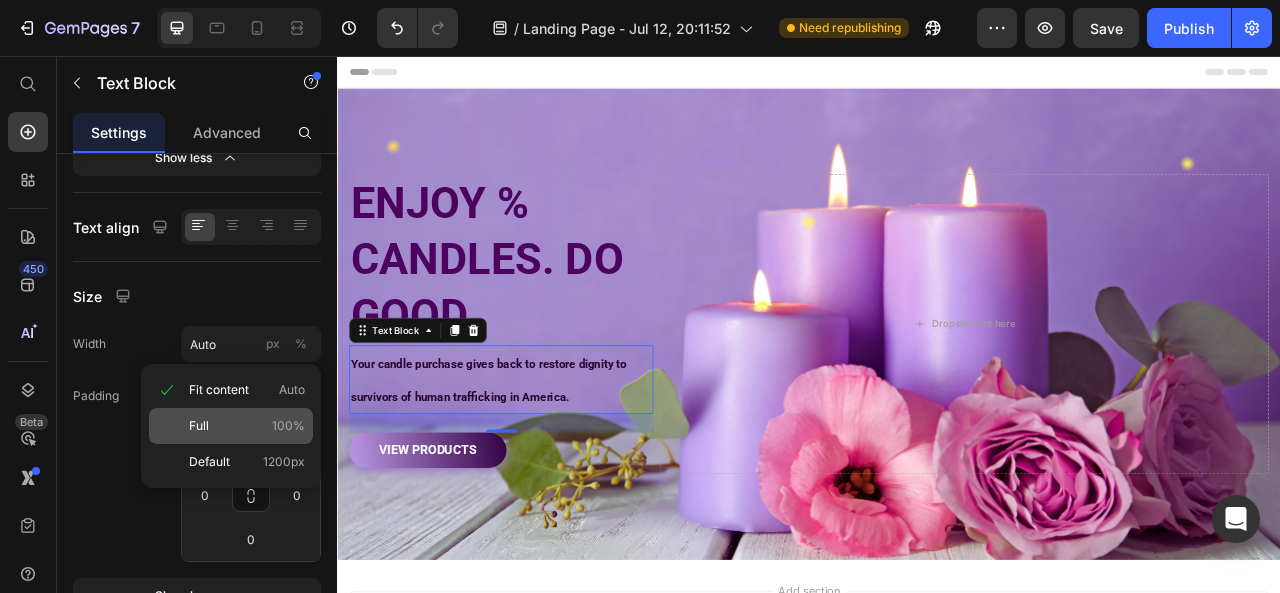 click on "Full 100%" 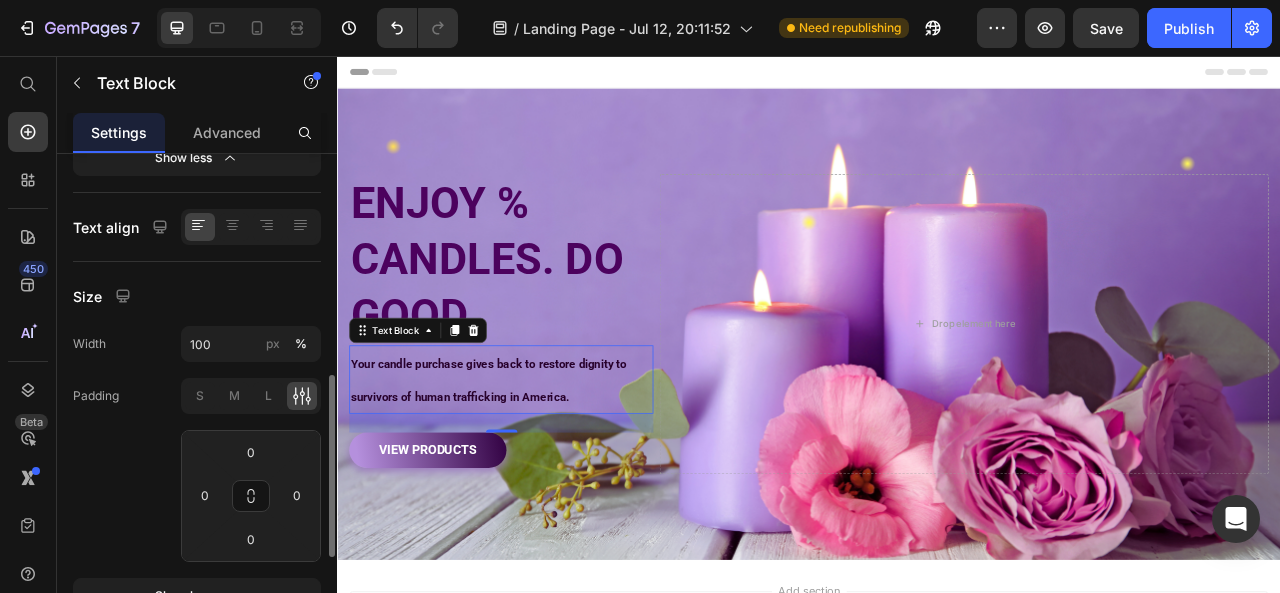 click on "Size Width 100 px % Padding S M L 0 0 0 0 Show less" 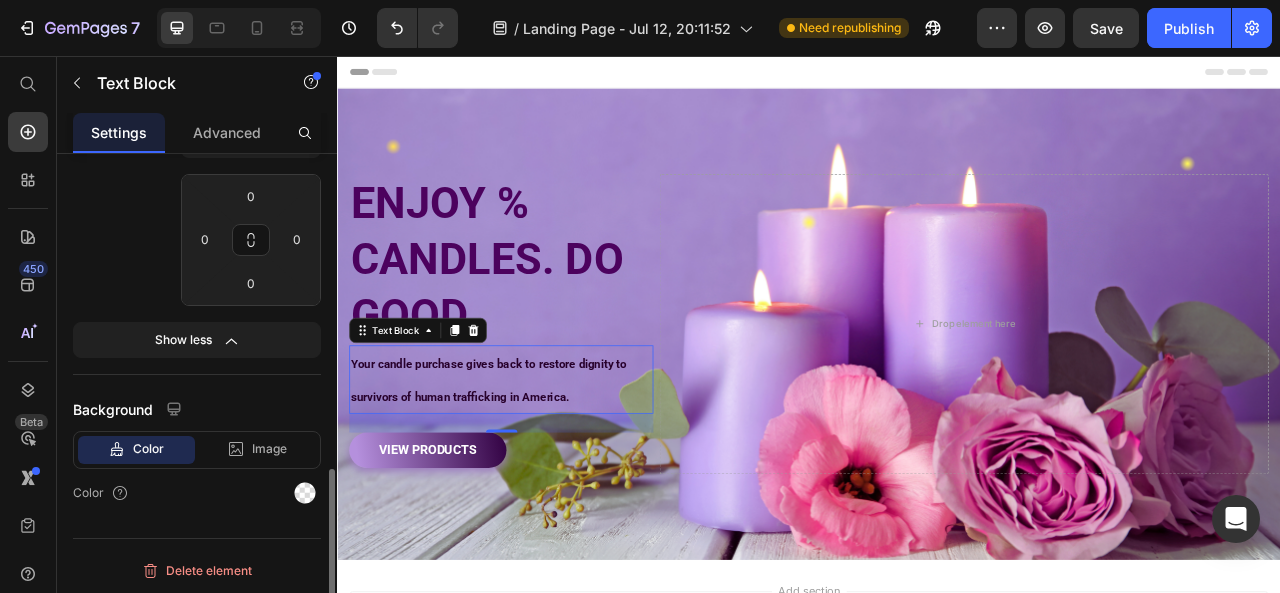 scroll, scrollTop: 856, scrollLeft: 0, axis: vertical 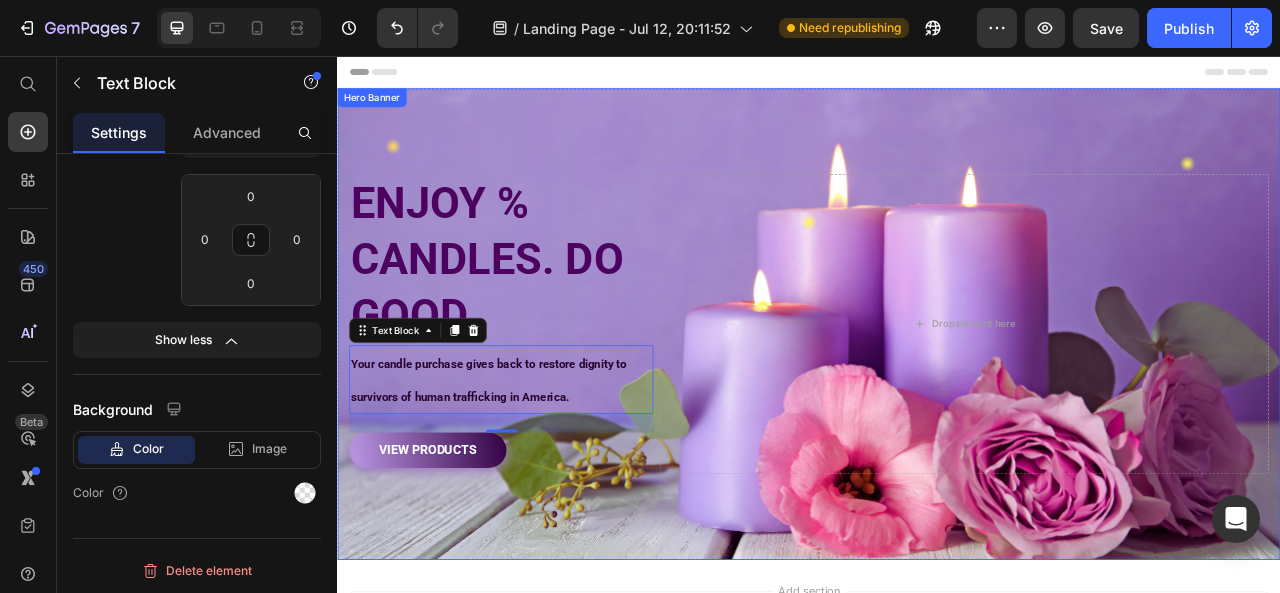 click at bounding box center (937, 397) 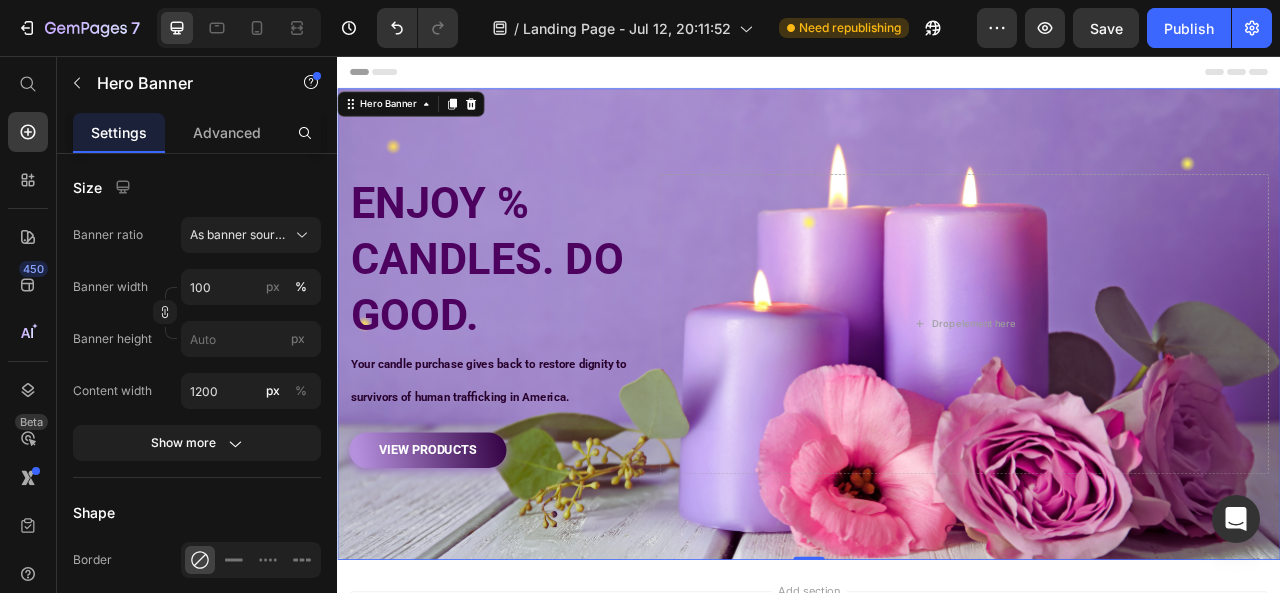 scroll, scrollTop: 0, scrollLeft: 0, axis: both 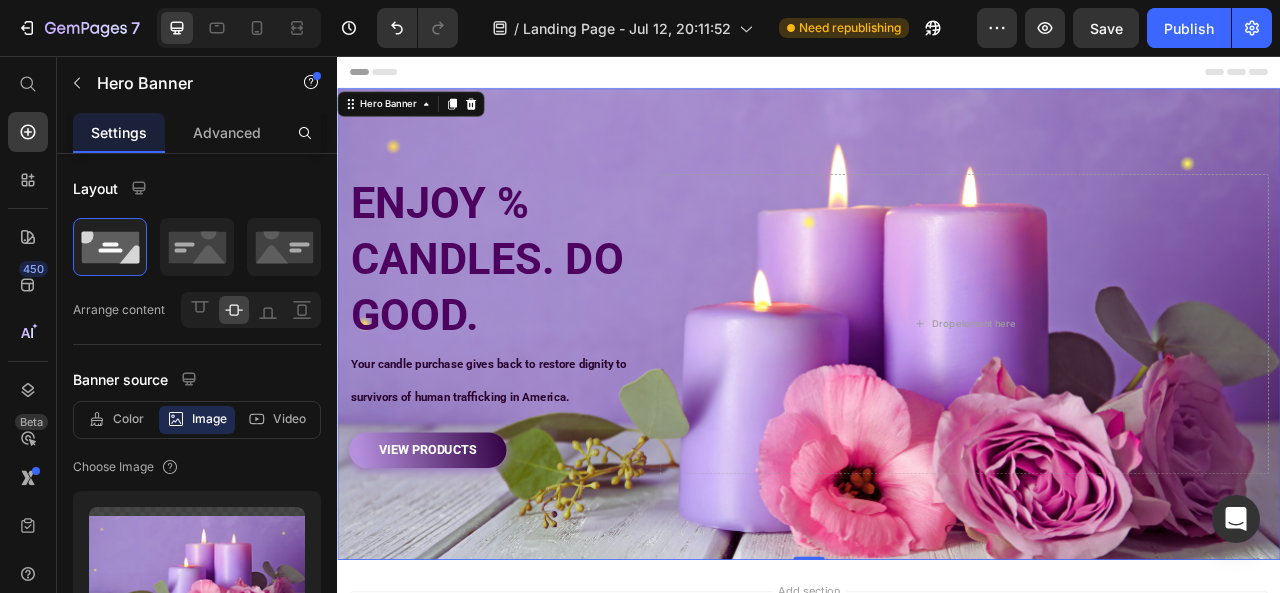 click on "ENJOY % CANDLES. DO GOOD. Heading Your candle purchase gives back to restore dignity to survivors of human trafficking in America. Text Block VIEW PRODUCTS Button
Drop element here Row" at bounding box center (937, 397) 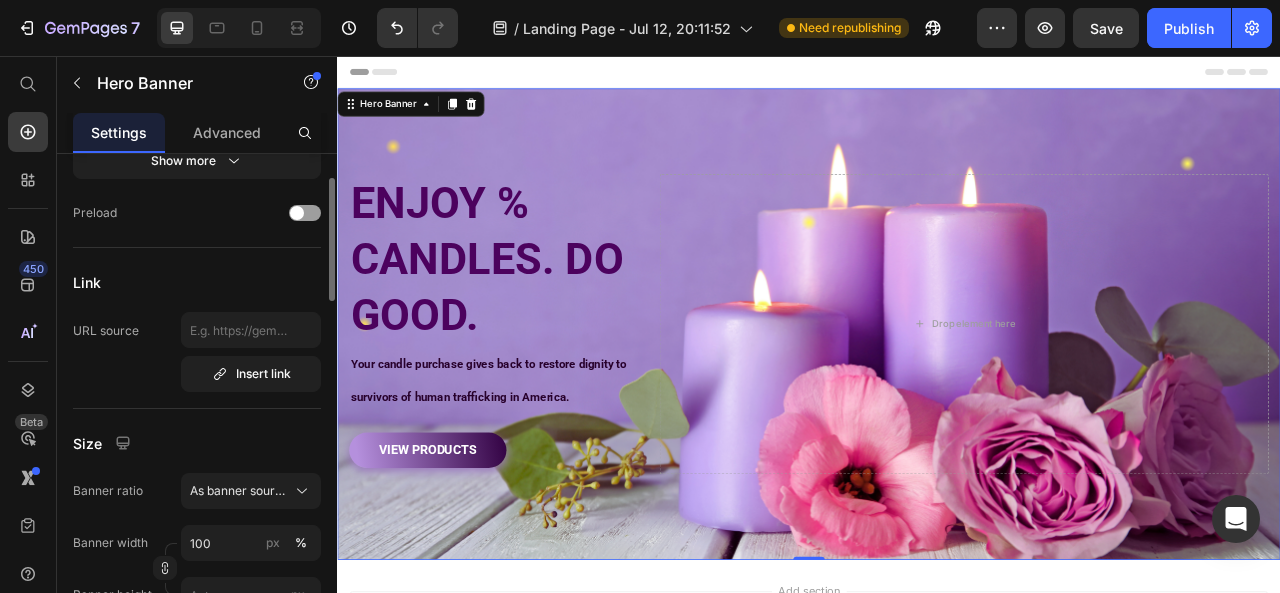 scroll, scrollTop: 300, scrollLeft: 0, axis: vertical 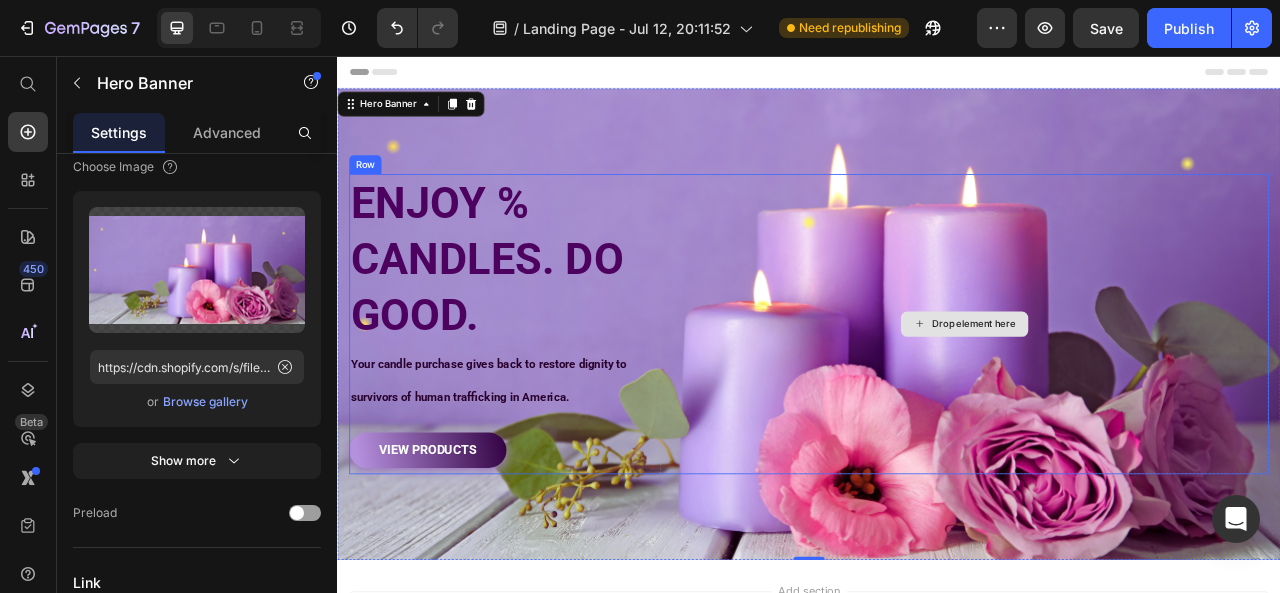 click on "Drop element here" at bounding box center [1134, 397] 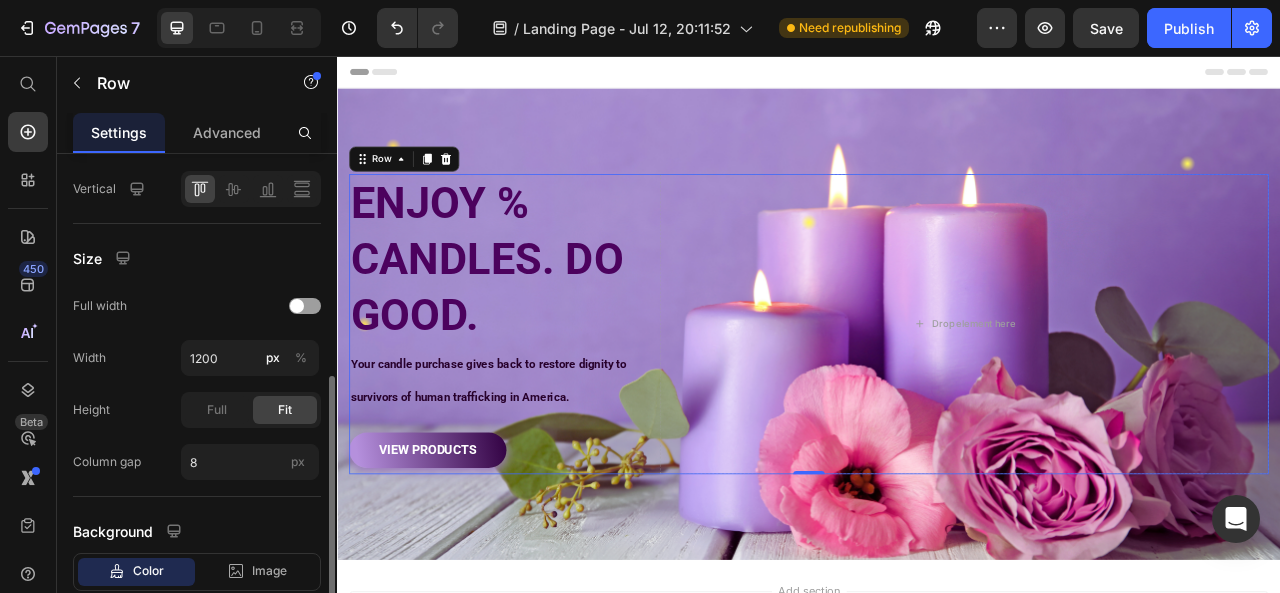 scroll, scrollTop: 622, scrollLeft: 0, axis: vertical 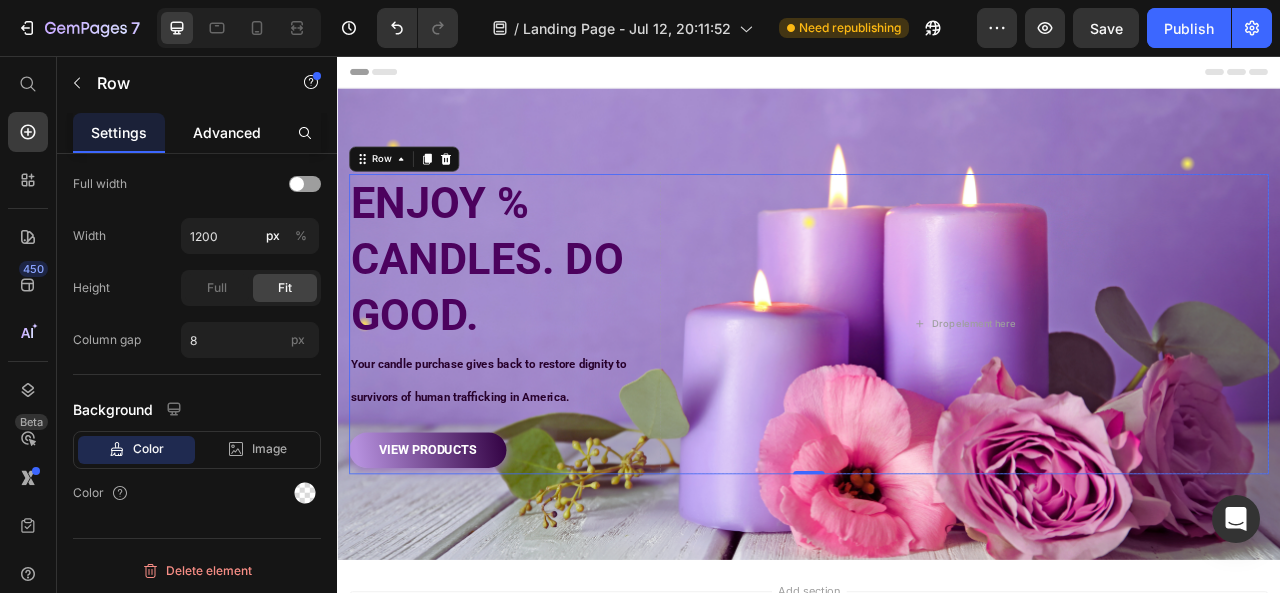 click on "Advanced" at bounding box center [227, 132] 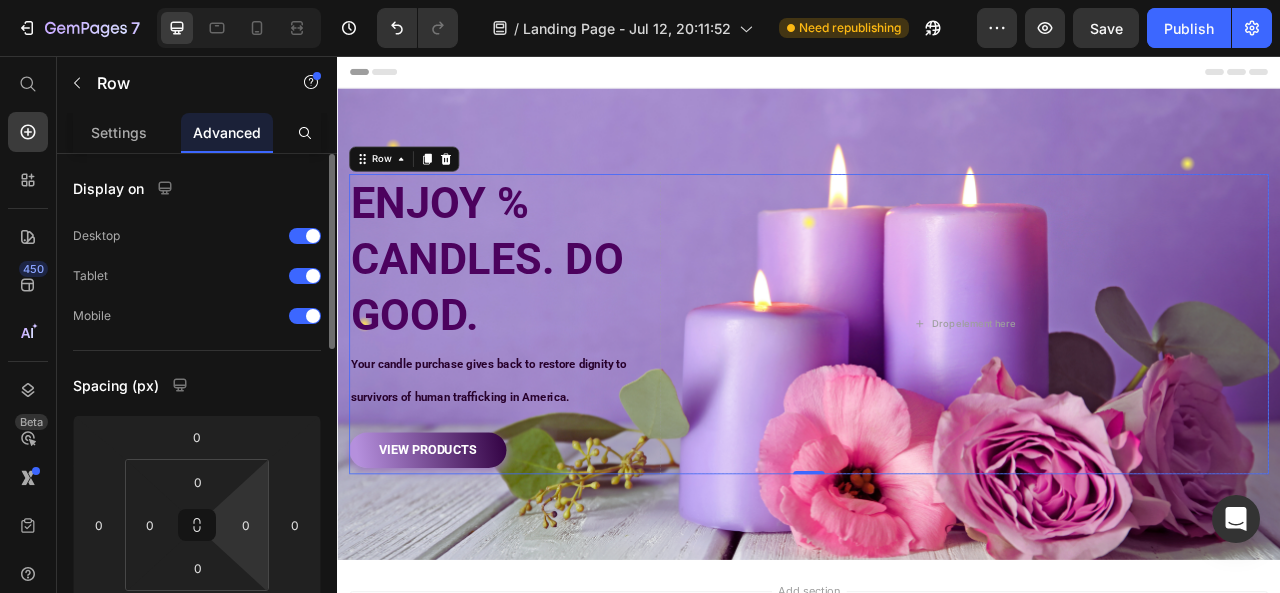 scroll, scrollTop: 100, scrollLeft: 0, axis: vertical 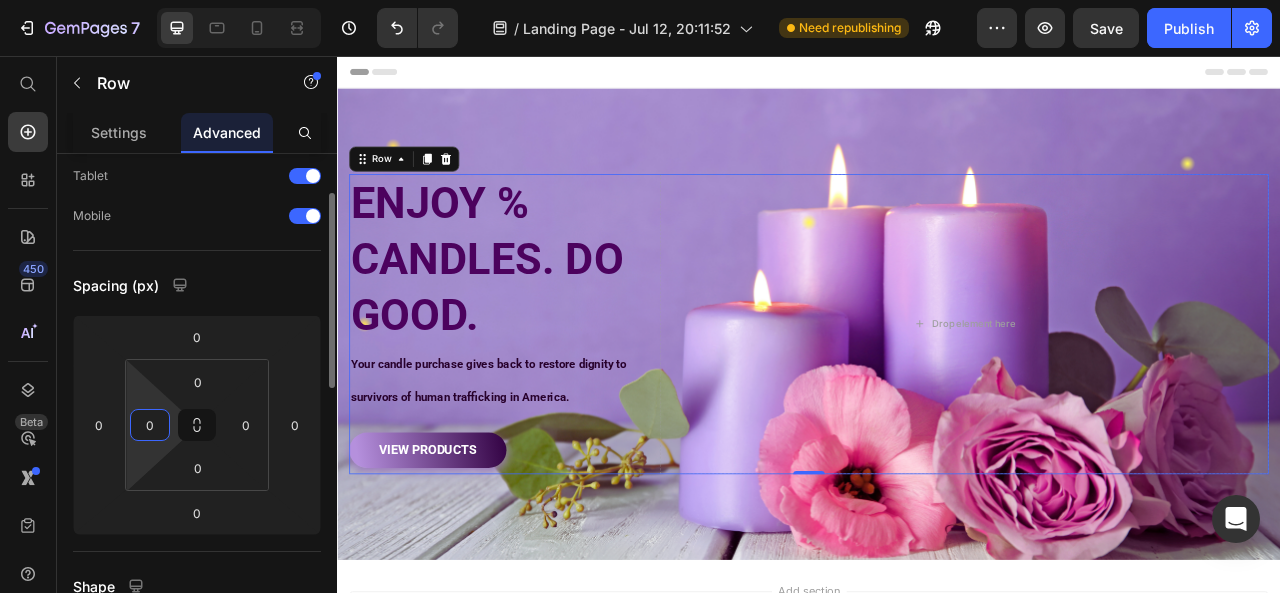 click on "0" at bounding box center (150, 425) 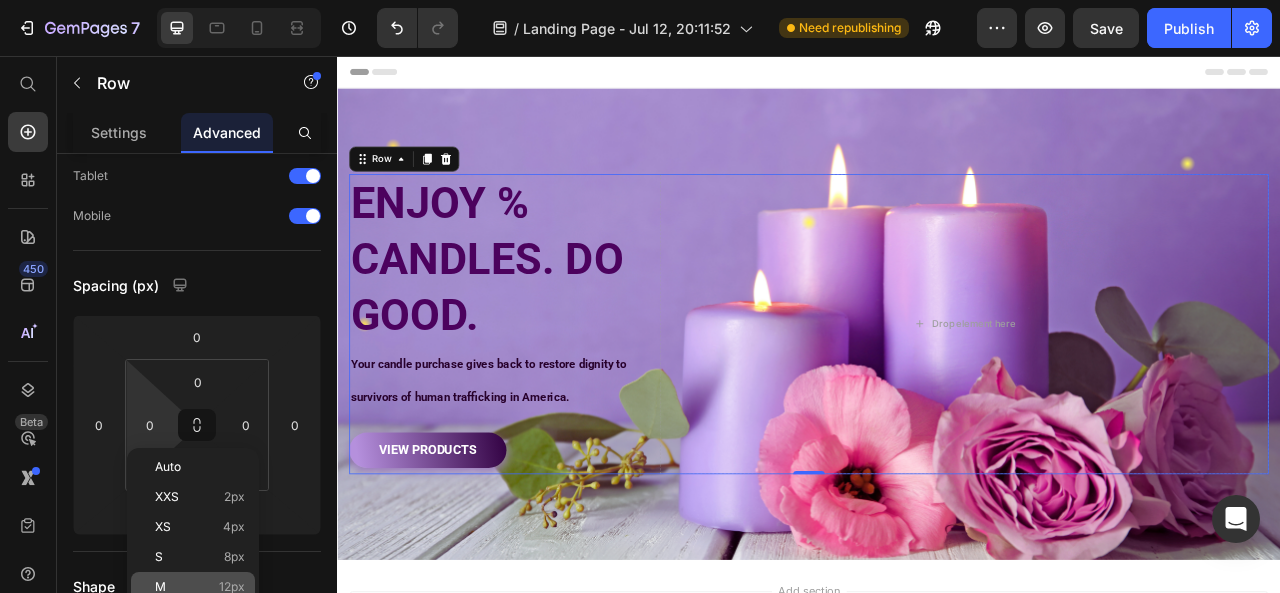 click on "M 12px" at bounding box center [200, 587] 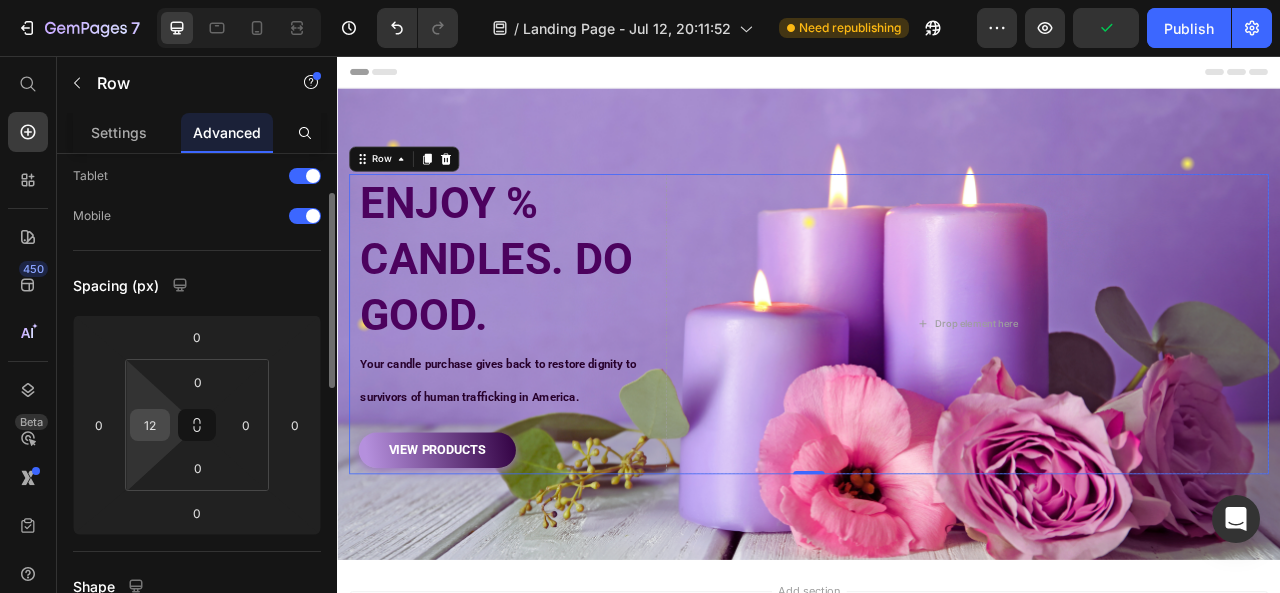 click on "12" at bounding box center [150, 425] 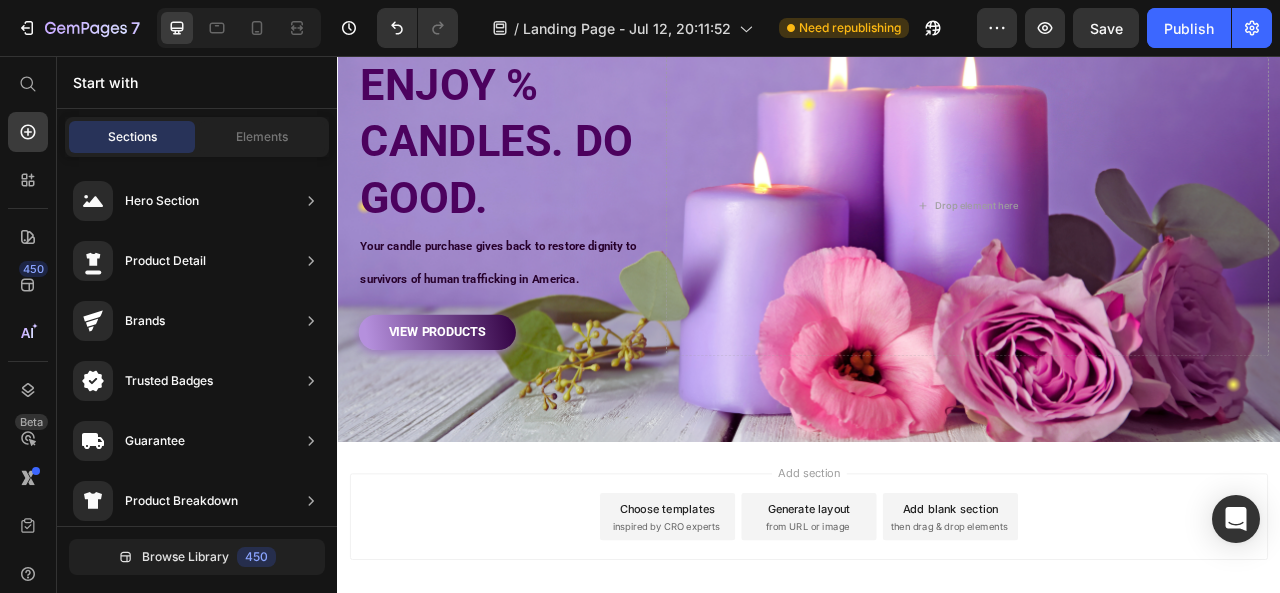 scroll, scrollTop: 159, scrollLeft: 0, axis: vertical 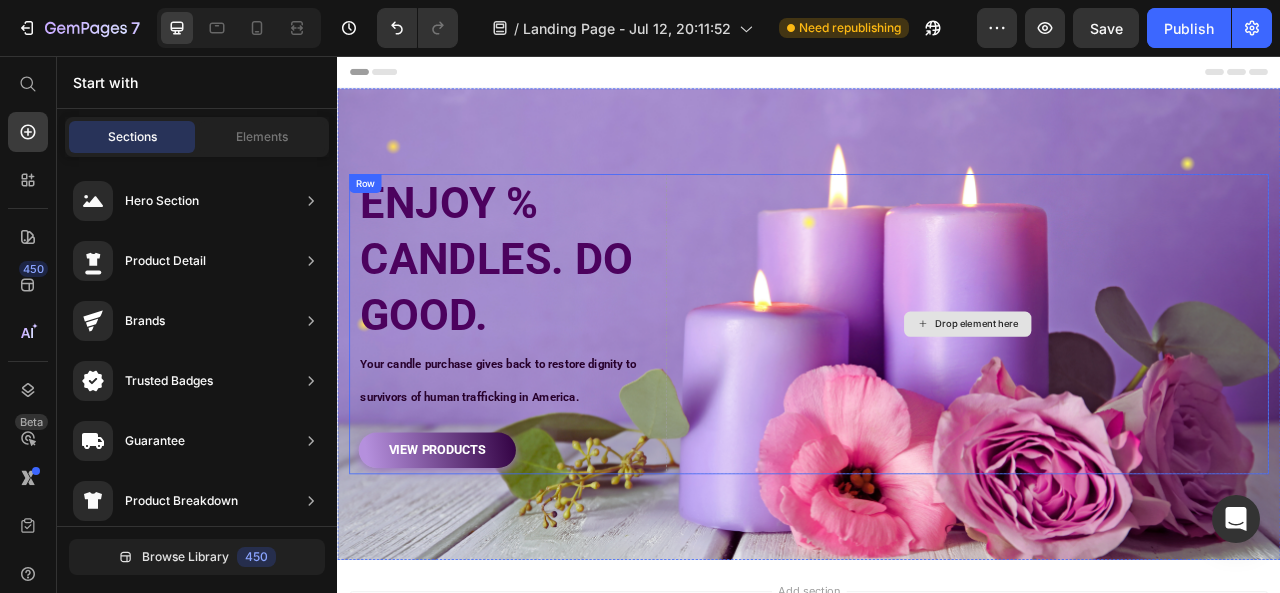 click on "Drop element here" at bounding box center (1138, 397) 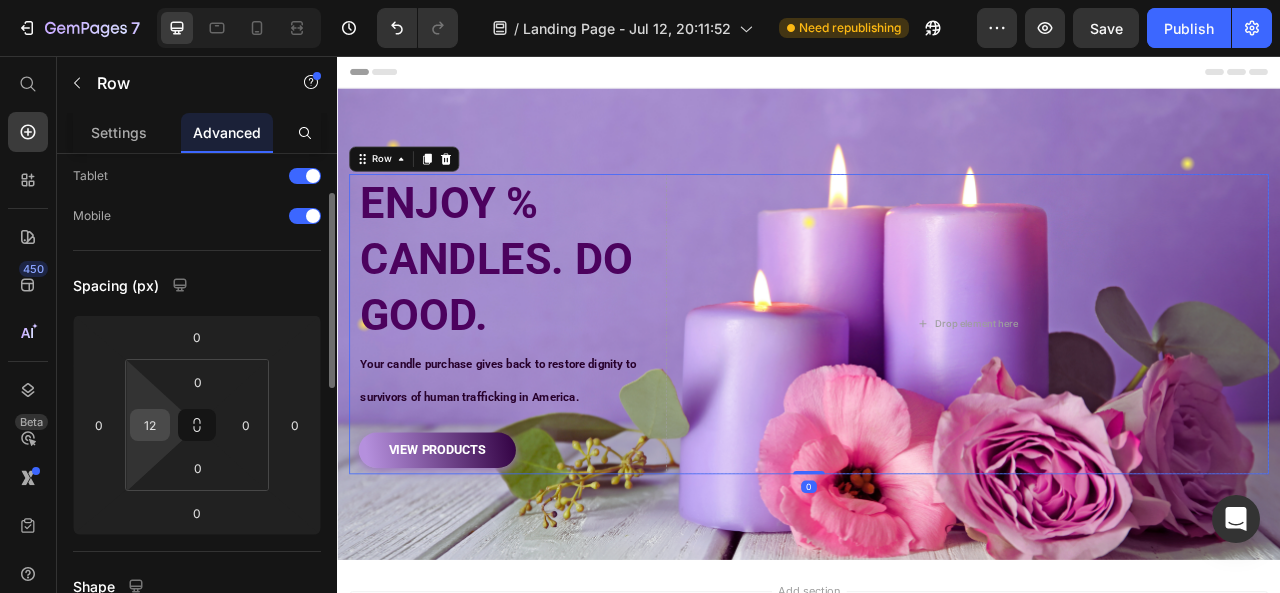 click on "12" at bounding box center (150, 425) 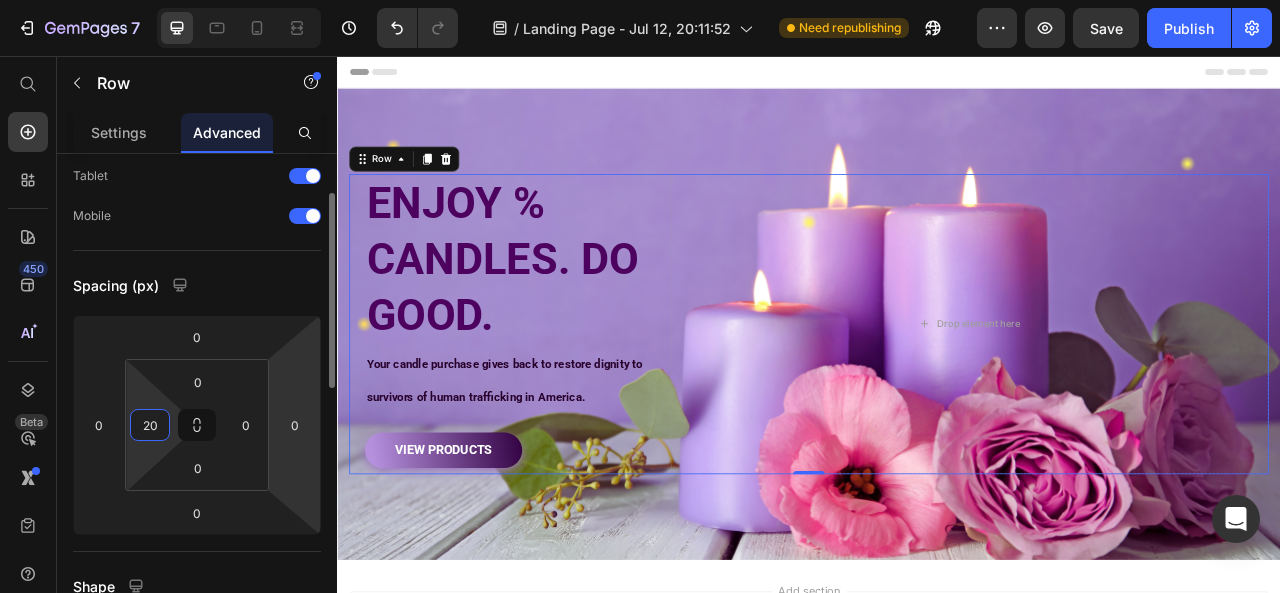 type on "2" 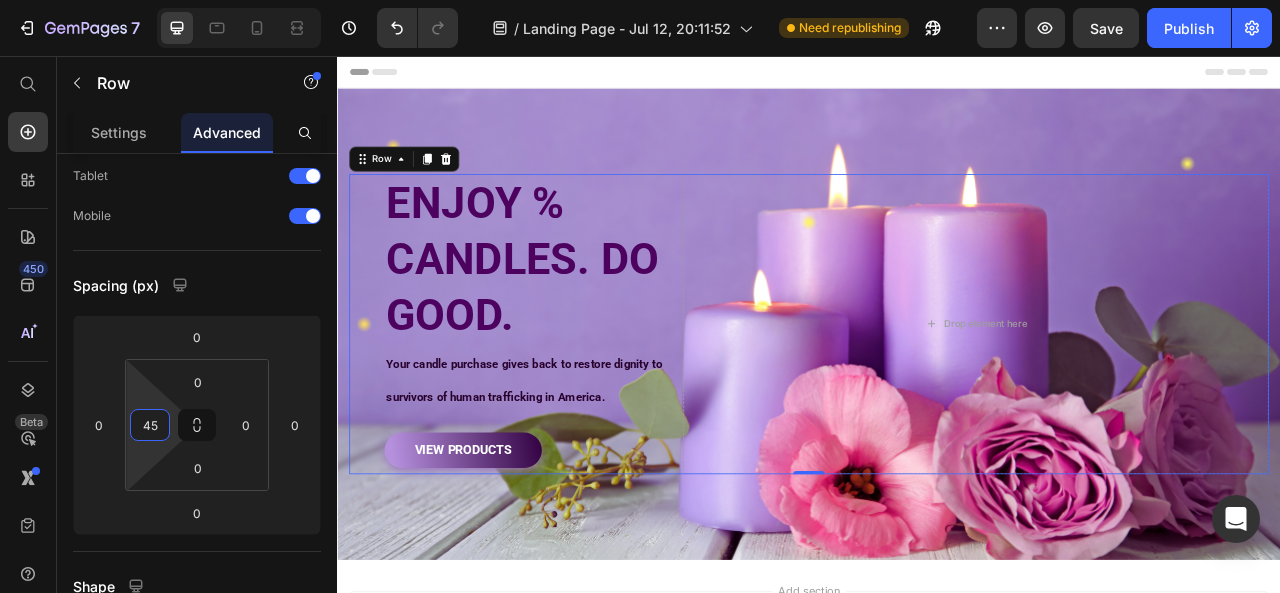 type on "45" 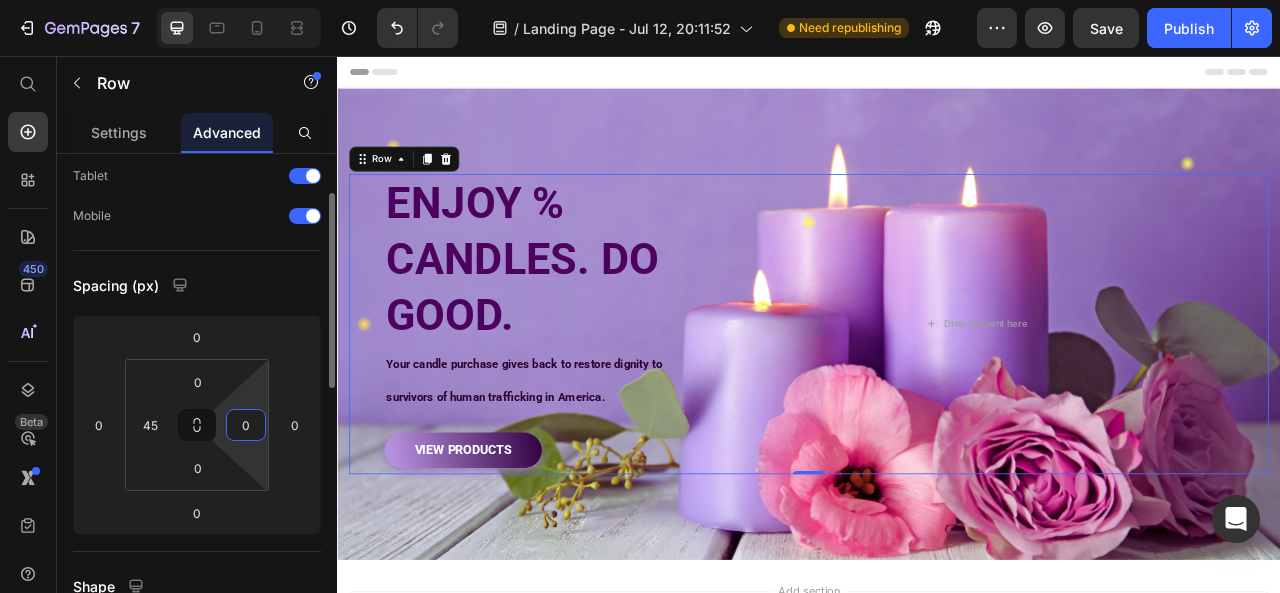 click on "0" at bounding box center [246, 425] 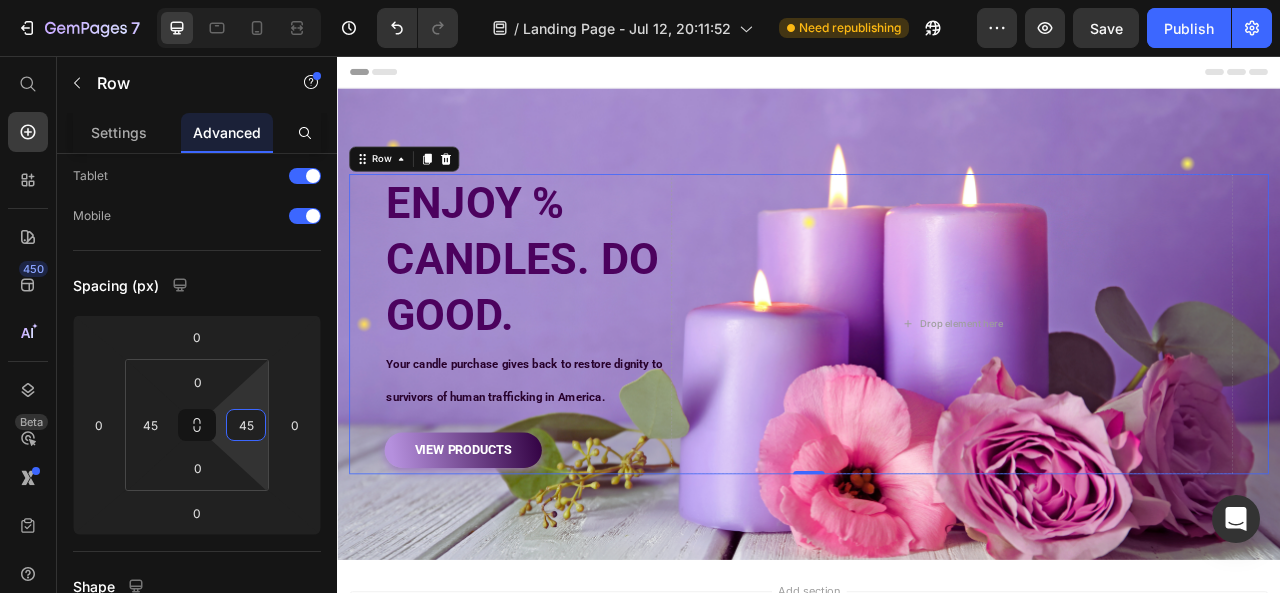type on "45" 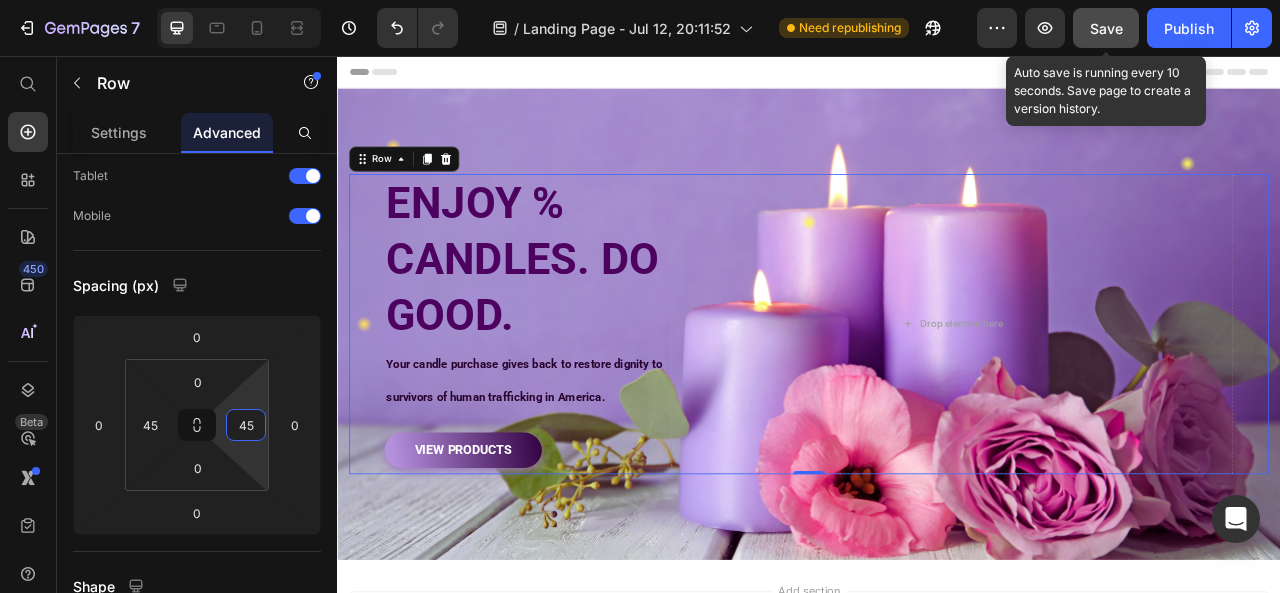 click on "Save" at bounding box center (1106, 28) 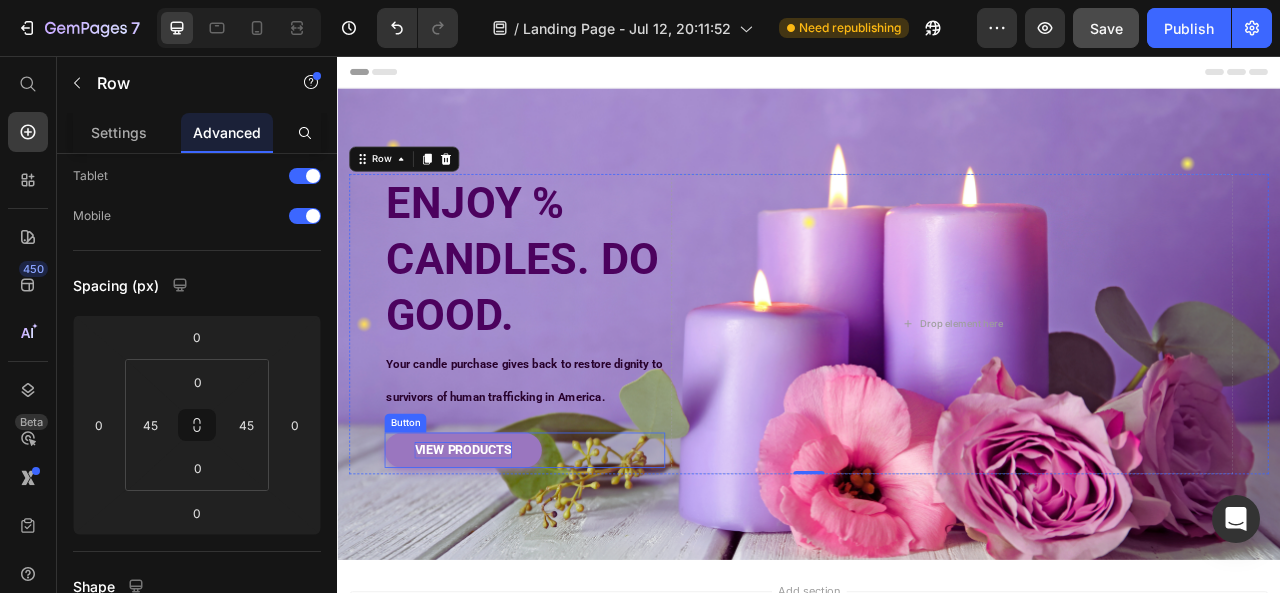 click on "VIEW PRODUCTS" at bounding box center [497, 557] 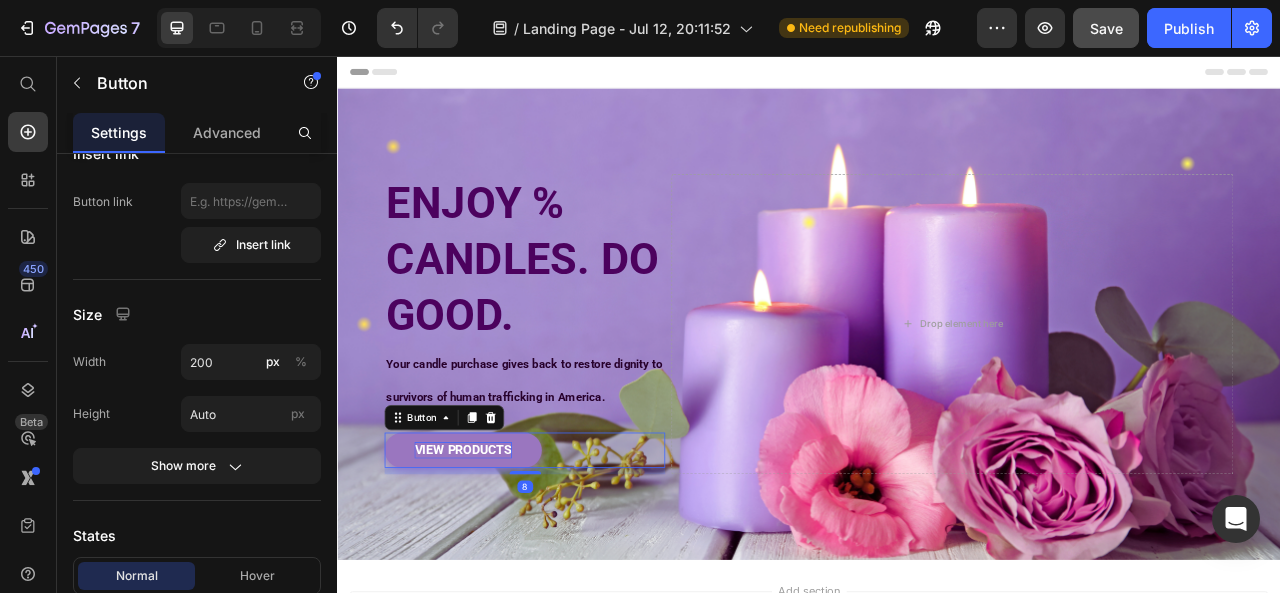 scroll, scrollTop: 0, scrollLeft: 0, axis: both 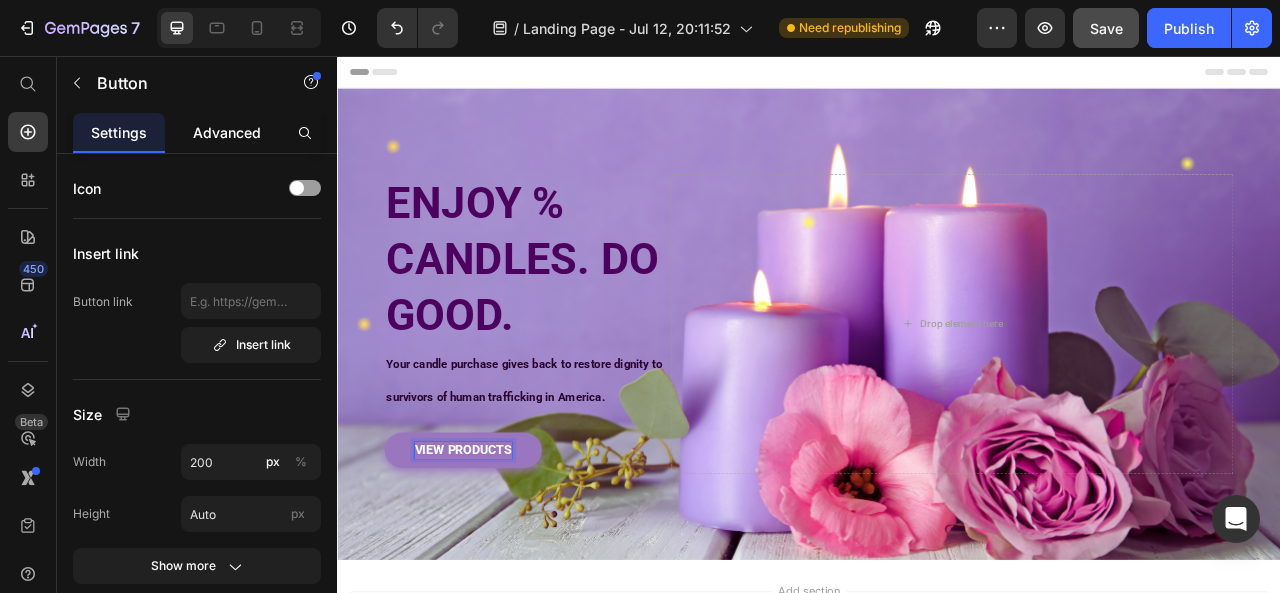 click on "Advanced" at bounding box center [227, 132] 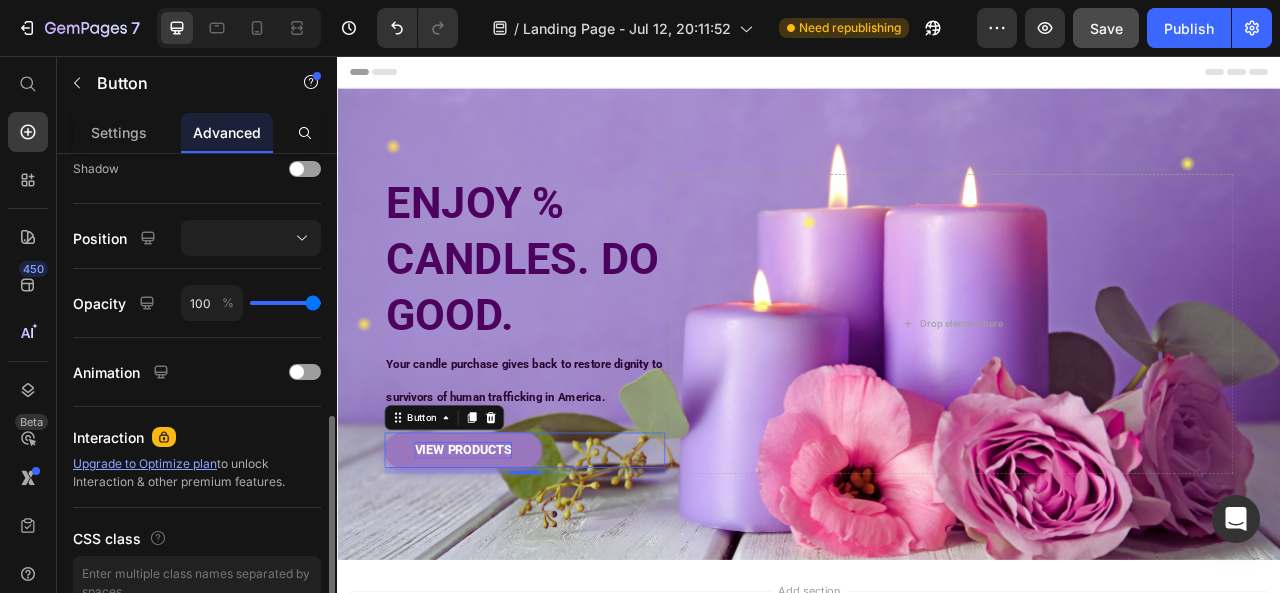 scroll, scrollTop: 769, scrollLeft: 0, axis: vertical 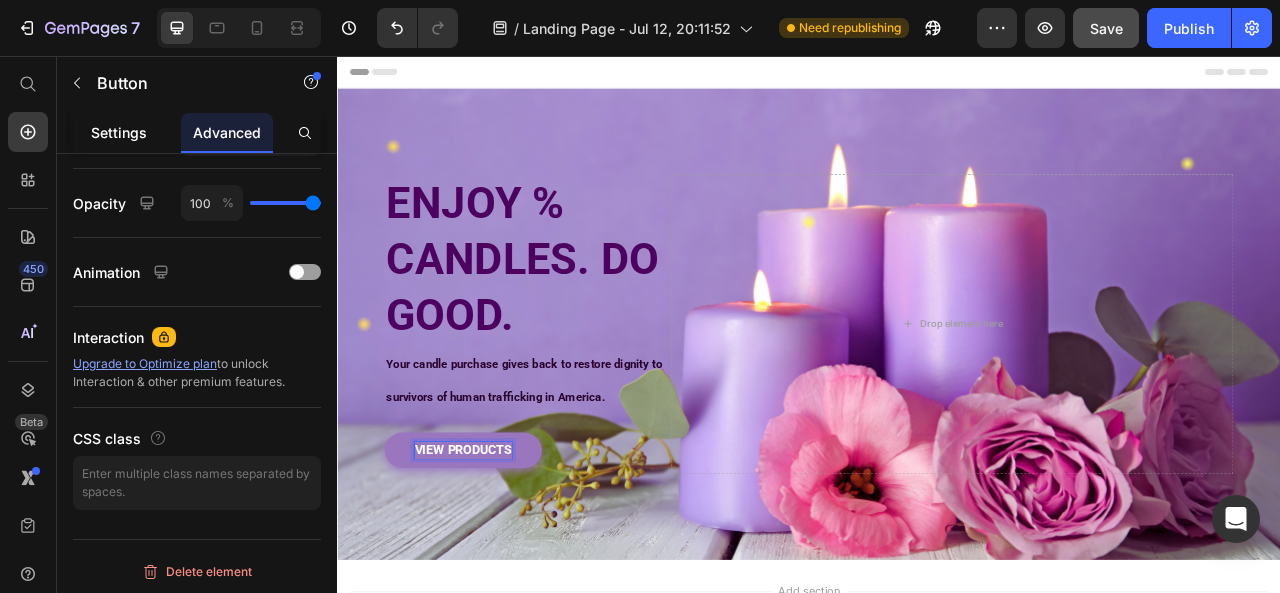 click on "Settings" at bounding box center [119, 132] 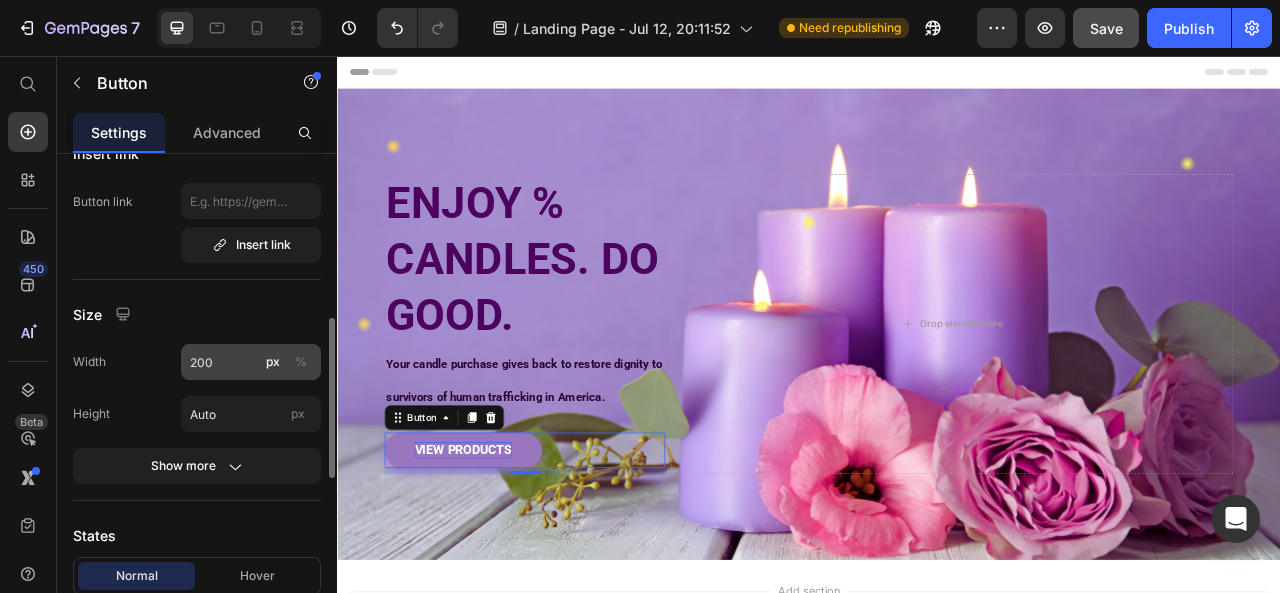 scroll, scrollTop: 200, scrollLeft: 0, axis: vertical 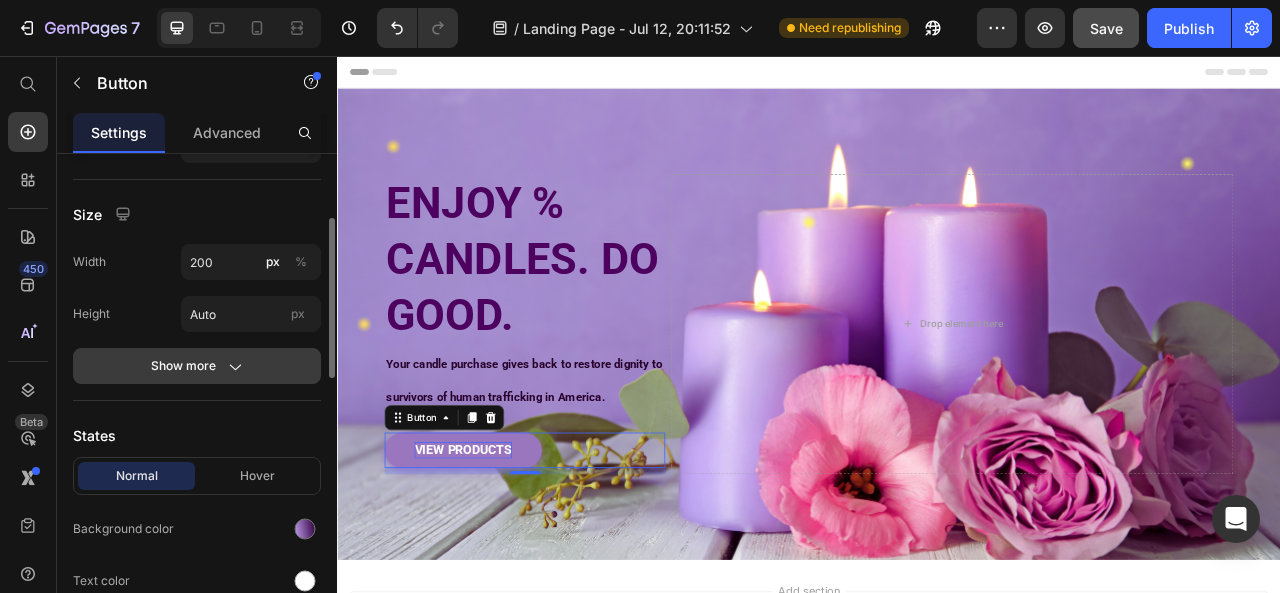 click on "Show more" 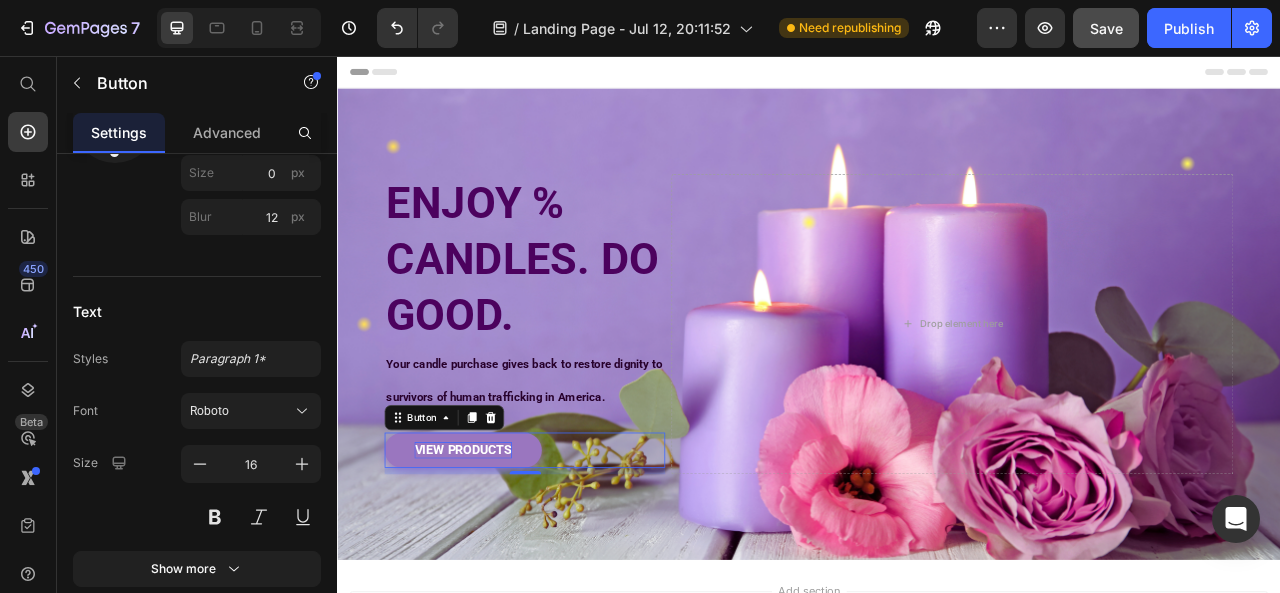 scroll, scrollTop: 1200, scrollLeft: 0, axis: vertical 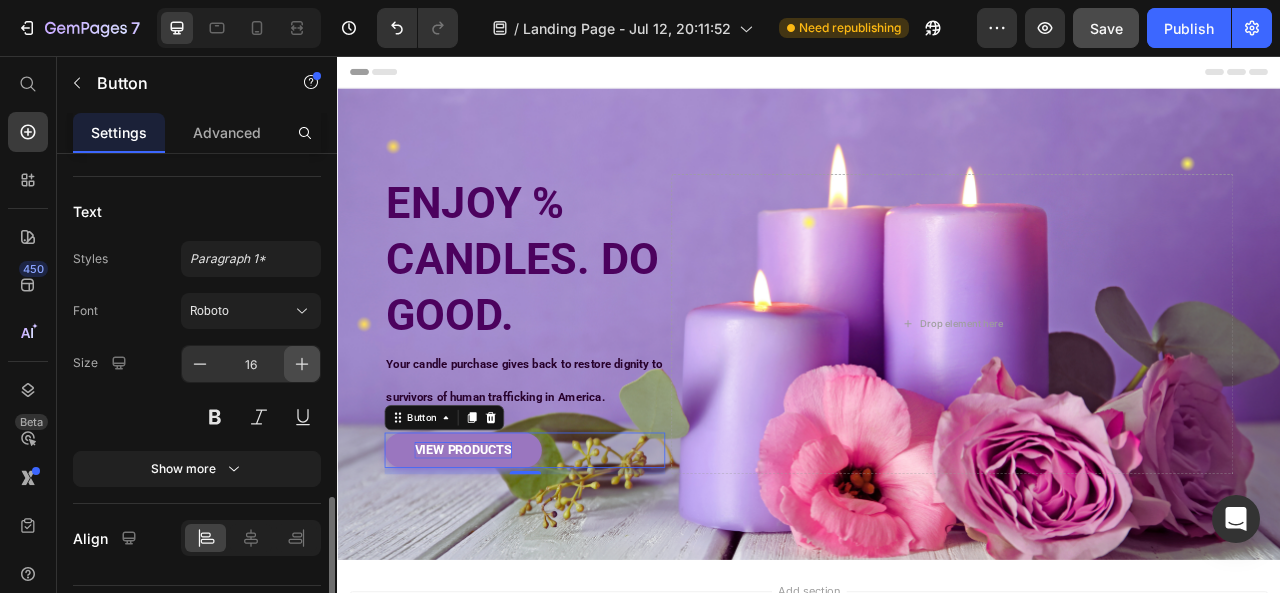 click 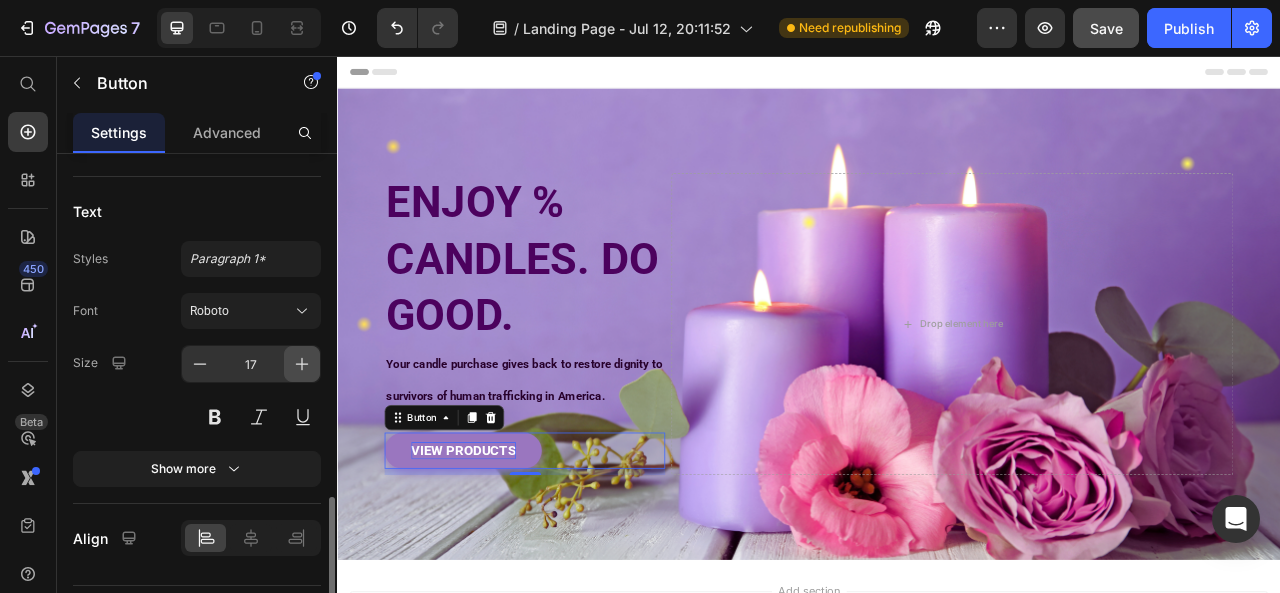 click 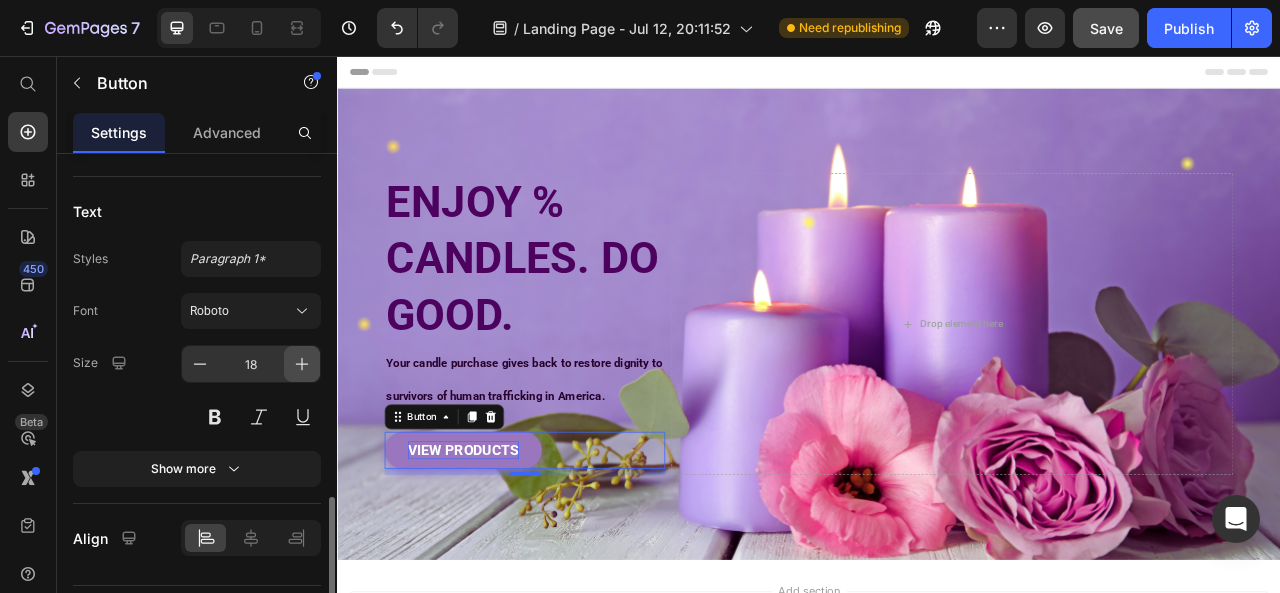 click 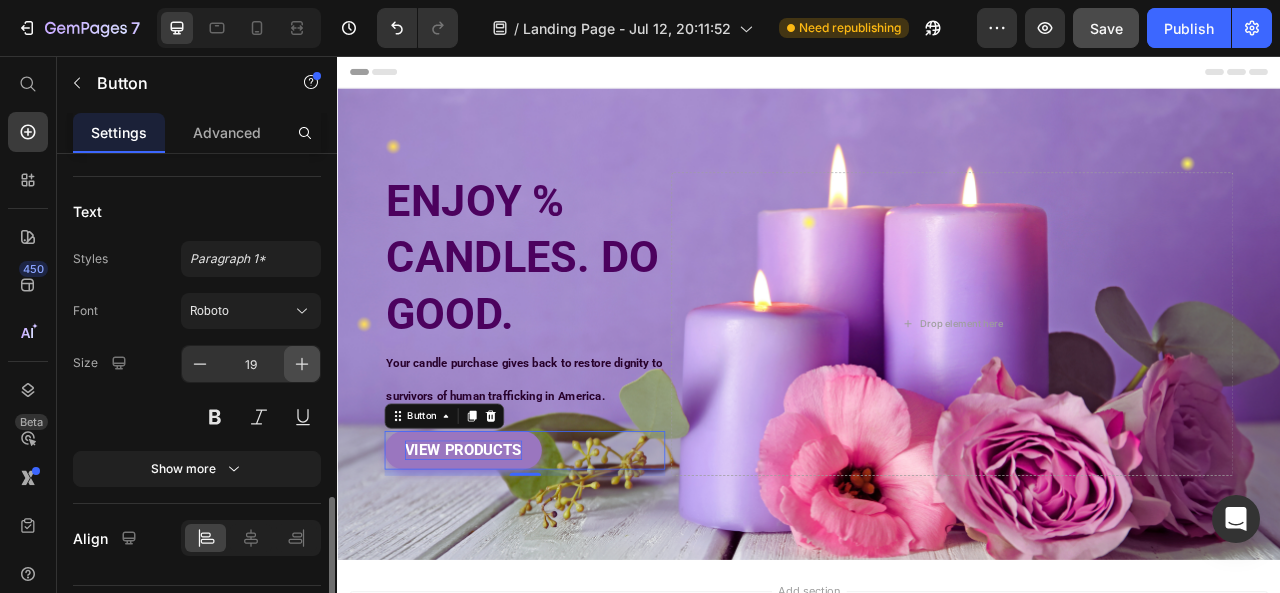 click 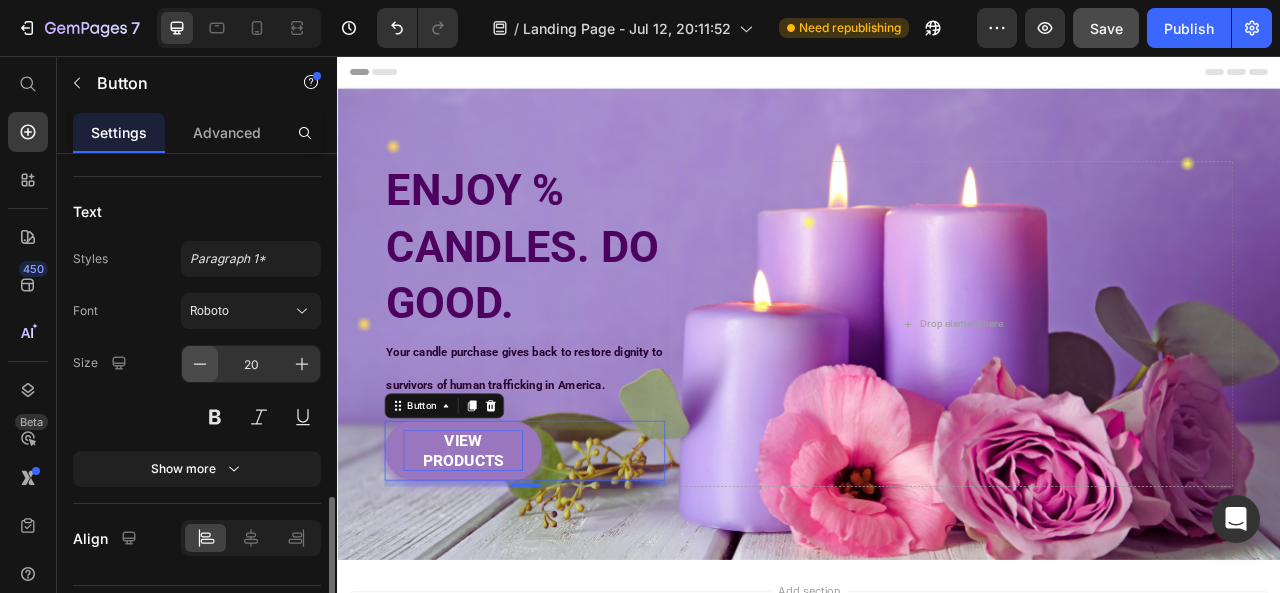 click 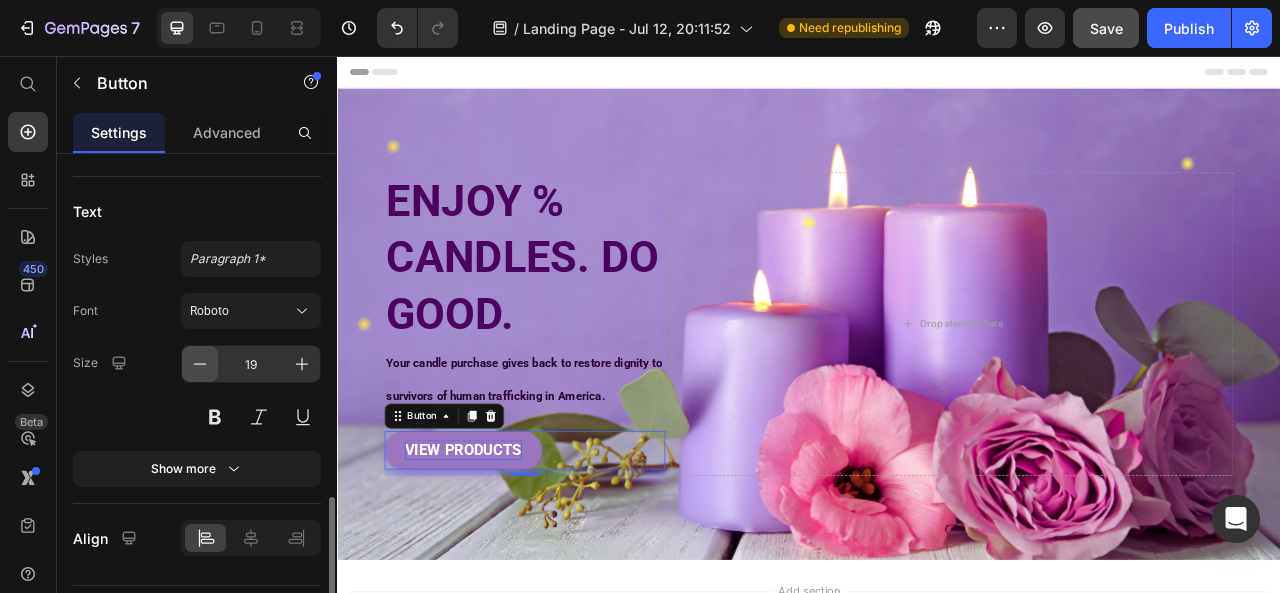 click 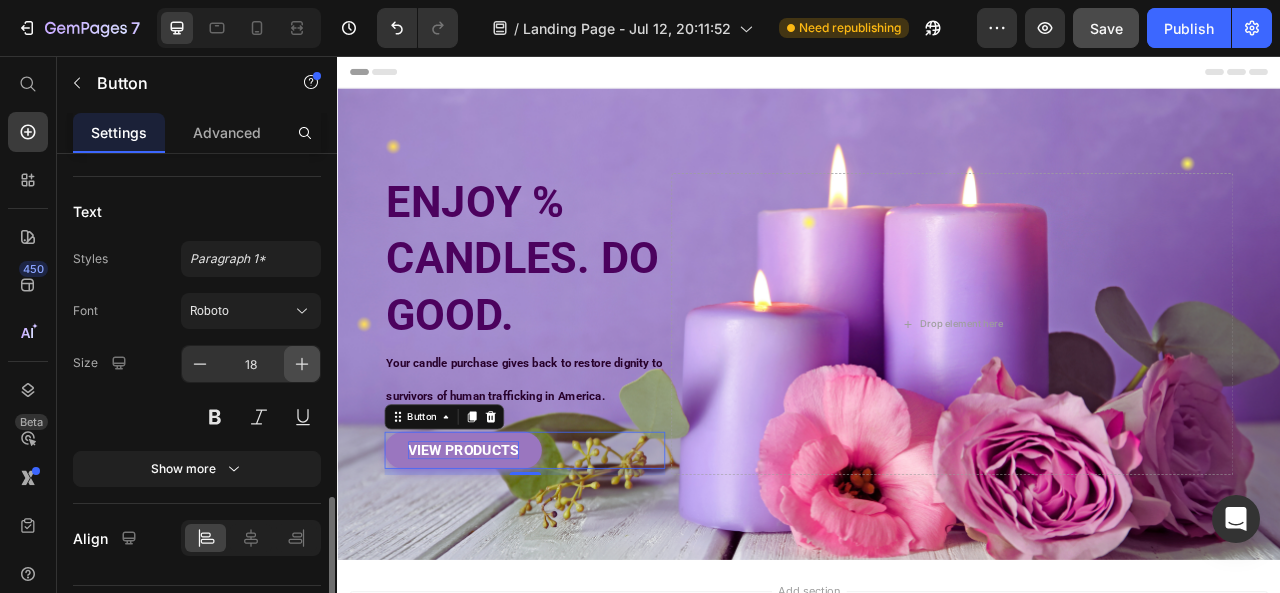 click at bounding box center [302, 364] 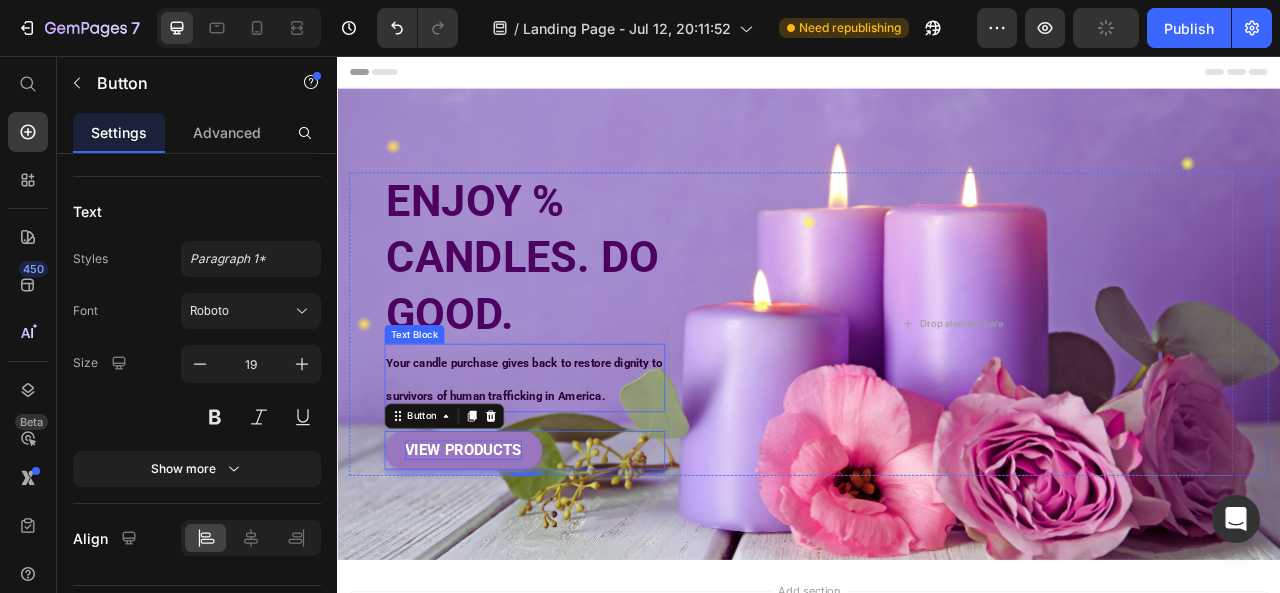 click on "Your candle purchase gives back to restore dignity to survivors of human trafficking in America." at bounding box center (575, 465) 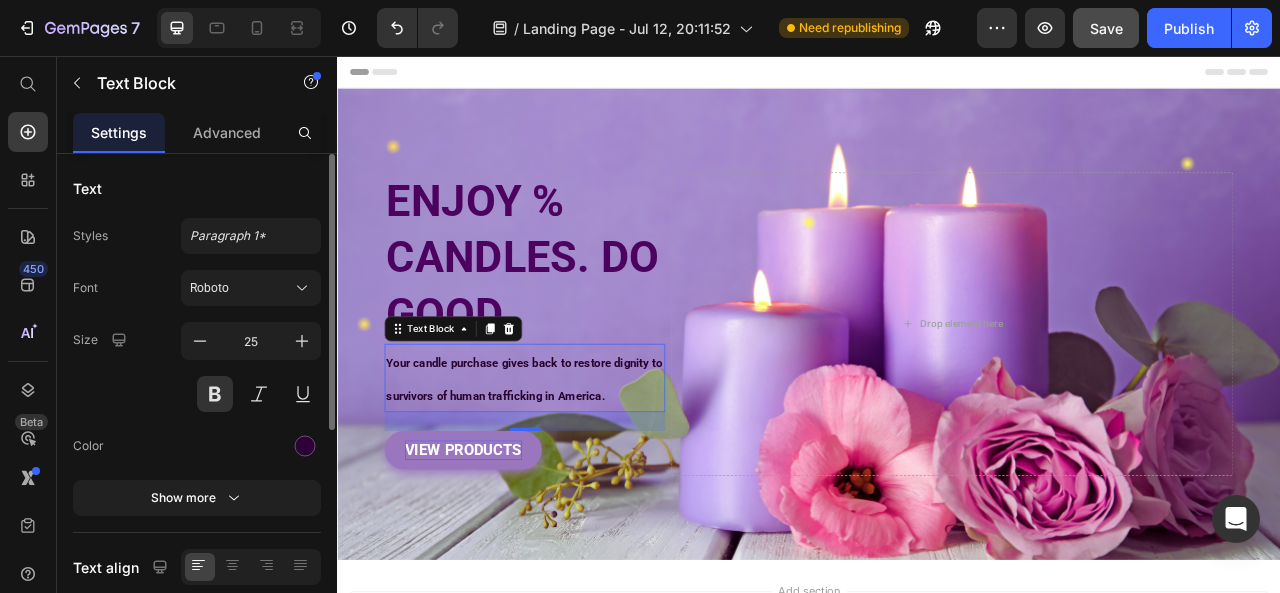 scroll, scrollTop: 100, scrollLeft: 0, axis: vertical 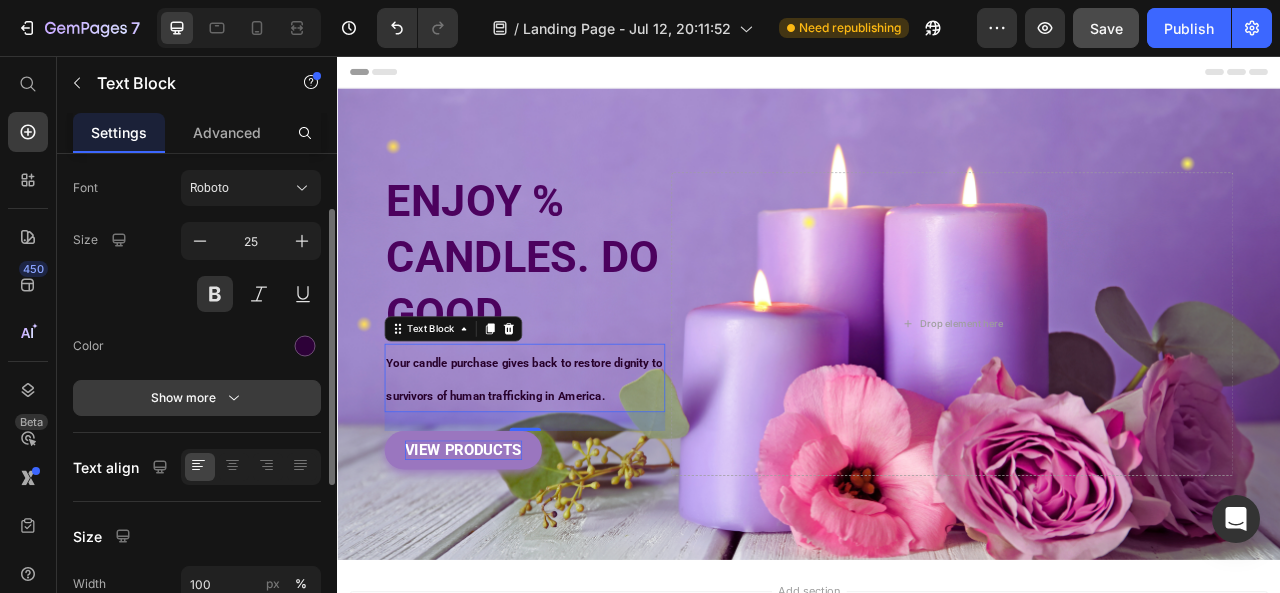 click 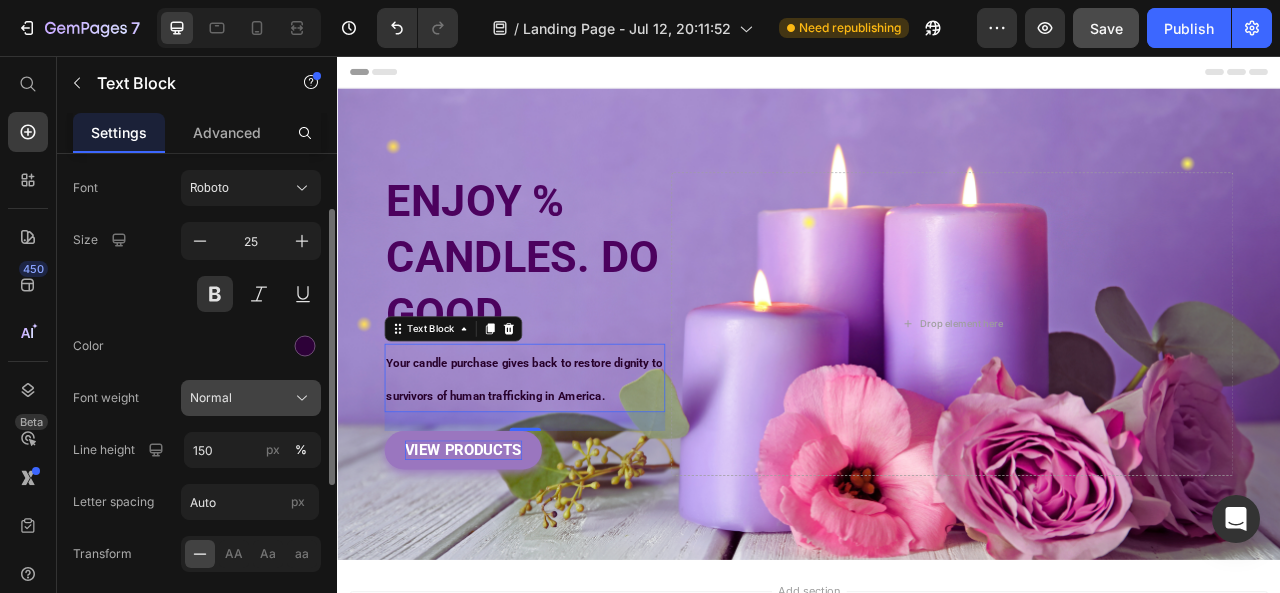 click on "Normal" 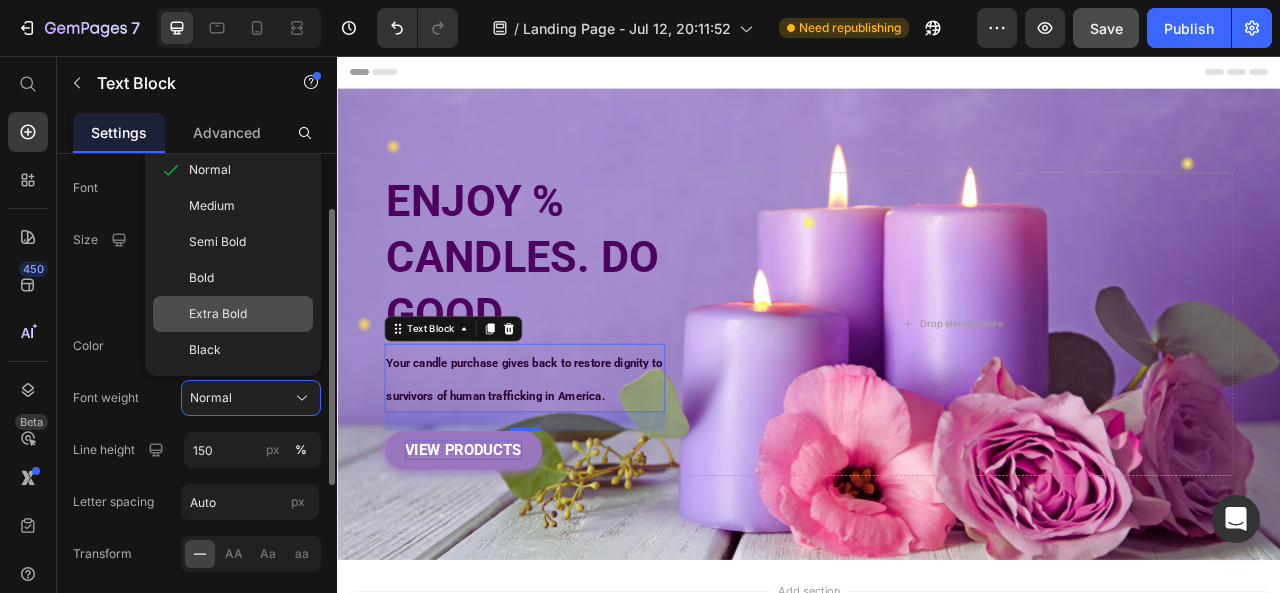 click on "Extra Bold" at bounding box center (247, 314) 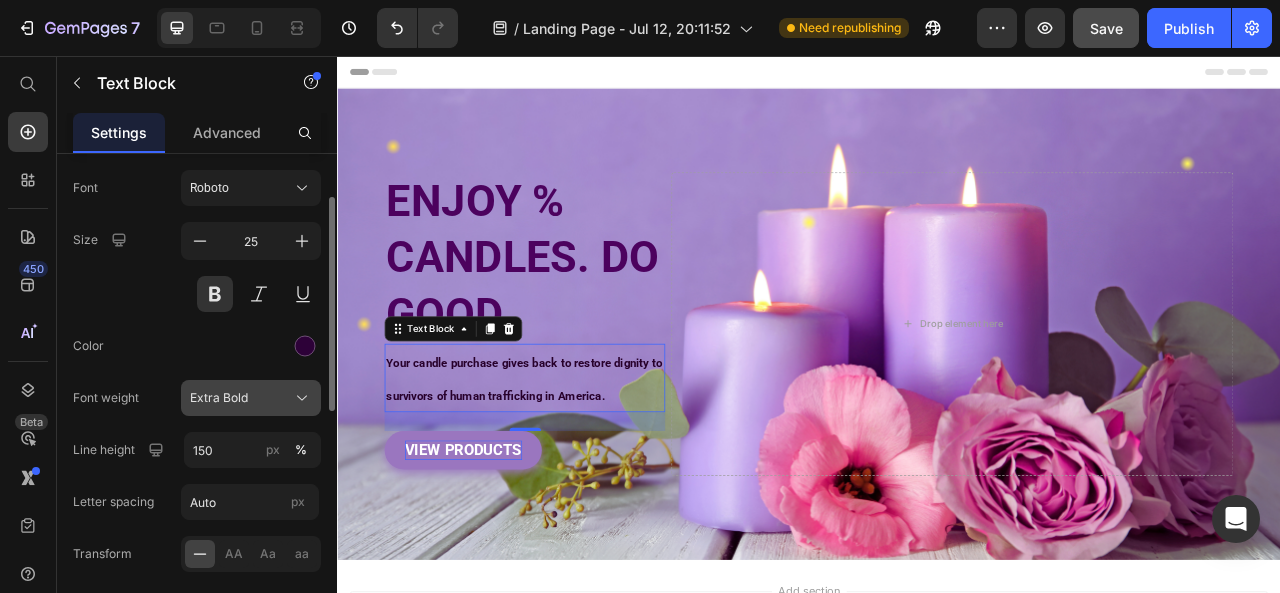 click on "Extra Bold" at bounding box center (219, 398) 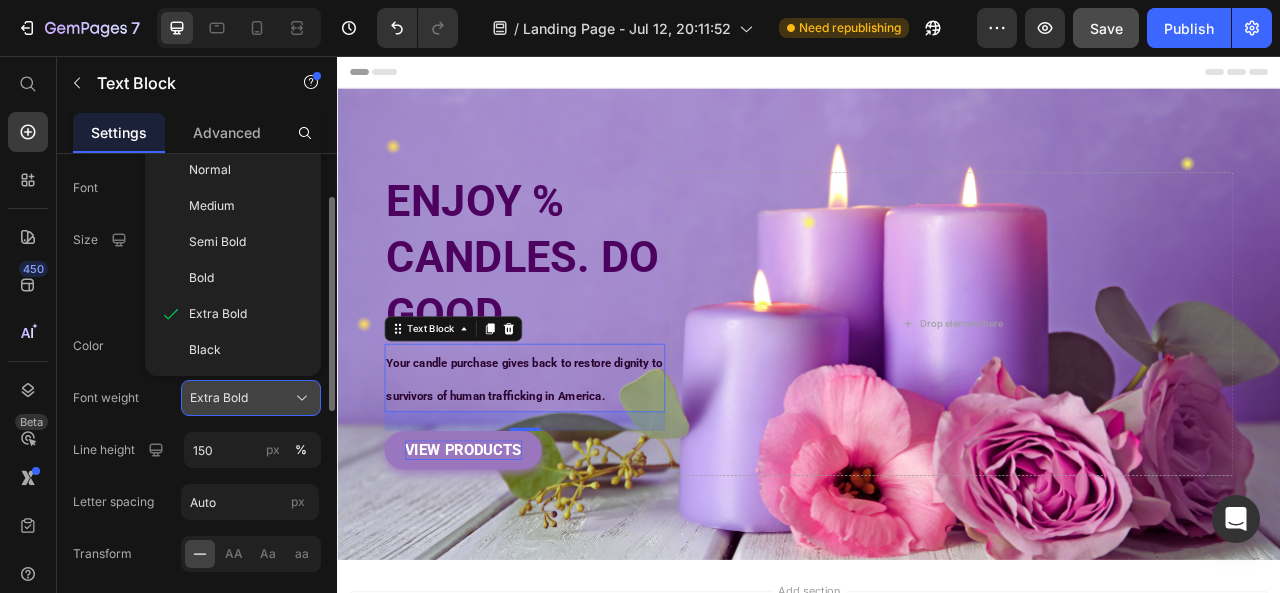 click on "Extra Bold" 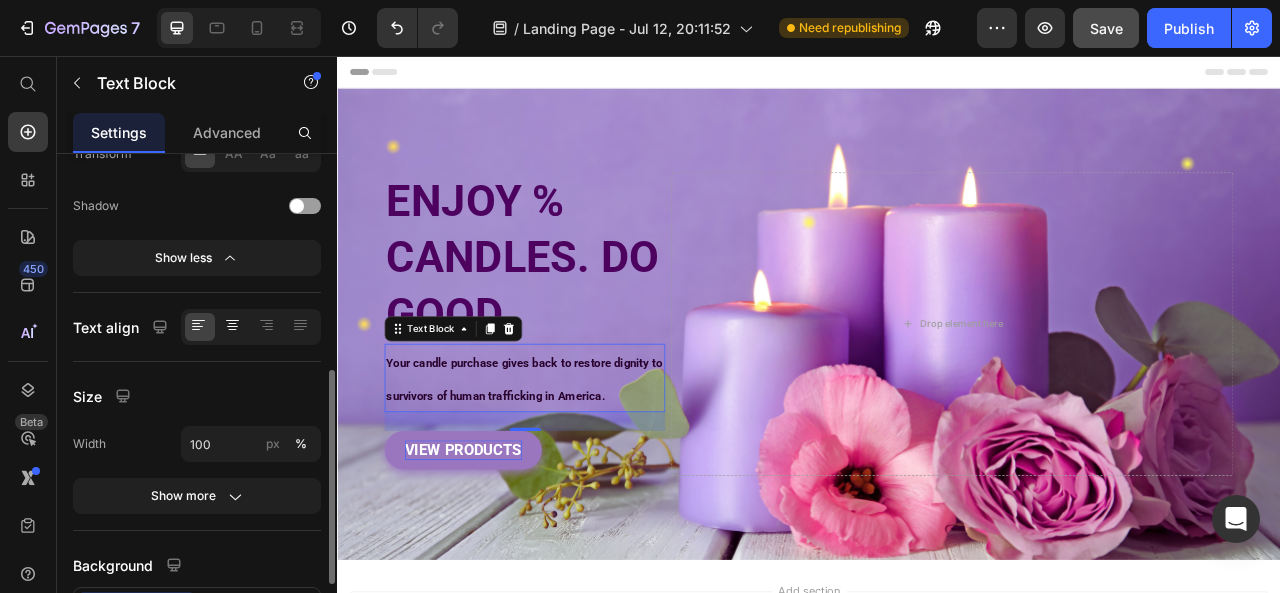 scroll, scrollTop: 600, scrollLeft: 0, axis: vertical 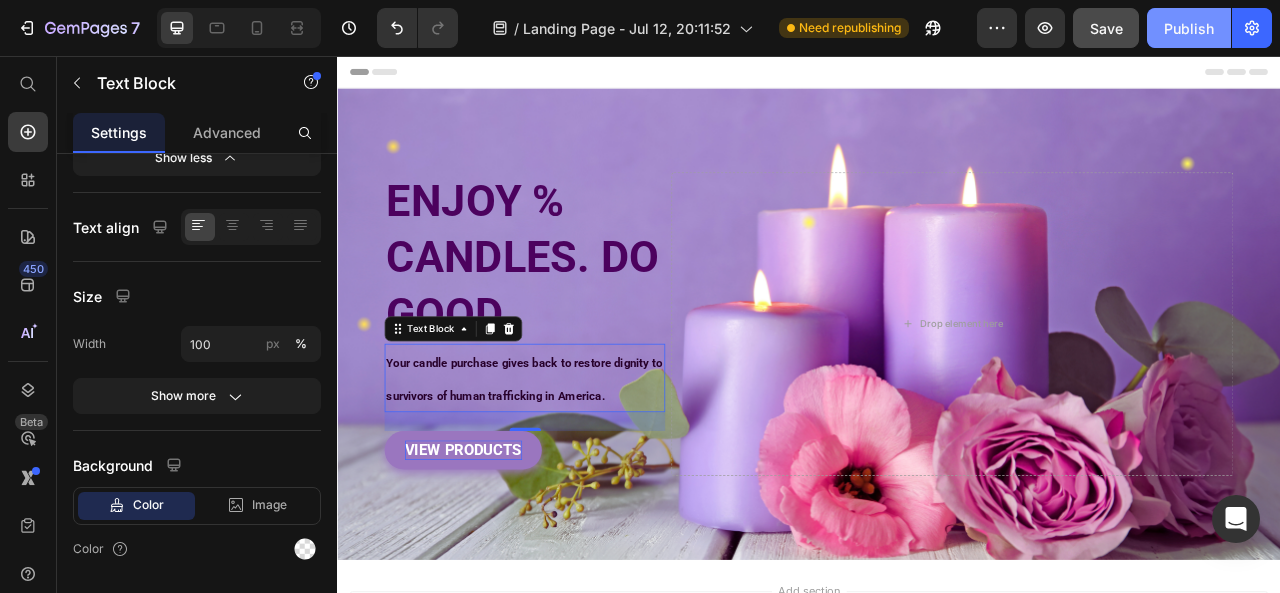 click on "Publish" at bounding box center (1189, 28) 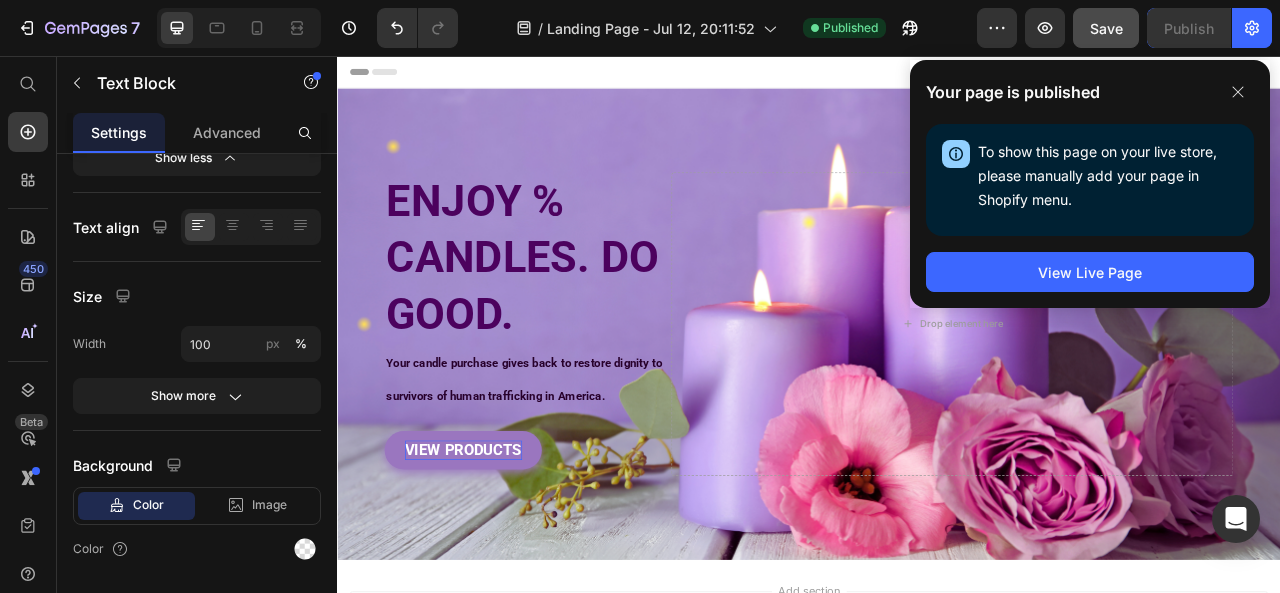 click on "Header" at bounding box center [937, 76] 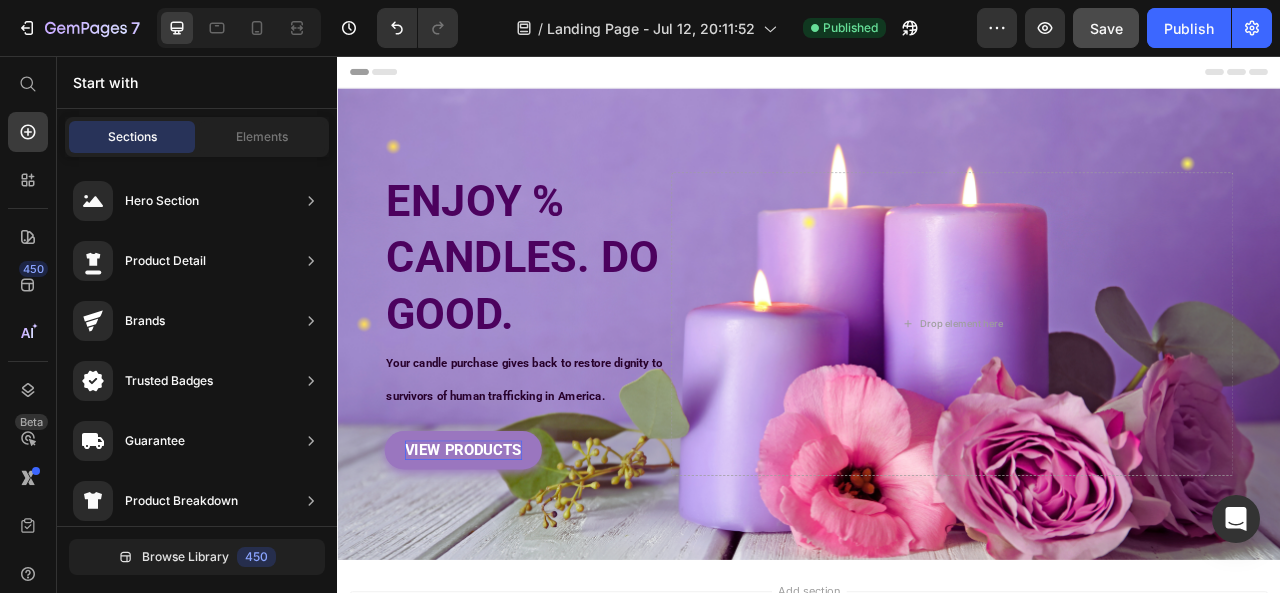 click on "Header" at bounding box center [394, 76] 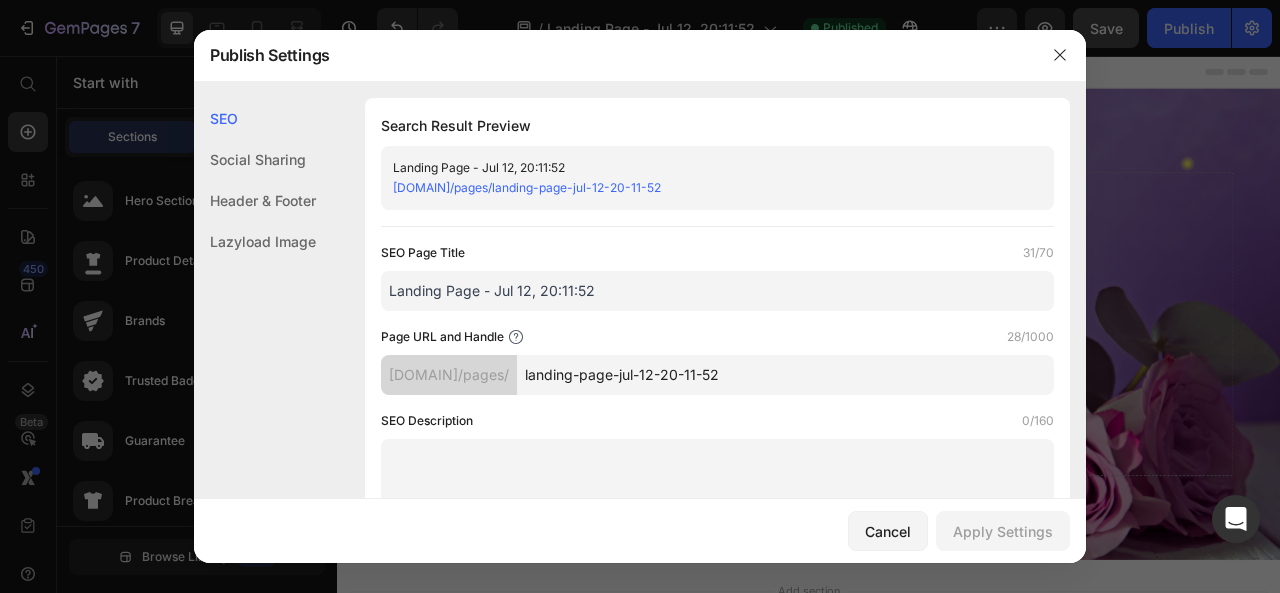 scroll, scrollTop: 100, scrollLeft: 0, axis: vertical 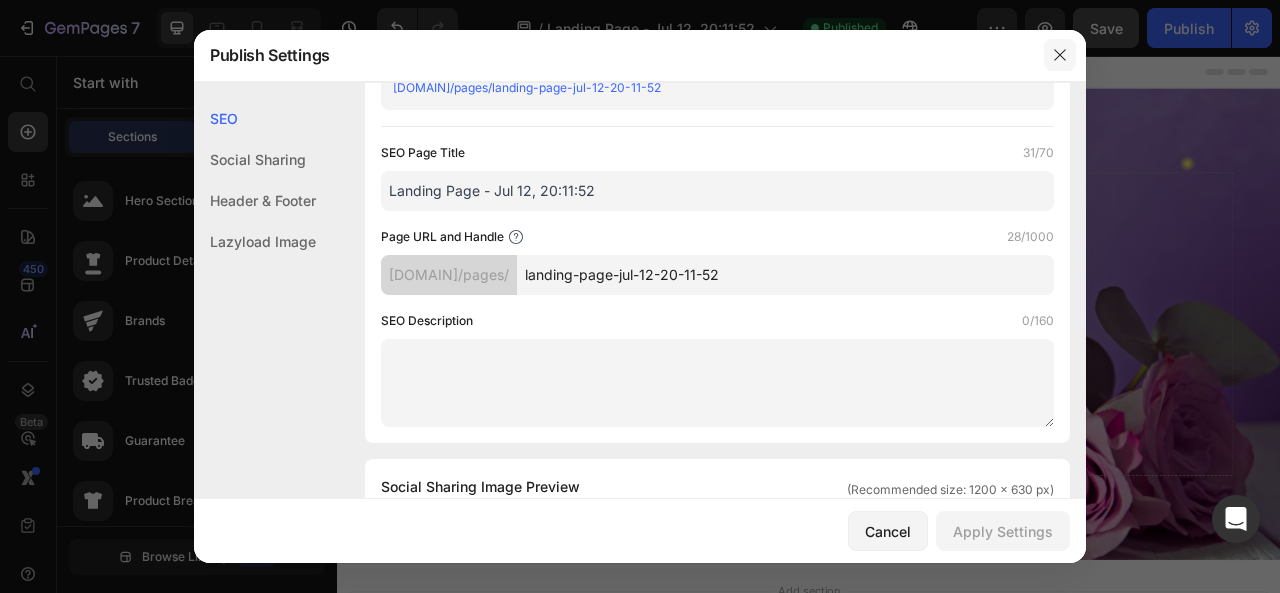 click 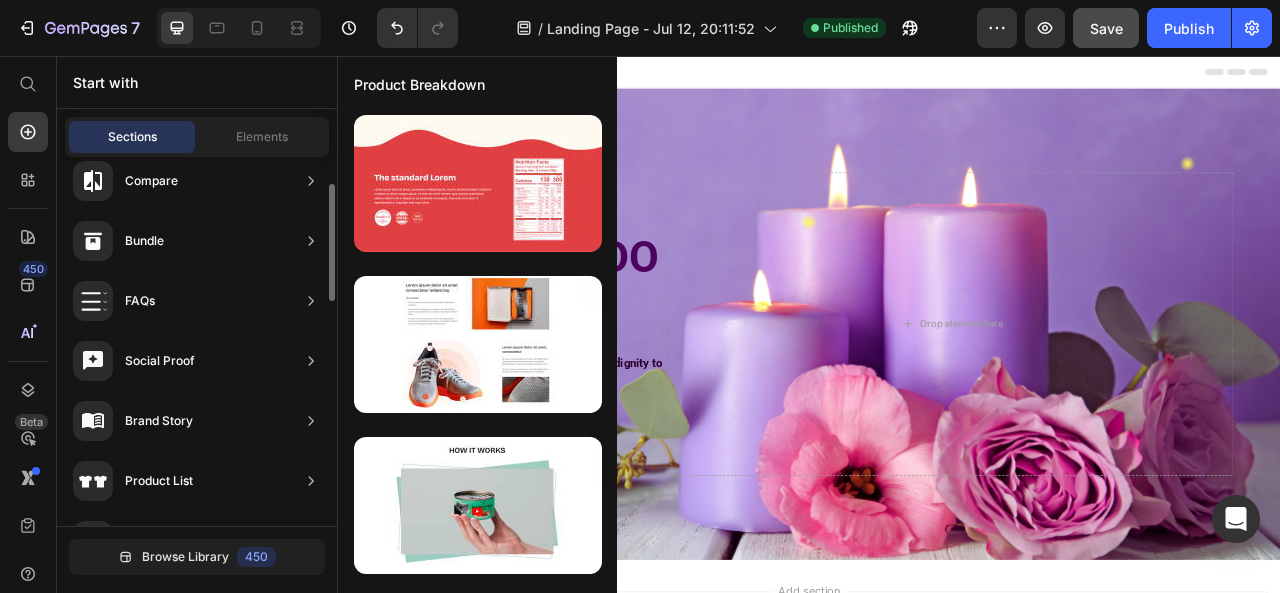 scroll, scrollTop: 600, scrollLeft: 0, axis: vertical 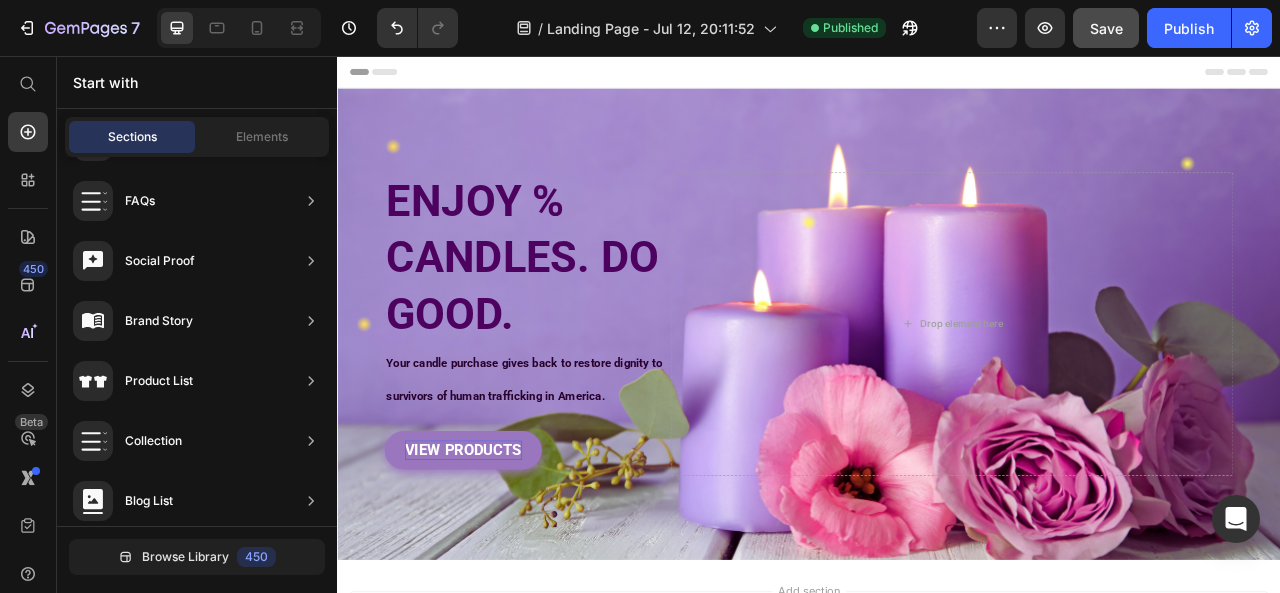 click on "Header" at bounding box center [937, 76] 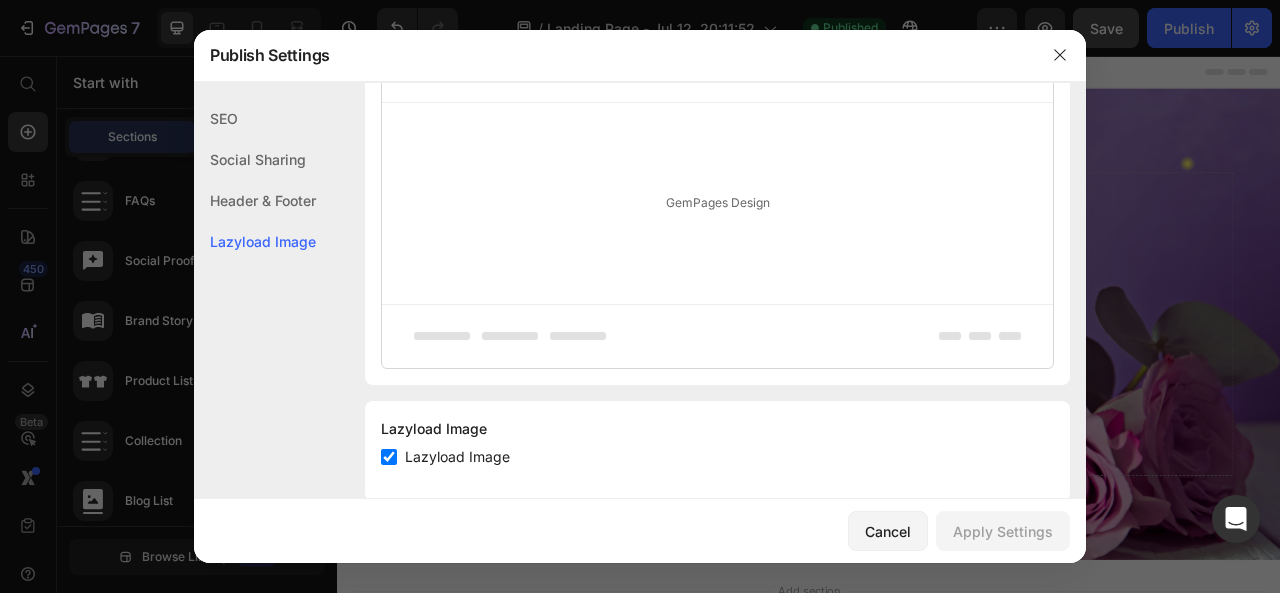 scroll, scrollTop: 1166, scrollLeft: 0, axis: vertical 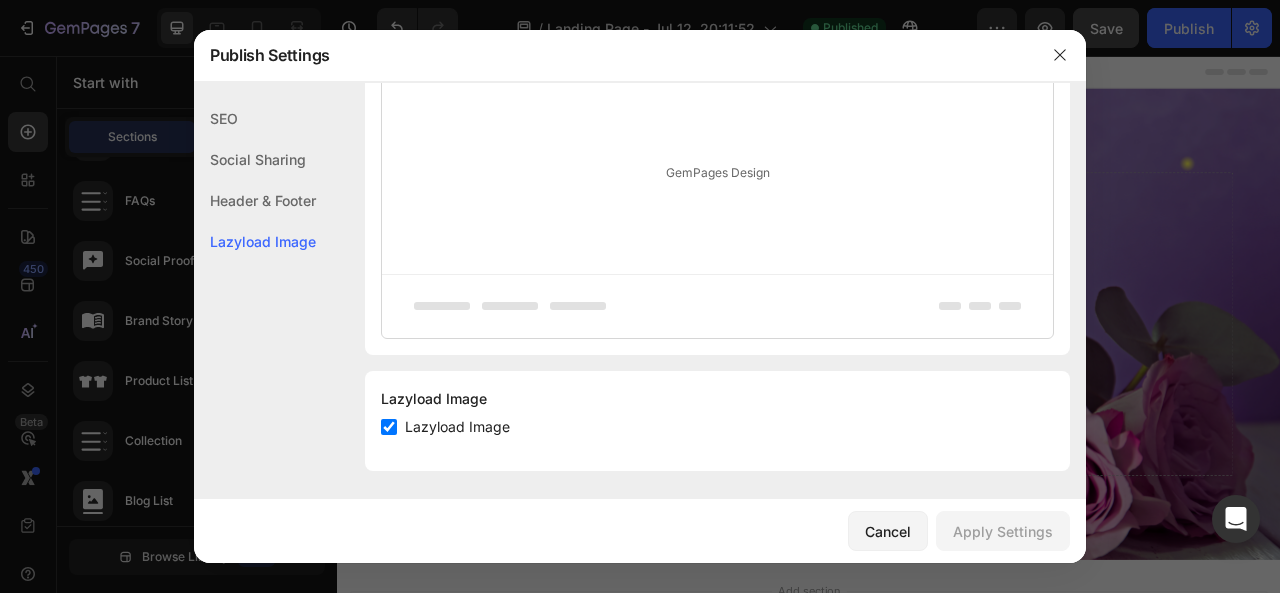 click on "Header & Footer" 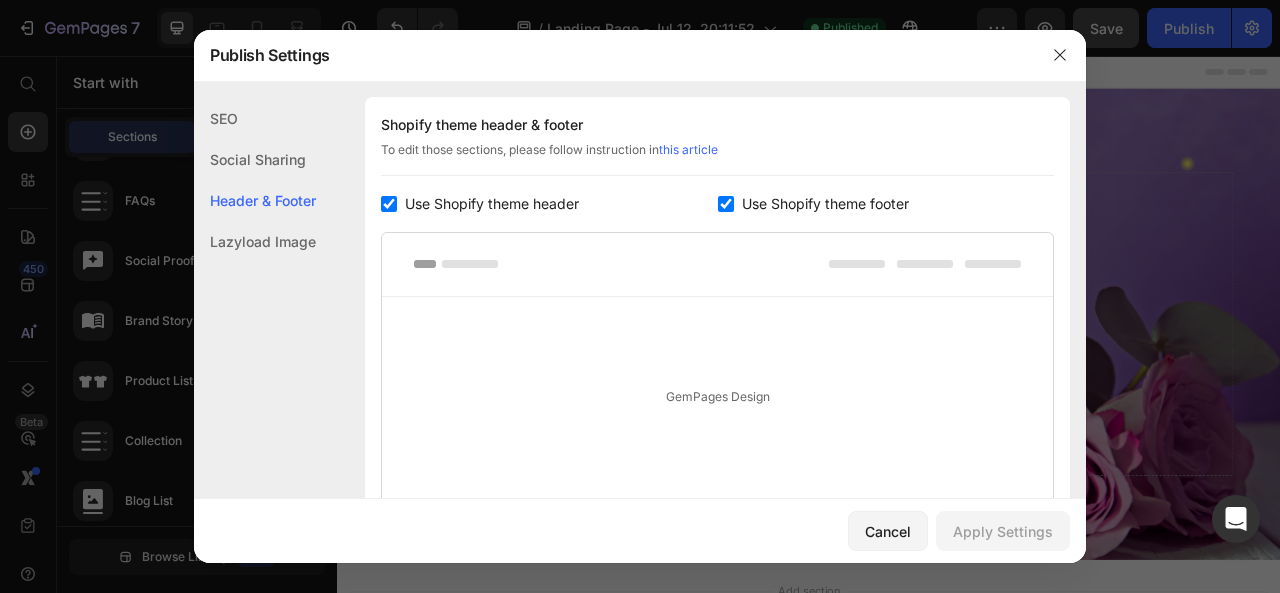 scroll, scrollTop: 936, scrollLeft: 0, axis: vertical 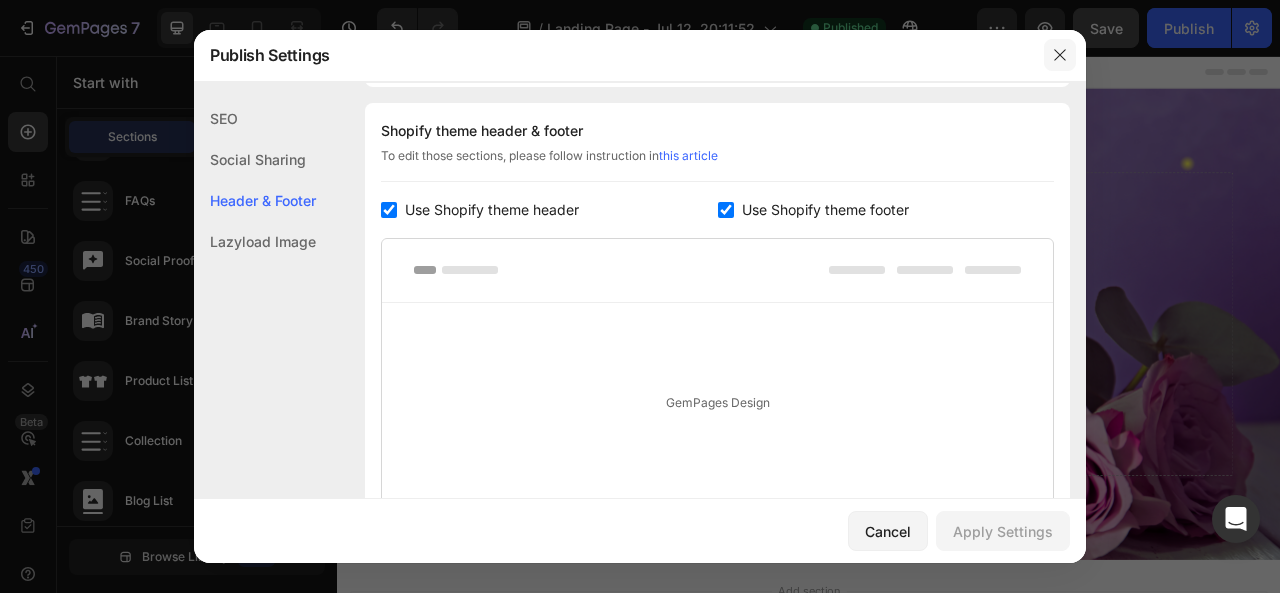 click at bounding box center [1060, 55] 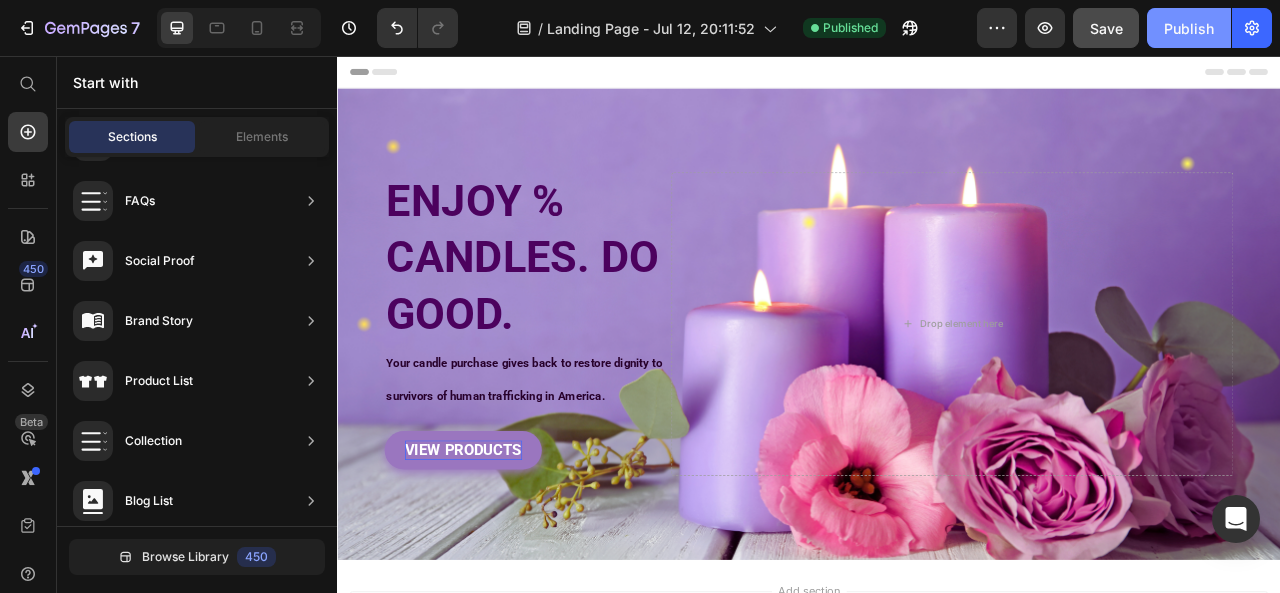 click on "Publish" at bounding box center (1189, 28) 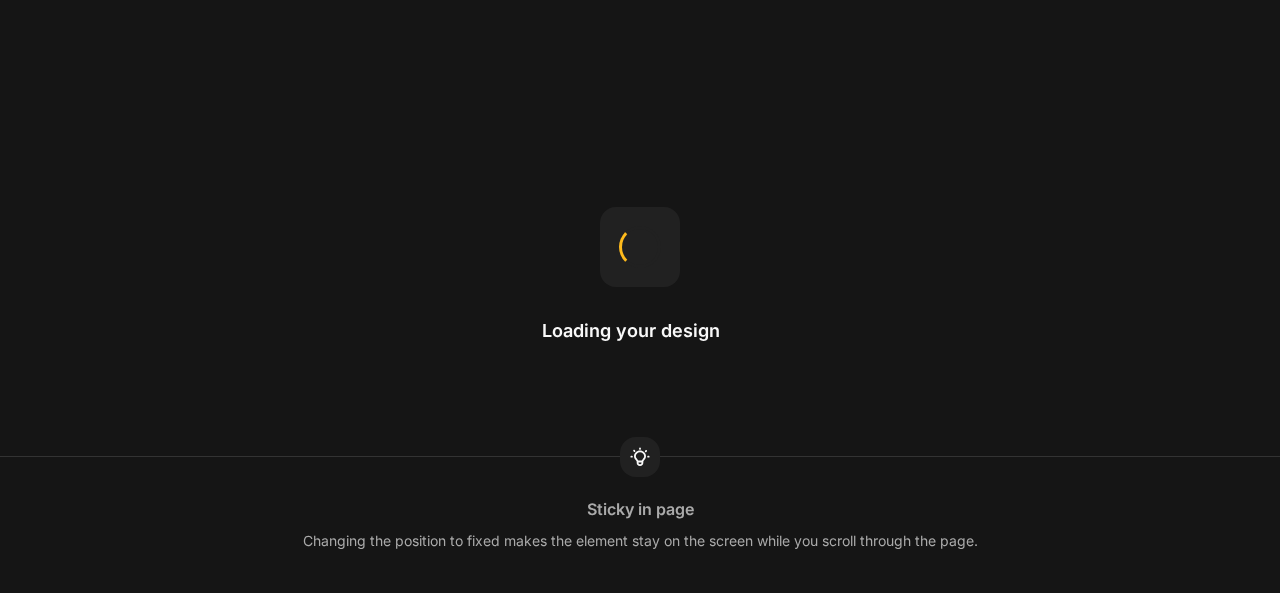 scroll, scrollTop: 0, scrollLeft: 0, axis: both 